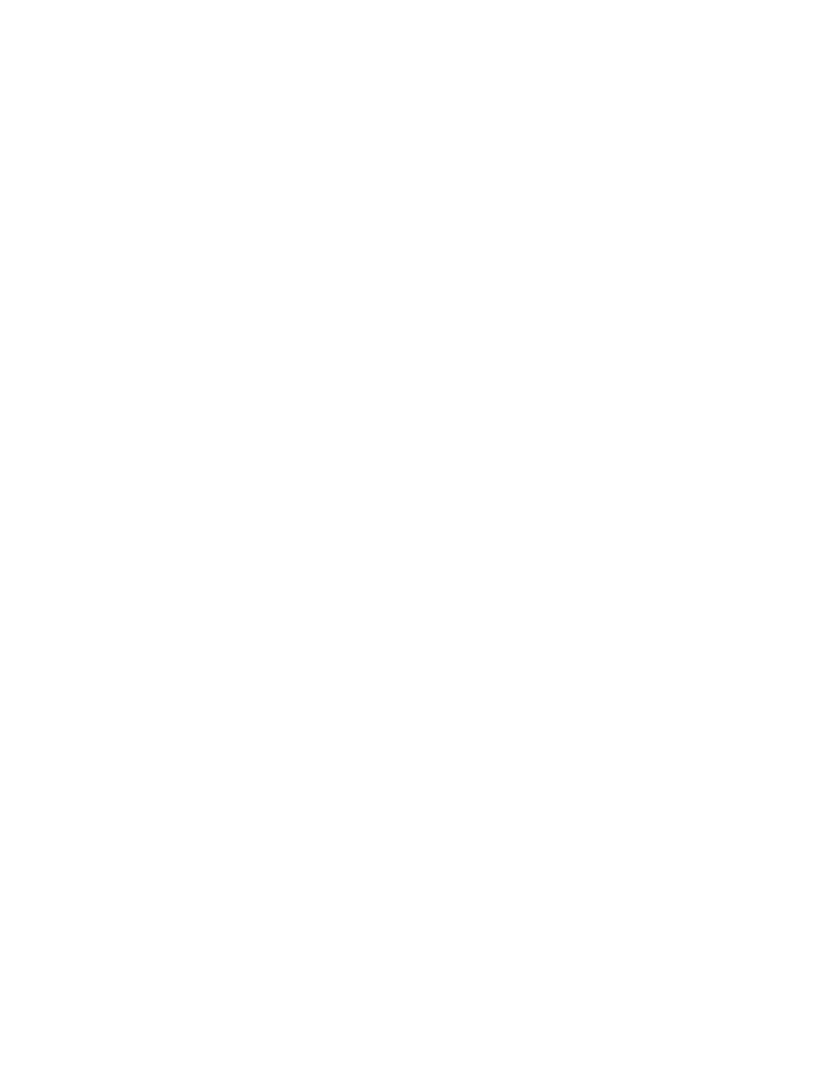 scroll, scrollTop: 0, scrollLeft: 0, axis: both 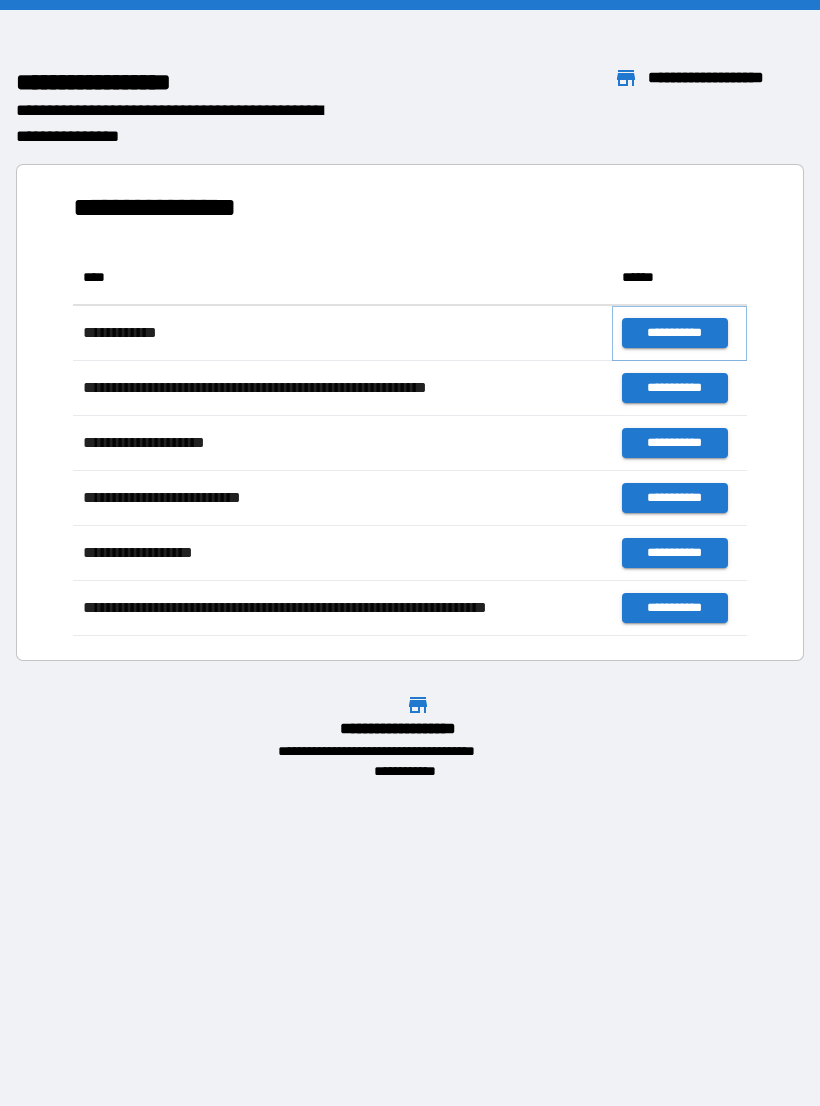 click on "**********" at bounding box center (674, 333) 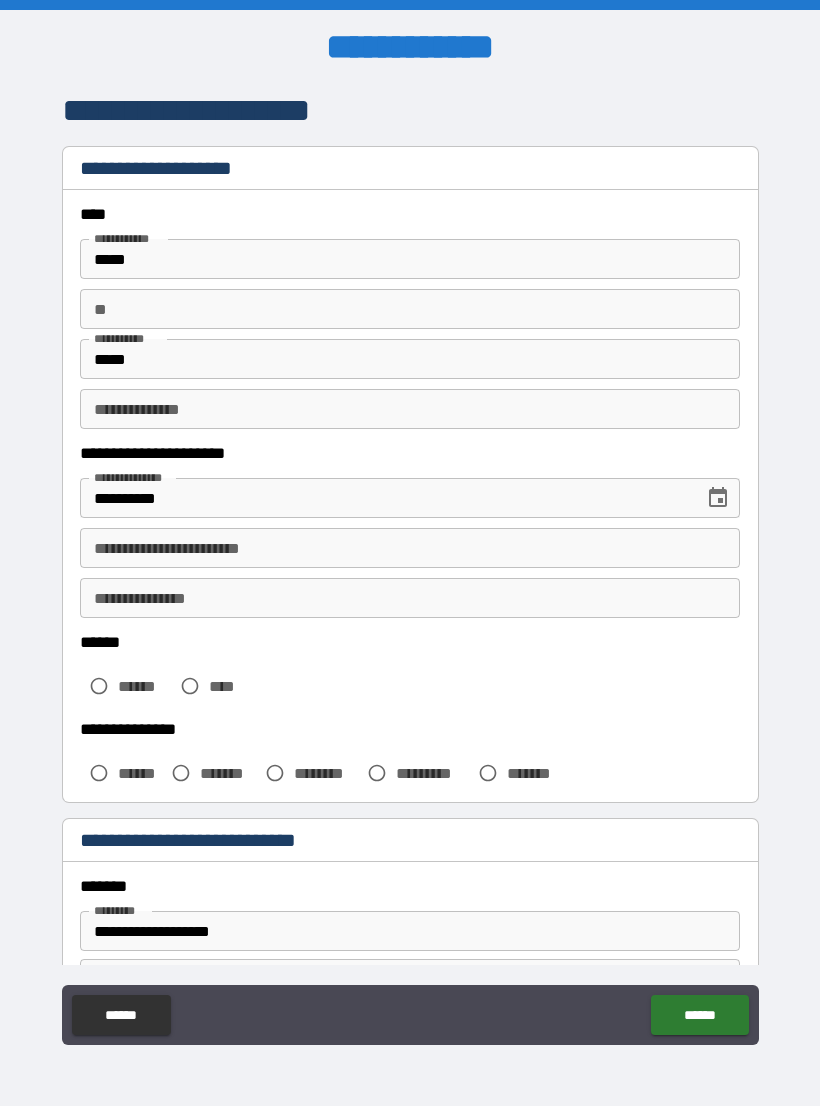 click on "**********" at bounding box center [410, 548] 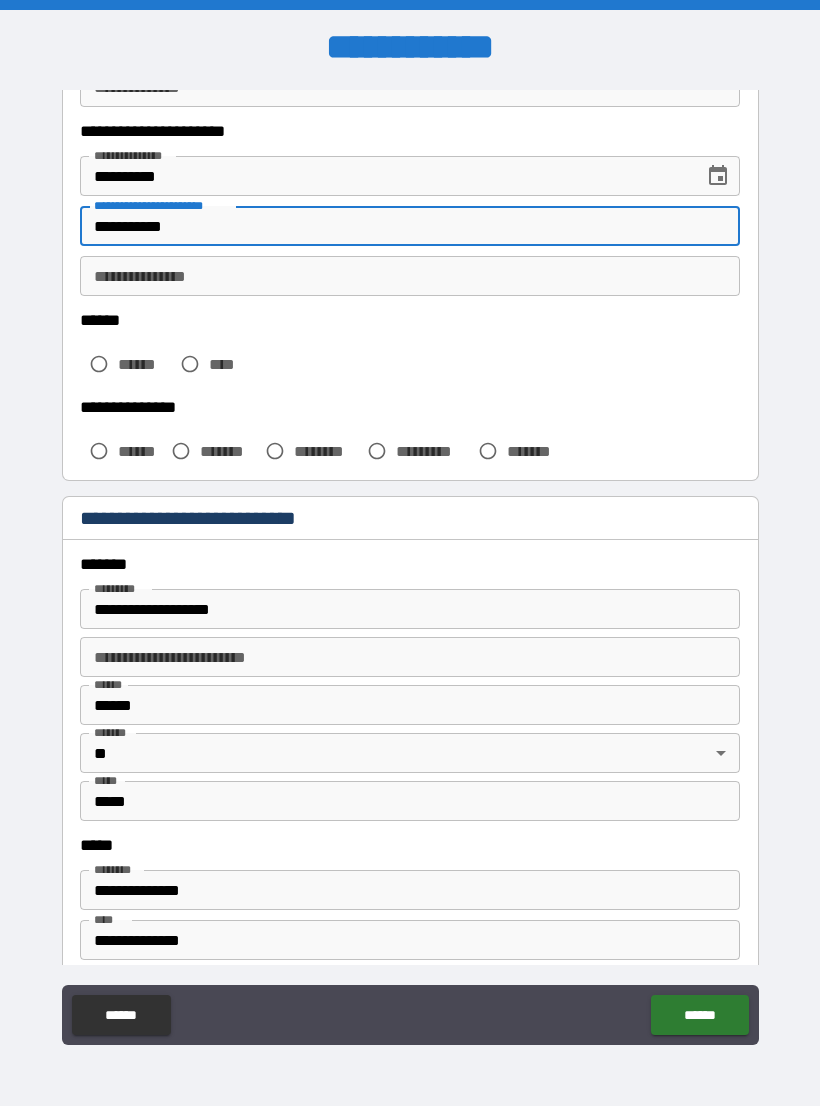 scroll, scrollTop: 327, scrollLeft: 0, axis: vertical 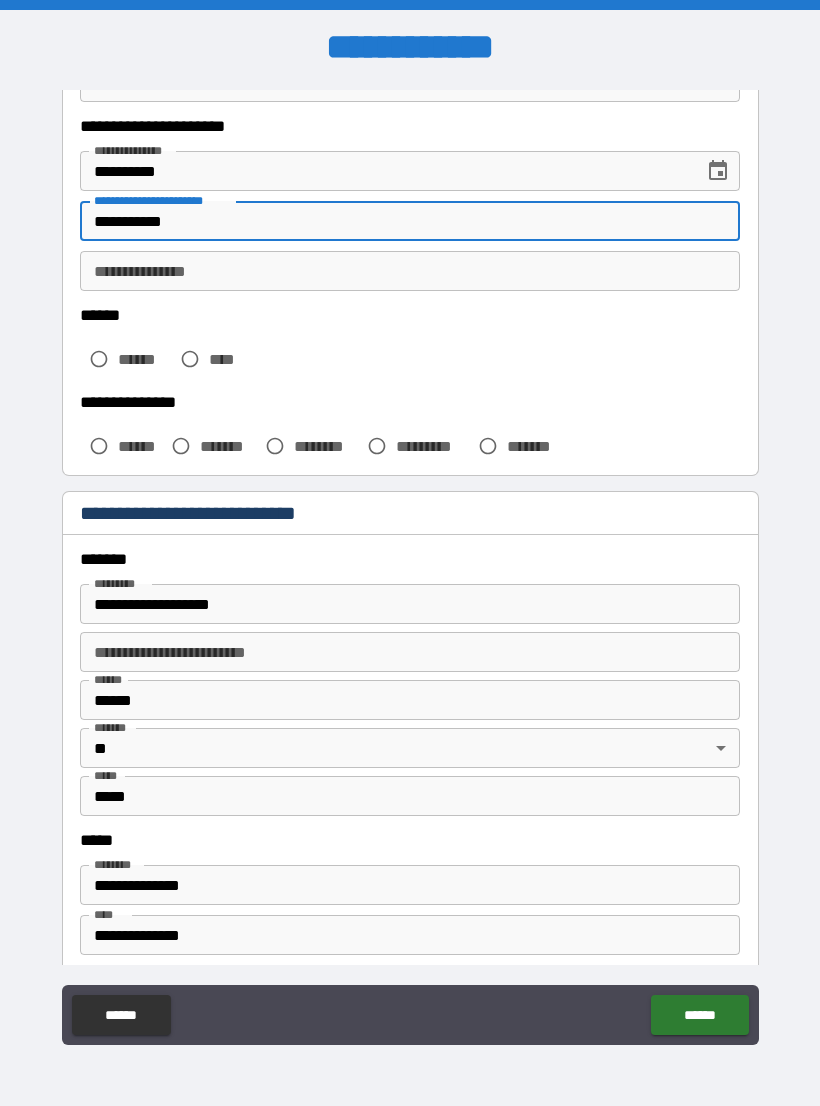 type on "**********" 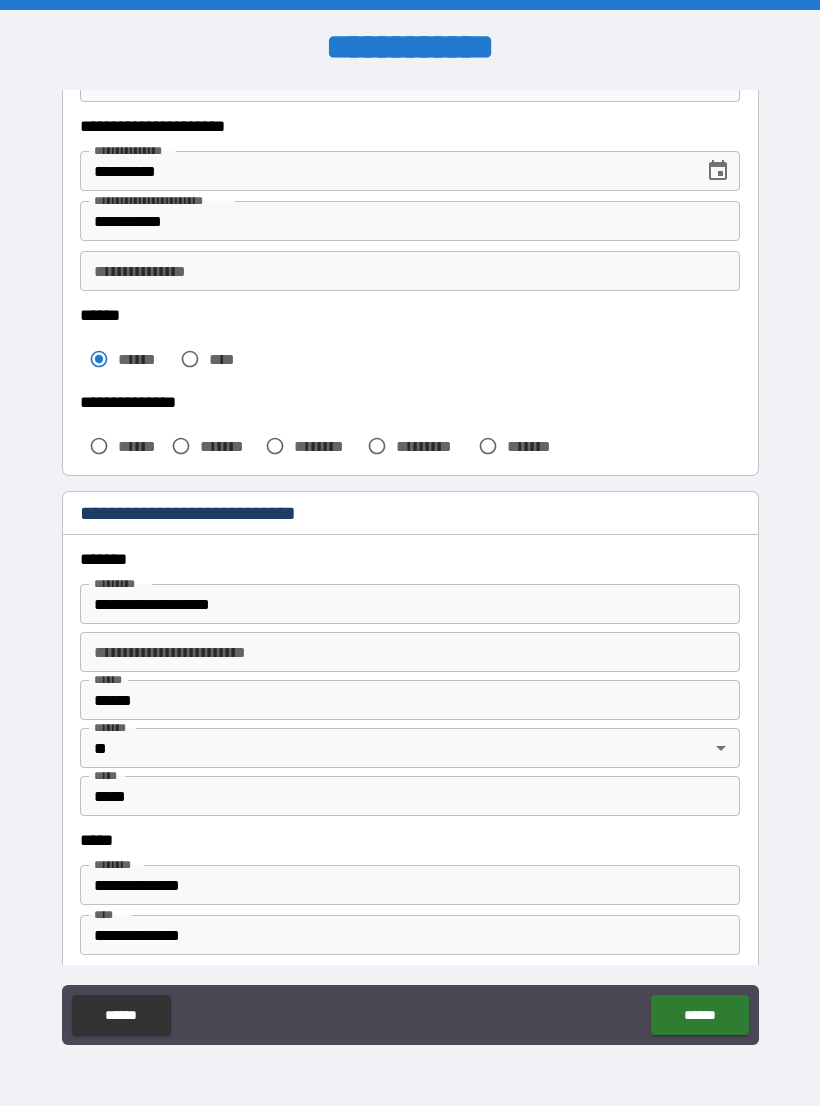 click on "*******" at bounding box center (228, 446) 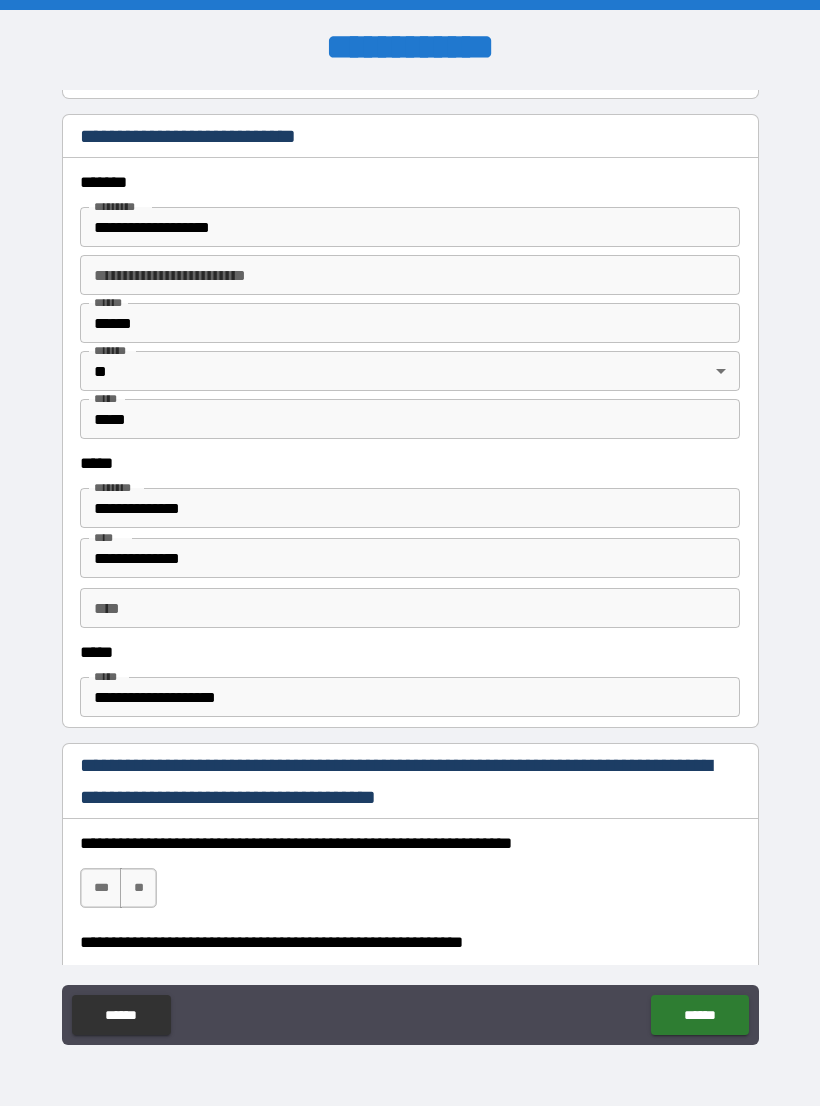 scroll, scrollTop: 707, scrollLeft: 0, axis: vertical 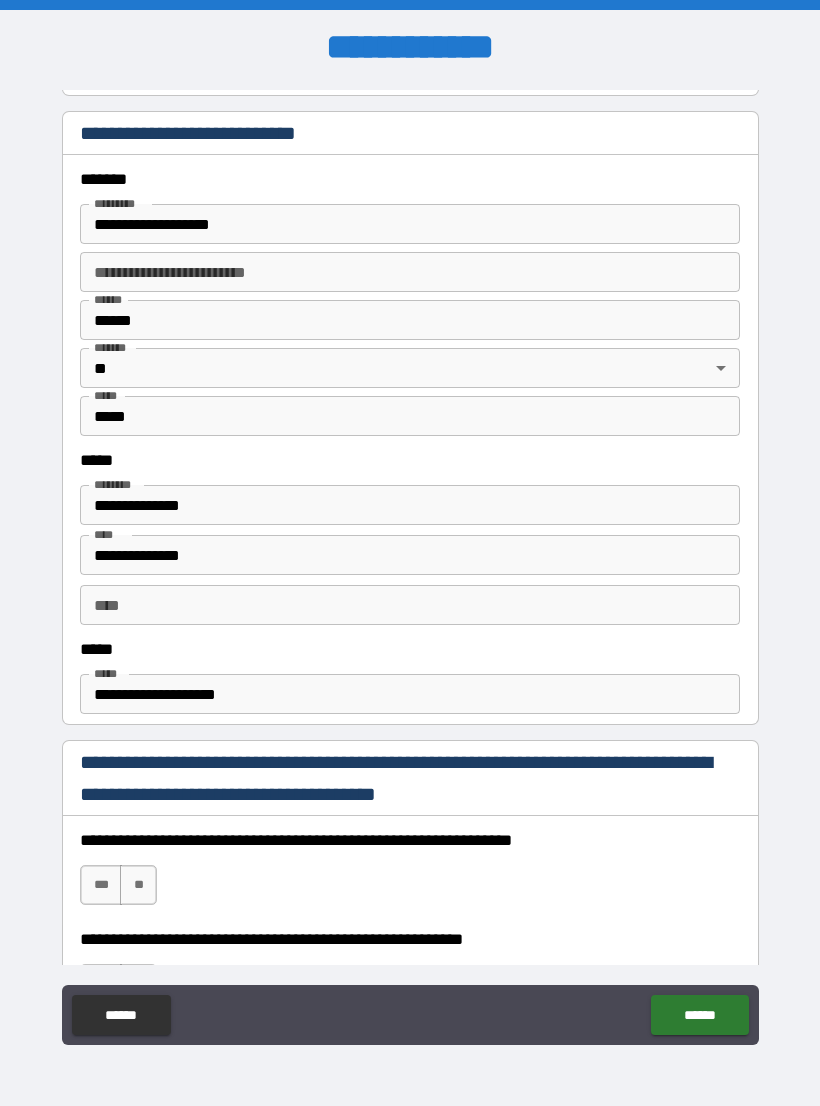 click on "**********" at bounding box center (410, 694) 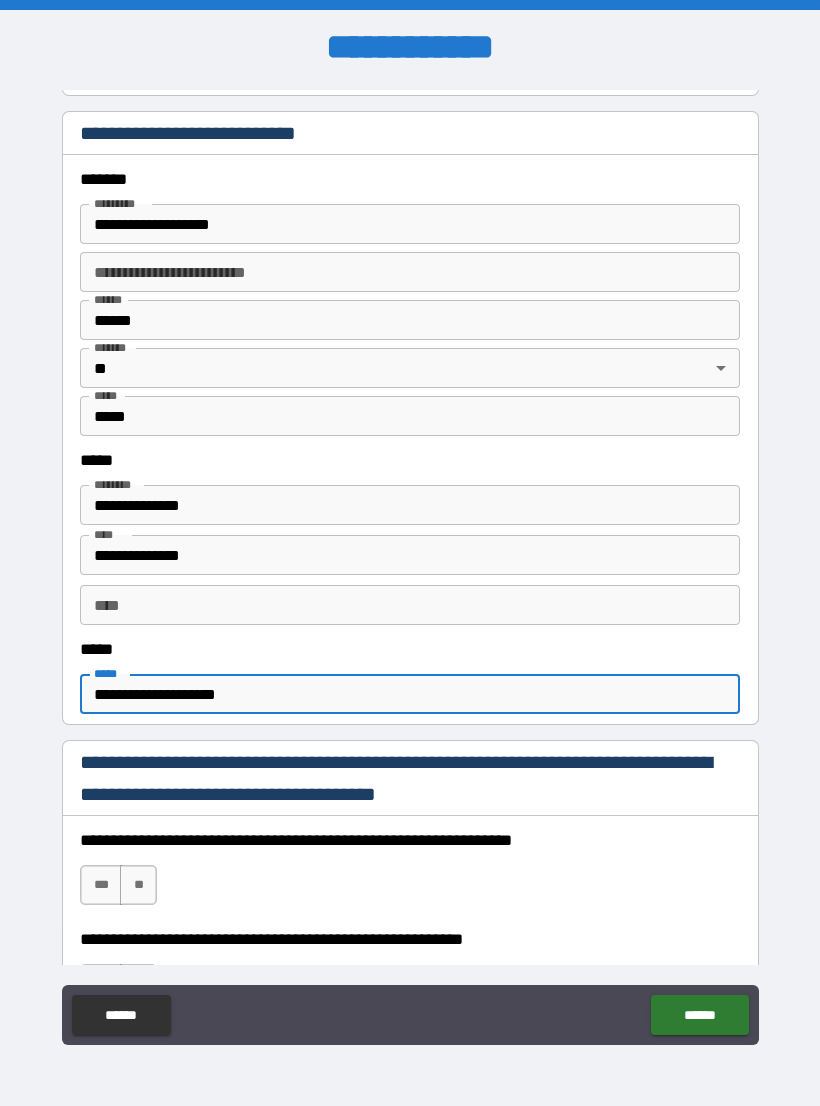 click on "**********" at bounding box center [410, 694] 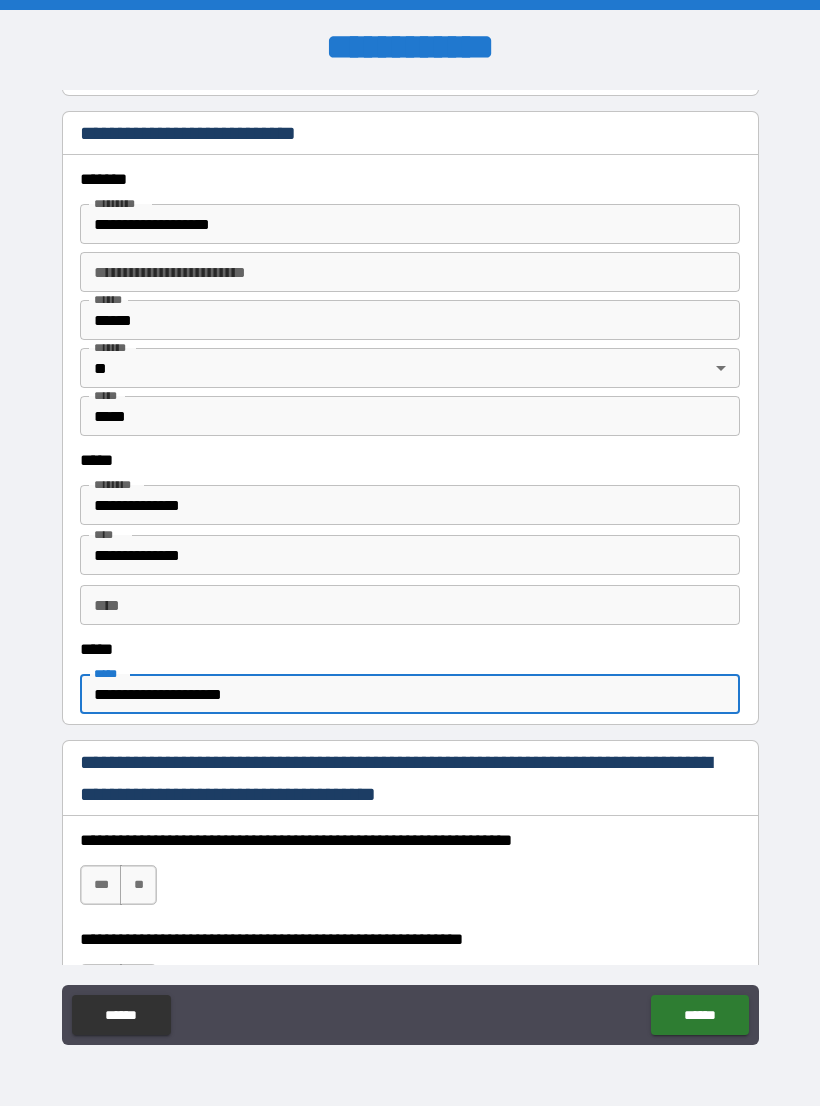 click on "**********" at bounding box center [410, 694] 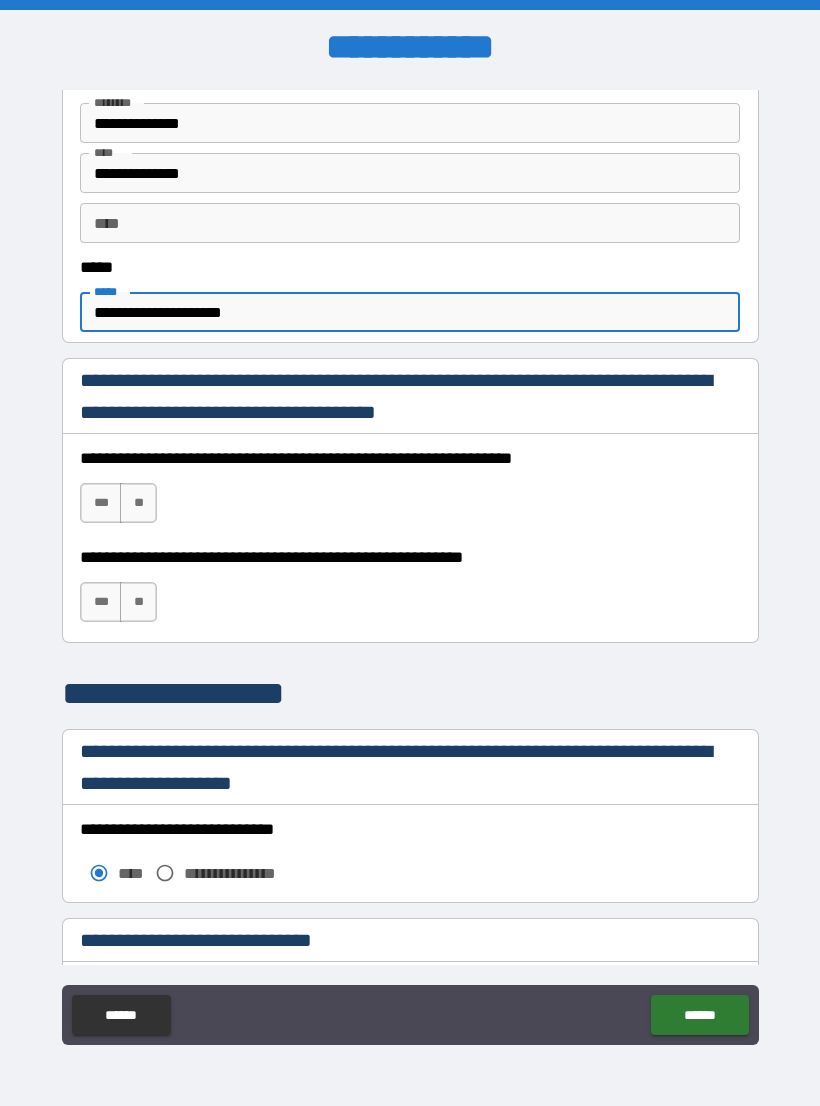scroll, scrollTop: 1098, scrollLeft: 0, axis: vertical 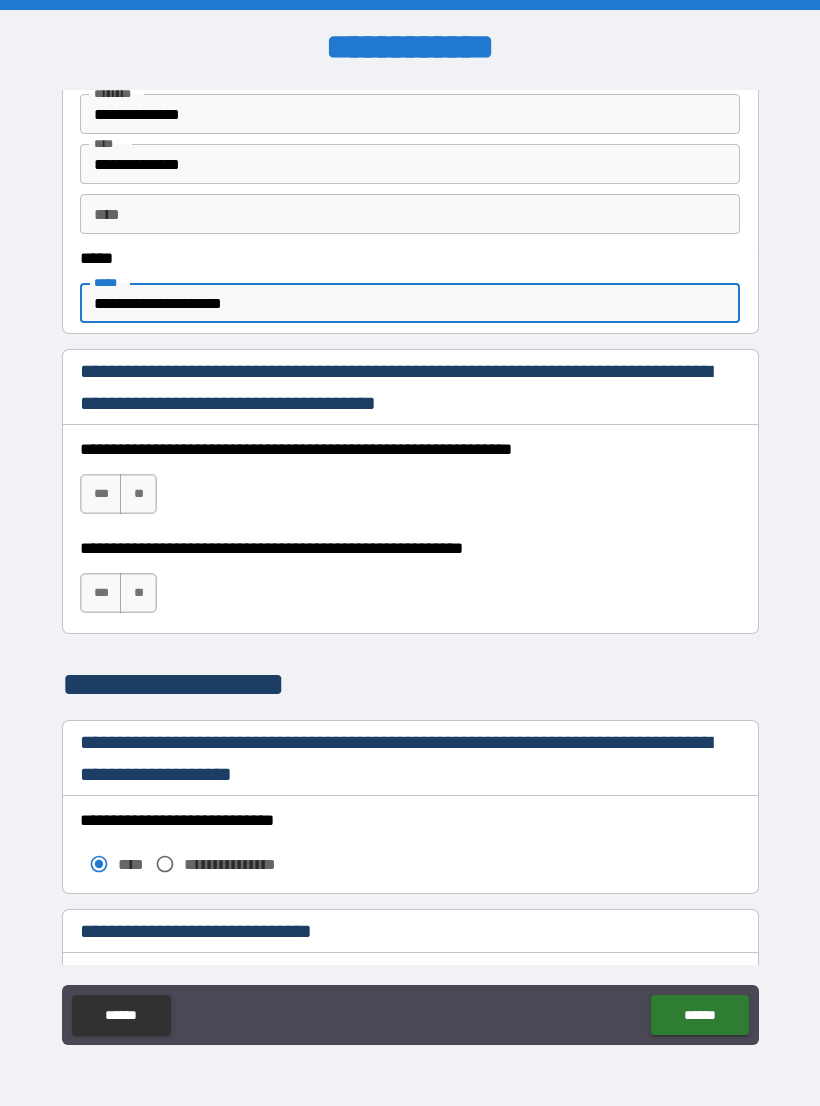type on "**********" 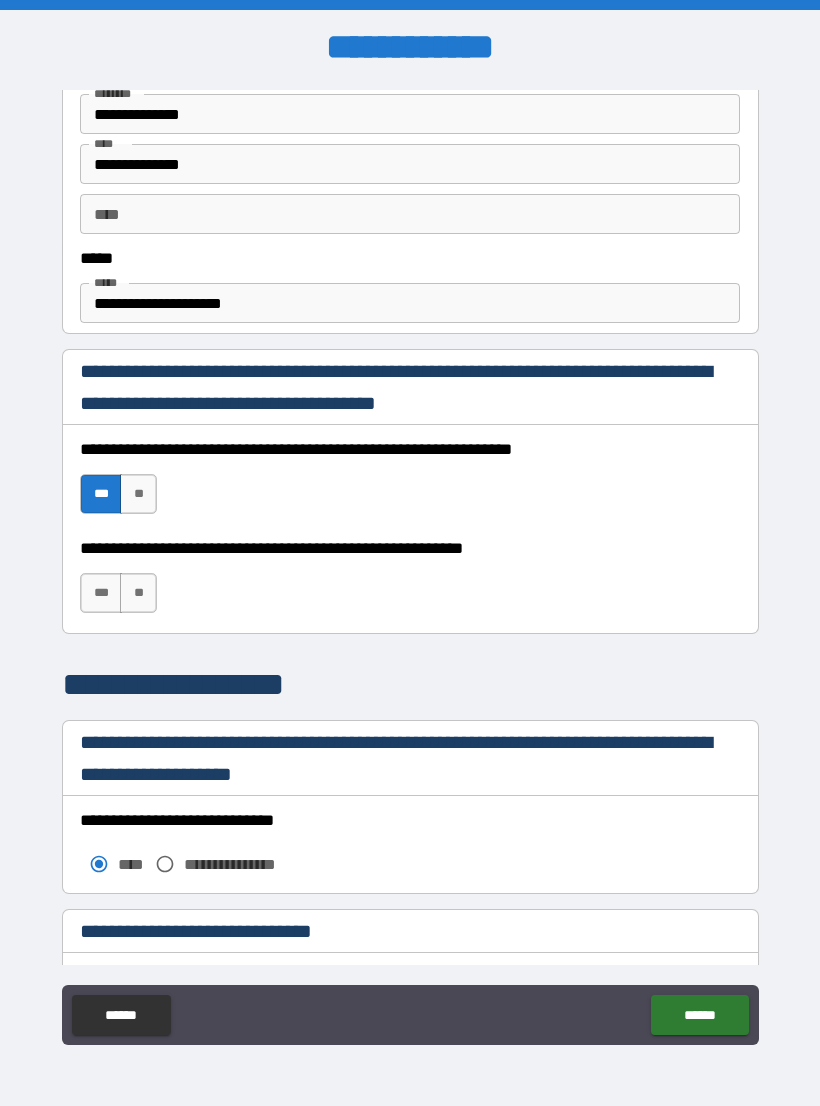 click on "***" at bounding box center (101, 593) 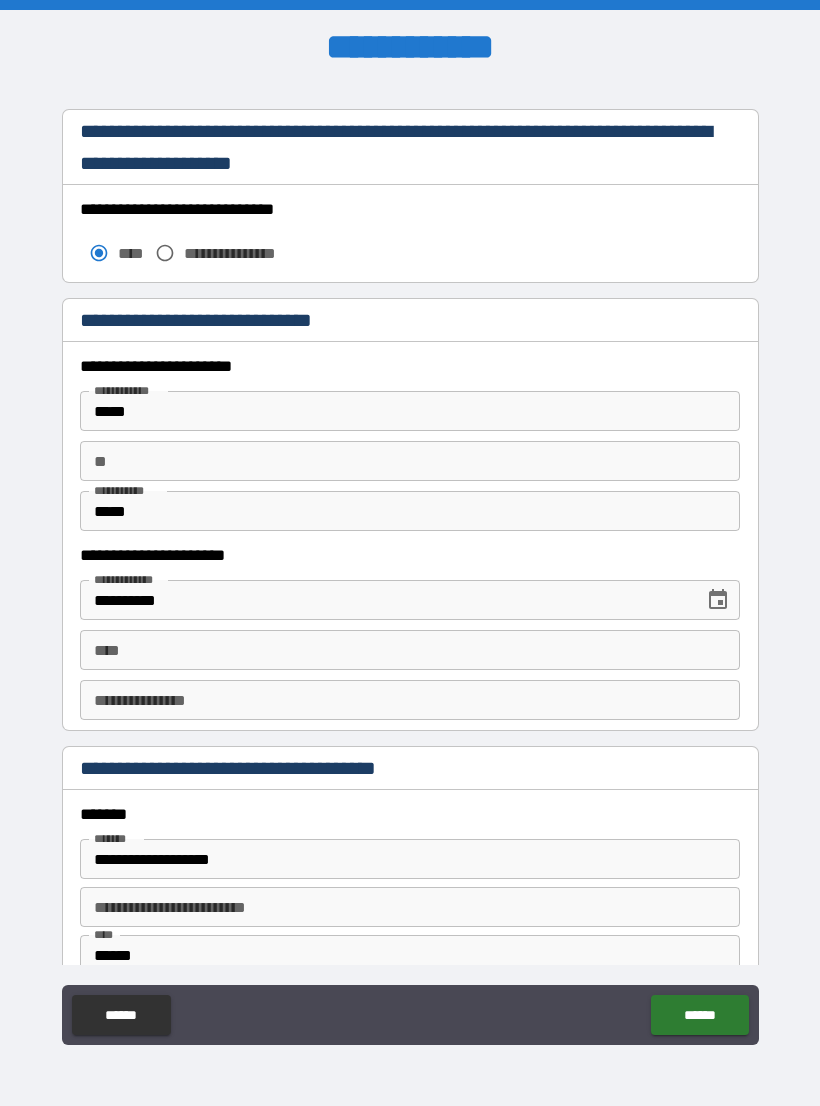 scroll, scrollTop: 1713, scrollLeft: 0, axis: vertical 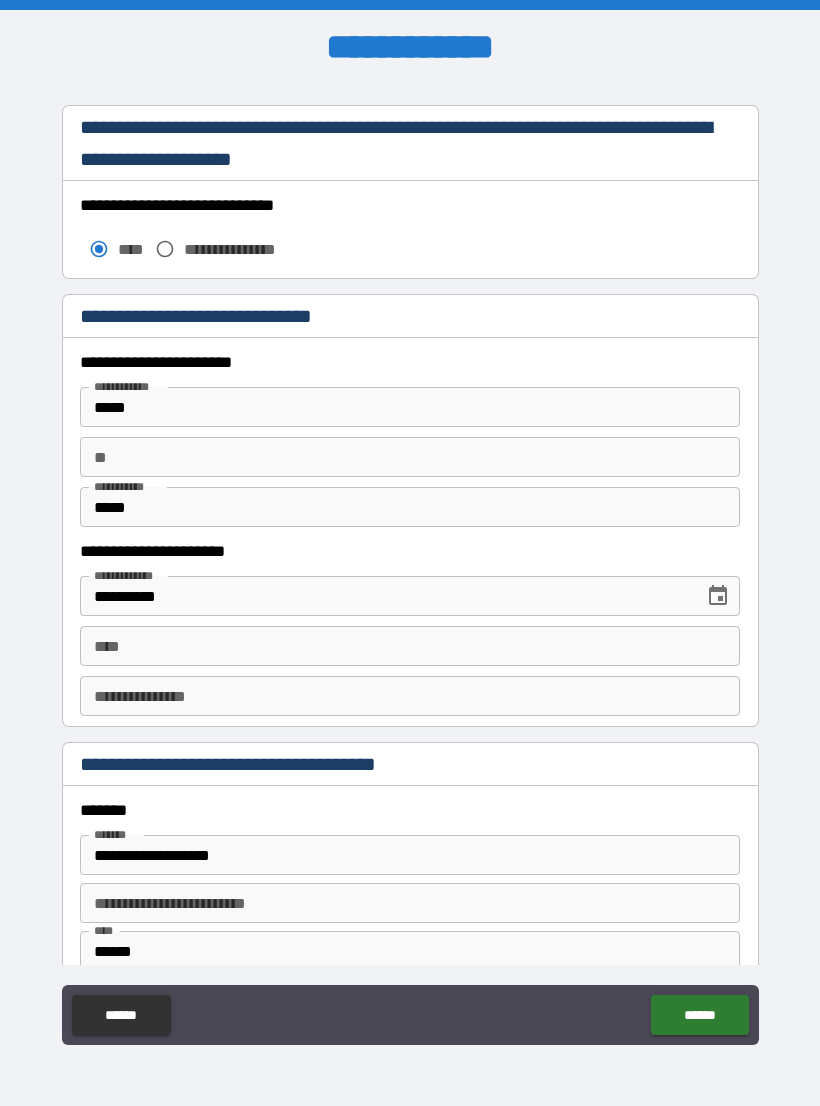 click on "****" at bounding box center (410, 646) 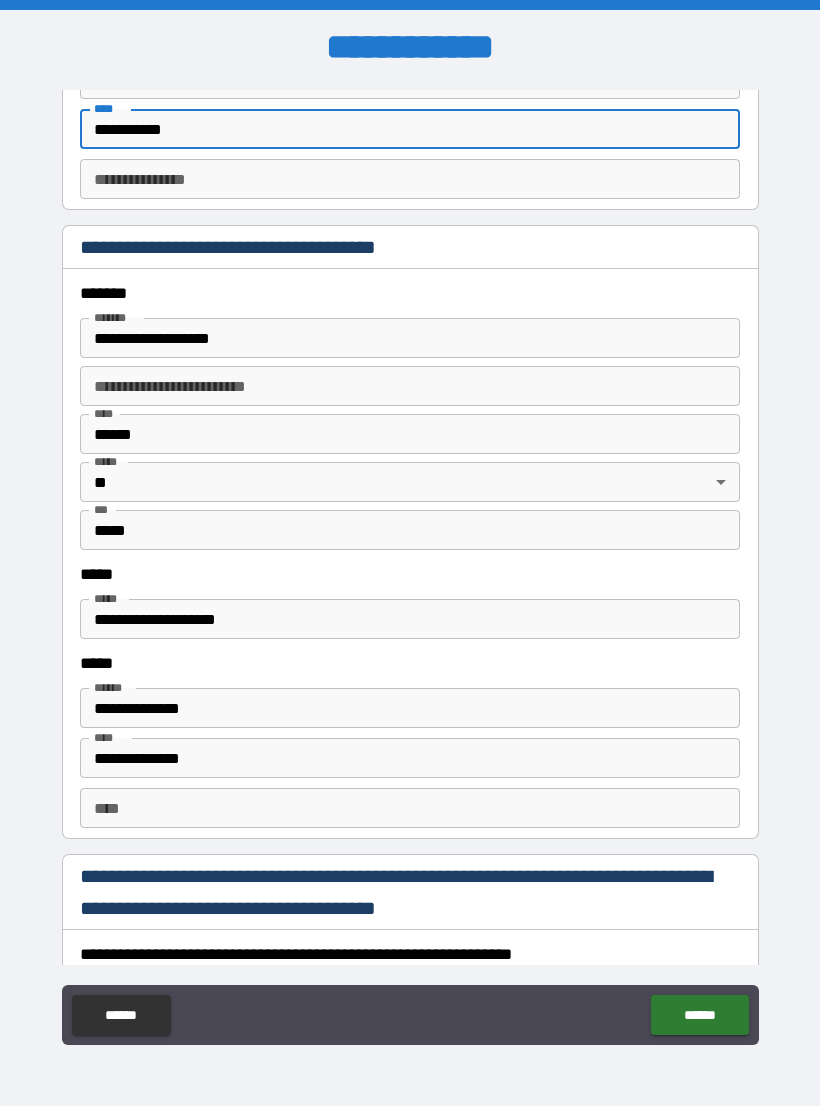 scroll, scrollTop: 2235, scrollLeft: 0, axis: vertical 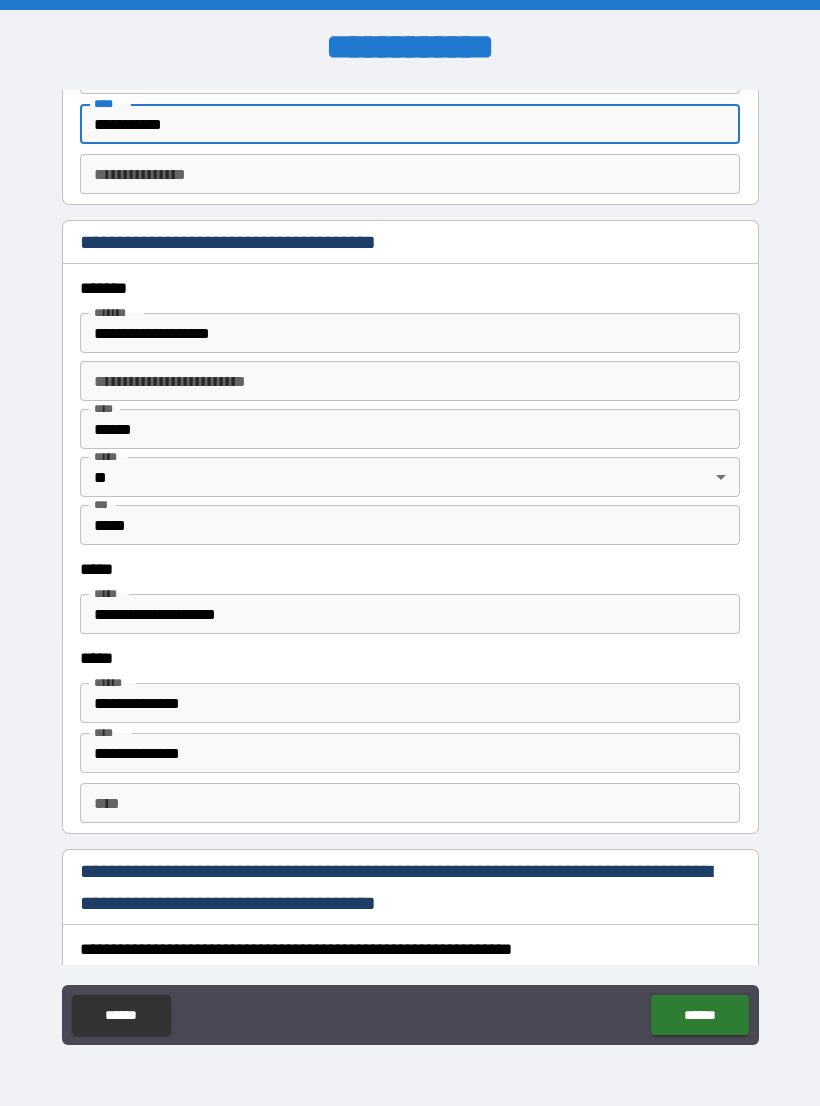 type on "**********" 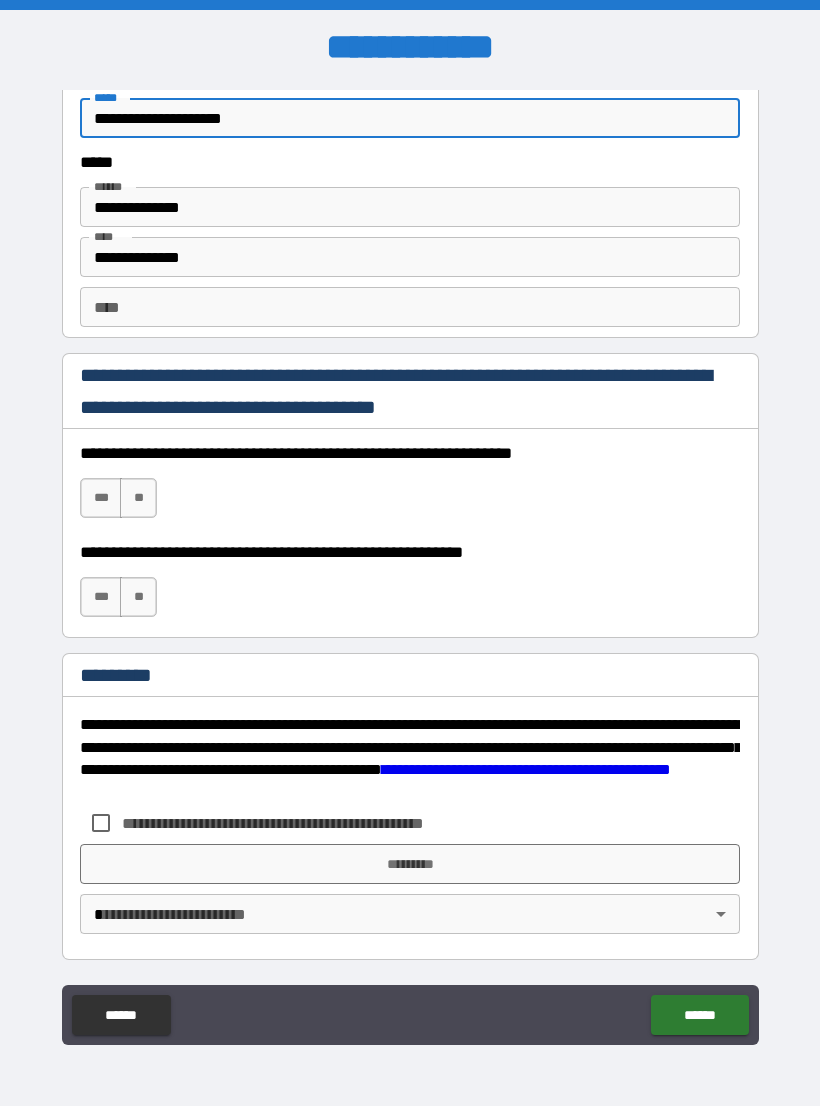 scroll, scrollTop: 2731, scrollLeft: 0, axis: vertical 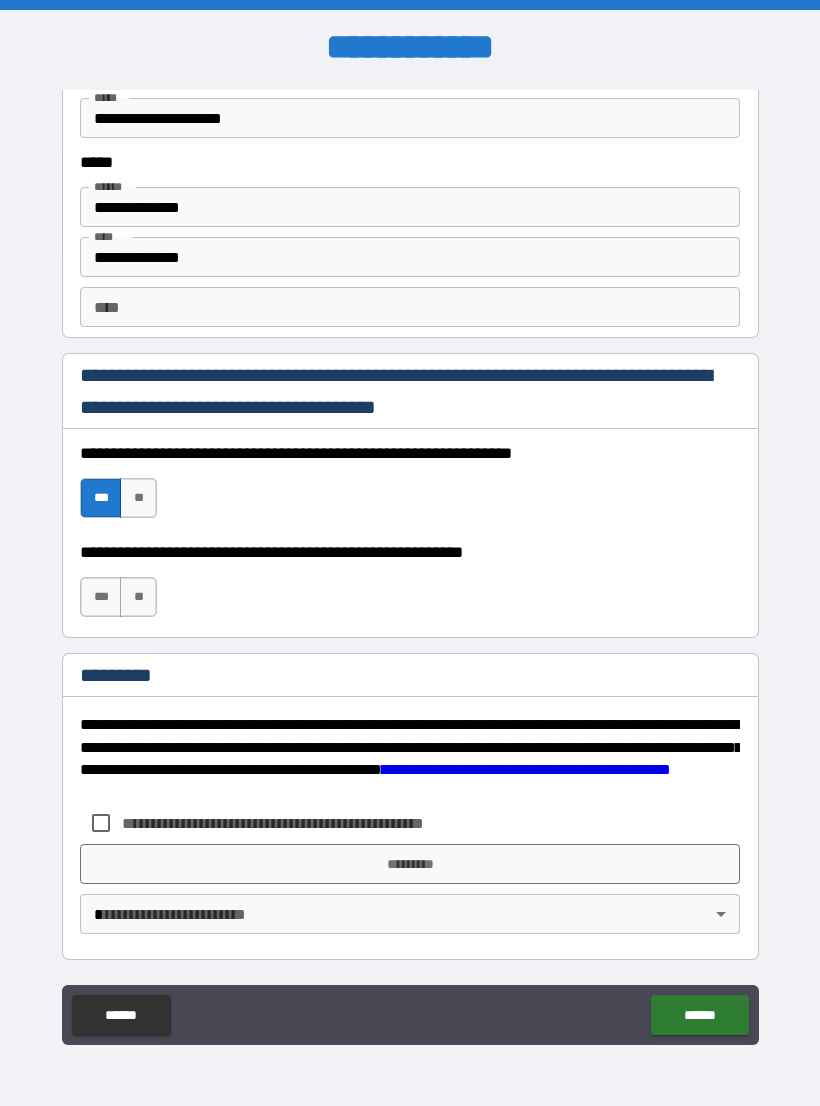 click on "***" at bounding box center (101, 597) 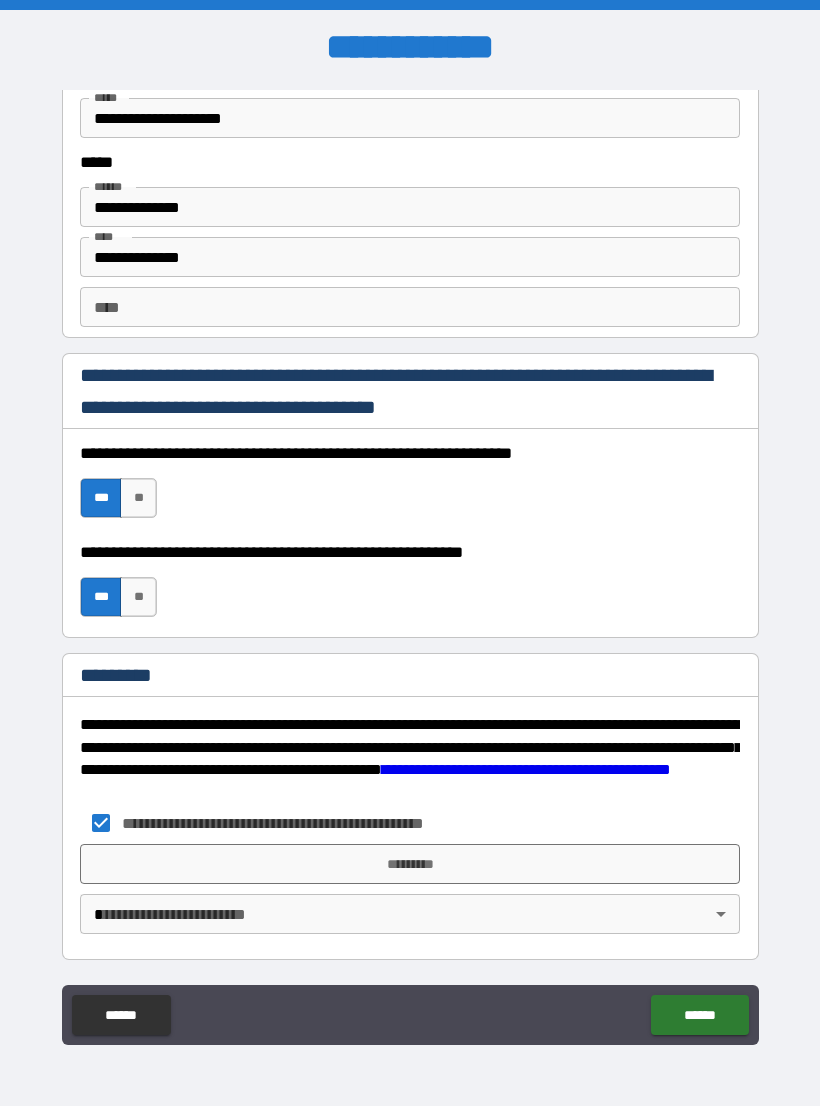 scroll, scrollTop: 2731, scrollLeft: 0, axis: vertical 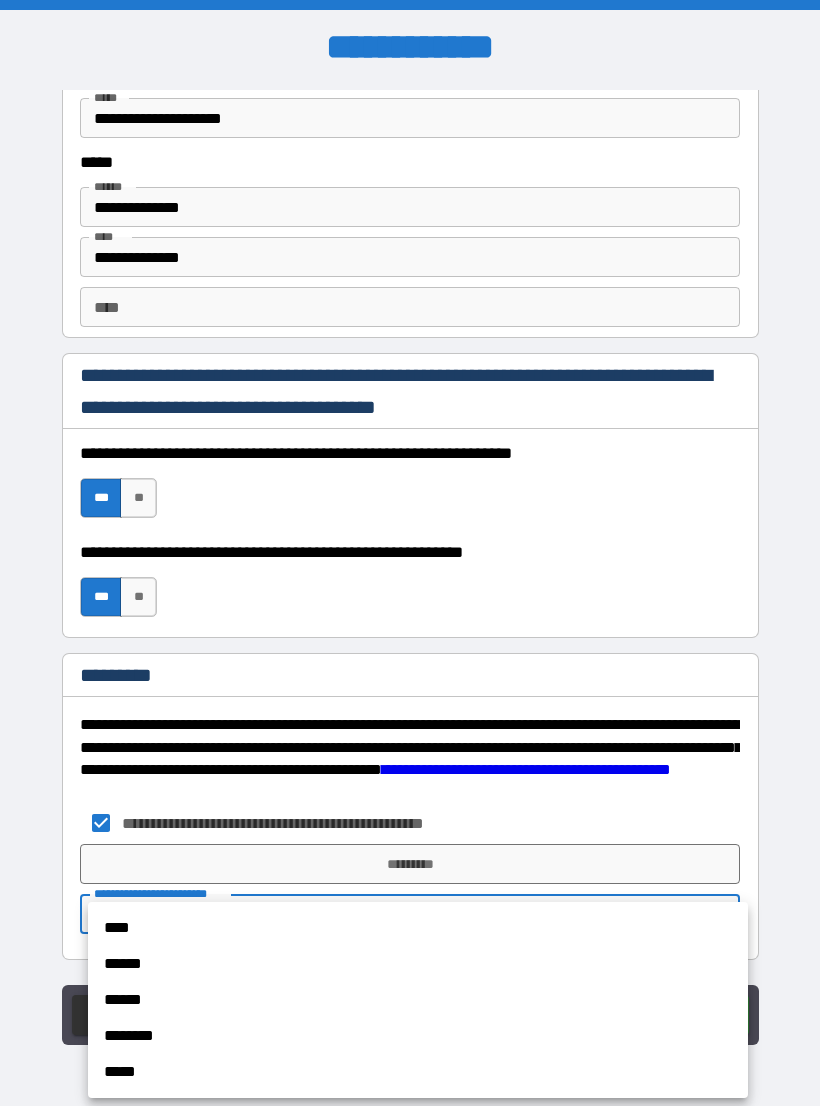click on "****" at bounding box center [418, 928] 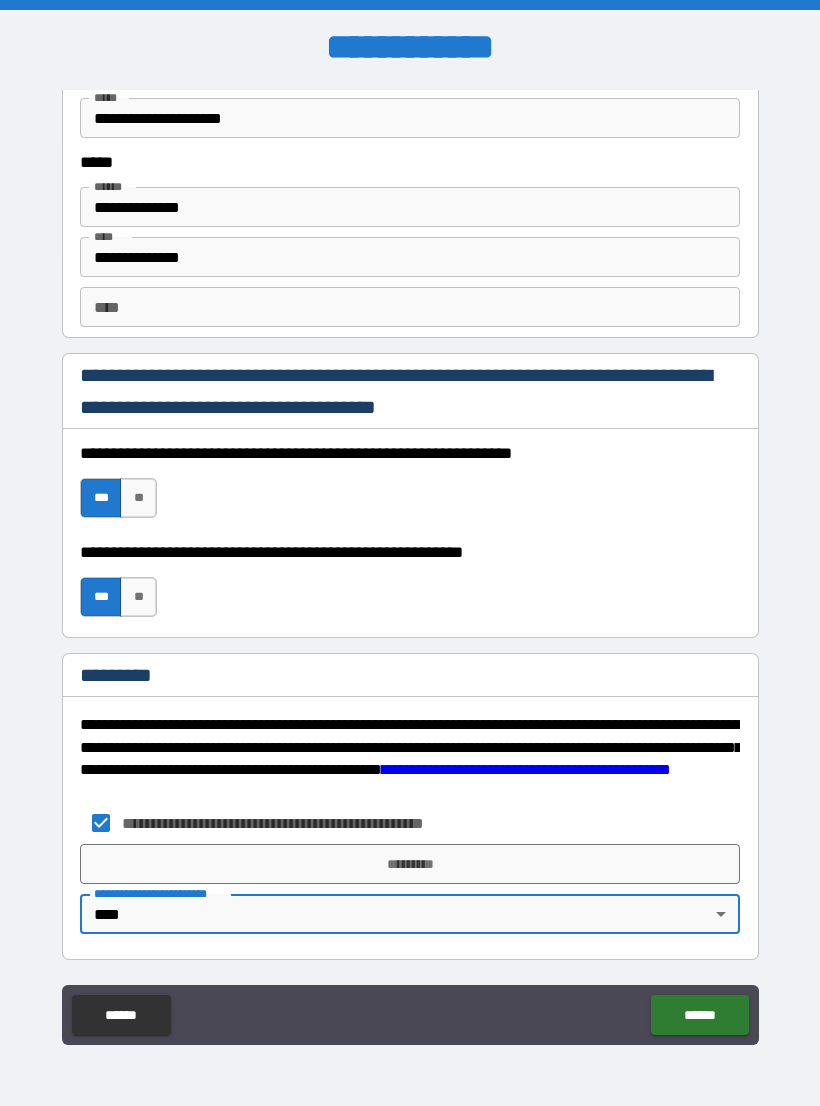 scroll, scrollTop: 2731, scrollLeft: 0, axis: vertical 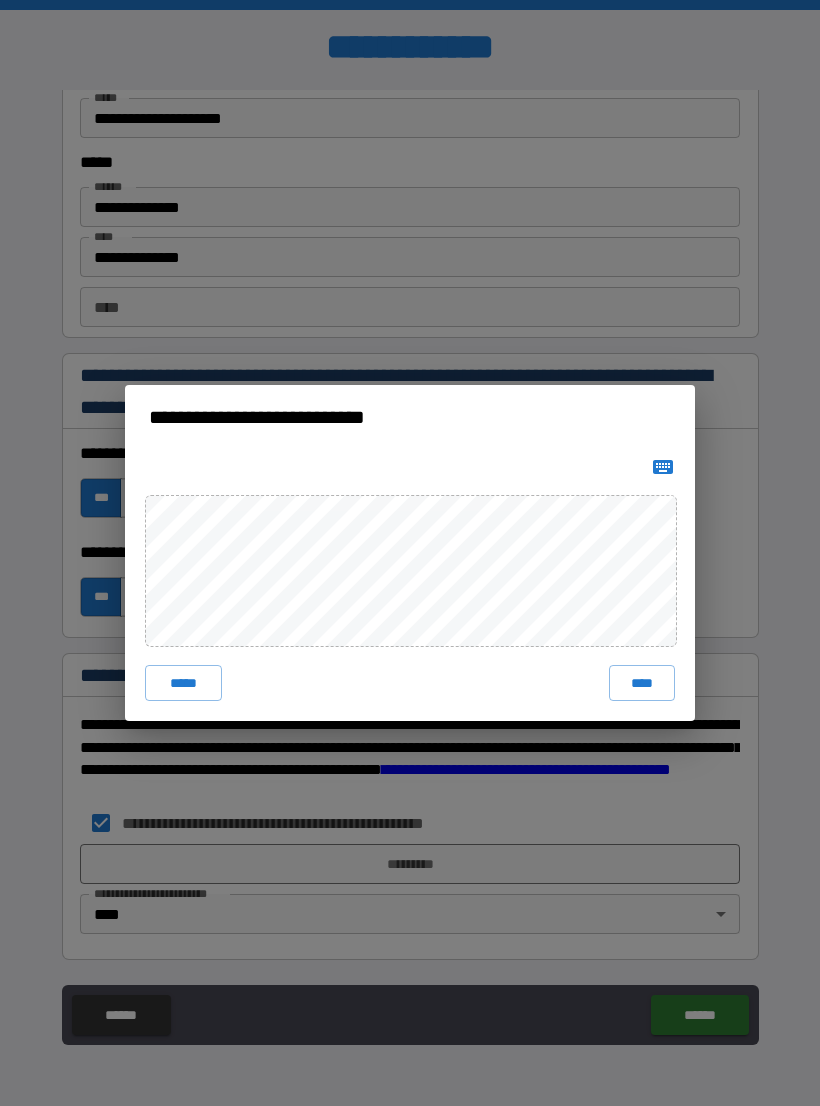 click on "****" at bounding box center [642, 683] 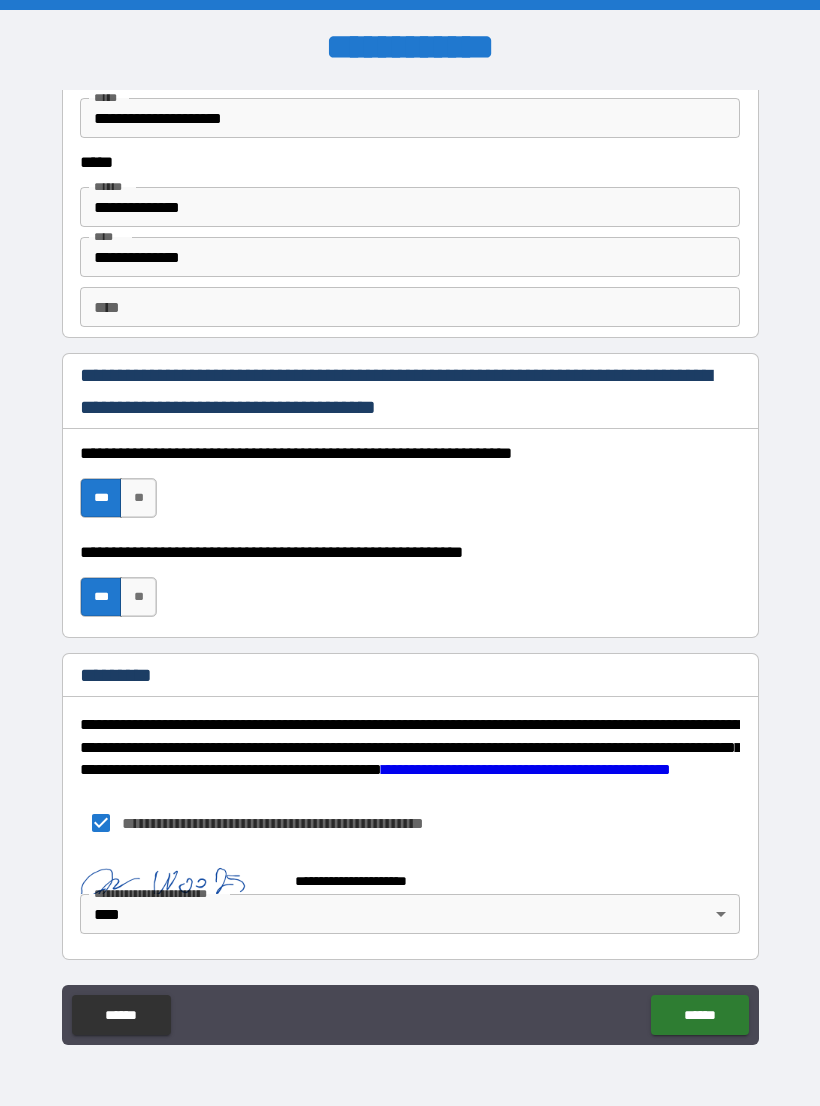 scroll, scrollTop: 2721, scrollLeft: 0, axis: vertical 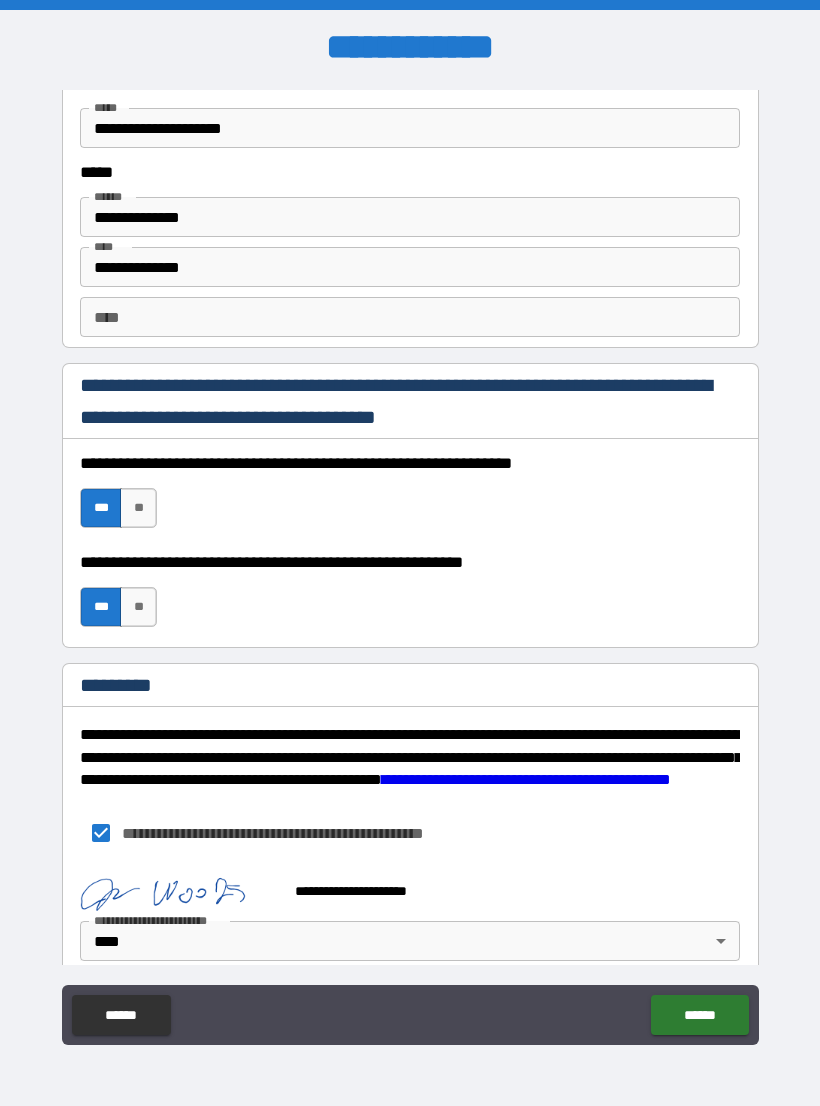 click on "******" at bounding box center (699, 1015) 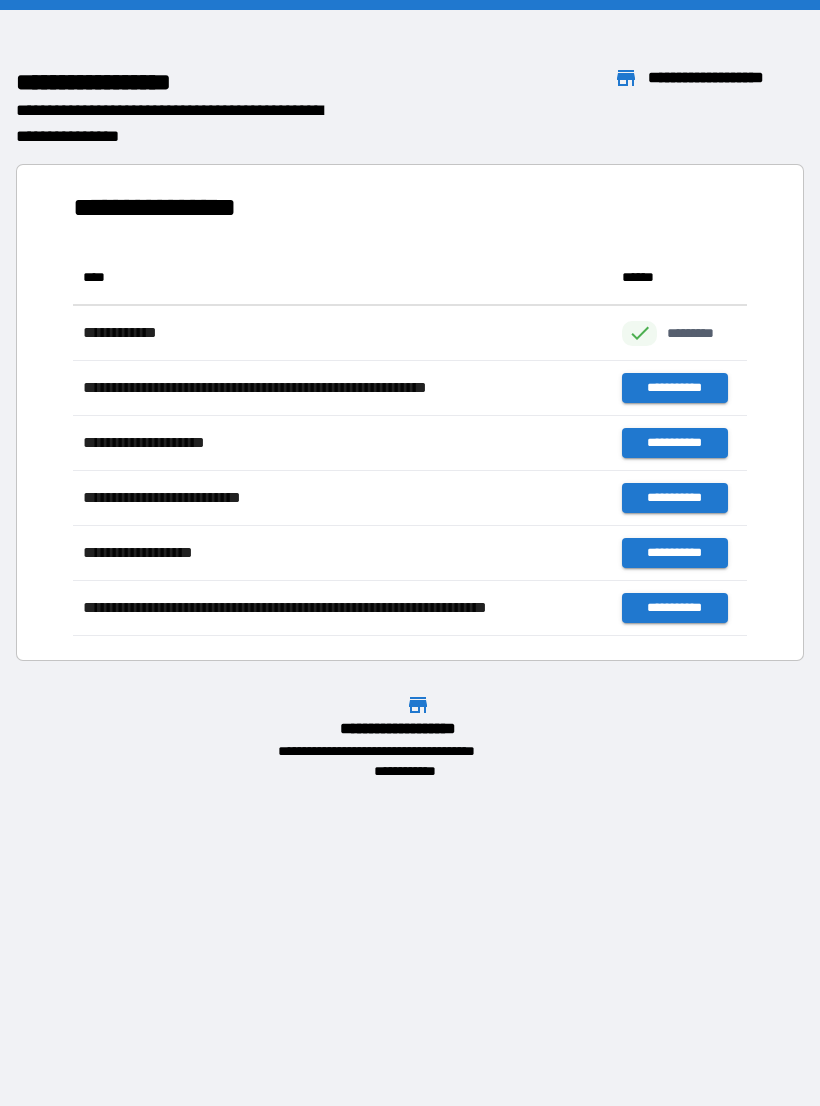 scroll, scrollTop: 1, scrollLeft: 1, axis: both 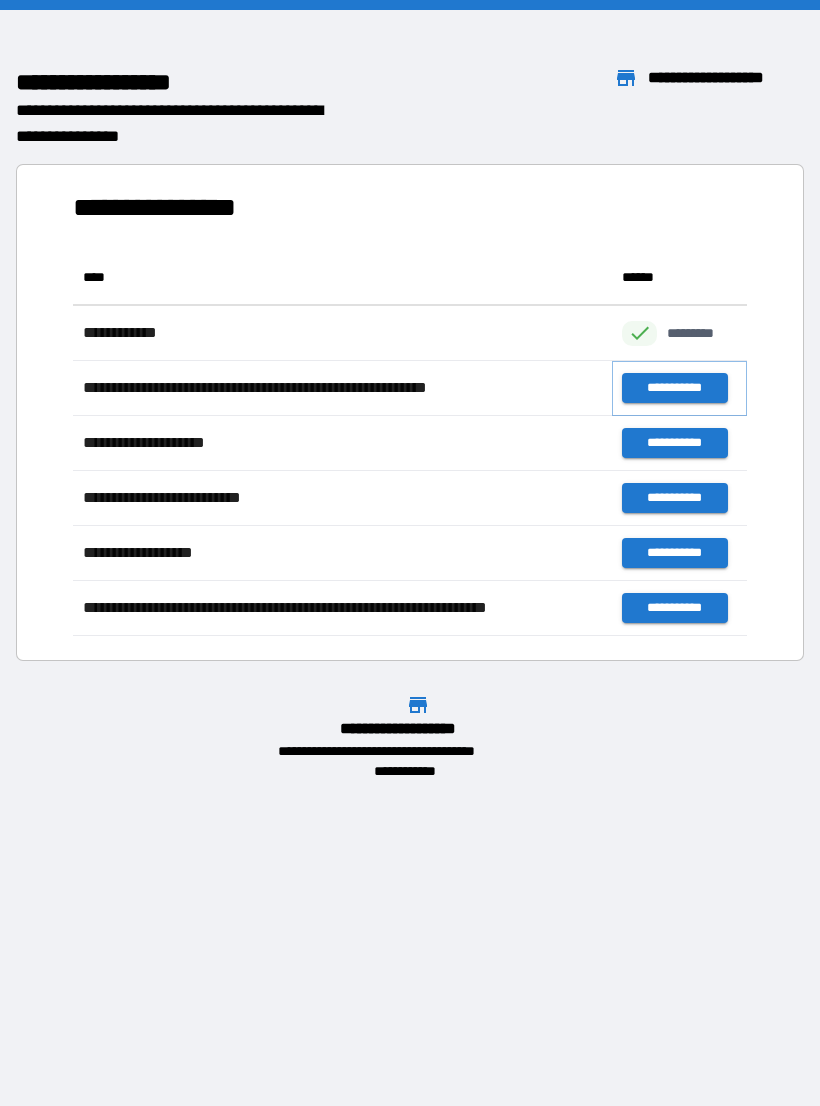 click on "**********" at bounding box center (674, 388) 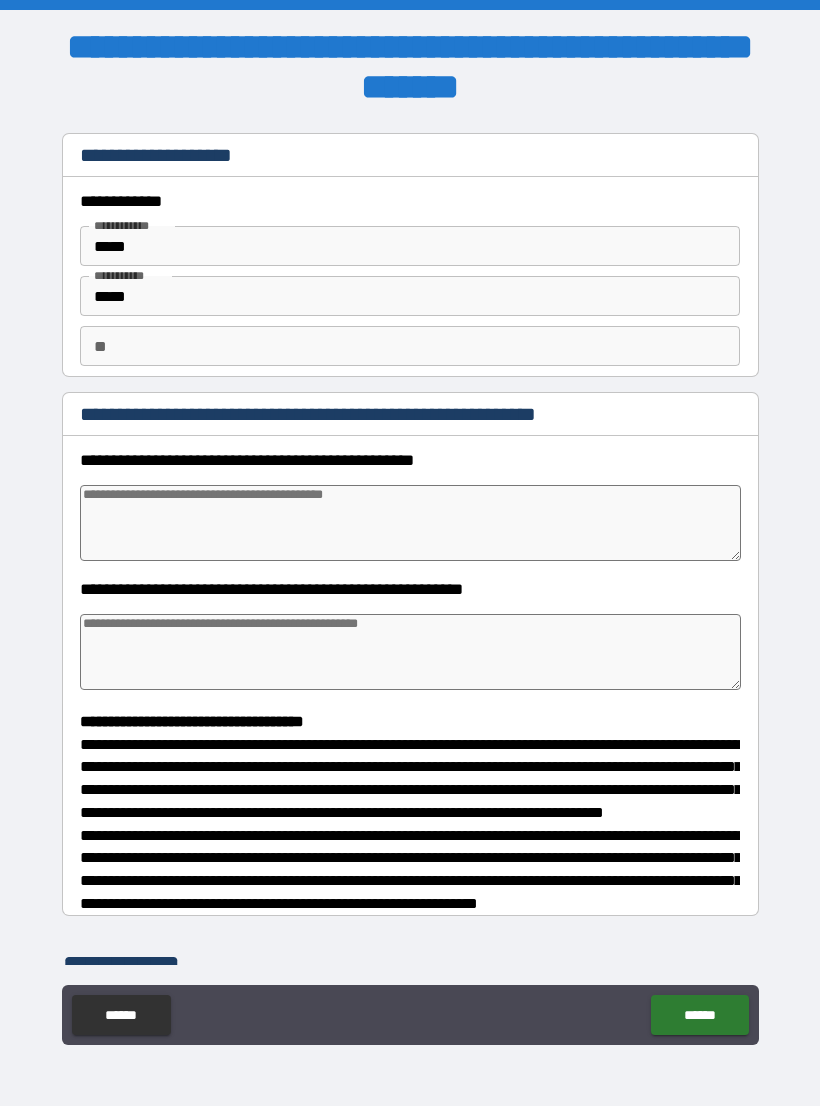 type on "*" 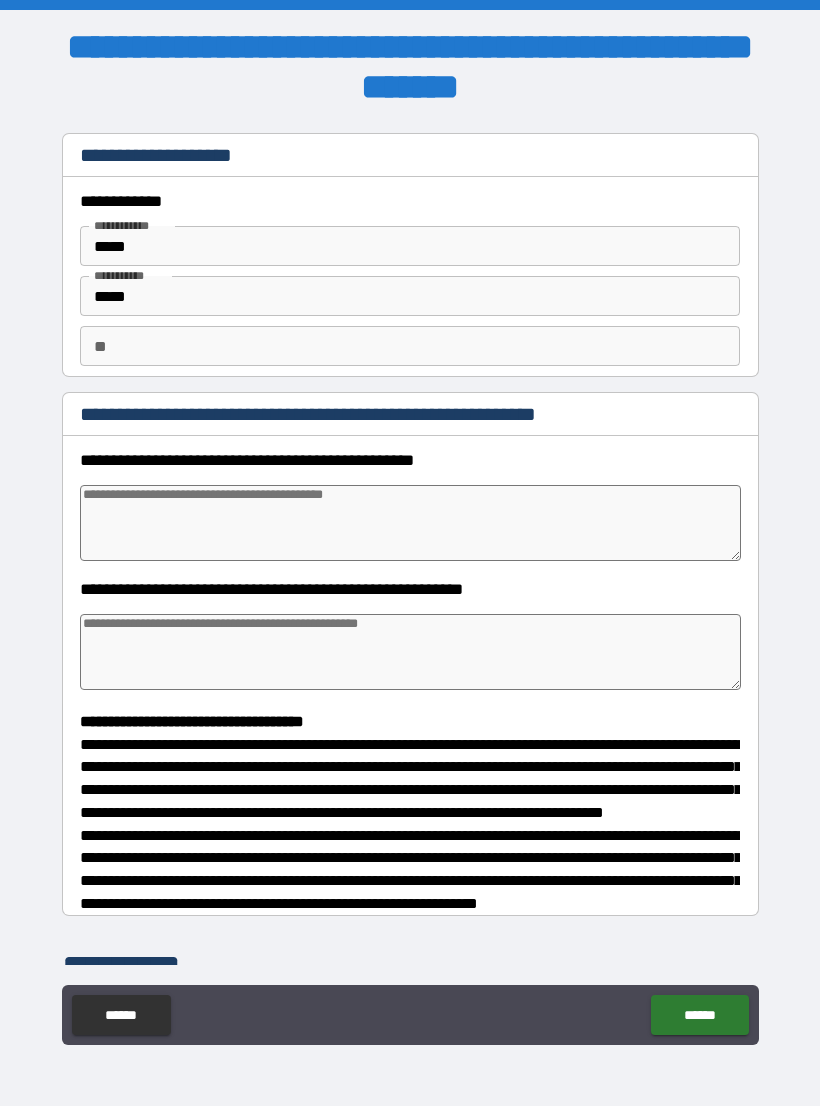 type on "*" 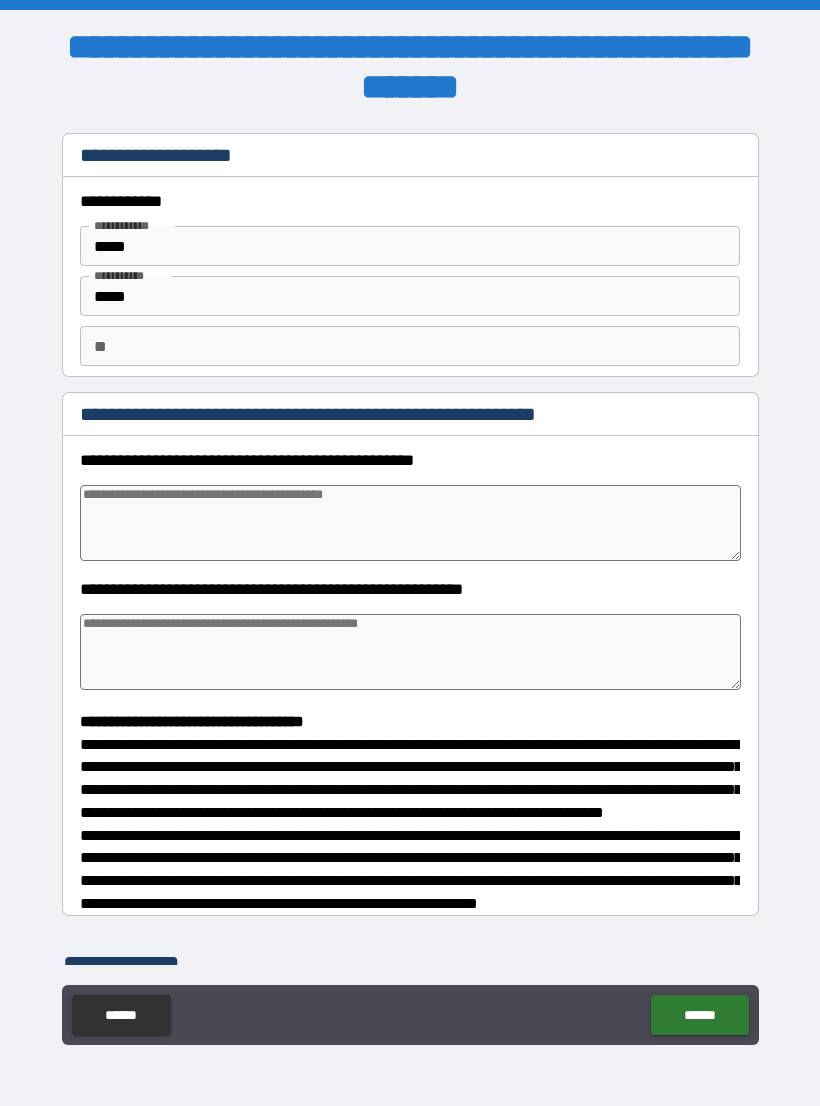 type on "*" 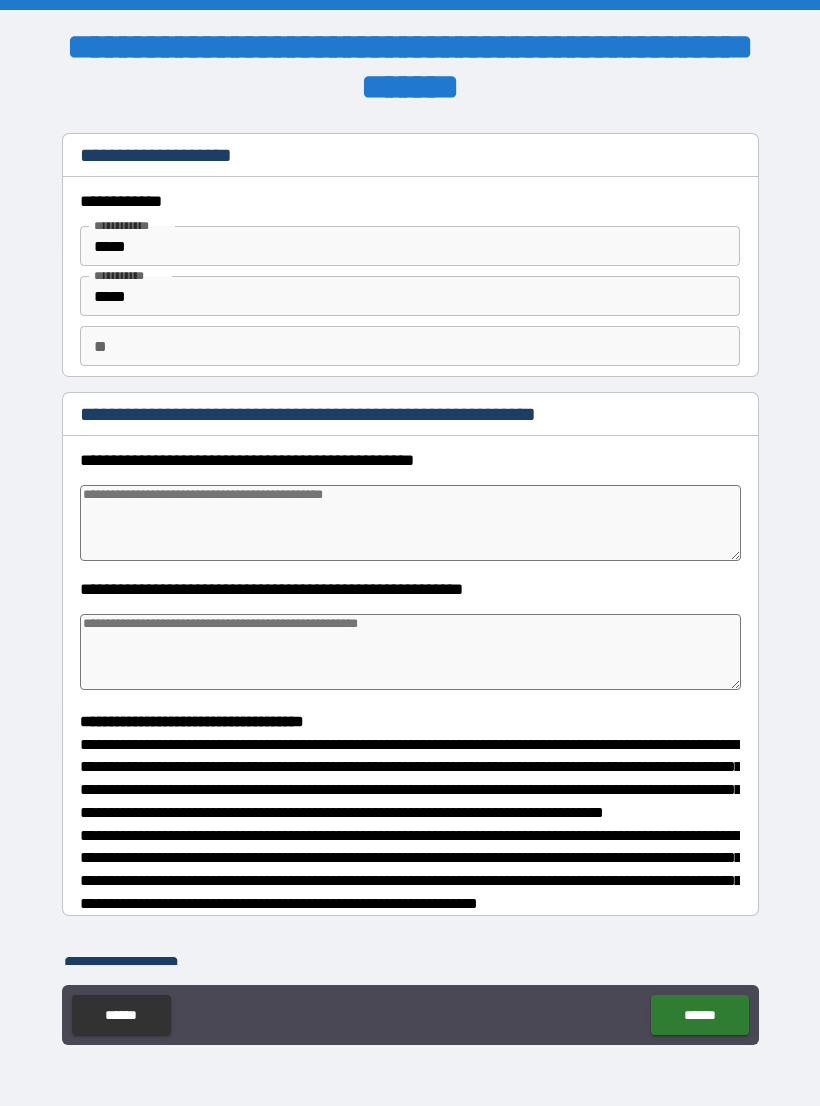 type on "*" 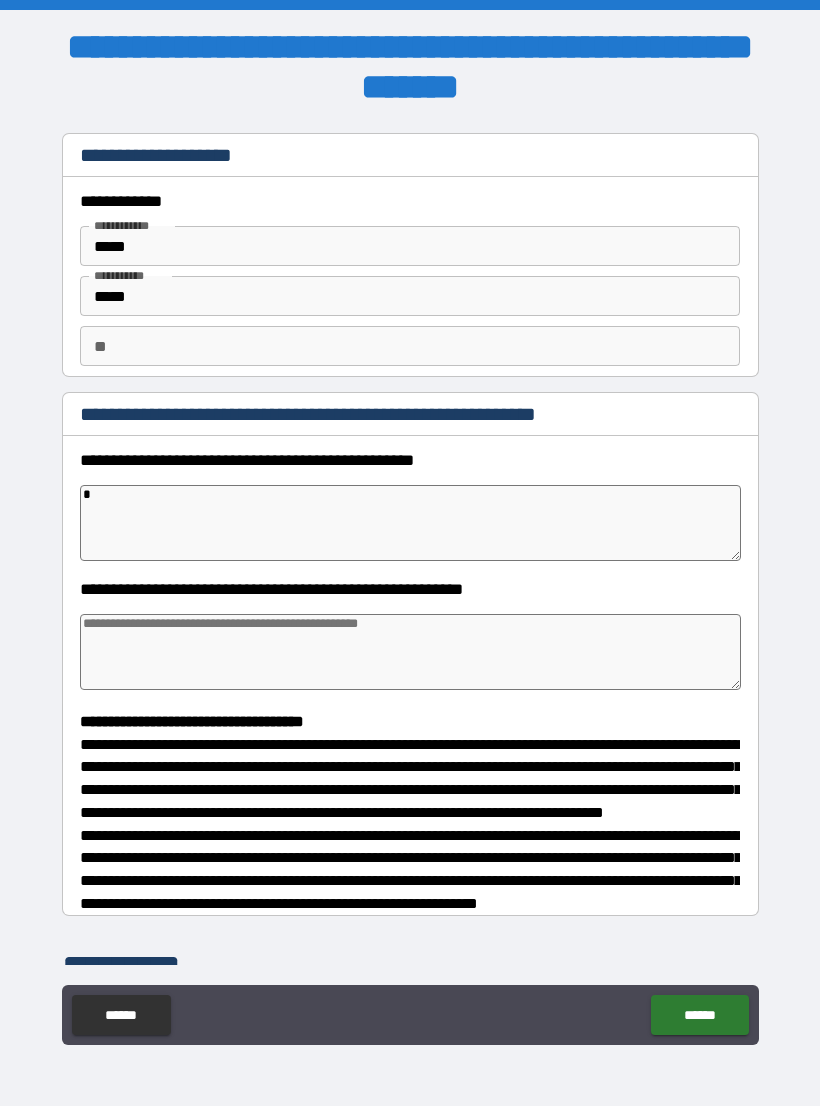 type on "*" 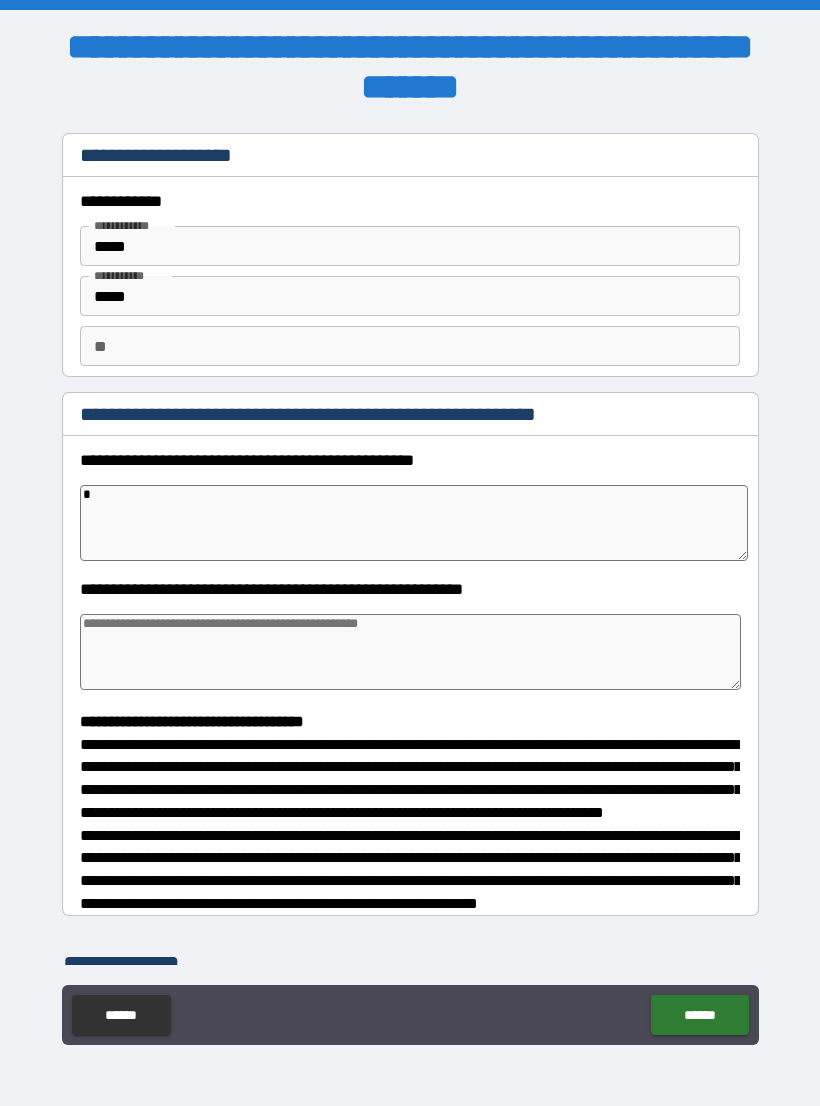 type on "*" 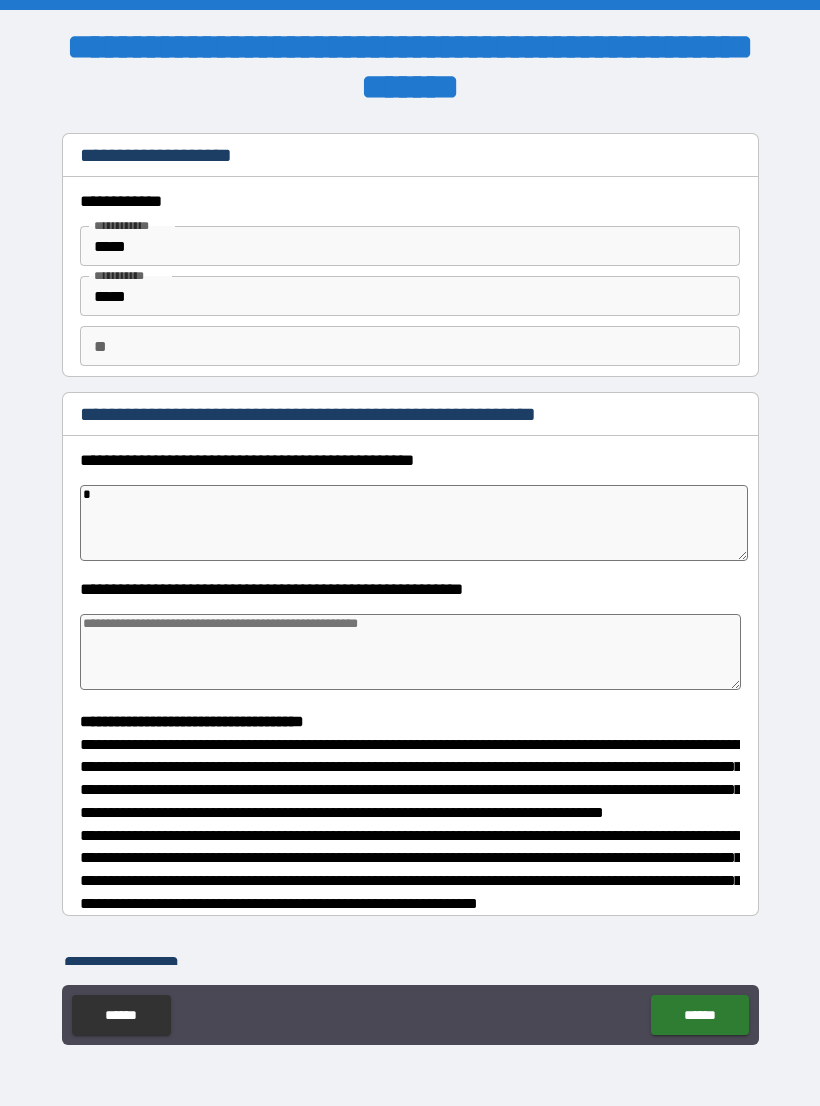 type on "*" 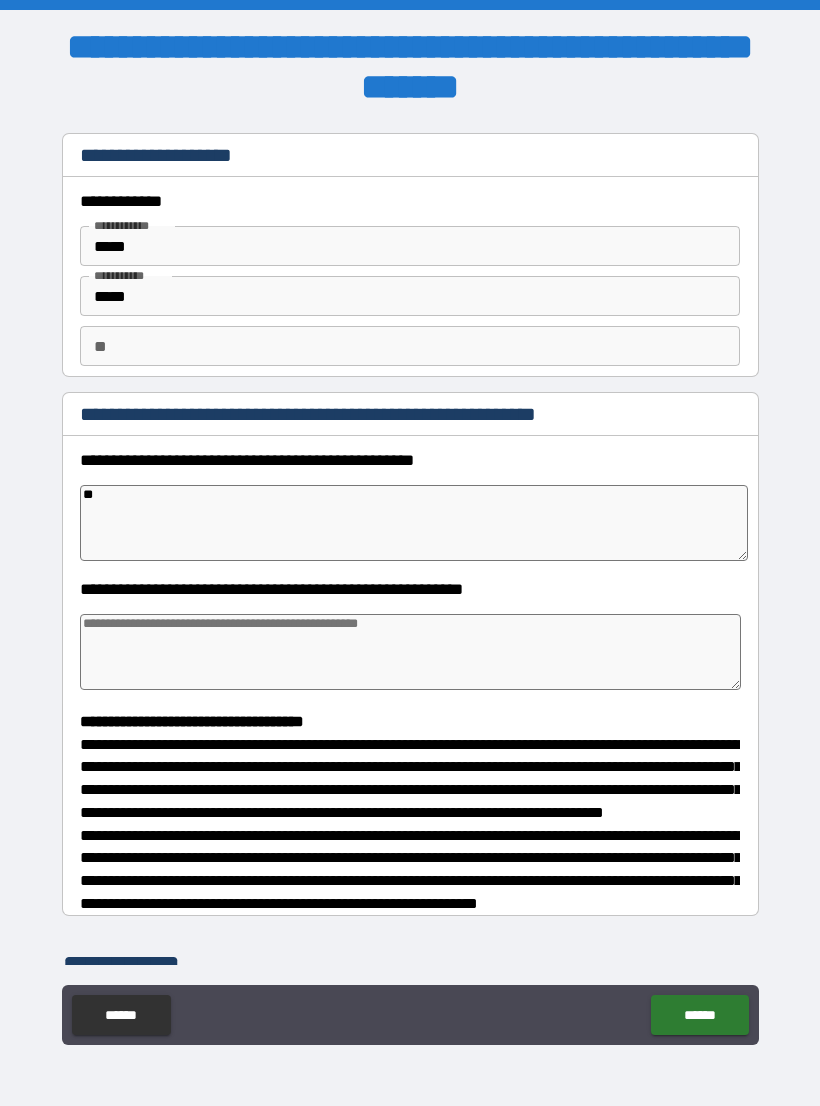 type on "*" 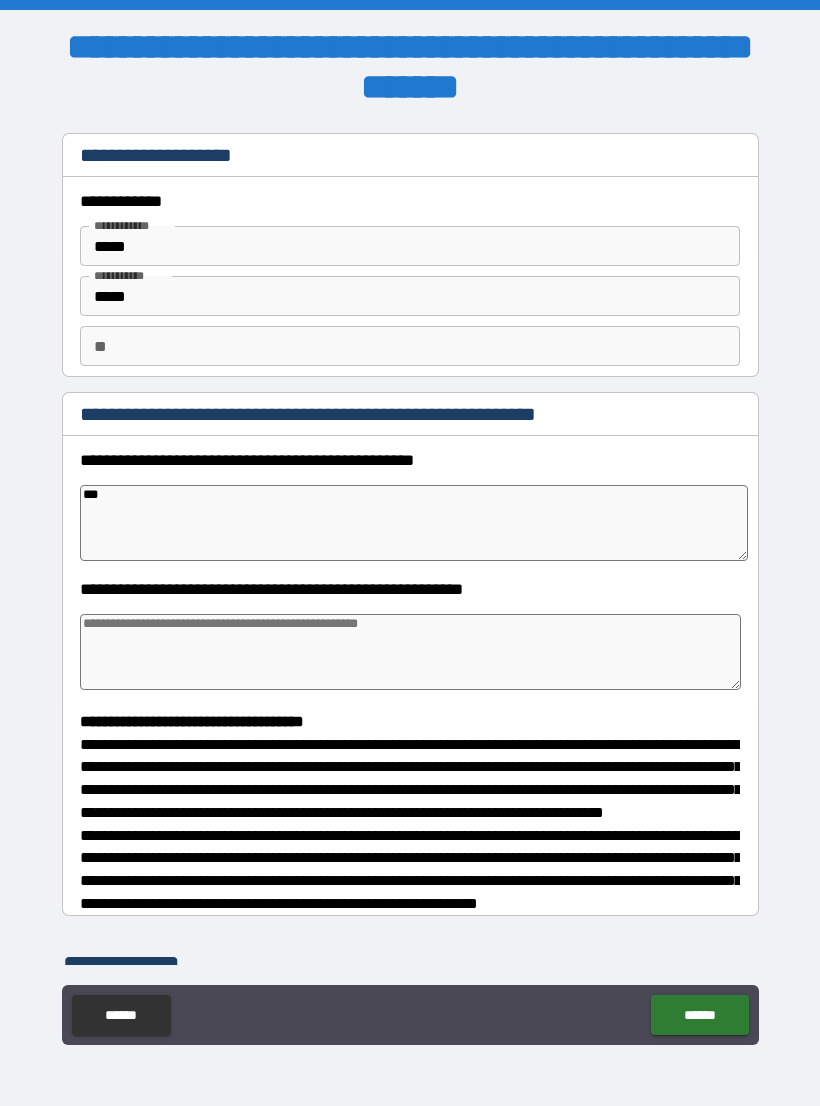 type on "*" 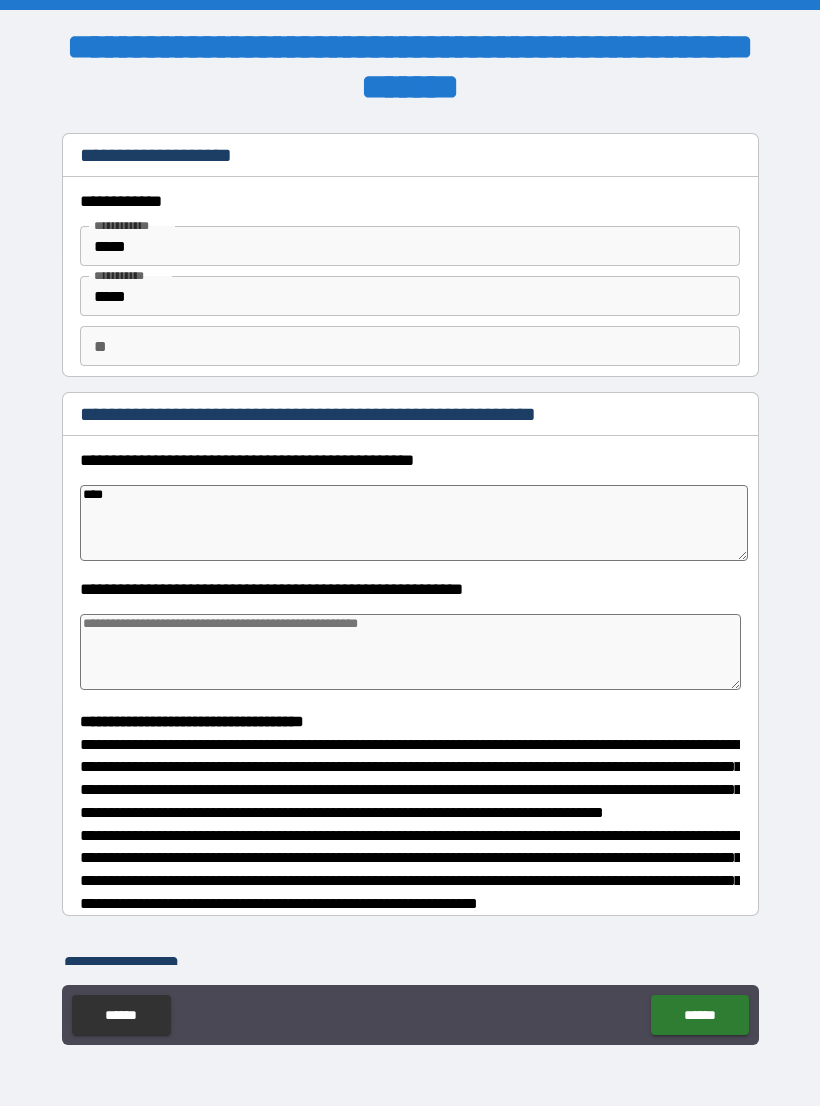 type on "*" 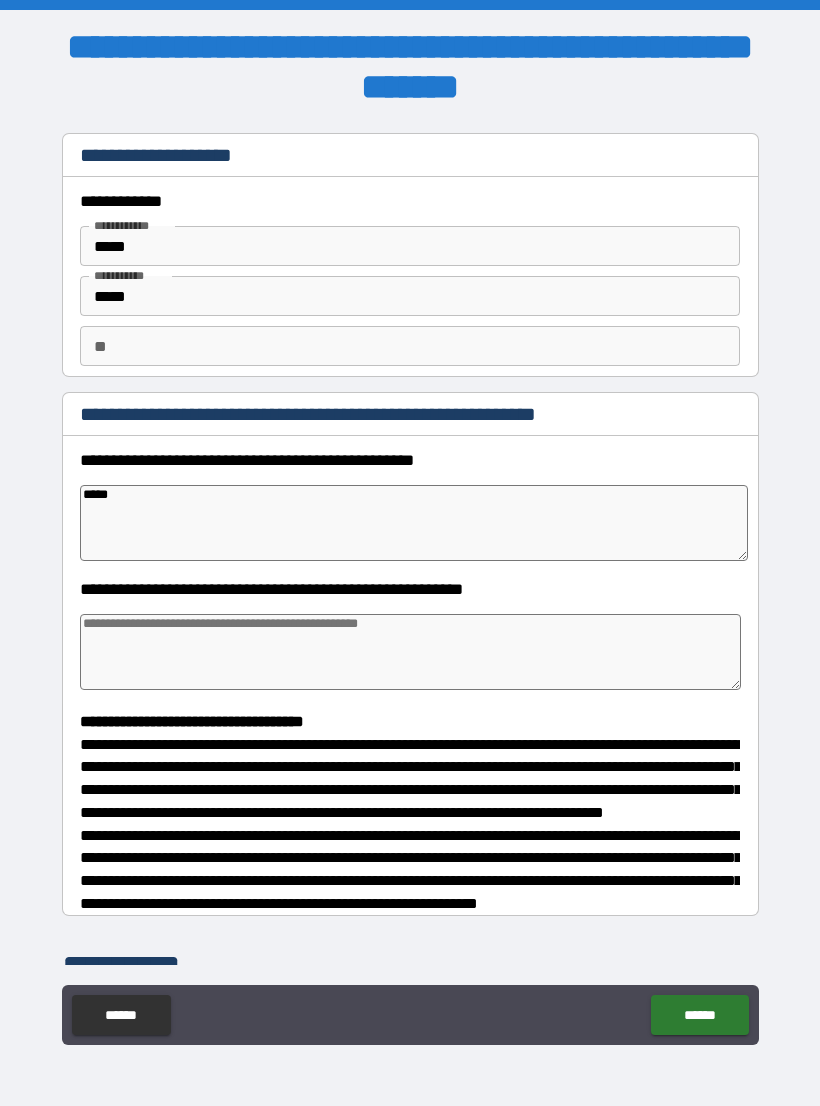 type on "*" 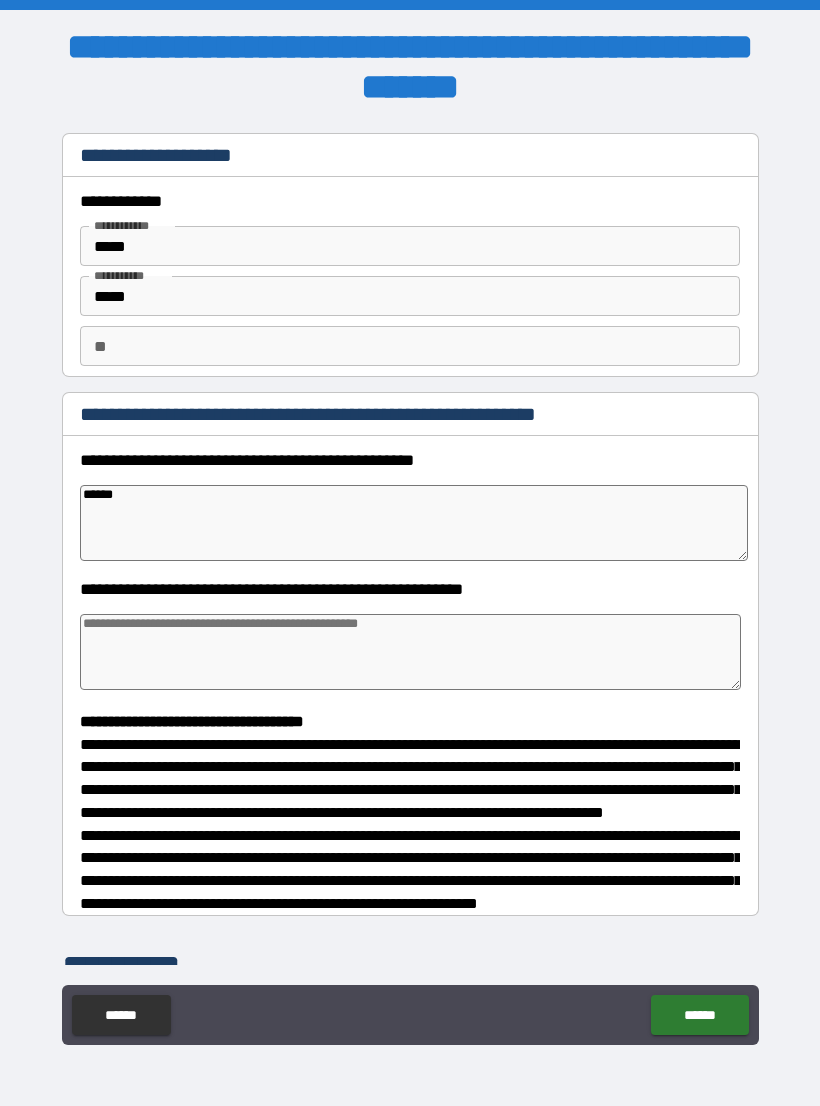 type on "*" 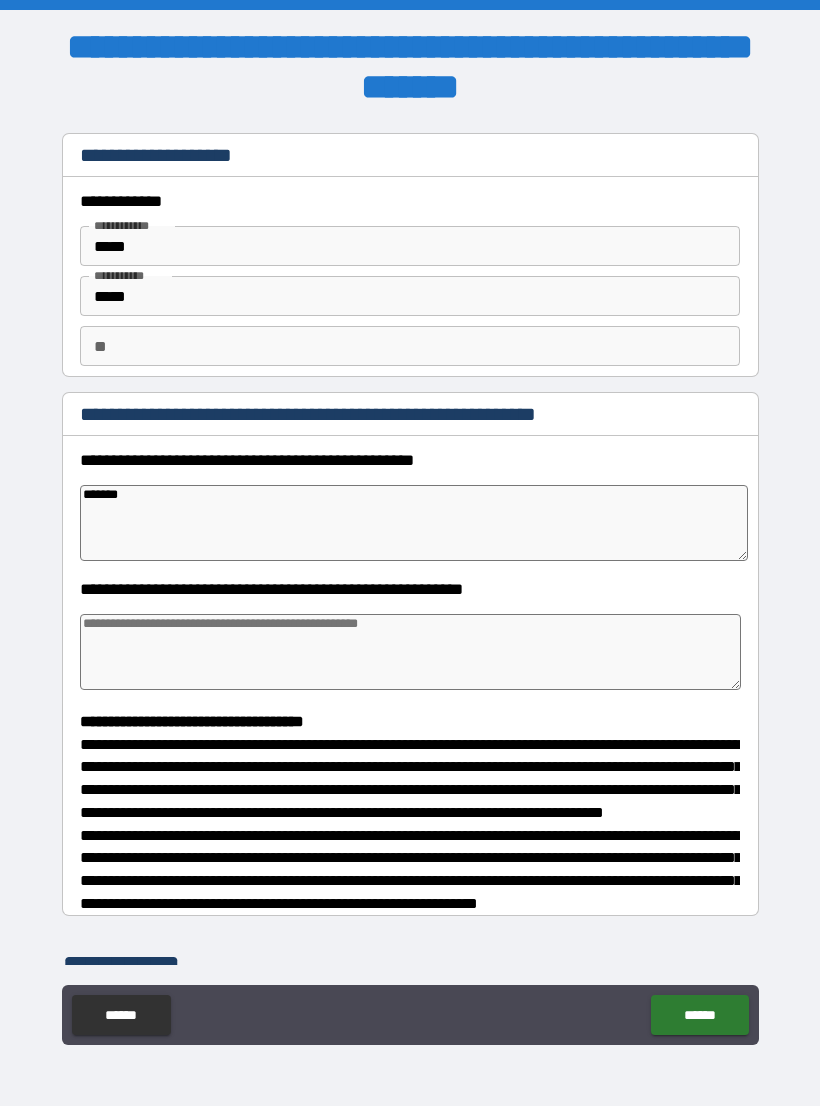 type on "*" 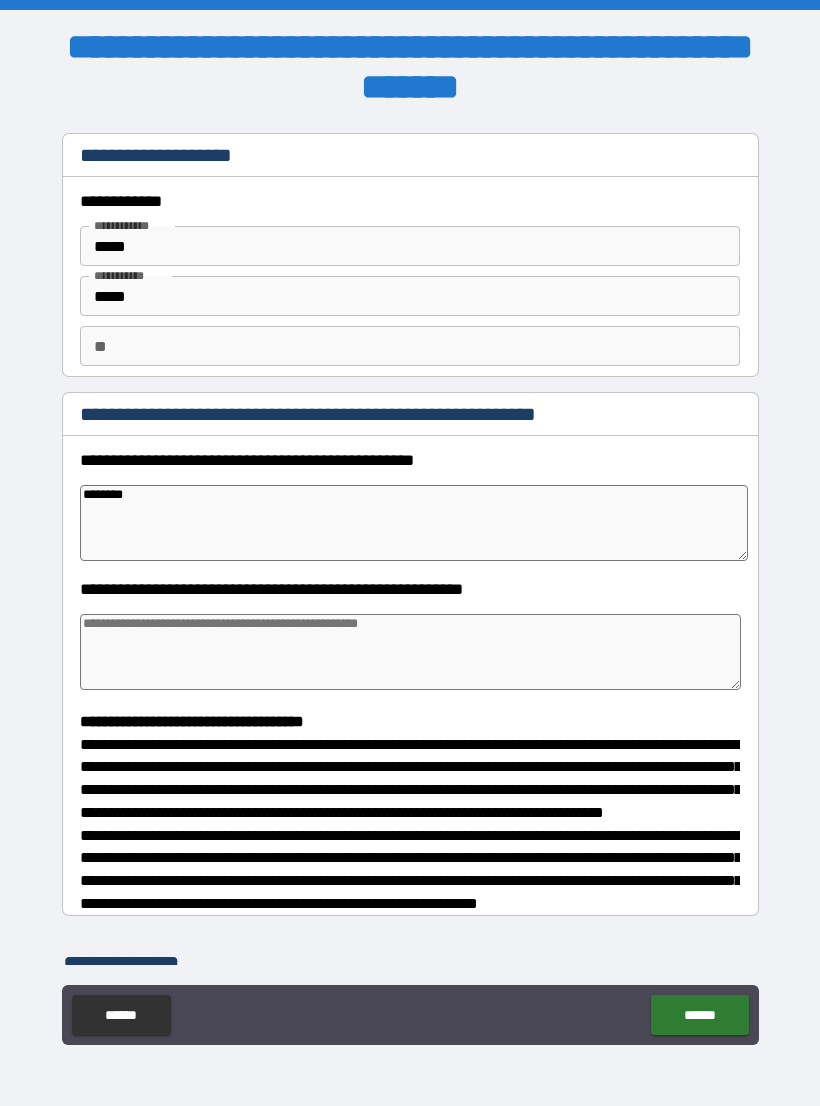 type on "*" 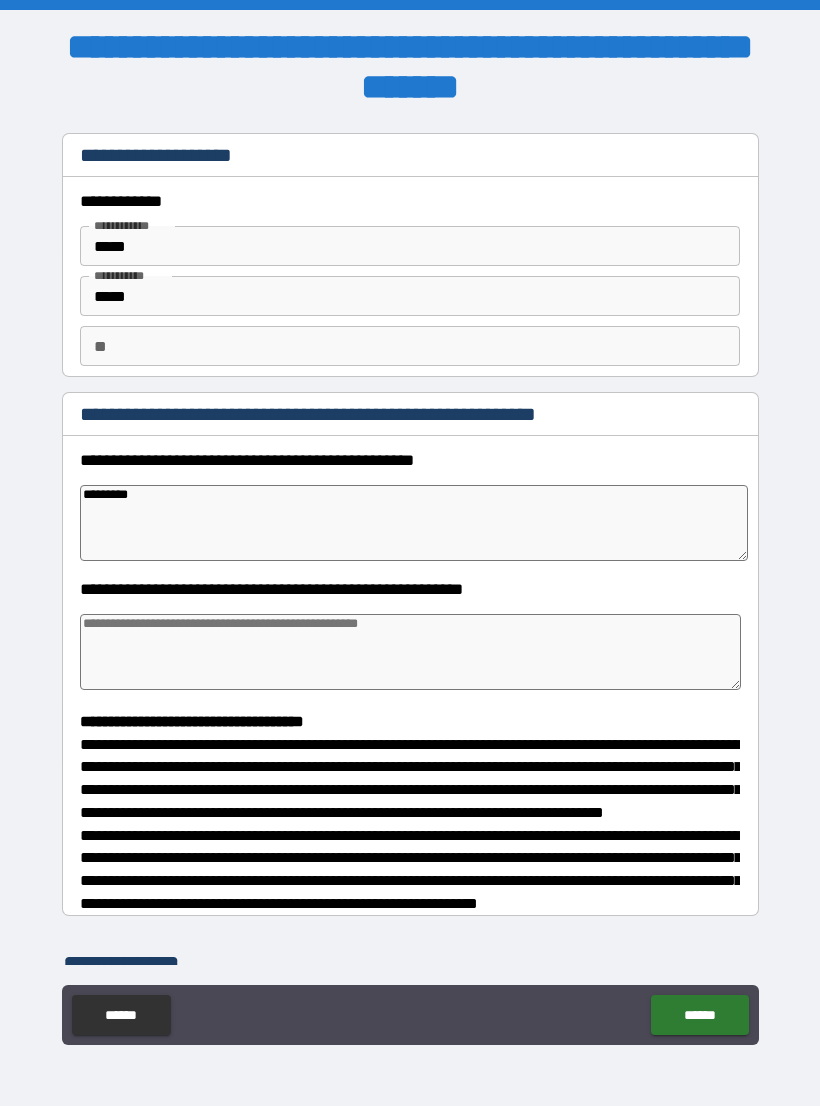 type on "*" 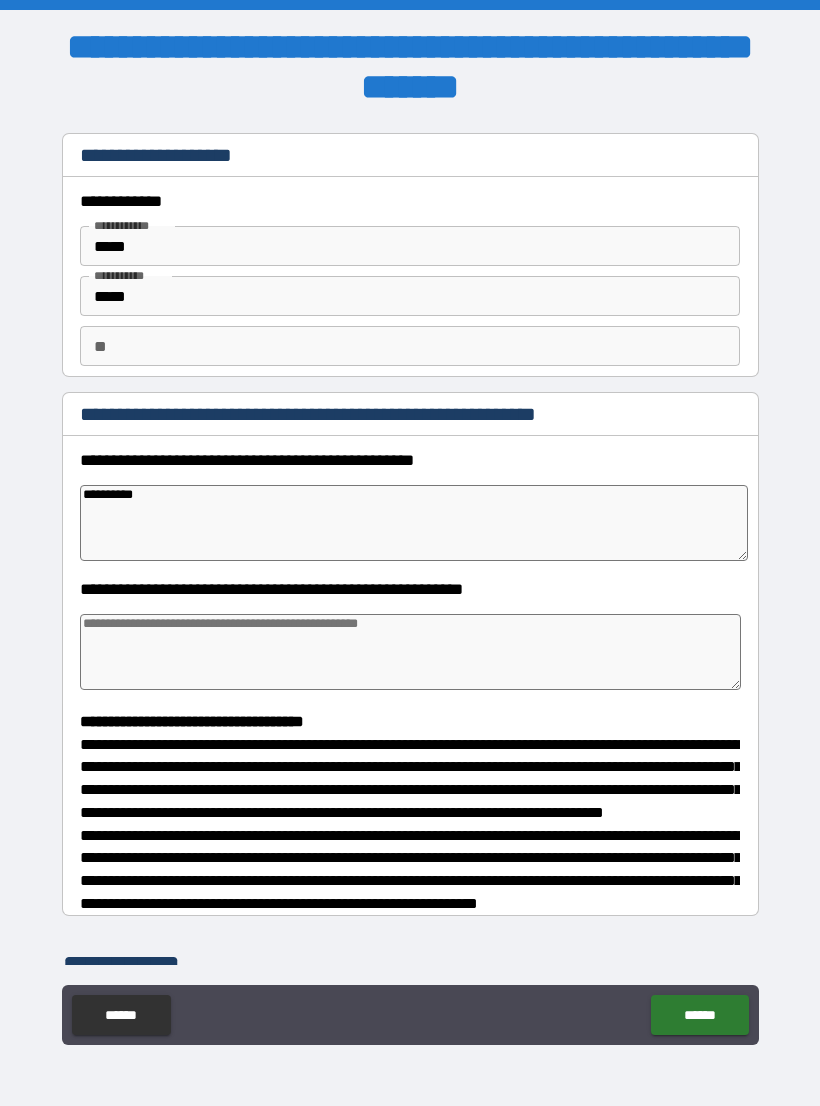 type on "*" 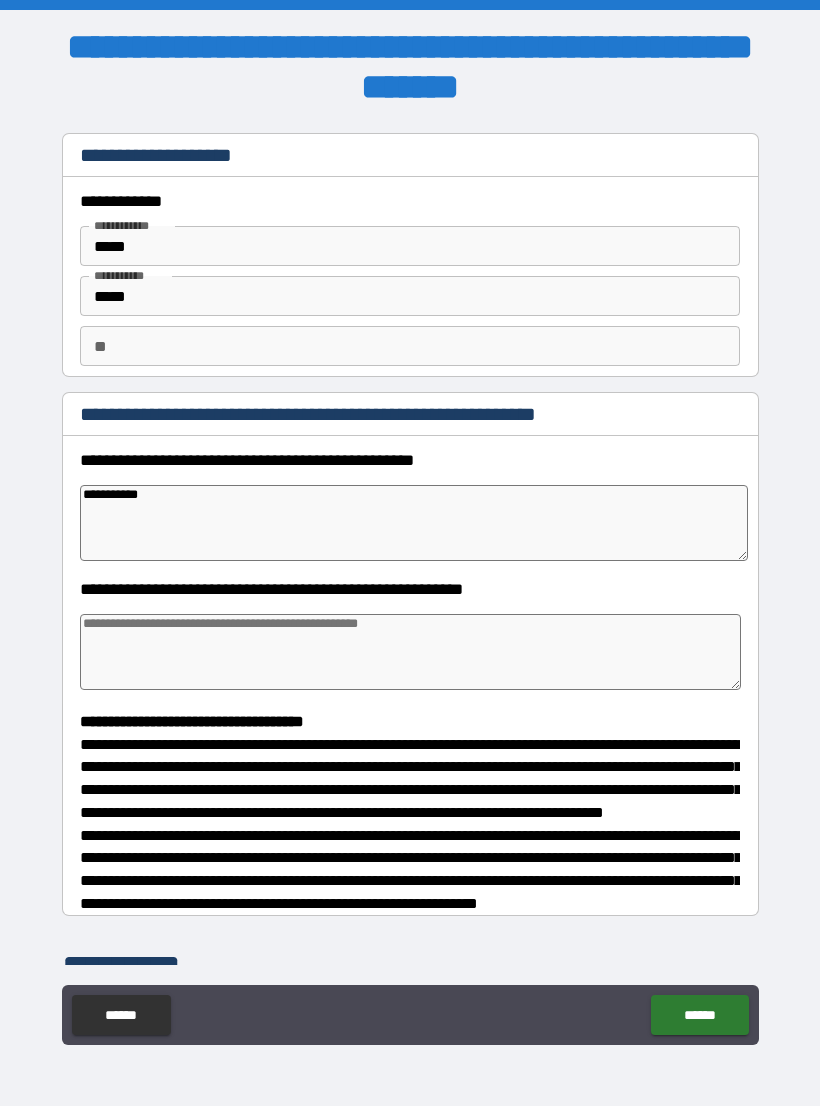 type on "*" 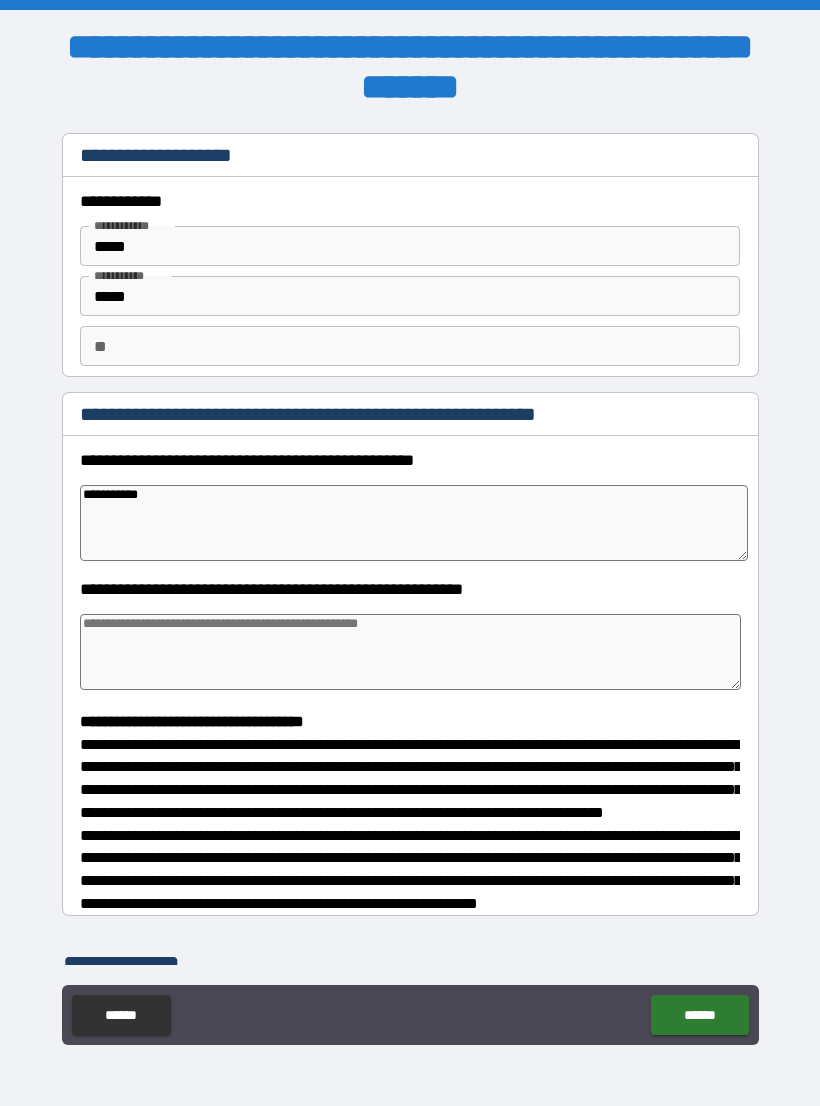 type on "**********" 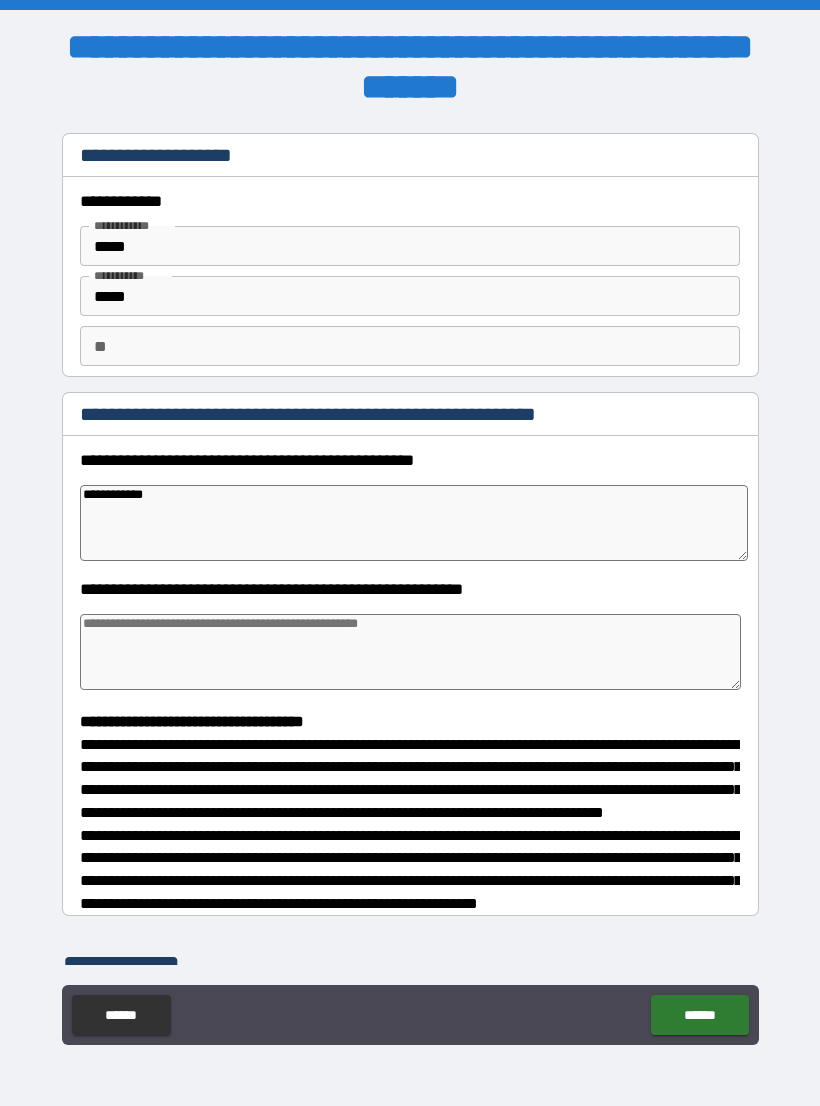 type on "*" 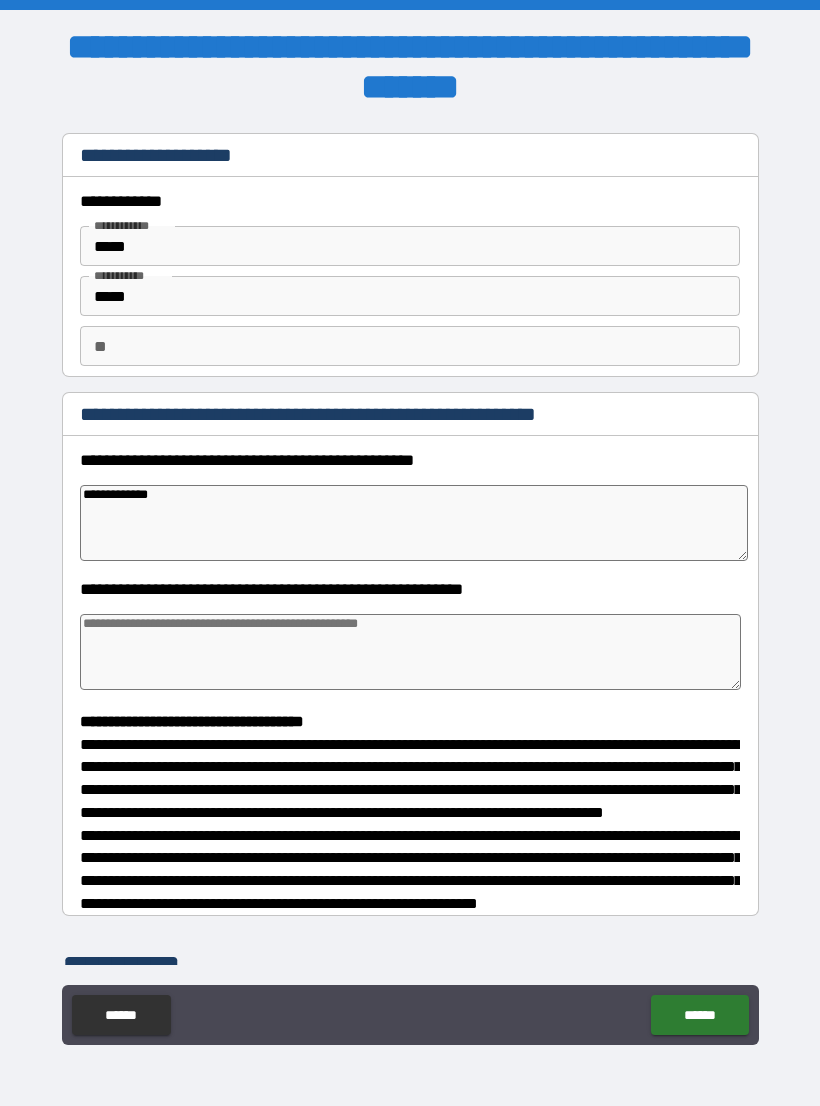 type on "*" 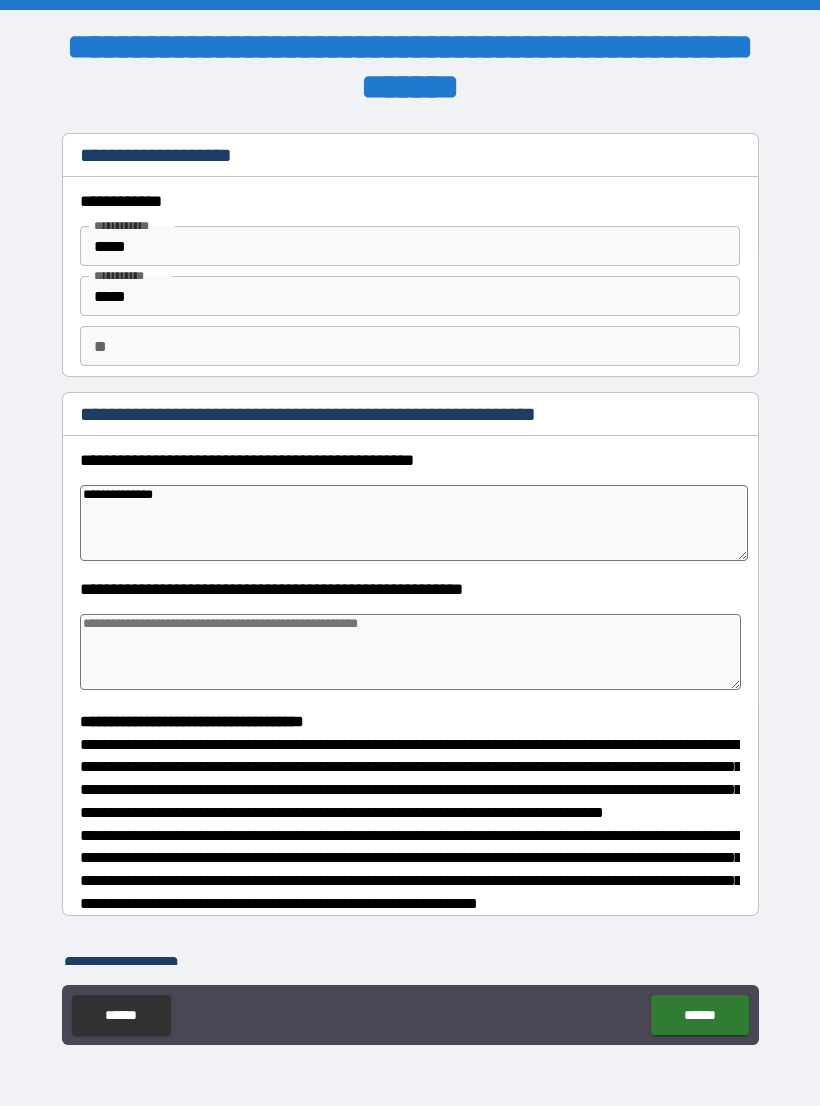 type on "*" 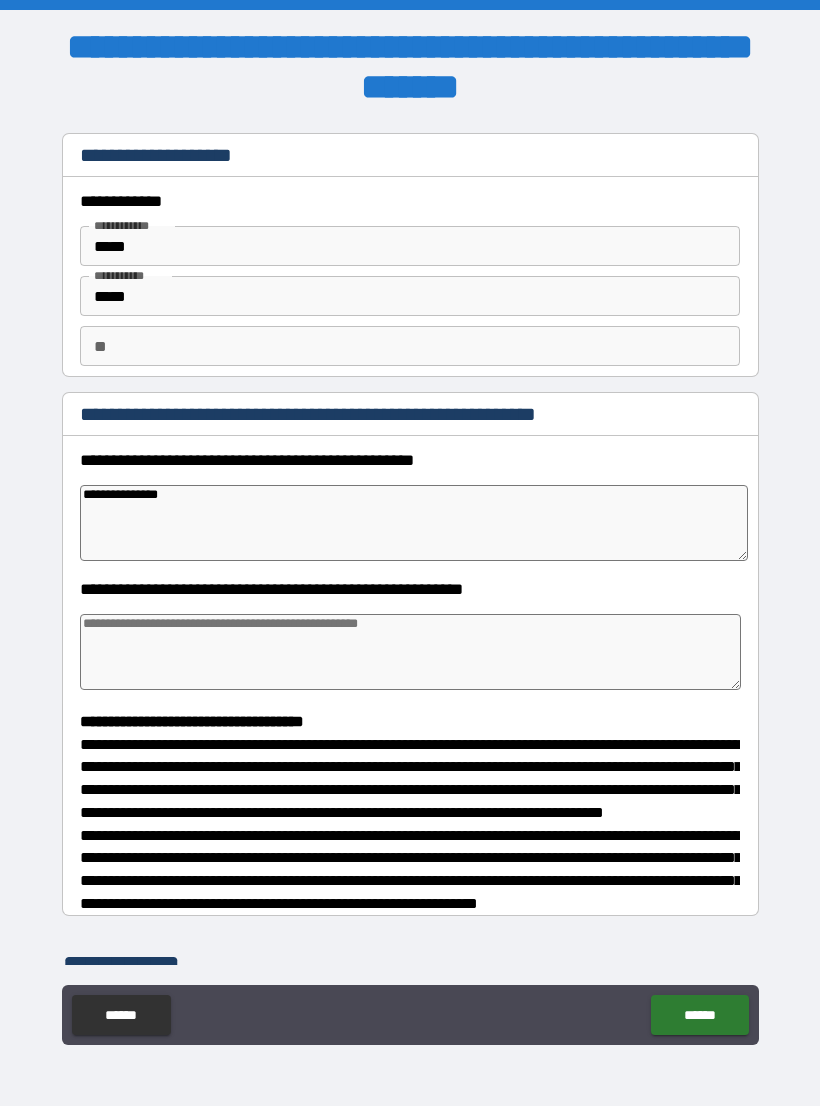 type on "*" 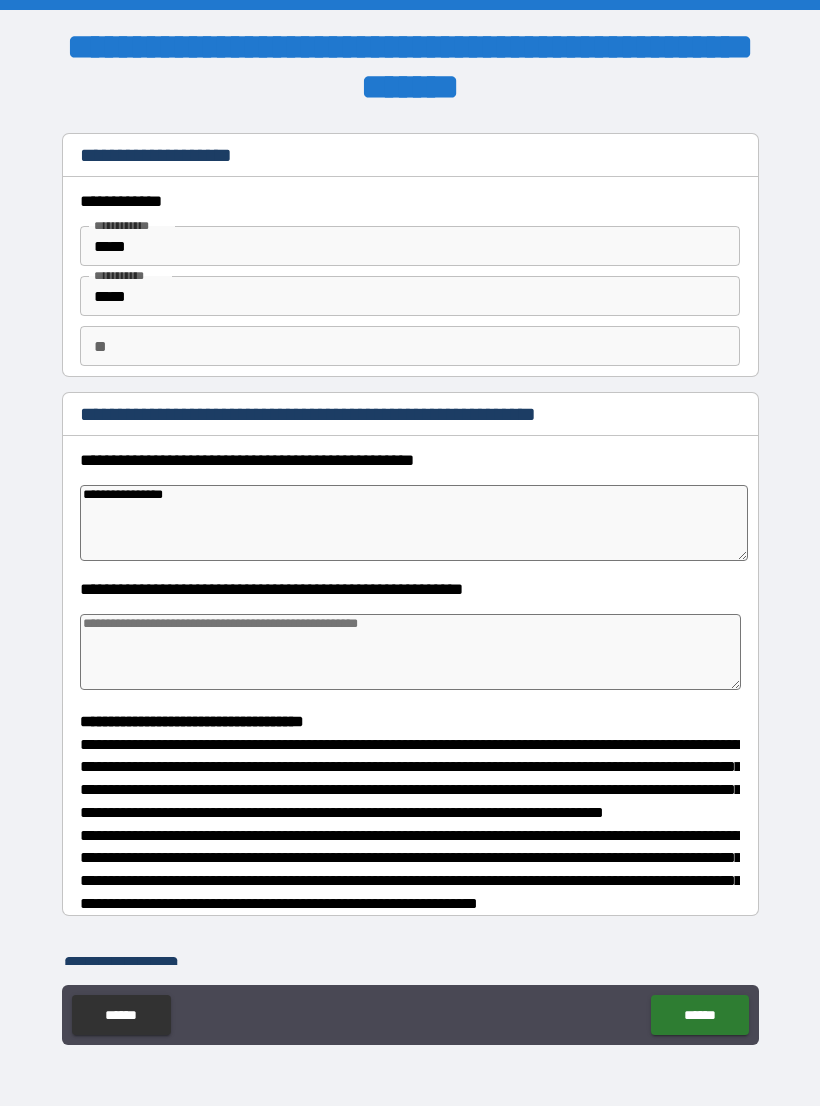 type on "*" 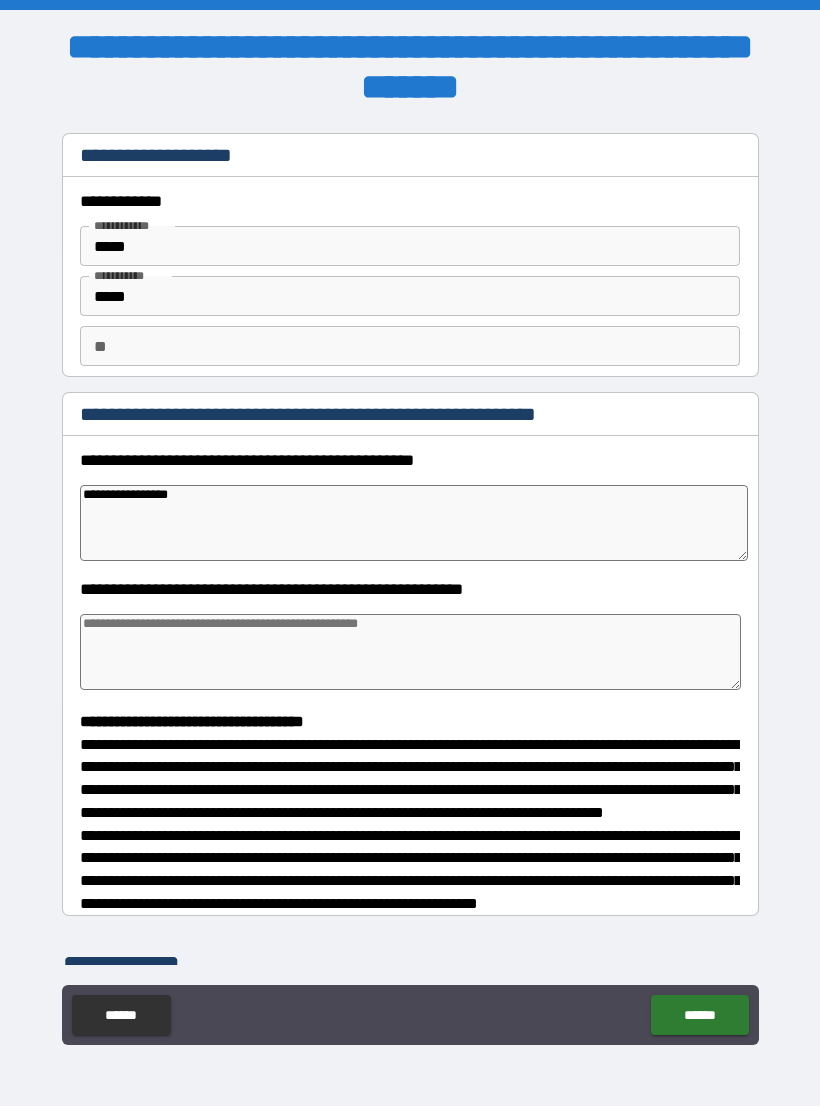 type on "*" 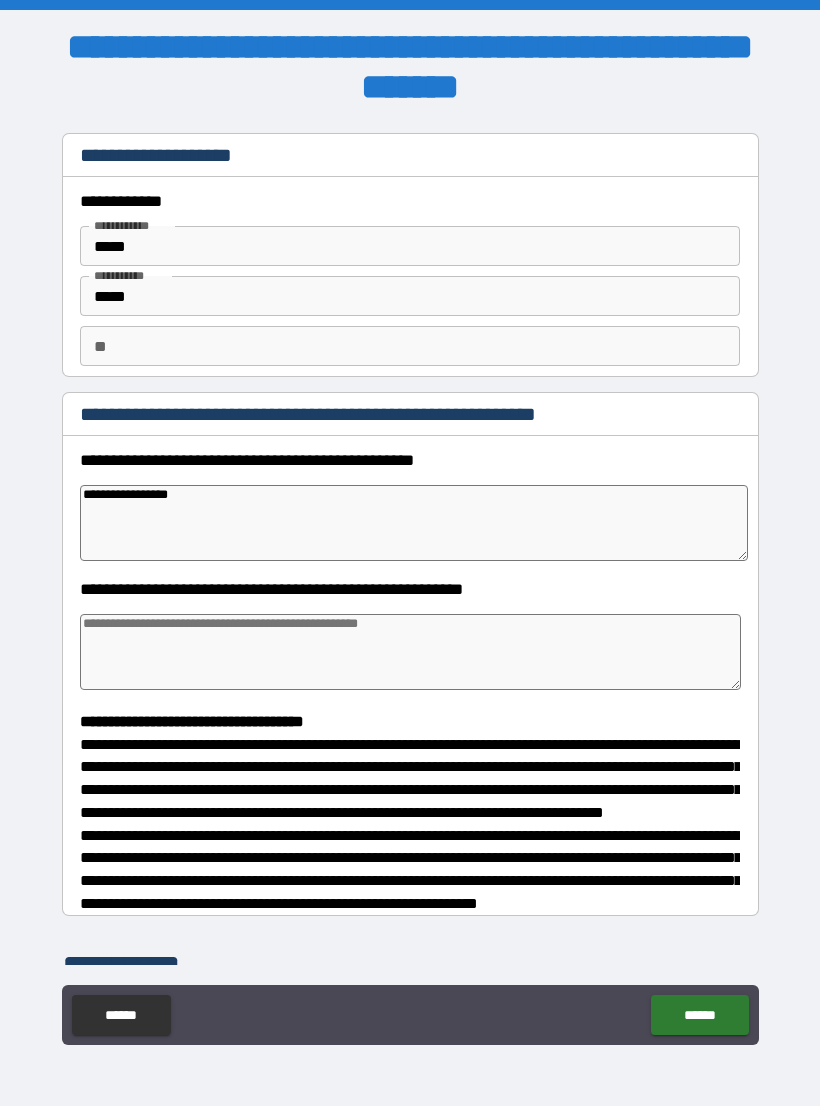 type on "**********" 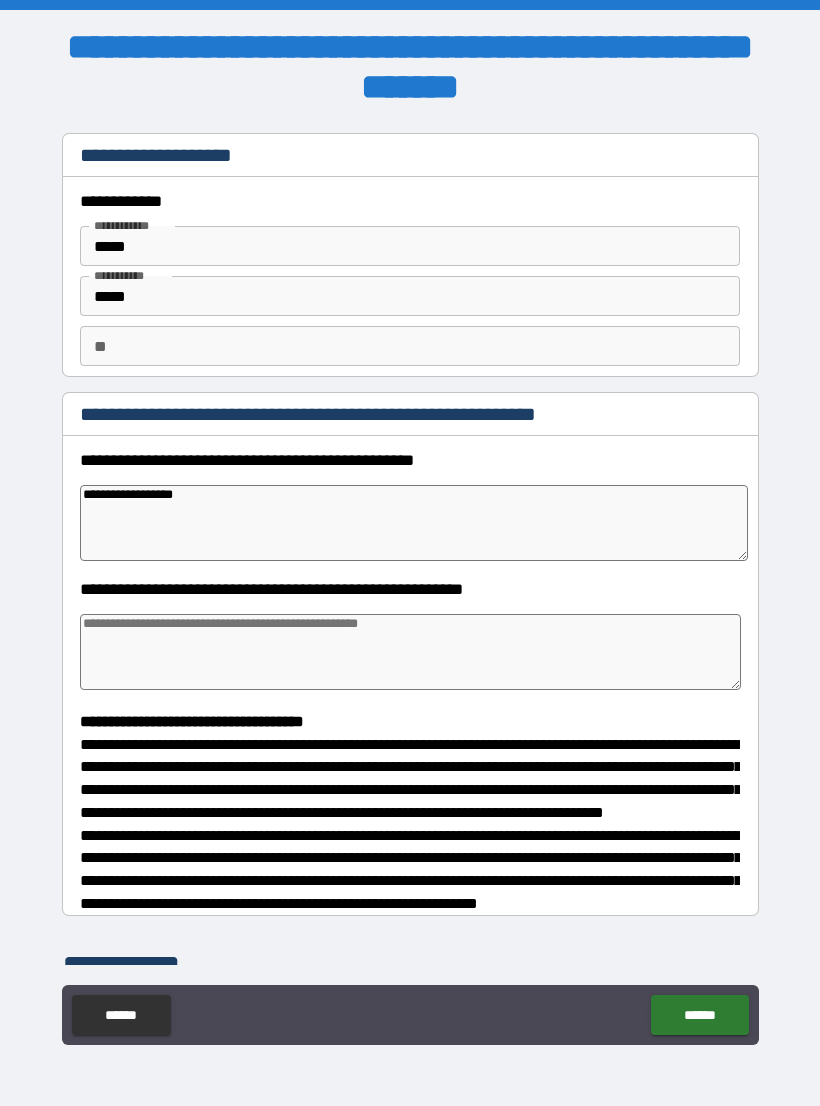 type on "*" 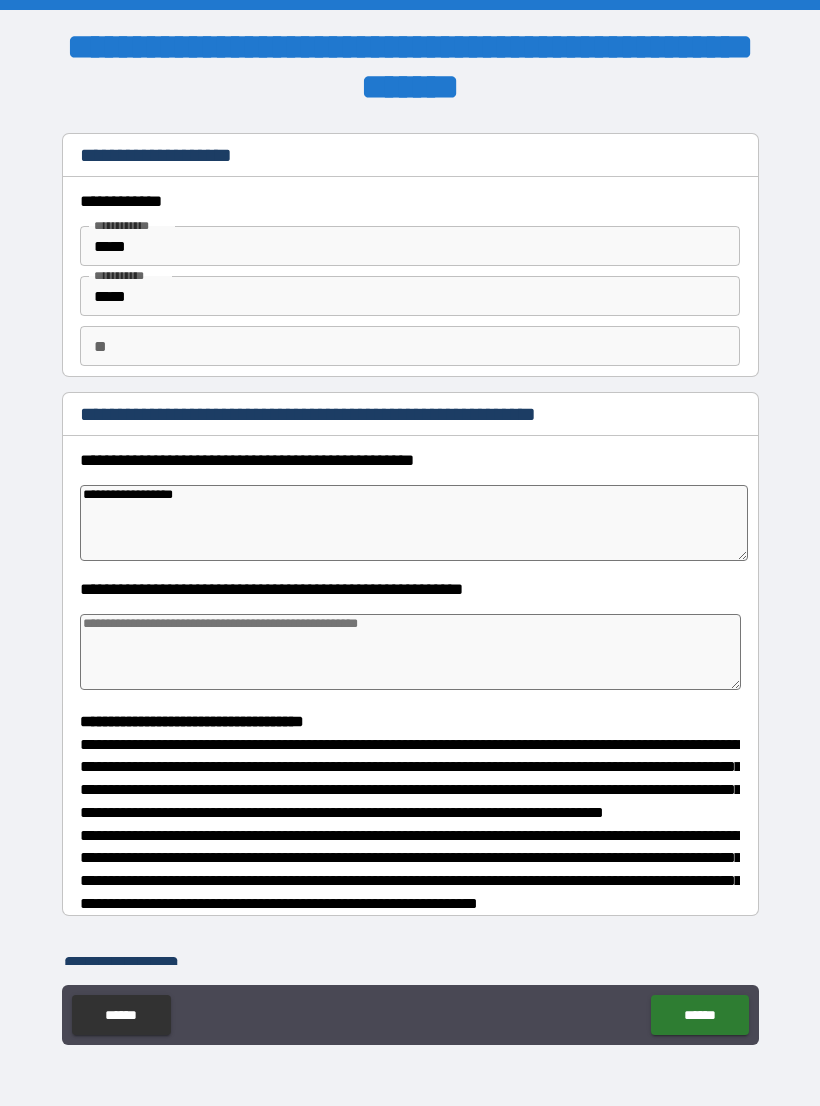 type on "**********" 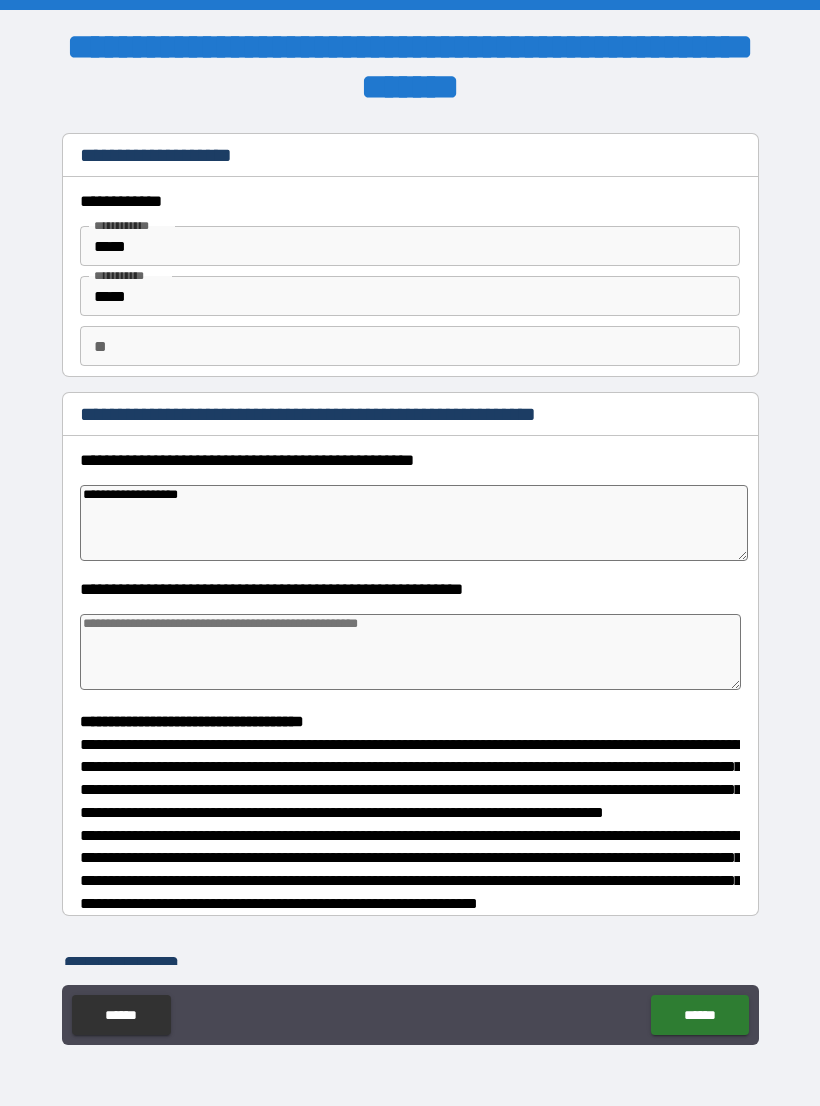 type on "*" 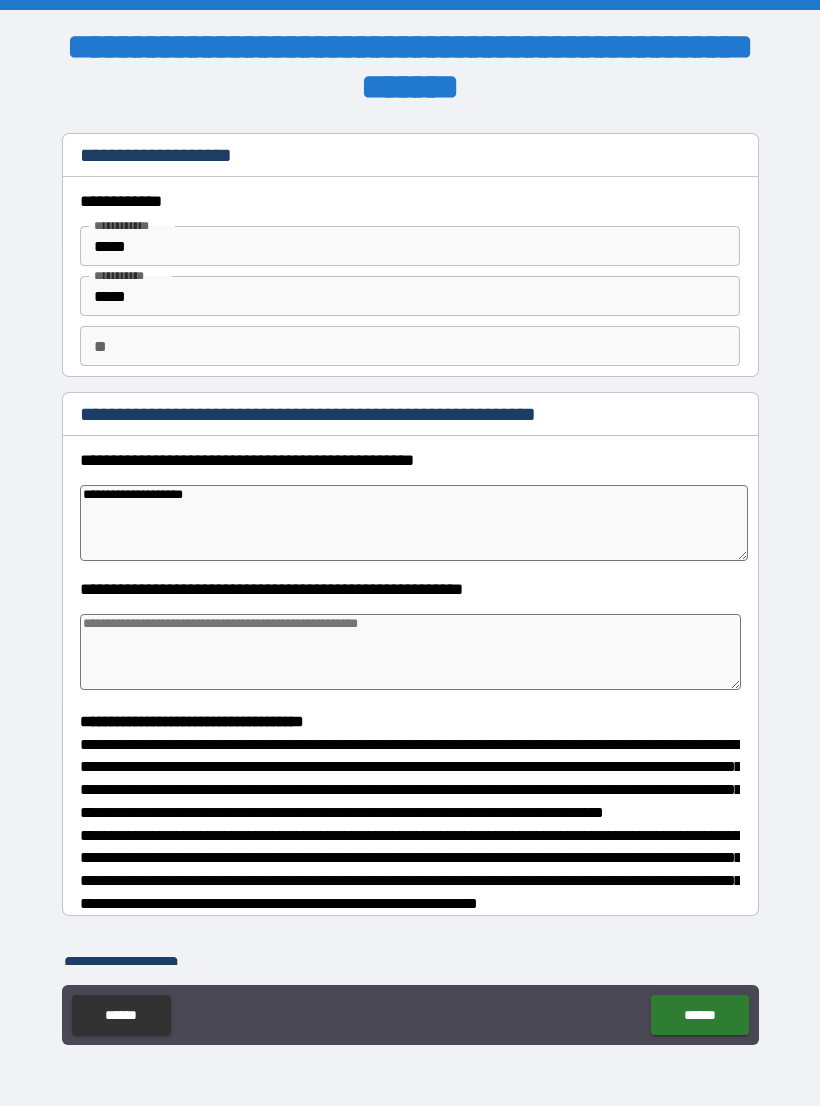 type on "*" 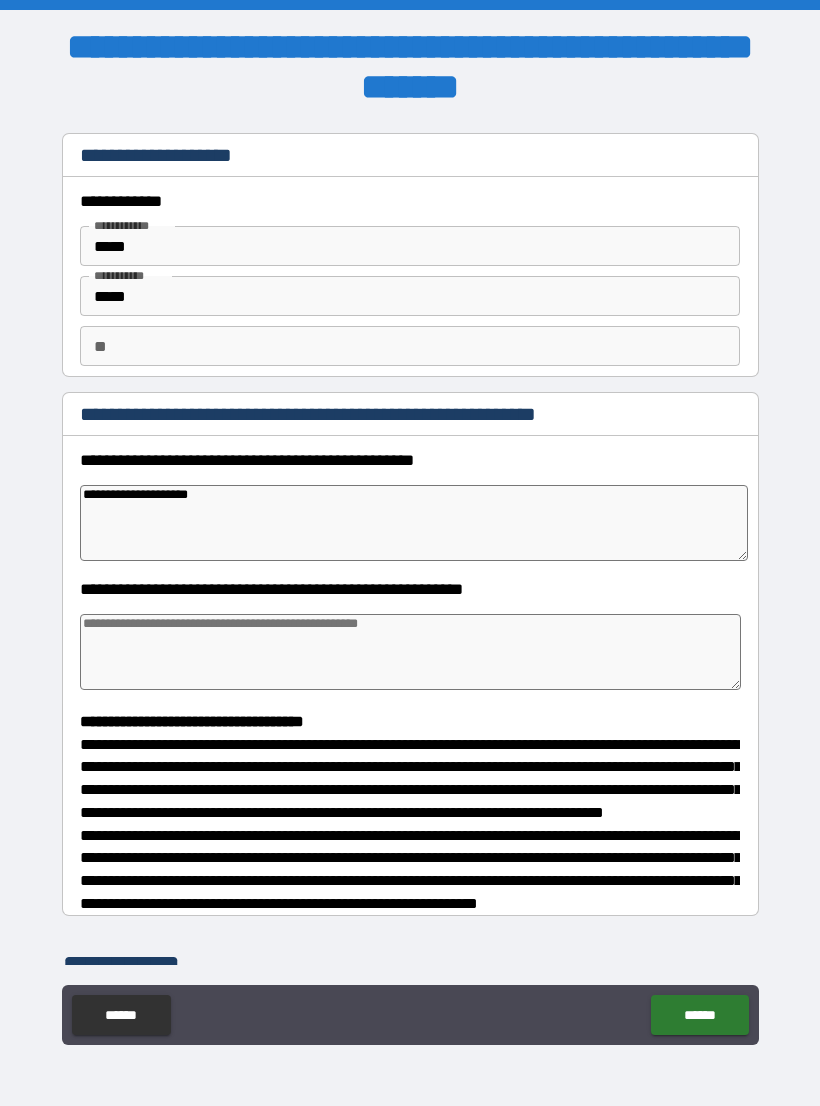 type on "*" 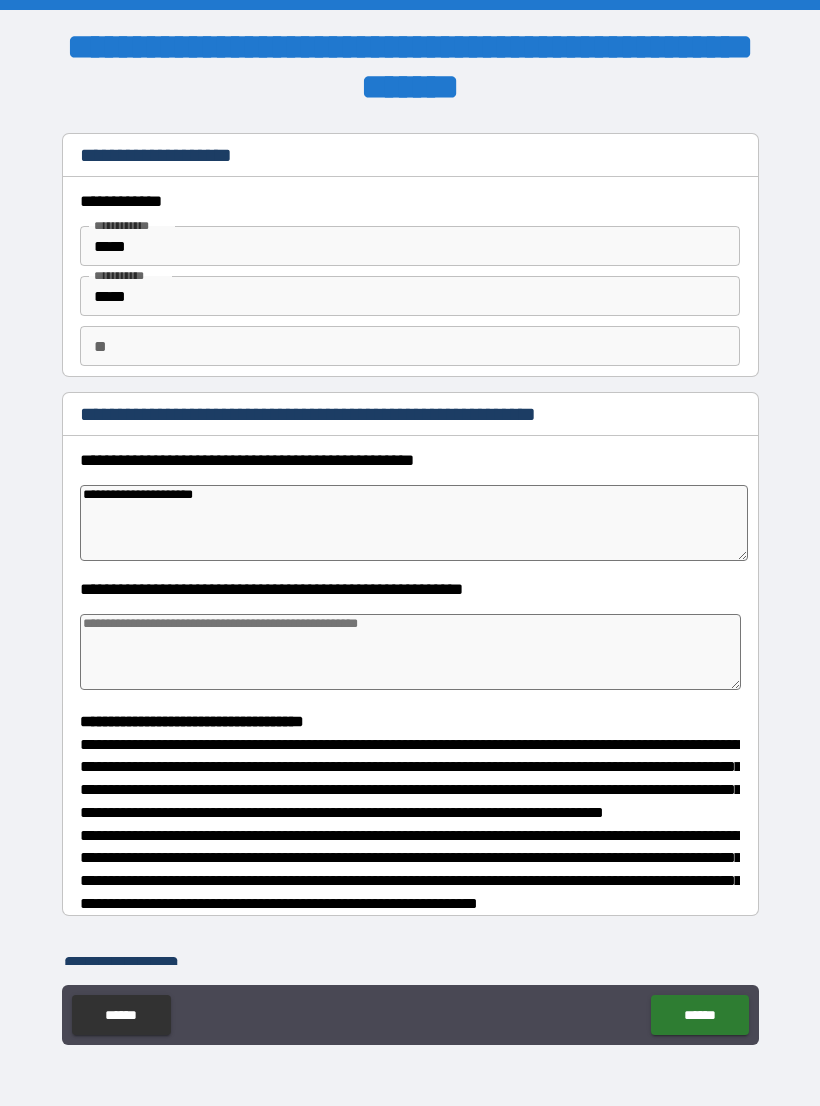 type on "*" 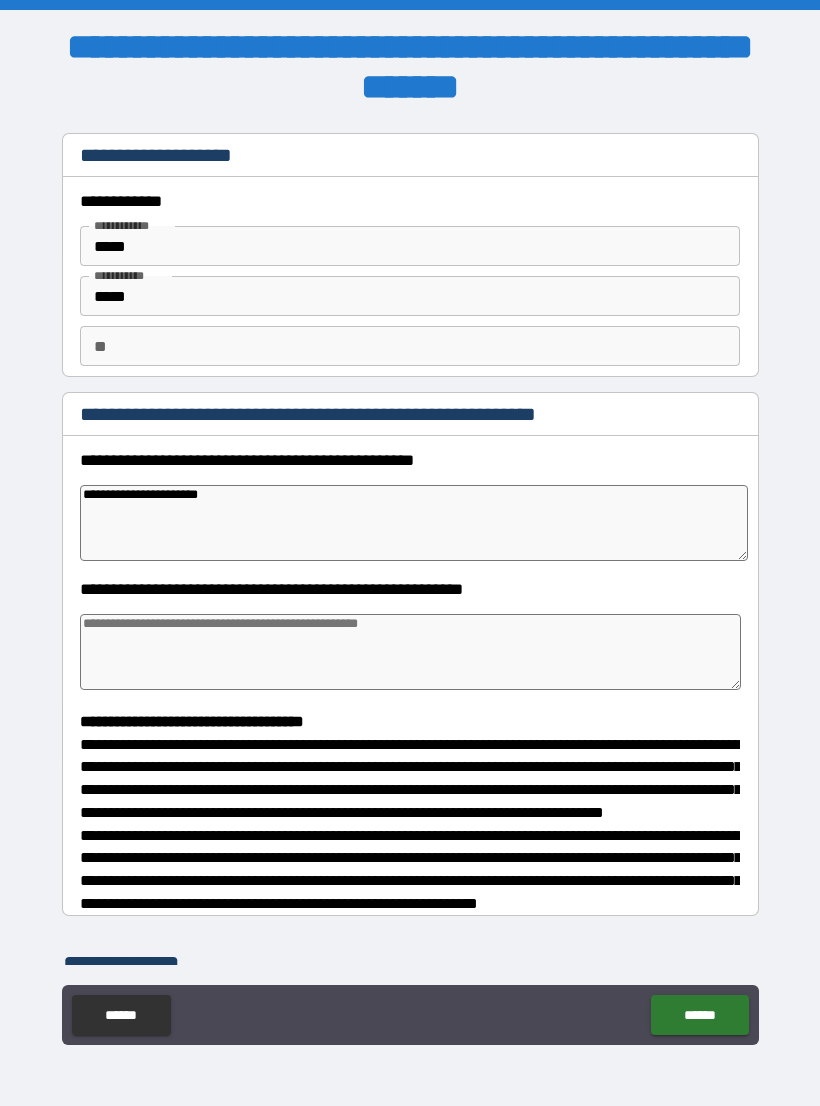 type on "*" 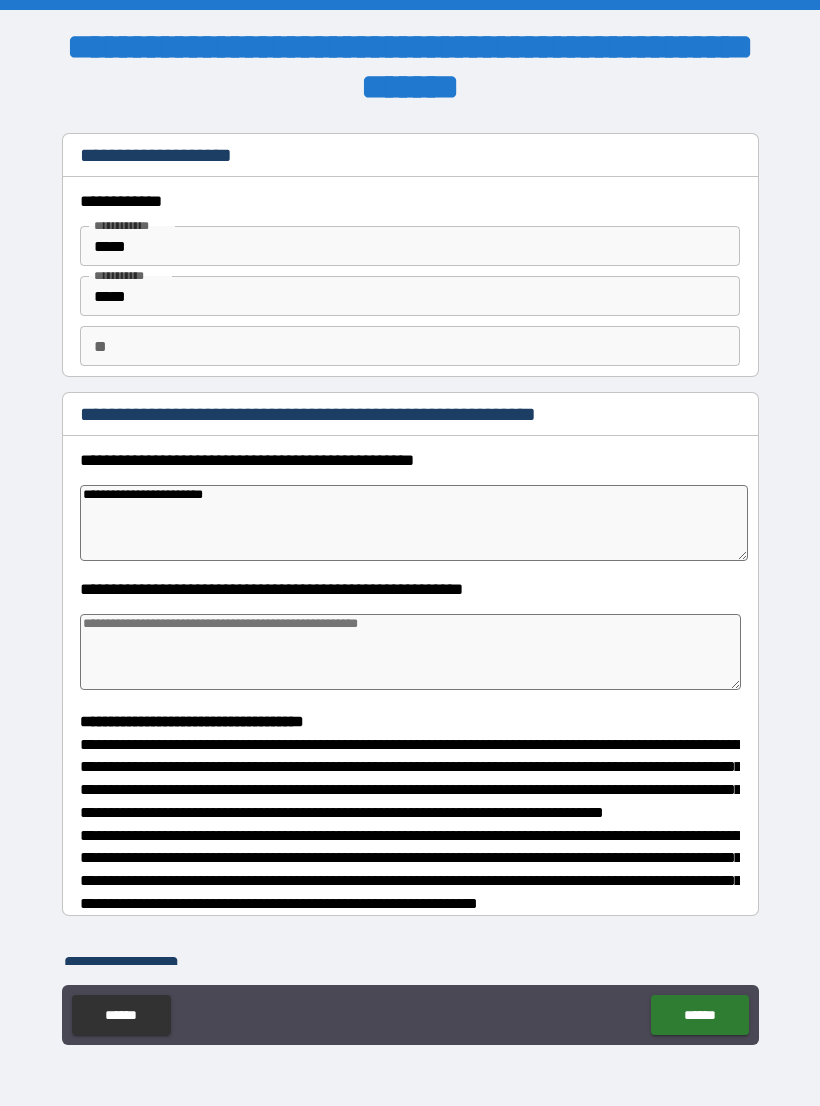 type on "*" 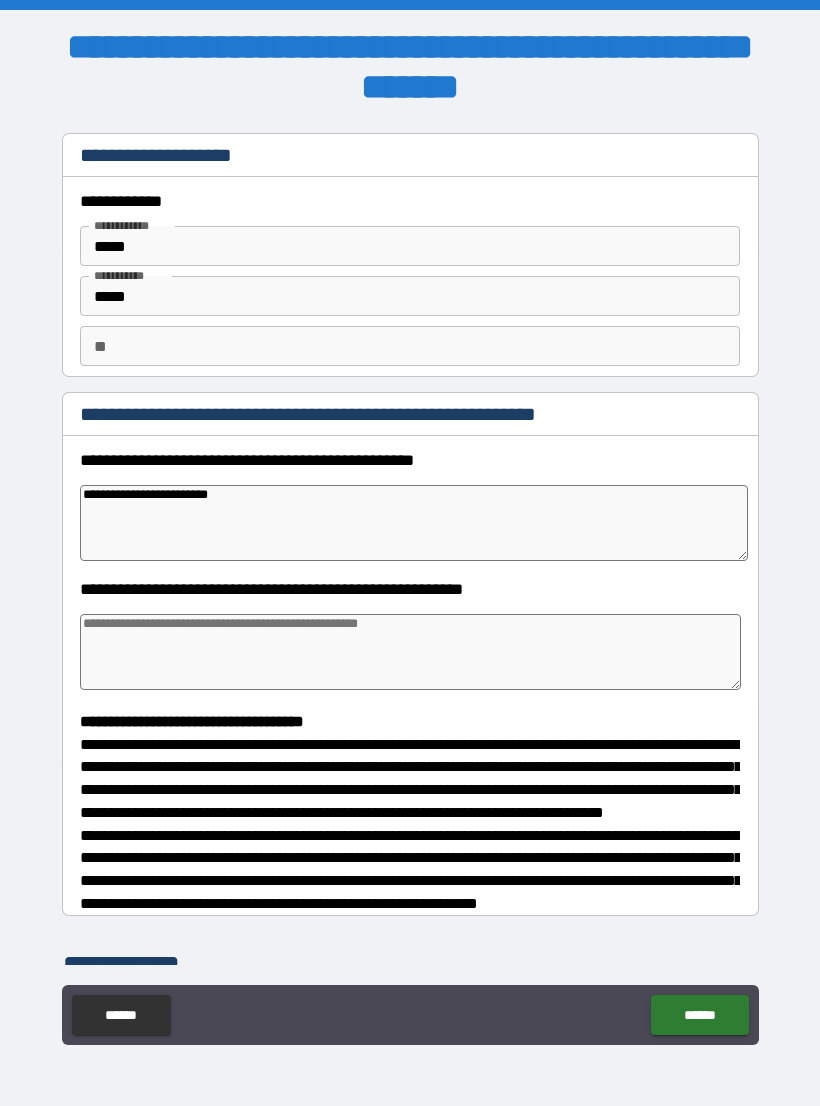 type on "*" 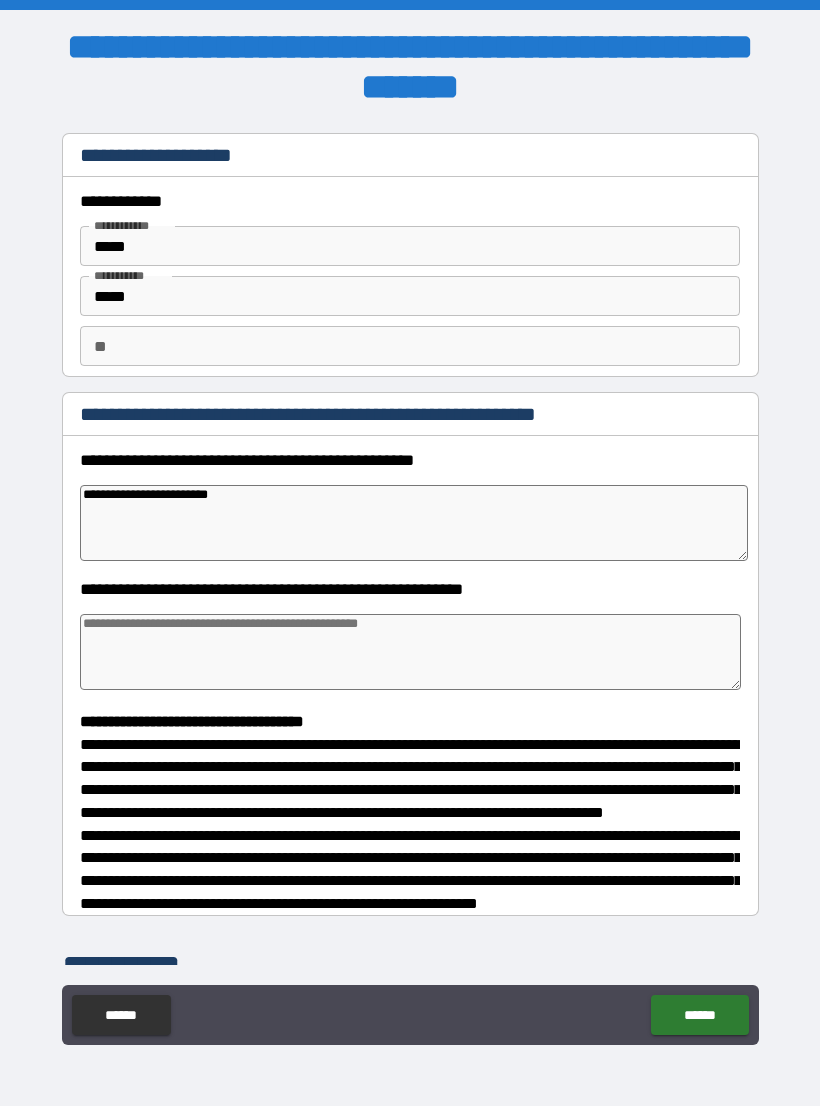 type on "**********" 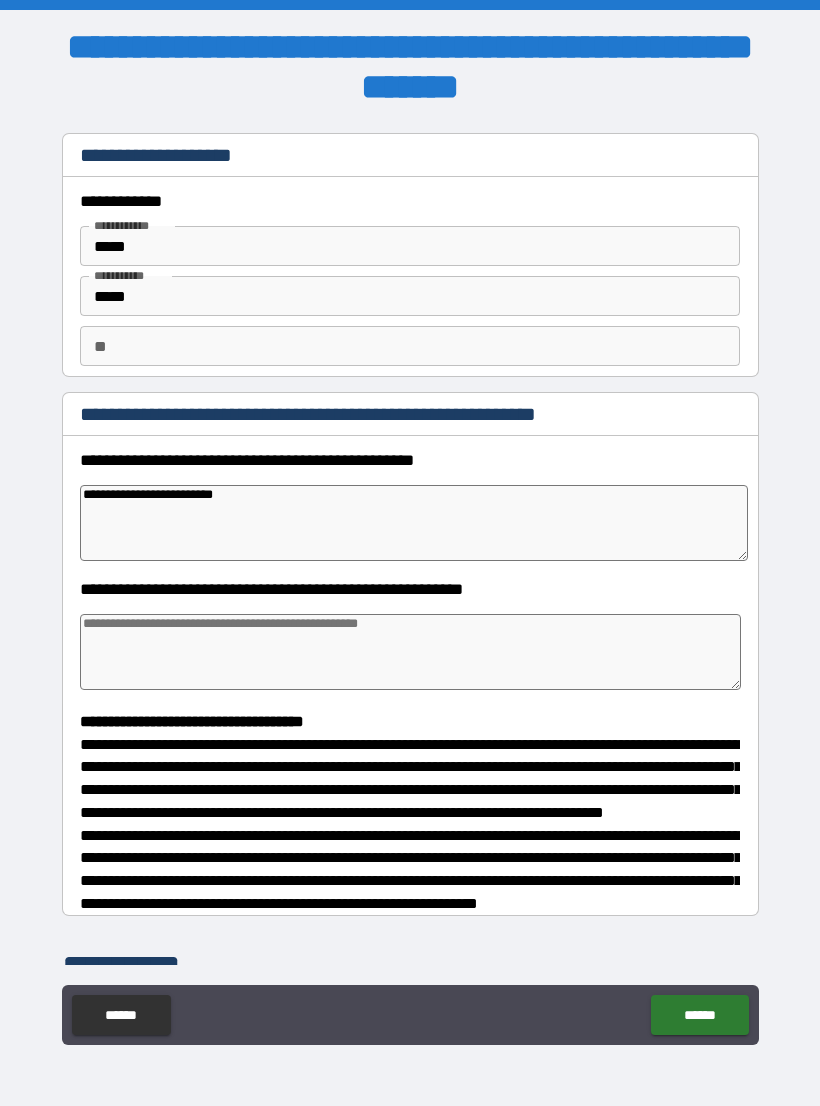 type on "*" 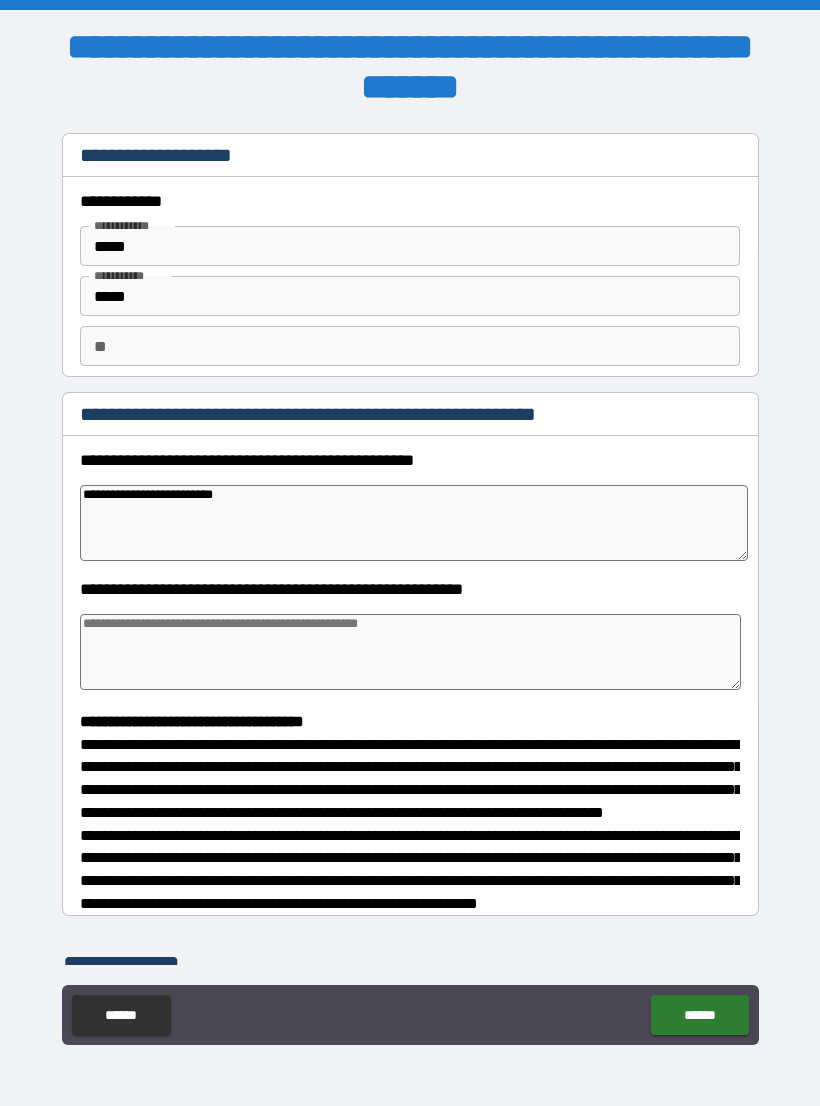type on "**********" 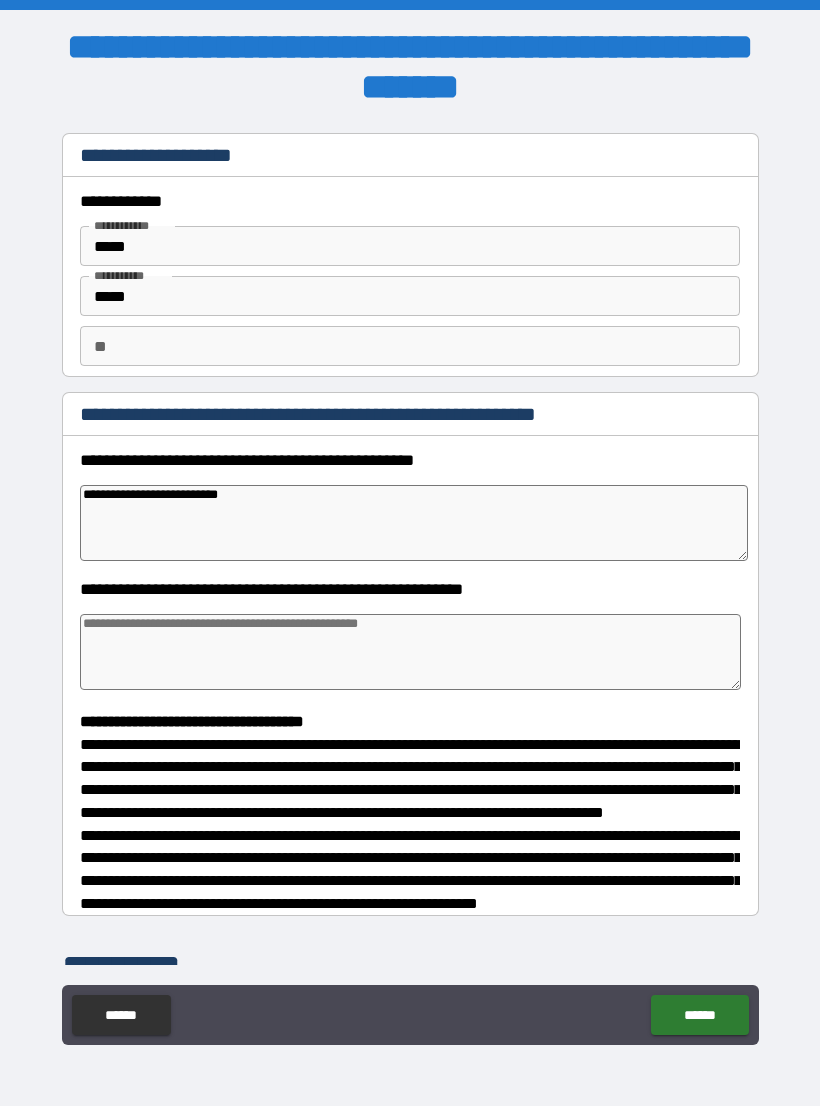 type on "*" 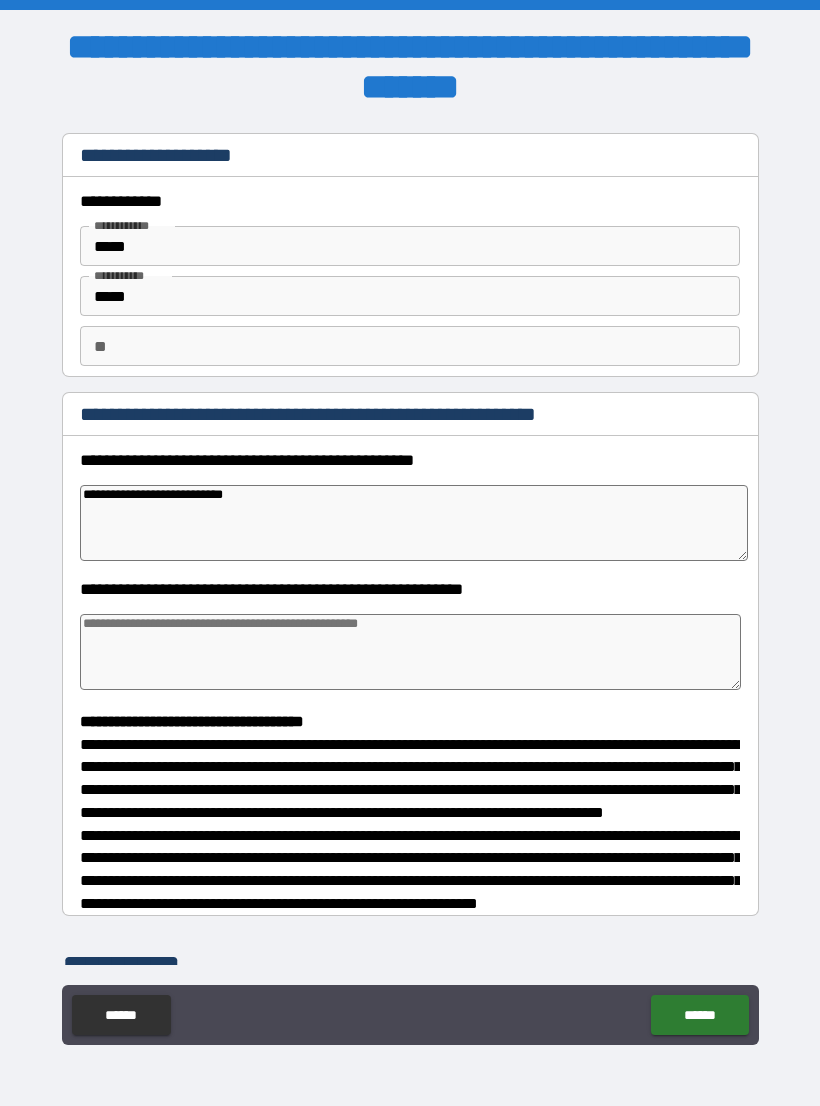 type on "*" 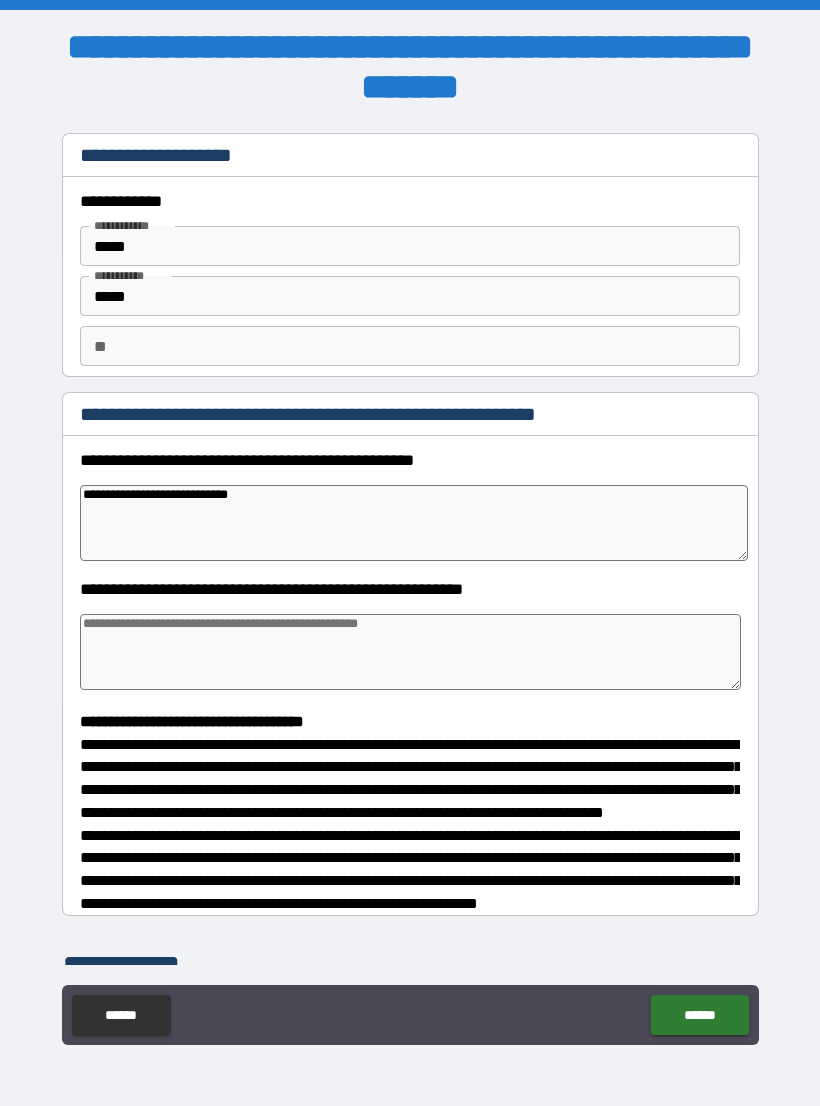 type on "*" 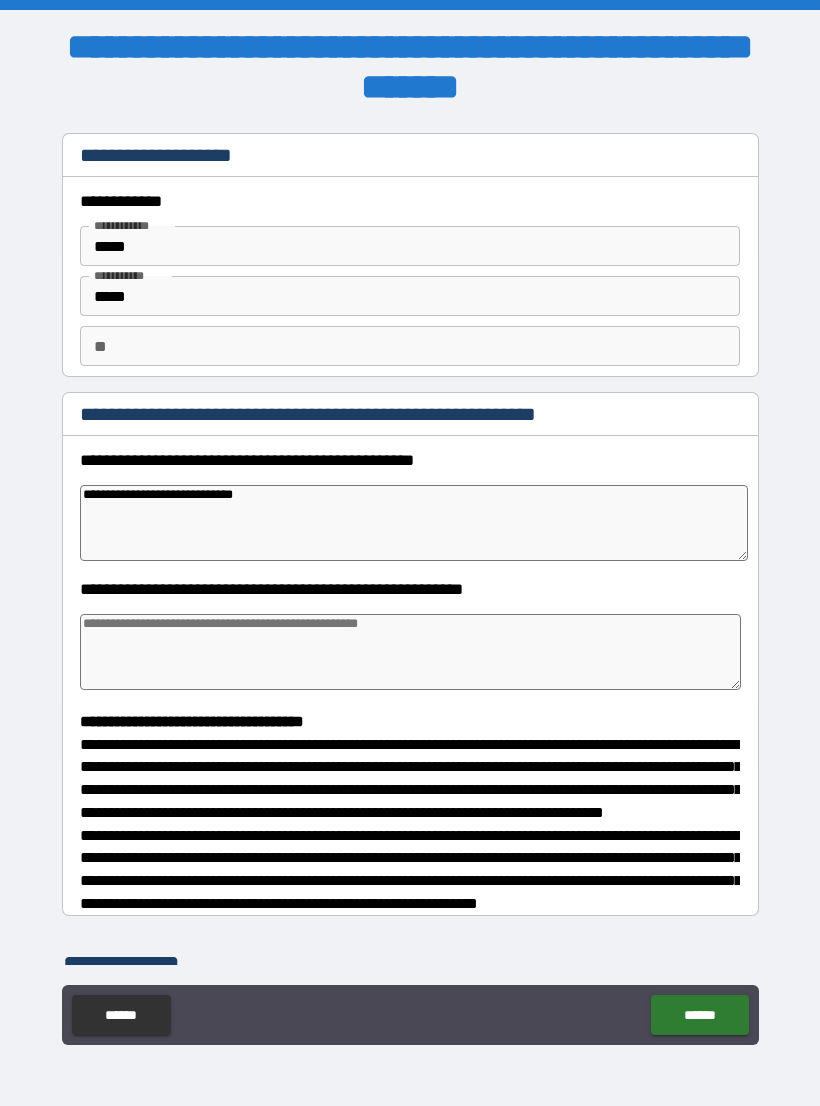 type on "*" 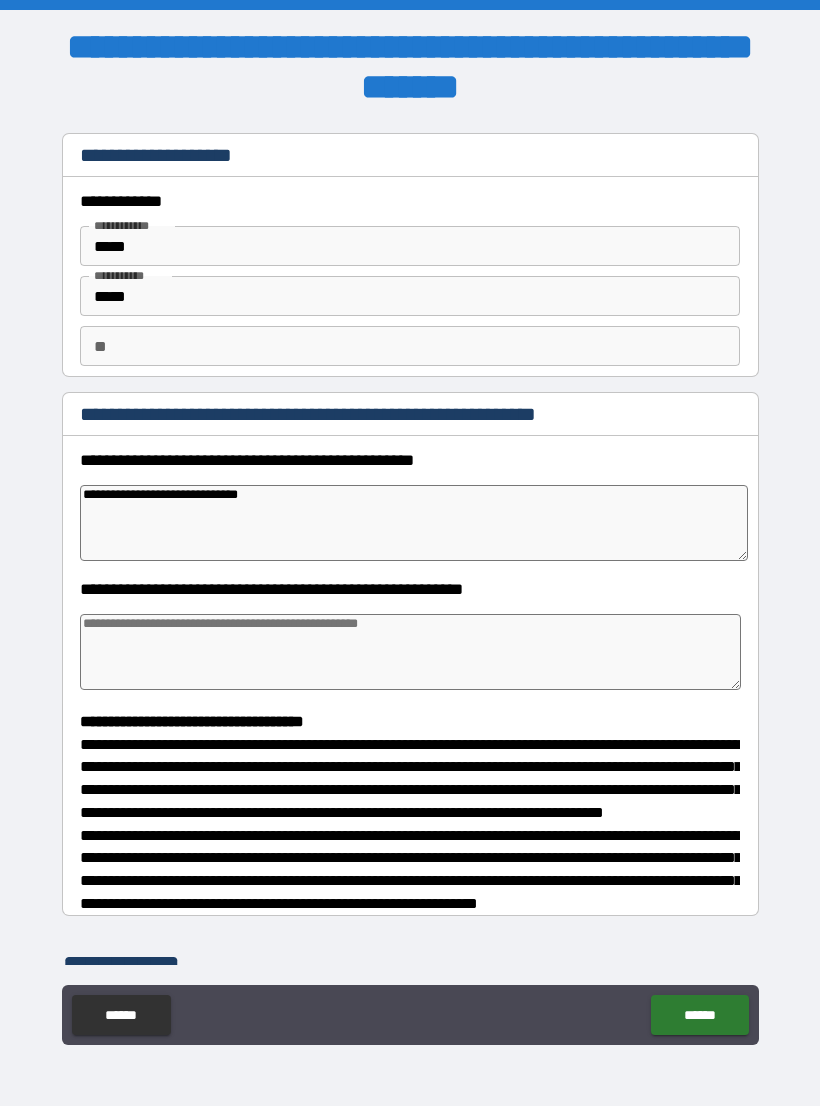 type on "*" 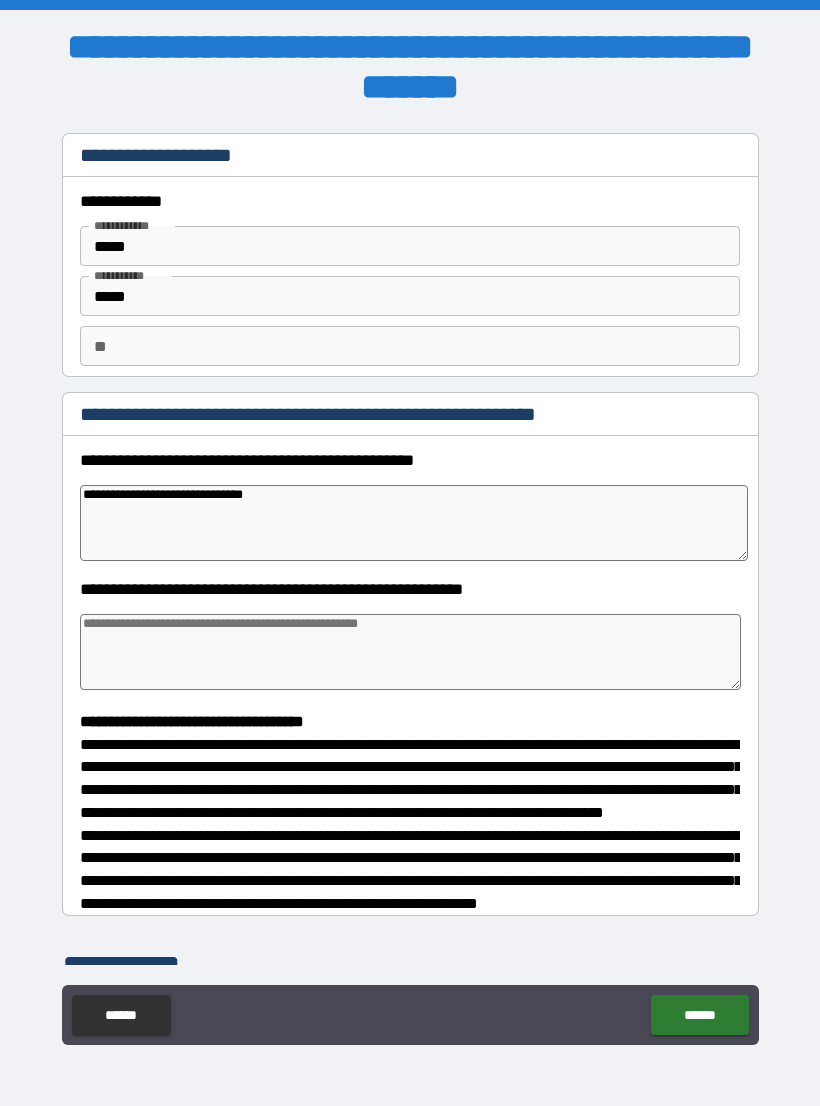 type on "*" 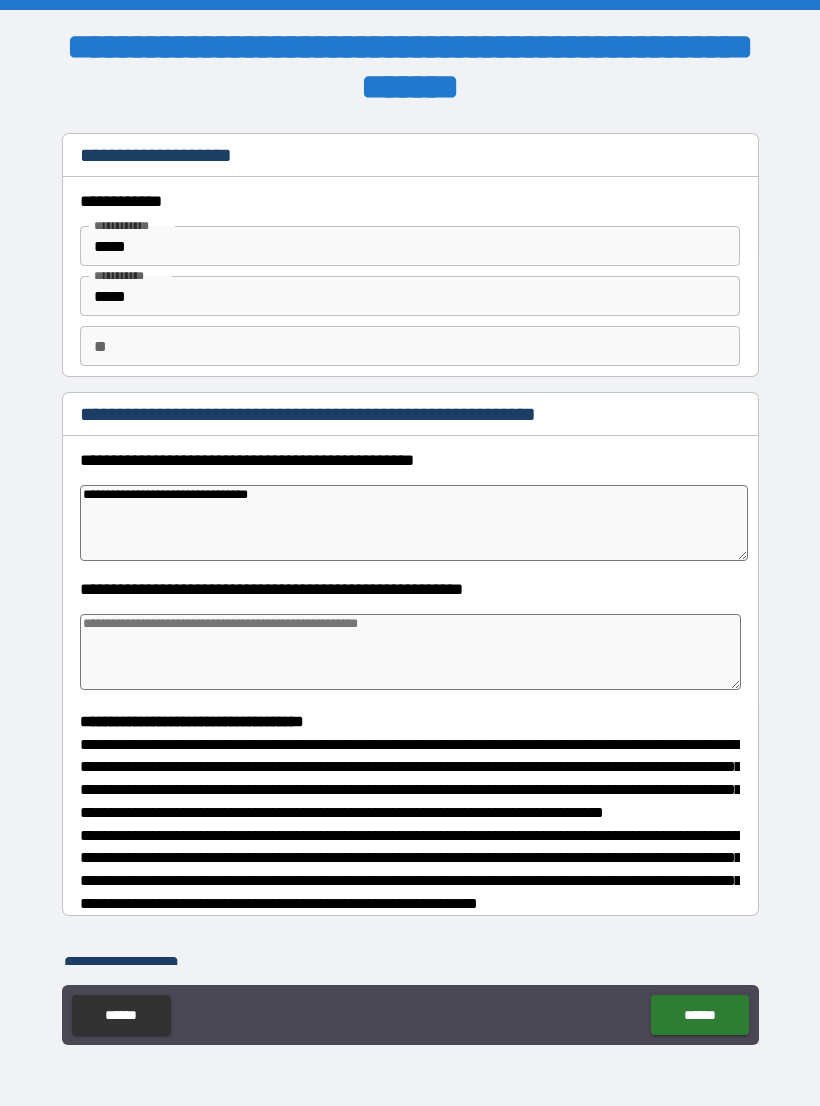 type on "*" 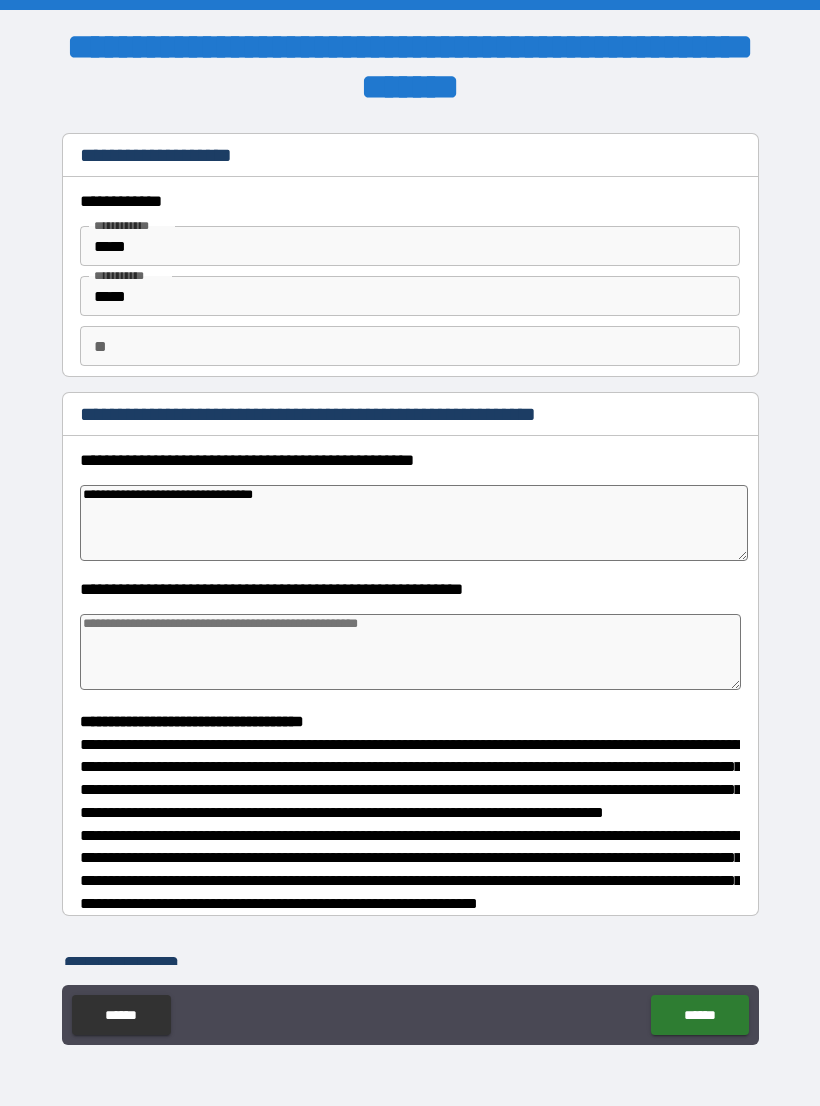 type on "*" 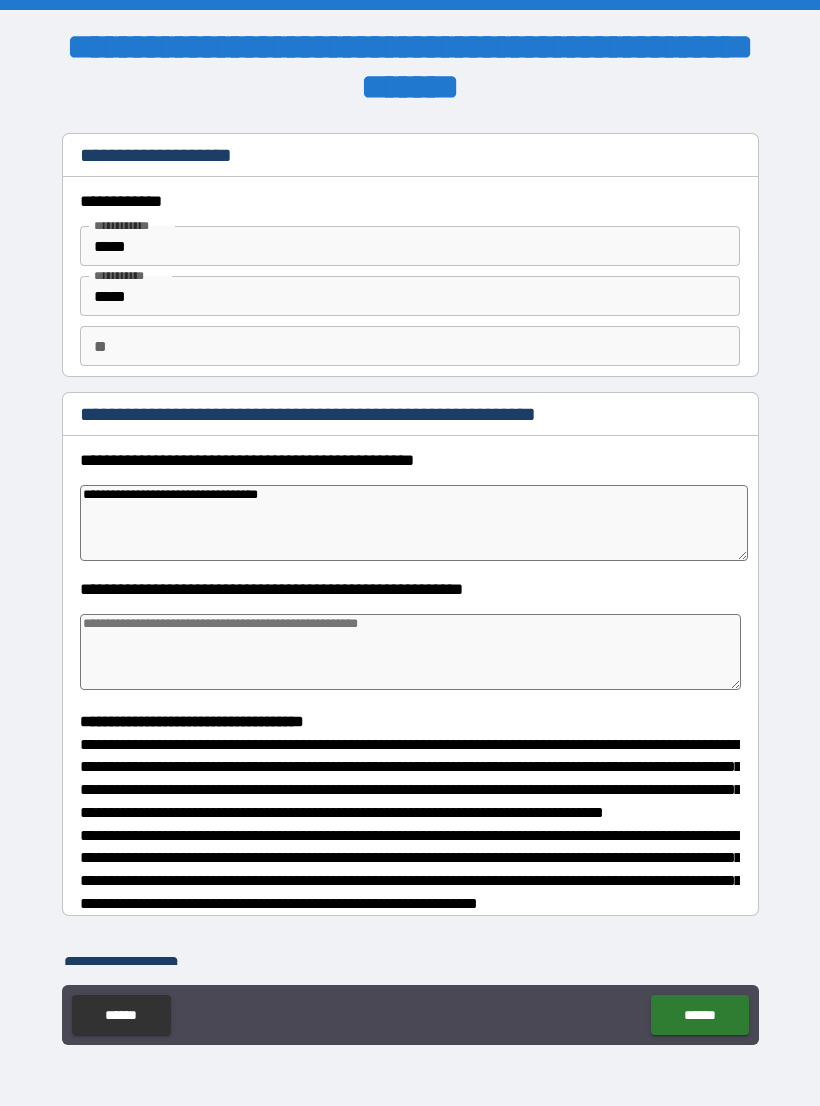 type on "*" 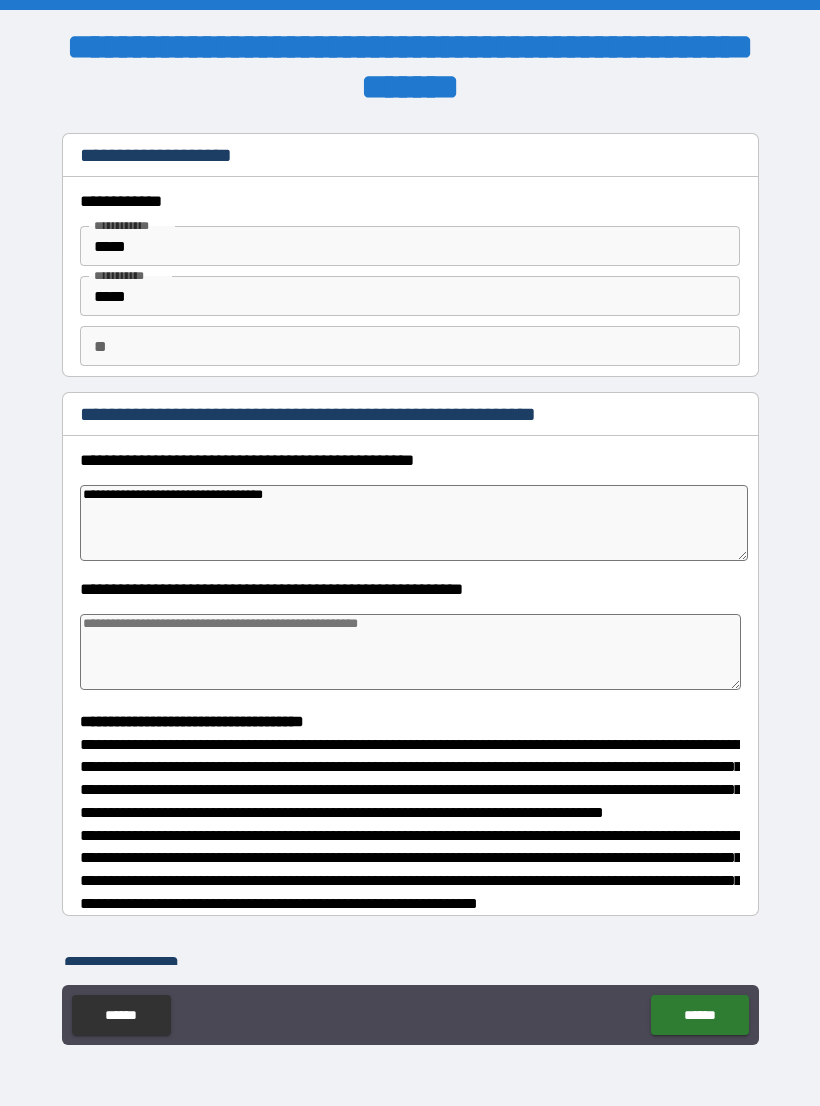 type on "*" 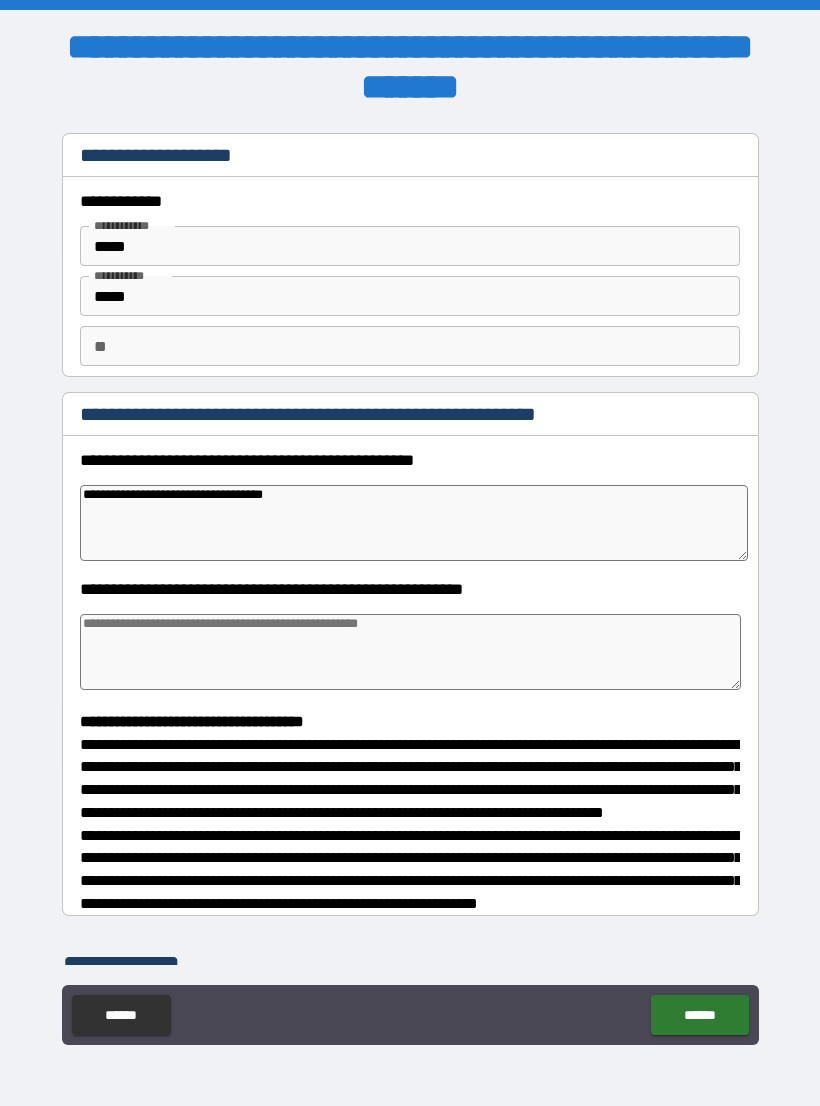 type on "*" 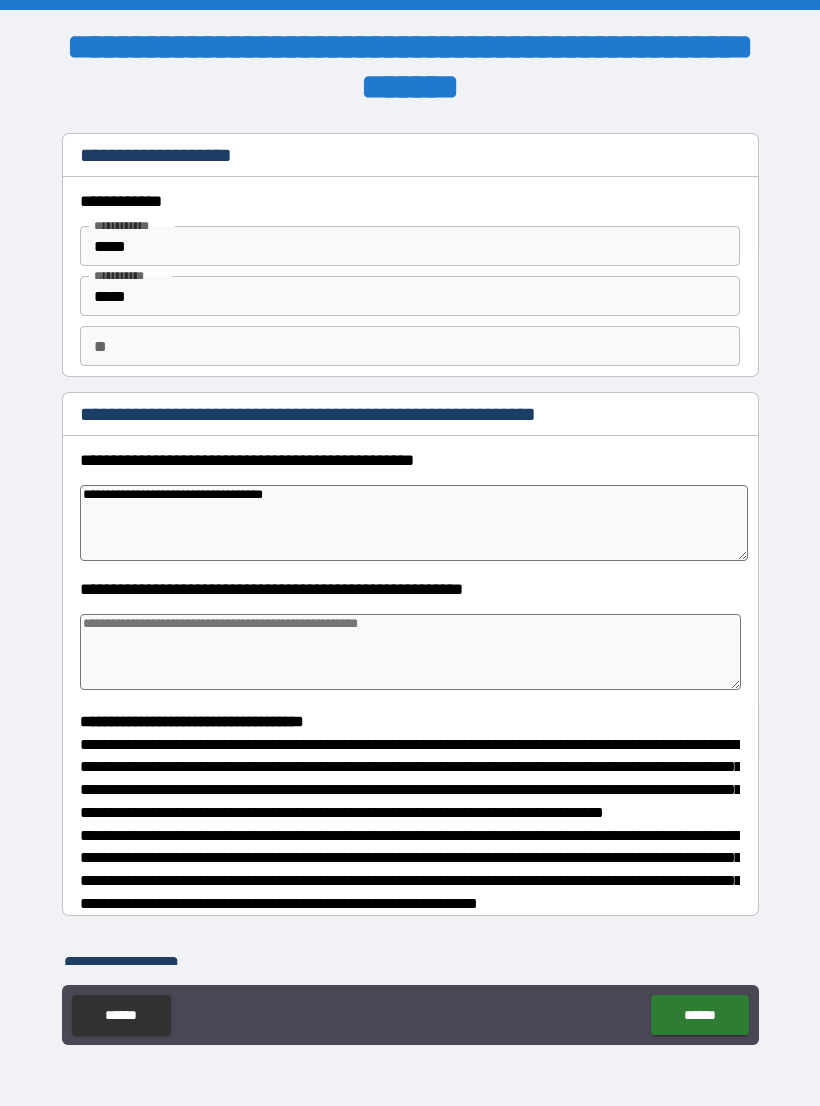 type on "*" 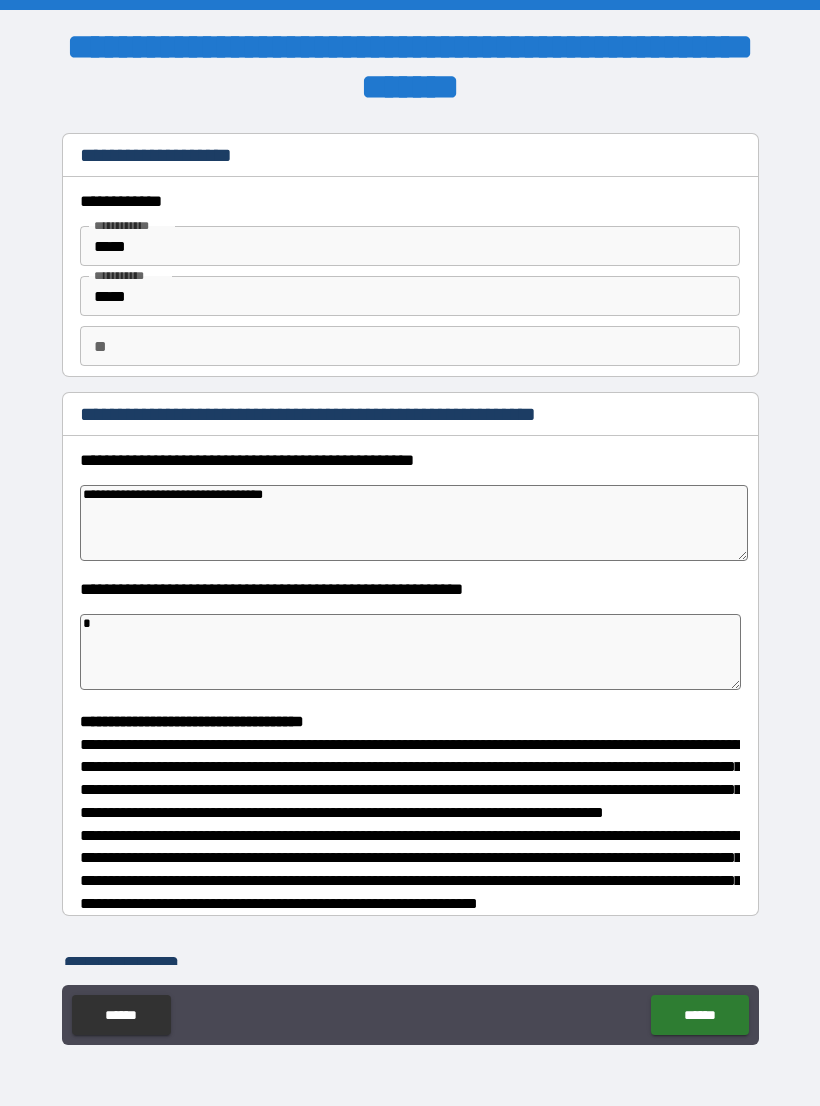 type on "**" 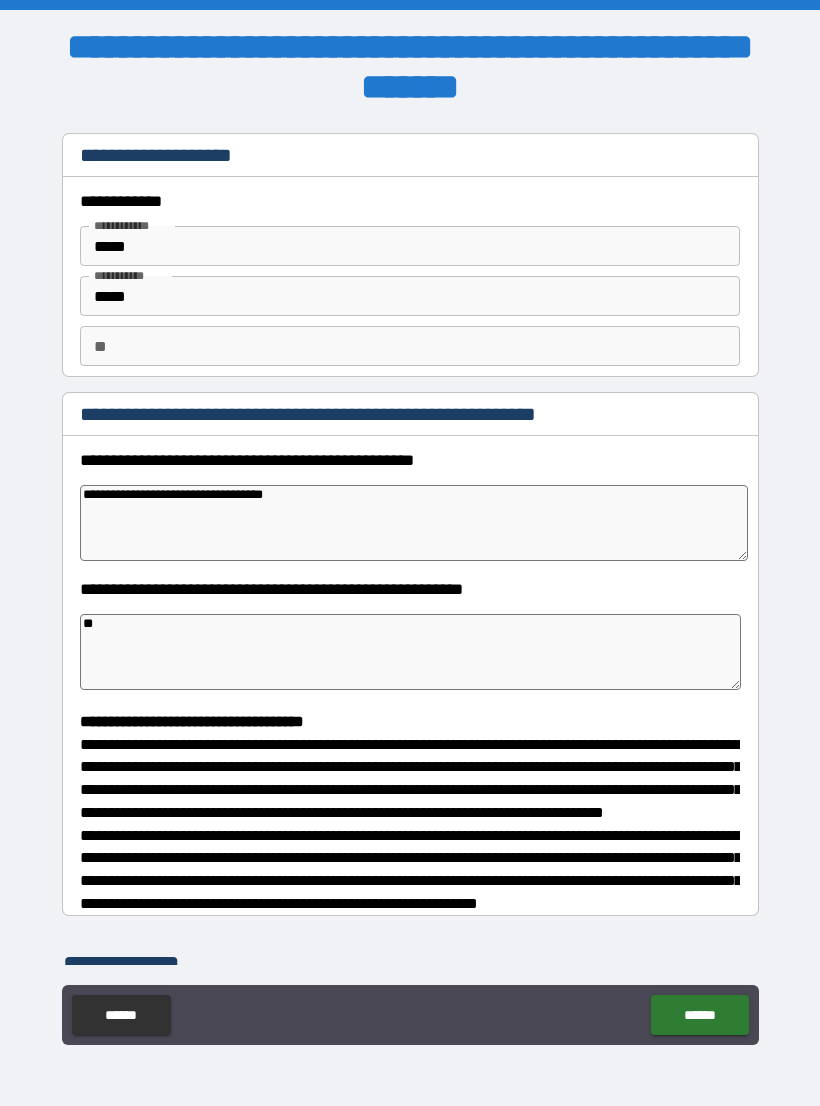 type on "*" 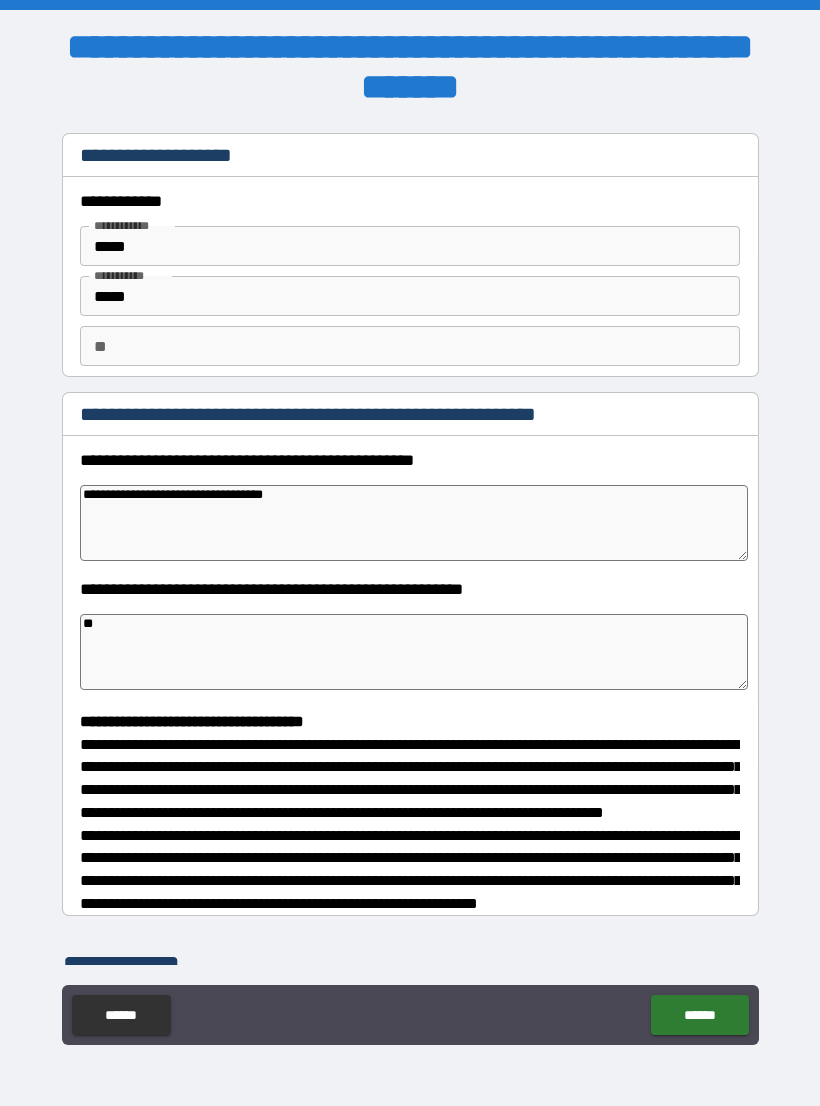 type on "*" 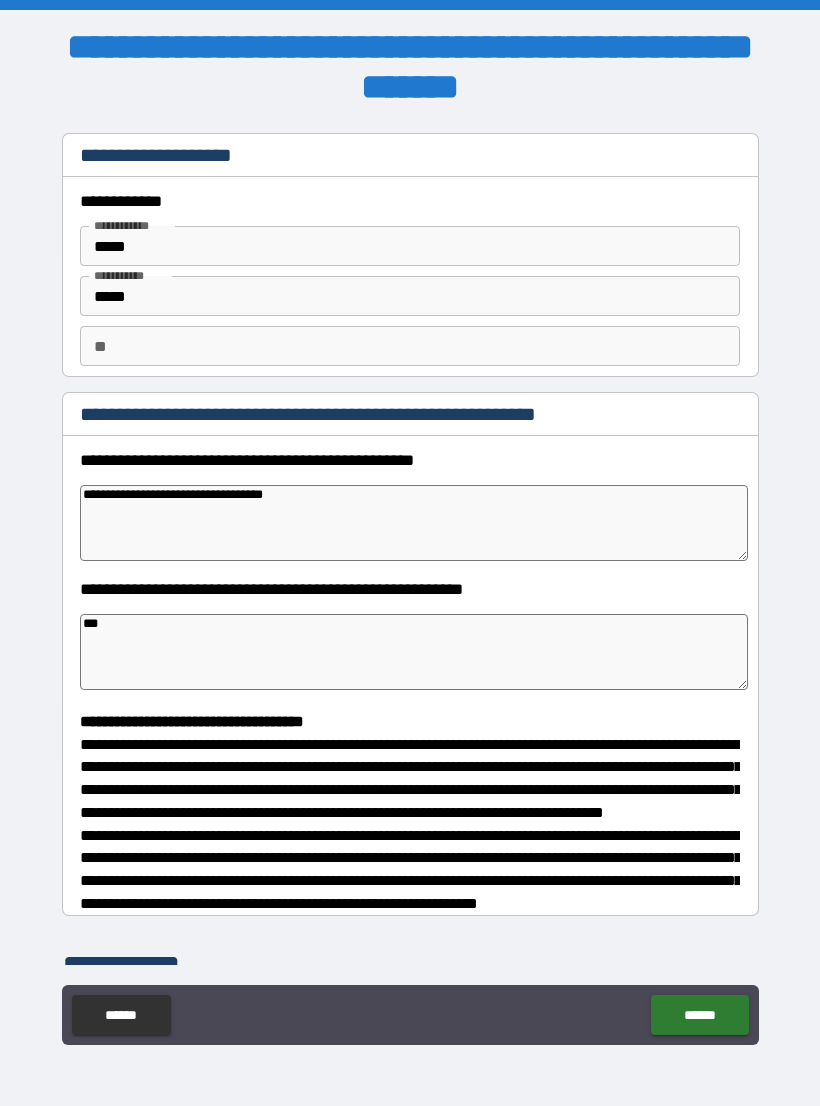 type on "*" 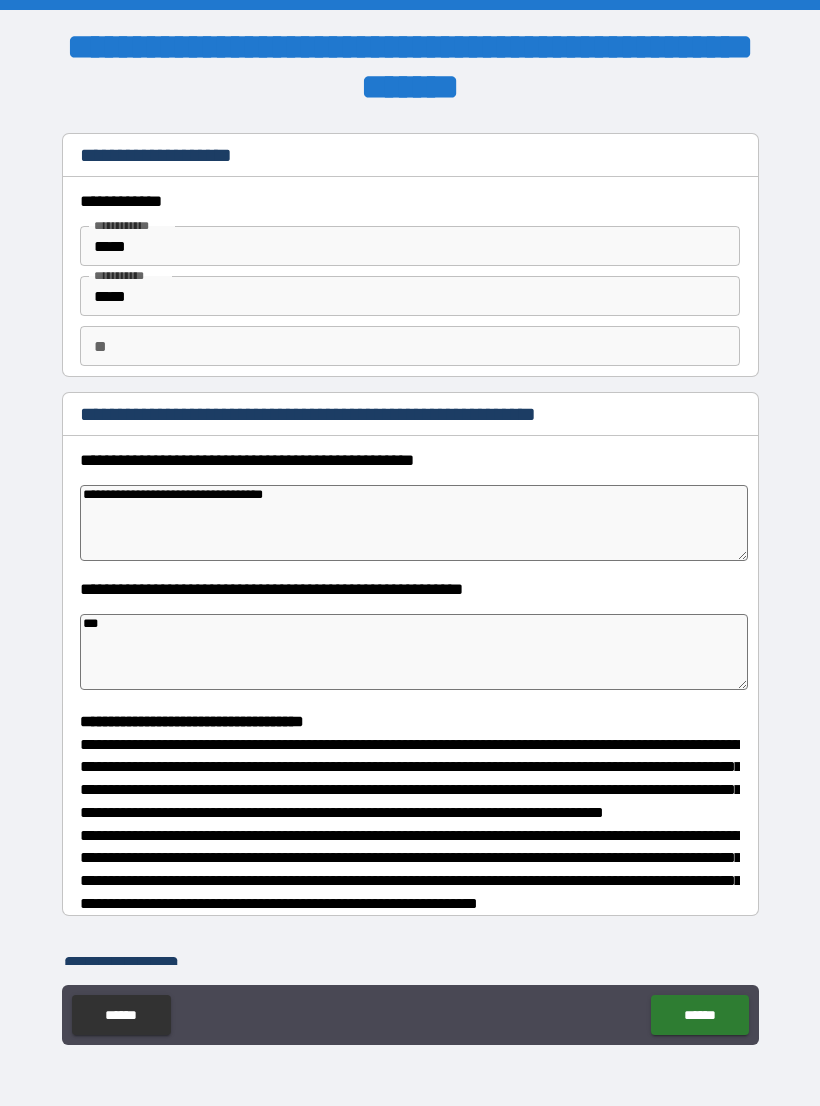 type on "**" 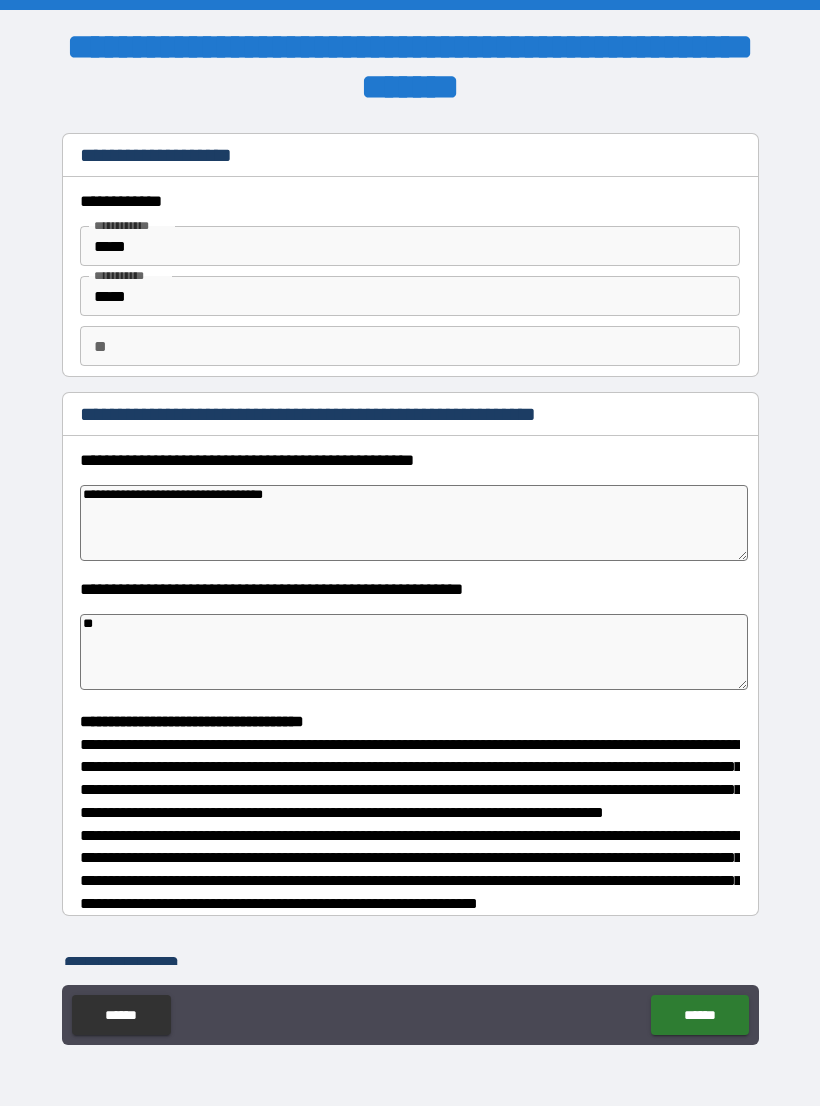 type on "*" 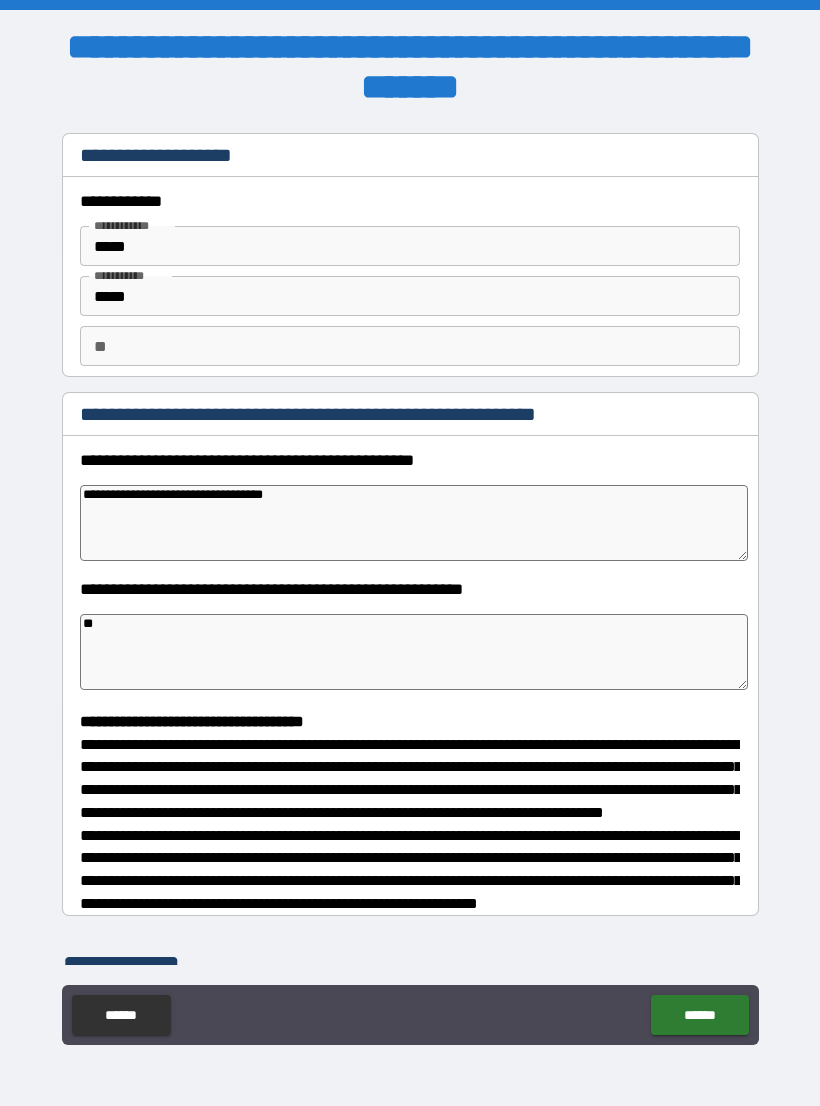 type on "*" 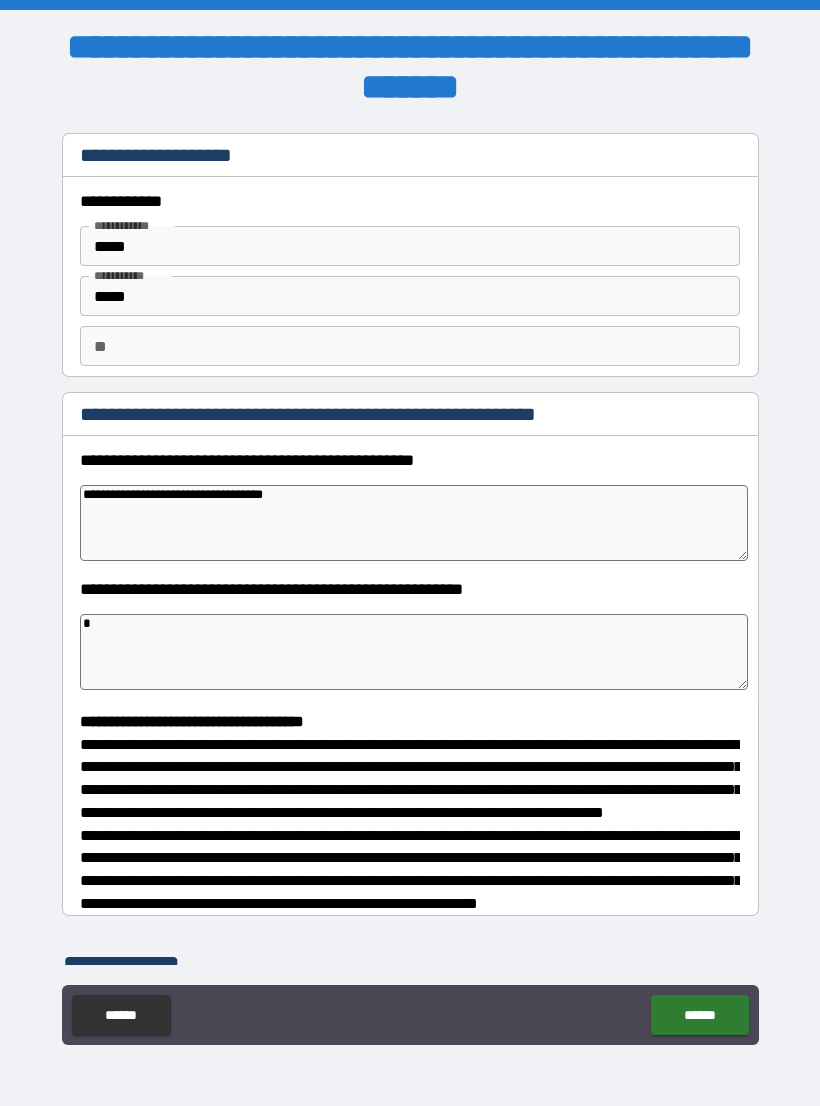 type on "*" 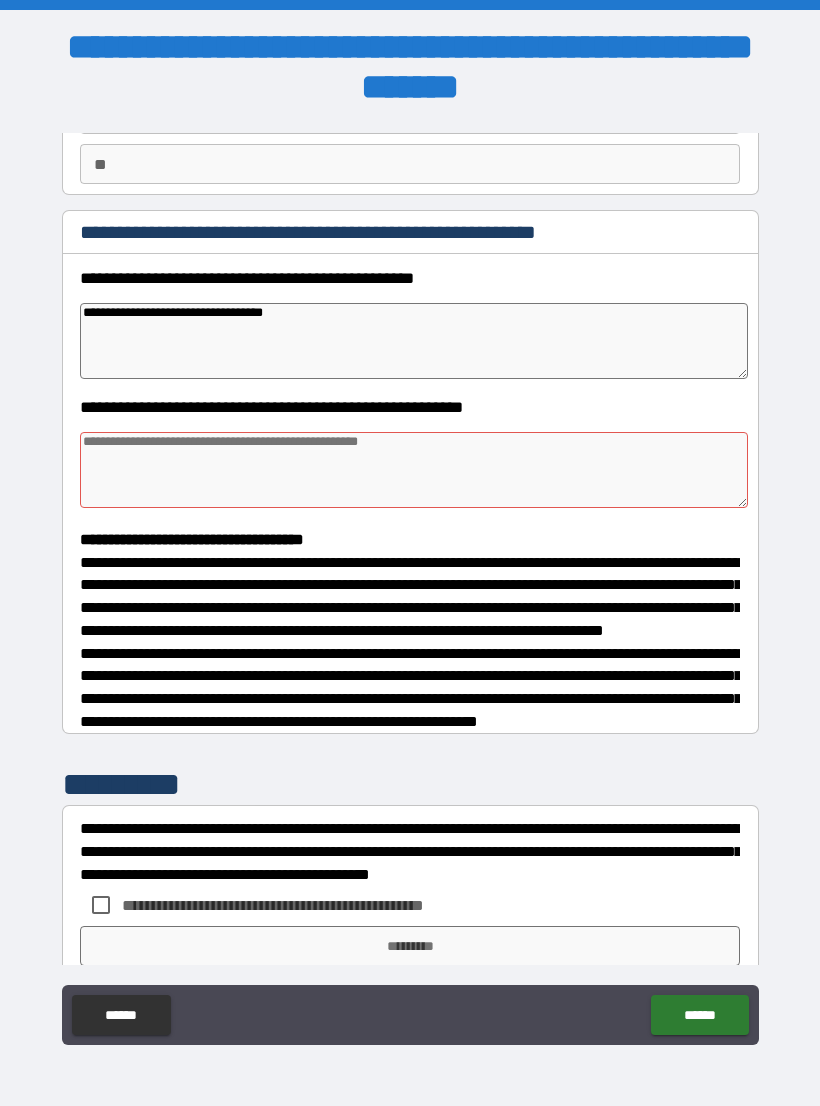 scroll, scrollTop: 193, scrollLeft: 0, axis: vertical 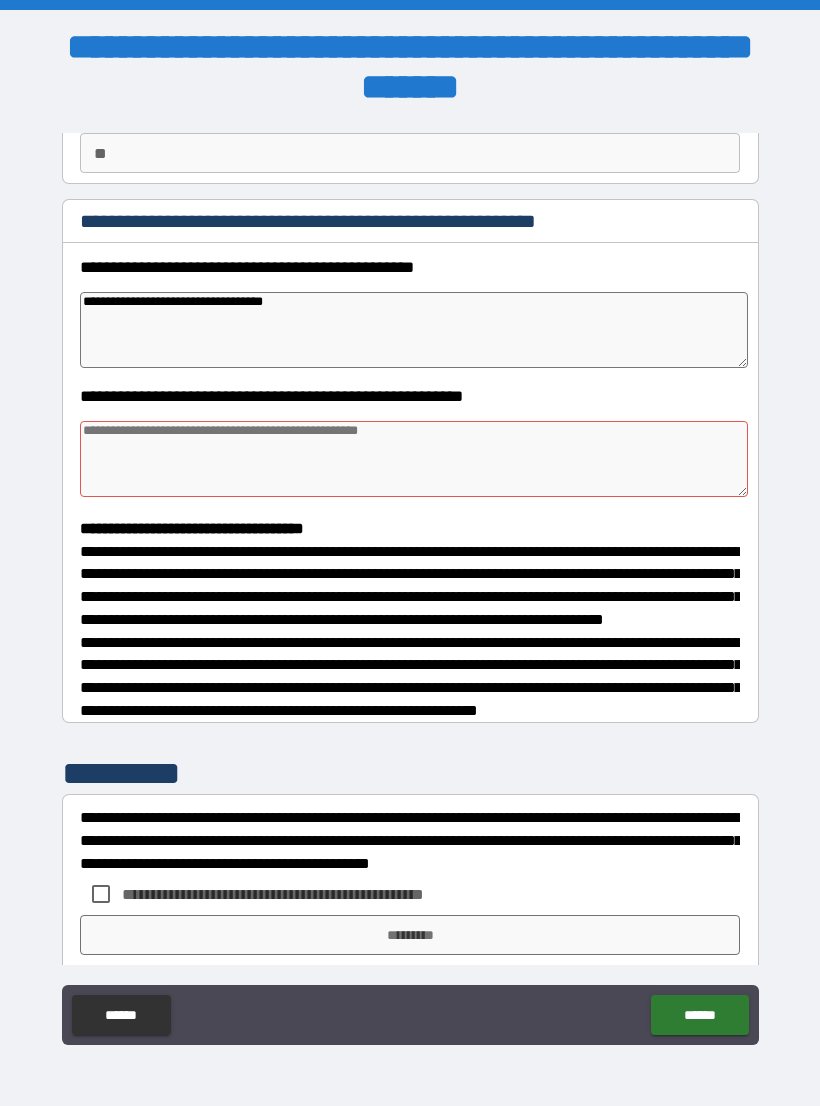 click at bounding box center [414, 459] 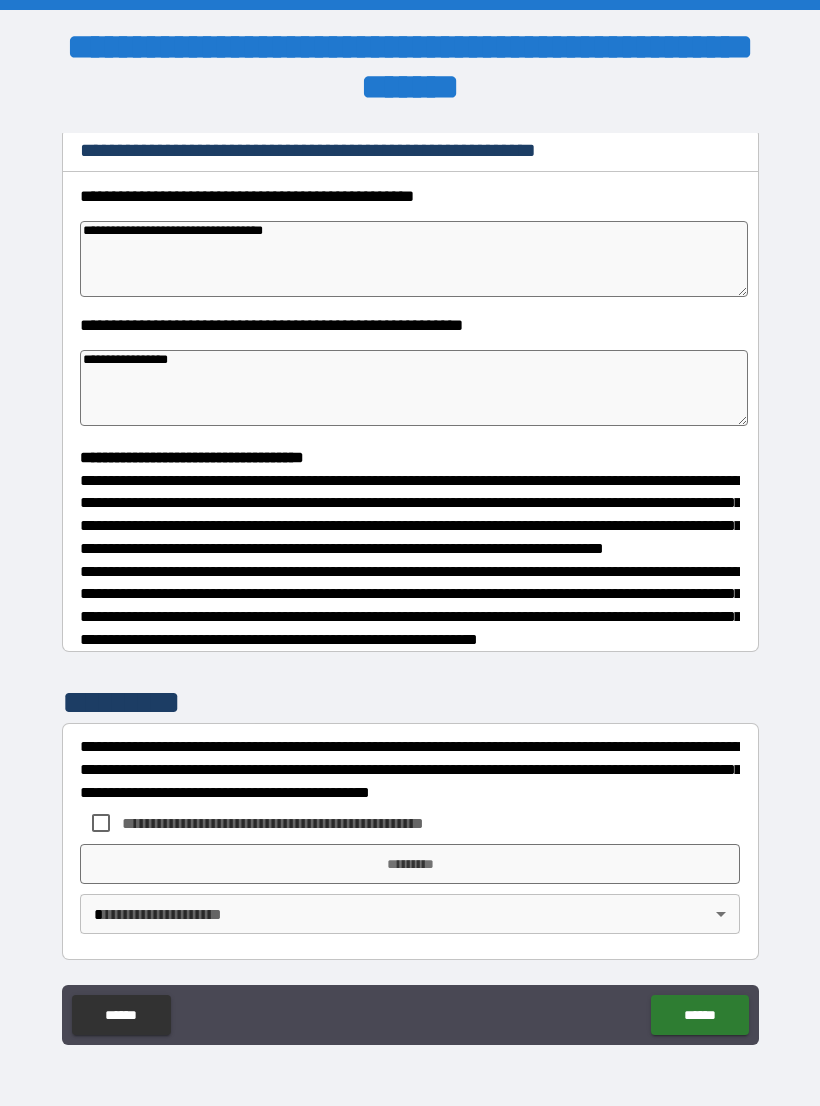 scroll, scrollTop: 302, scrollLeft: 0, axis: vertical 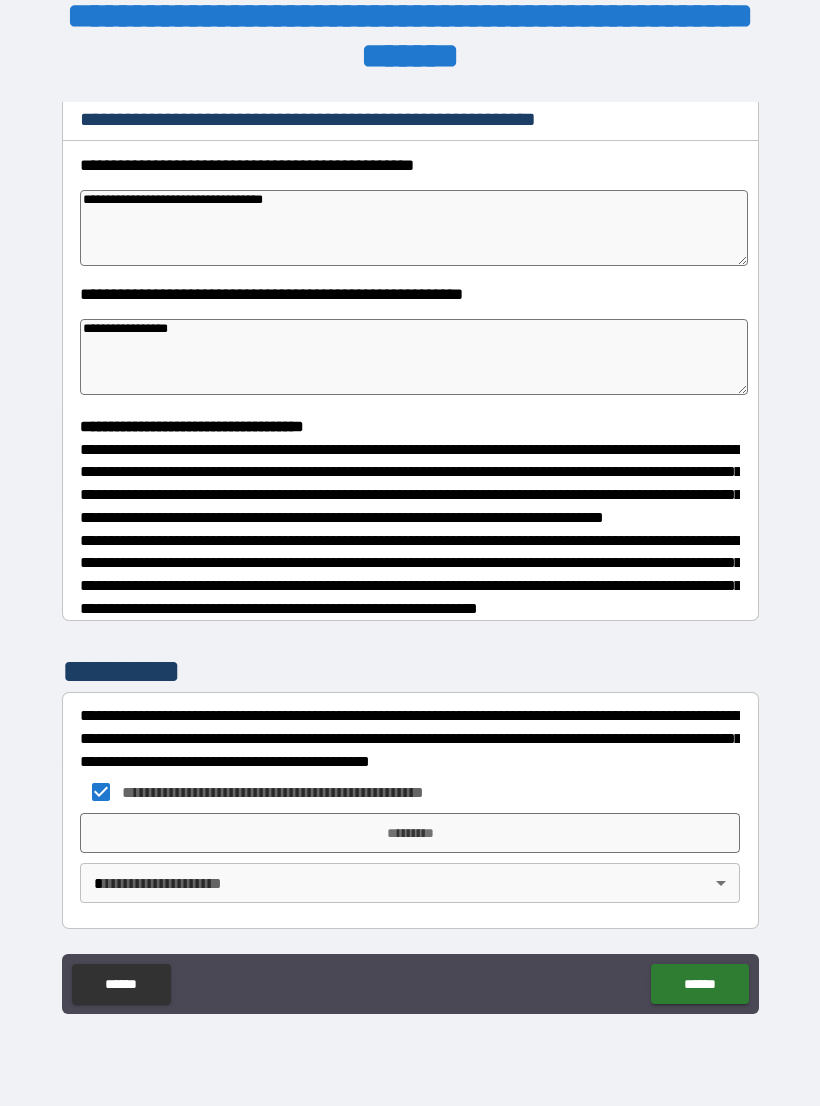 click on "*********" at bounding box center [410, 833] 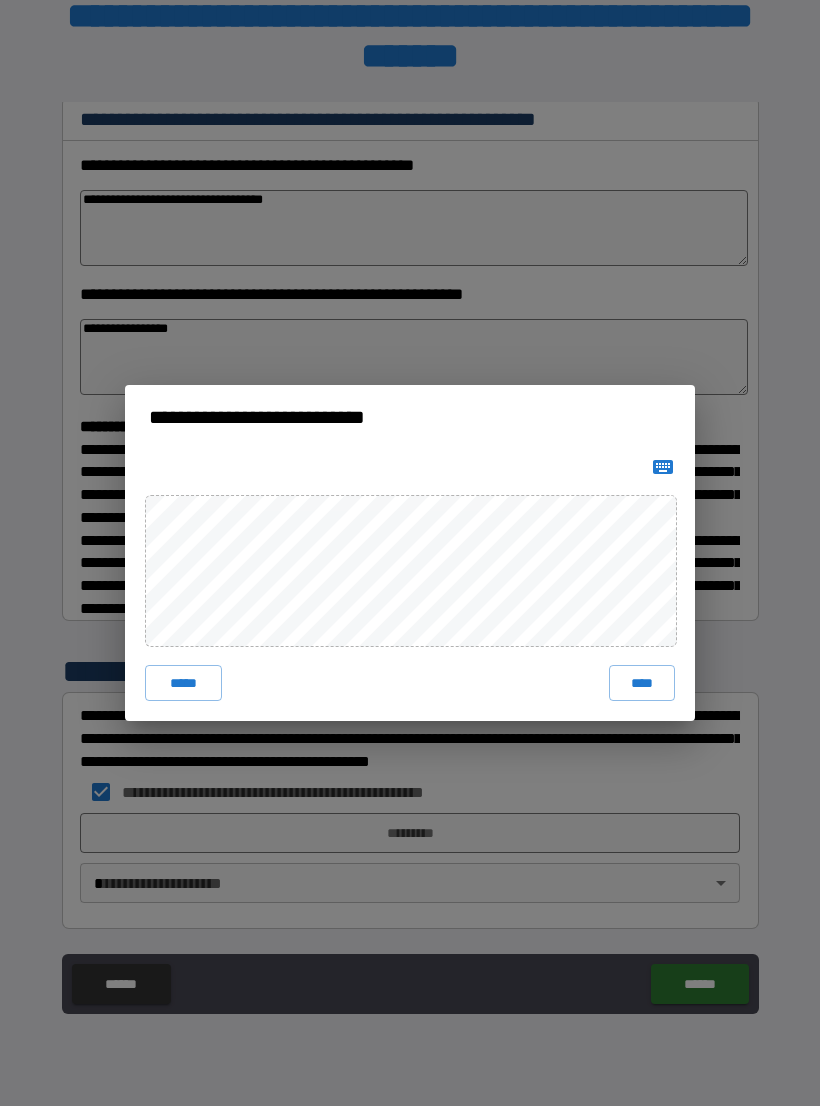 click on "****" at bounding box center [642, 683] 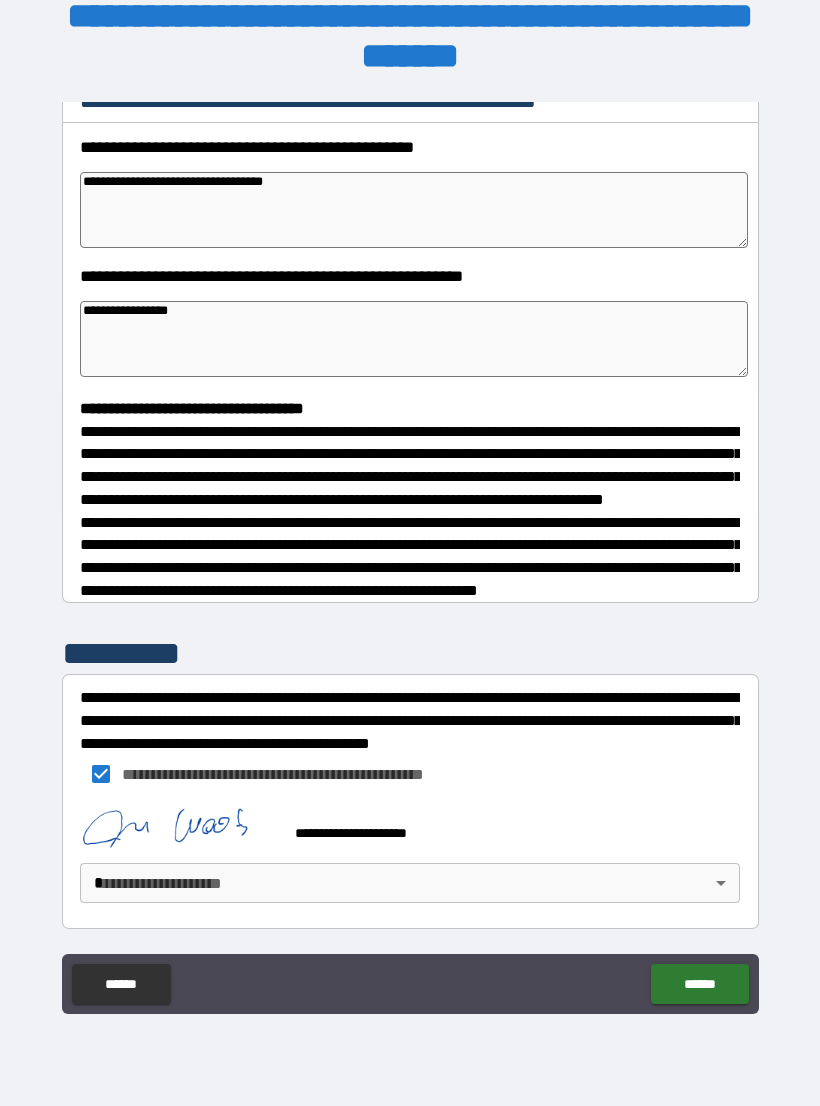 scroll, scrollTop: 319, scrollLeft: 0, axis: vertical 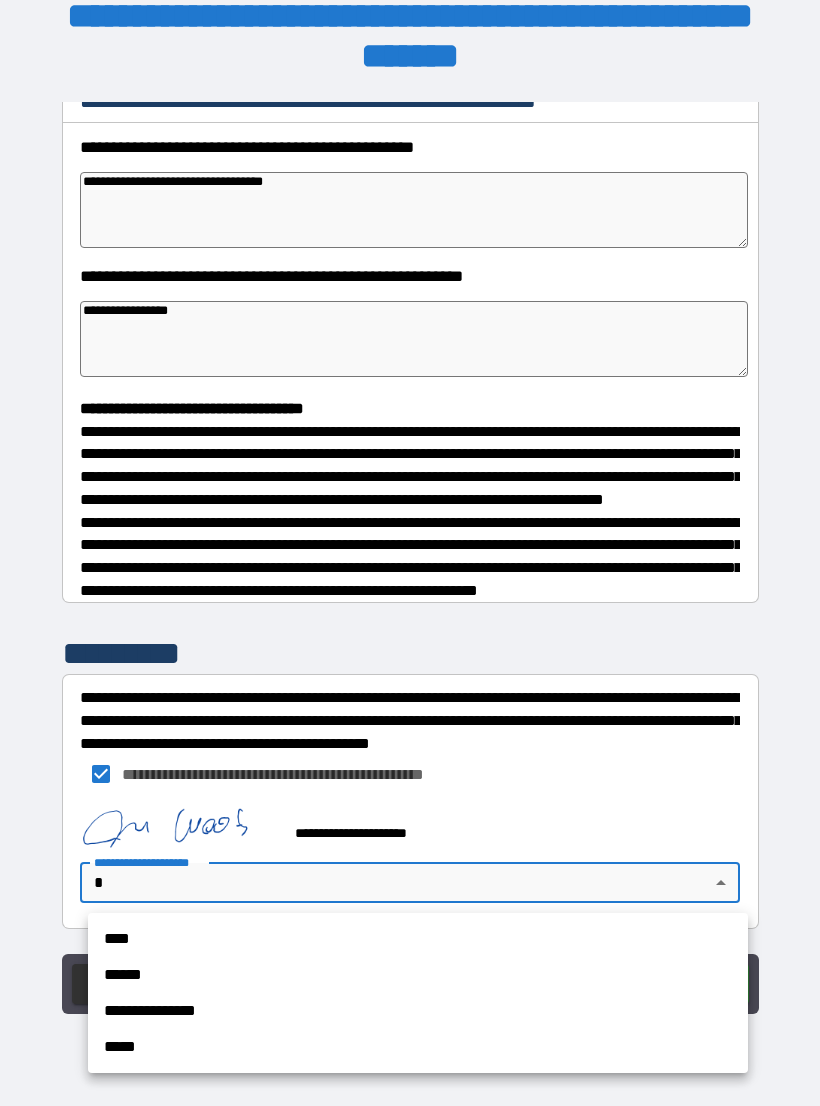 click on "****" at bounding box center (418, 939) 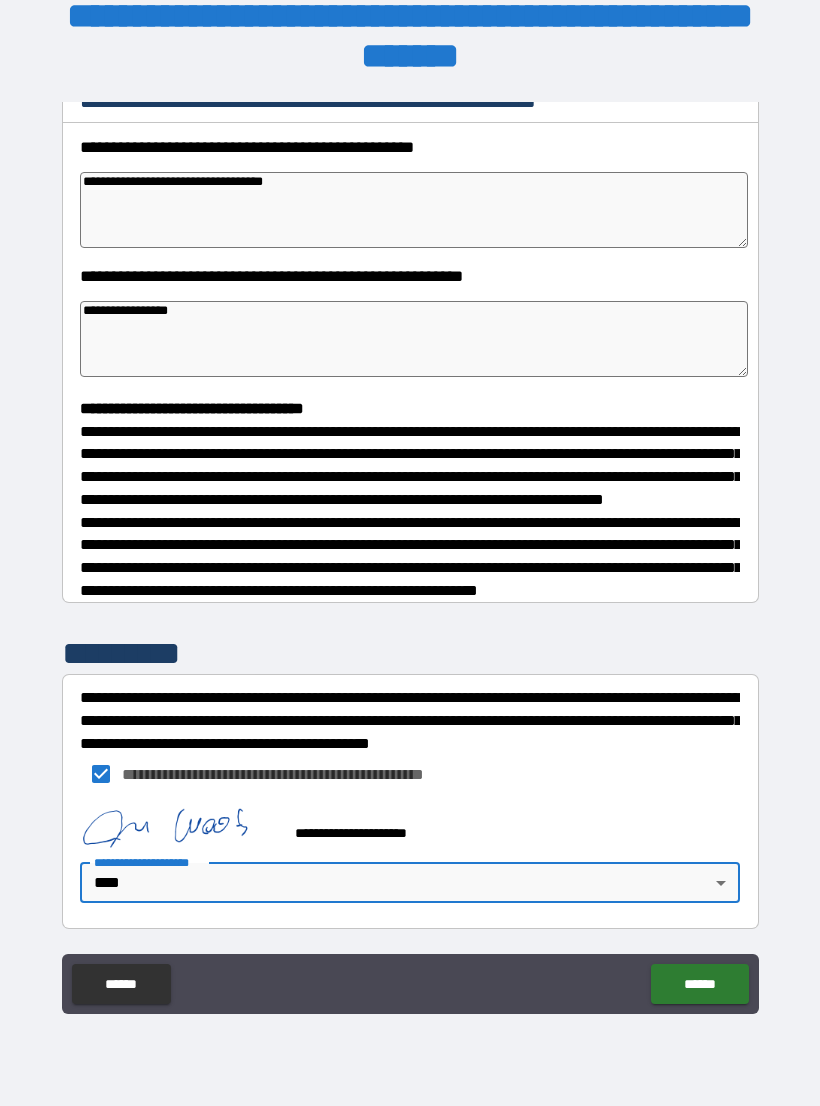 click on "******" at bounding box center (699, 984) 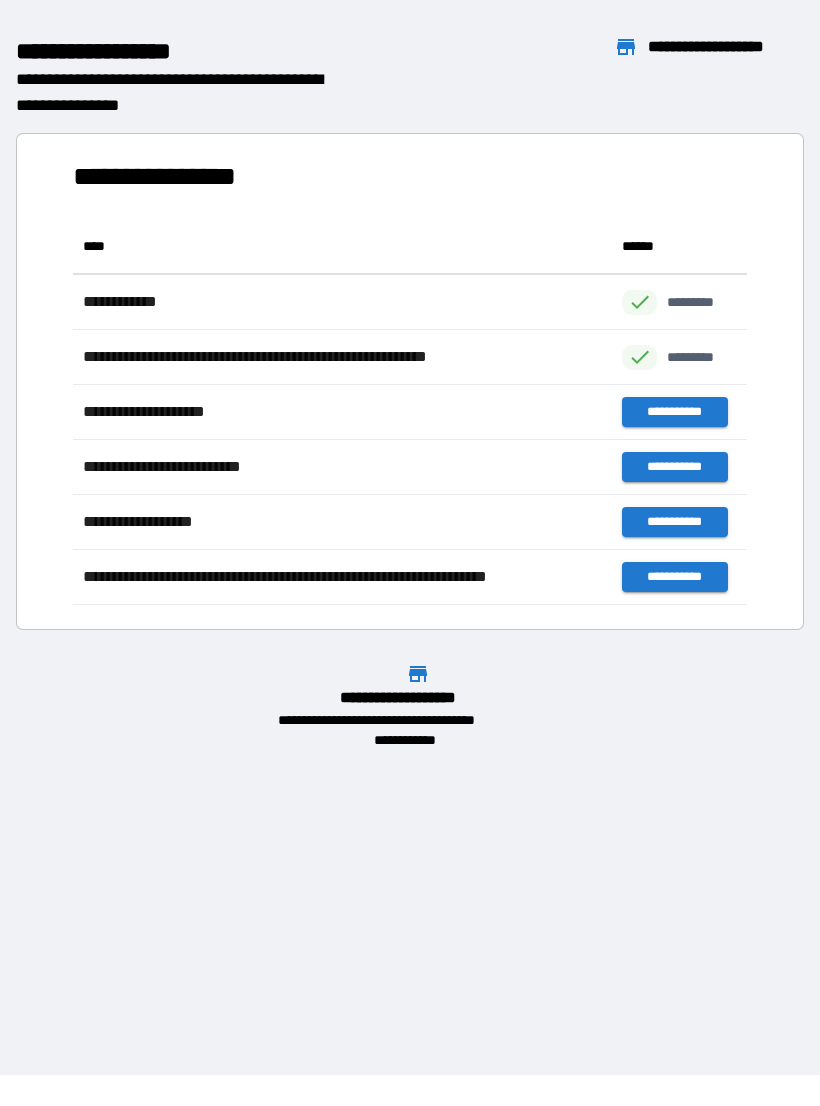 scroll, scrollTop: 1, scrollLeft: 1, axis: both 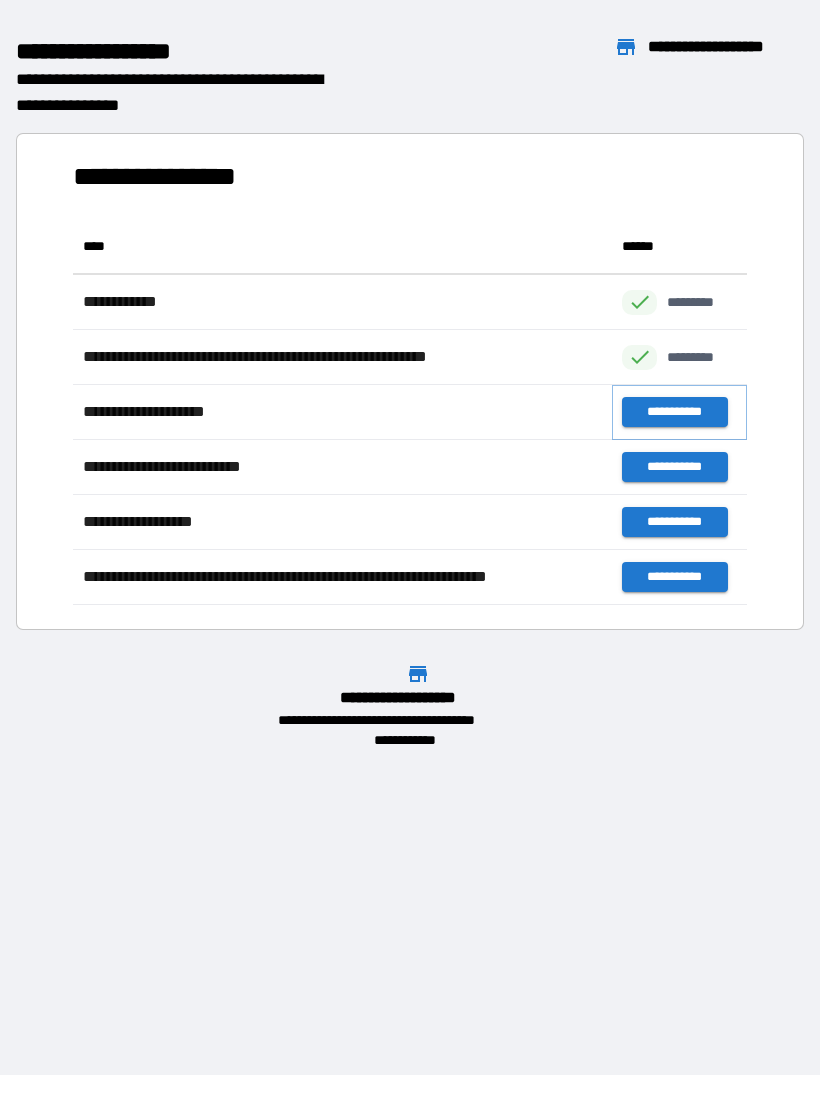click on "**********" at bounding box center [674, 412] 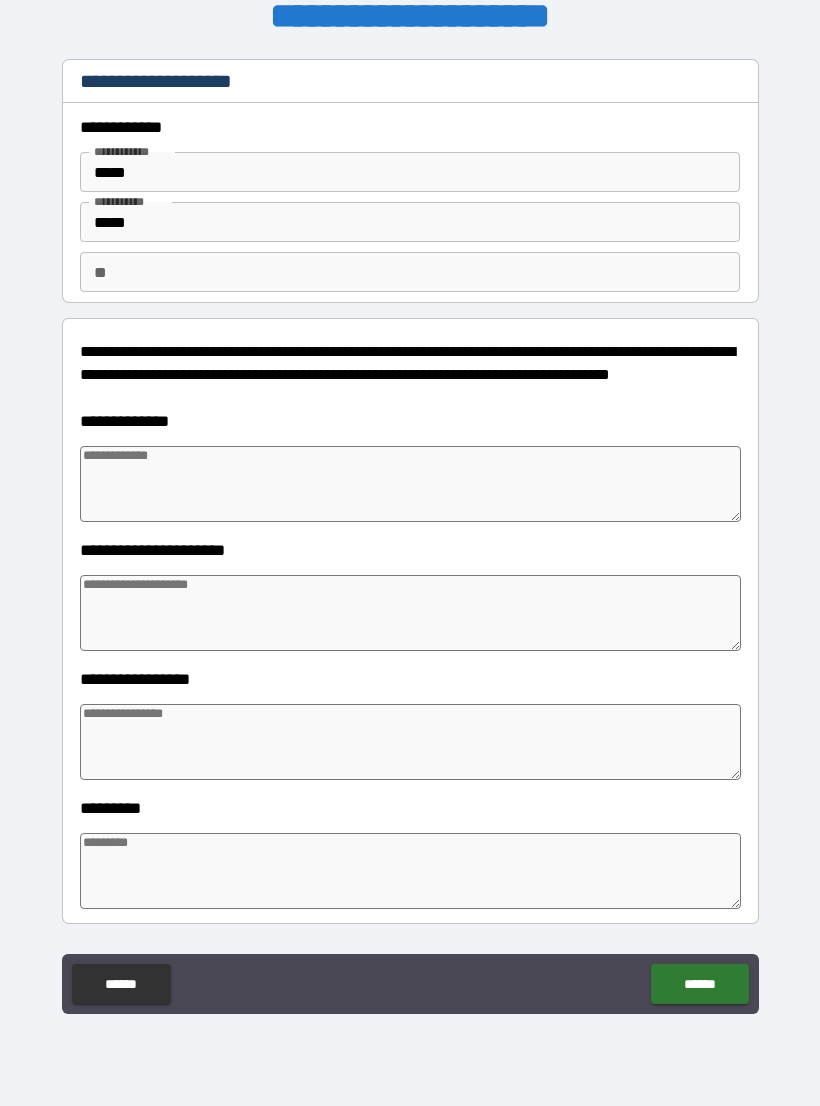 click at bounding box center [410, 484] 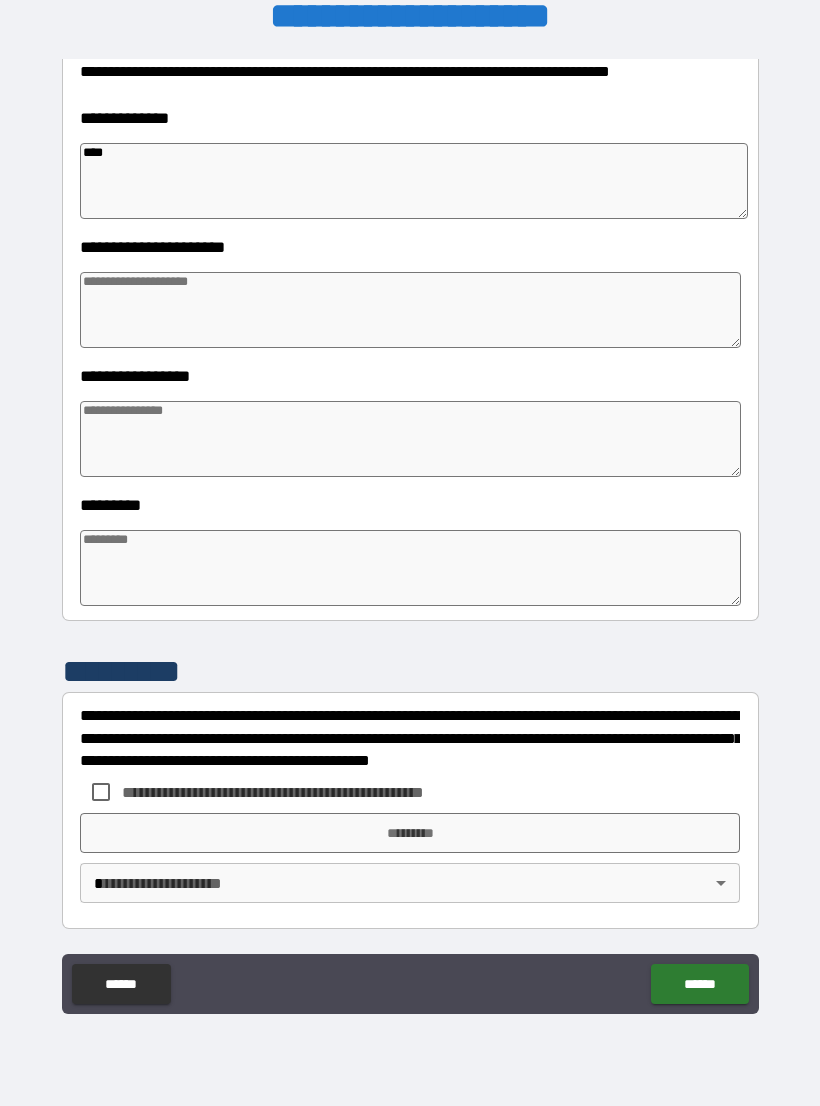 scroll, scrollTop: 303, scrollLeft: 0, axis: vertical 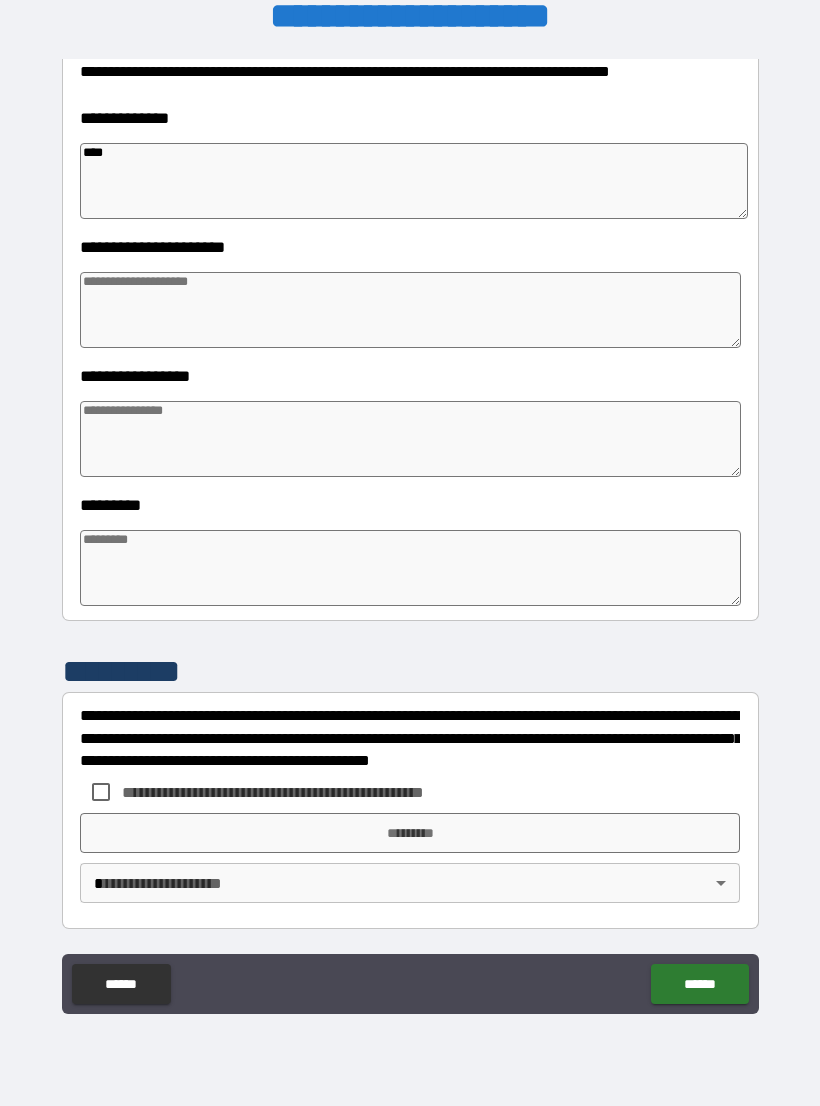click at bounding box center (410, 439) 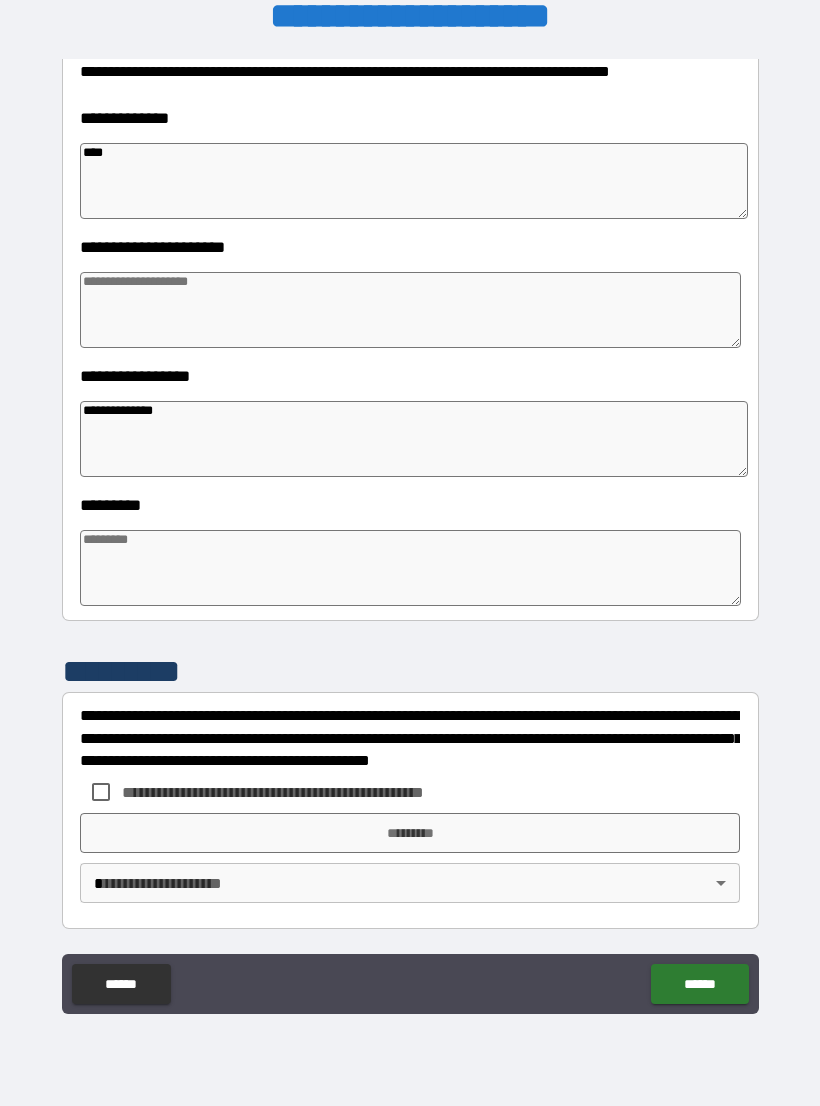 click at bounding box center (410, 568) 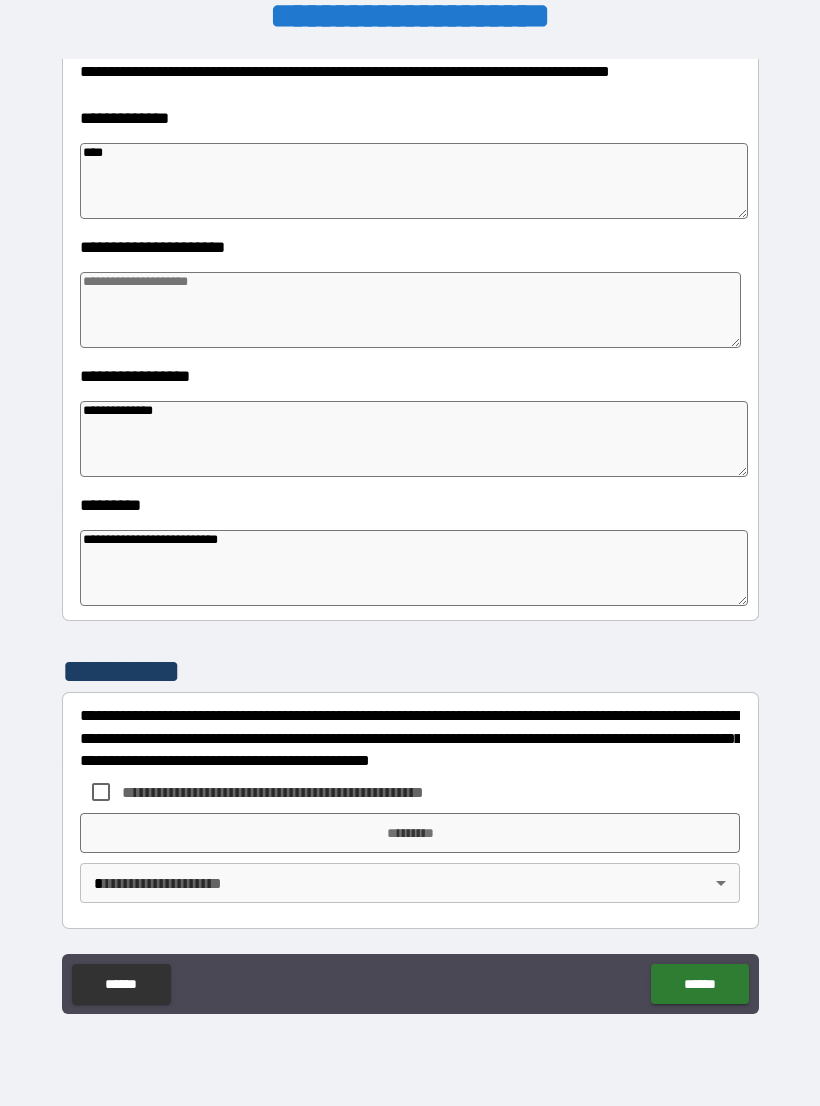 click on "**********" at bounding box center (414, 568) 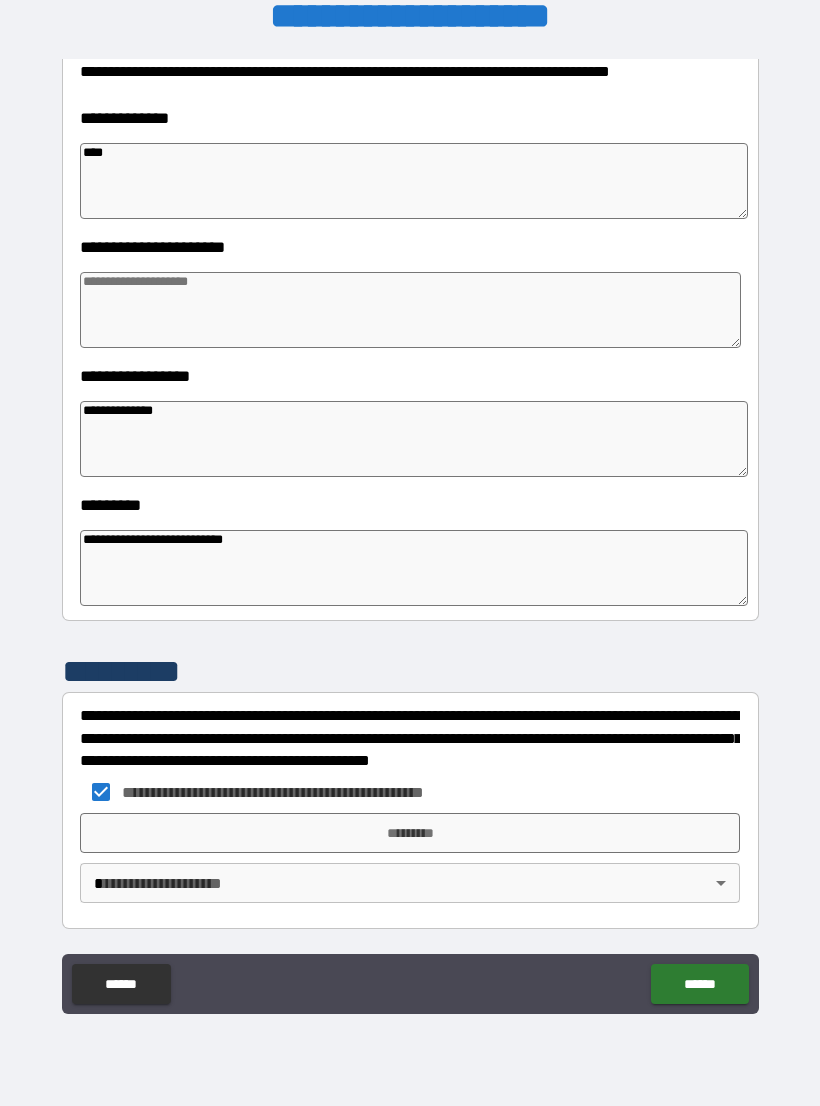 click on "*********" at bounding box center [410, 833] 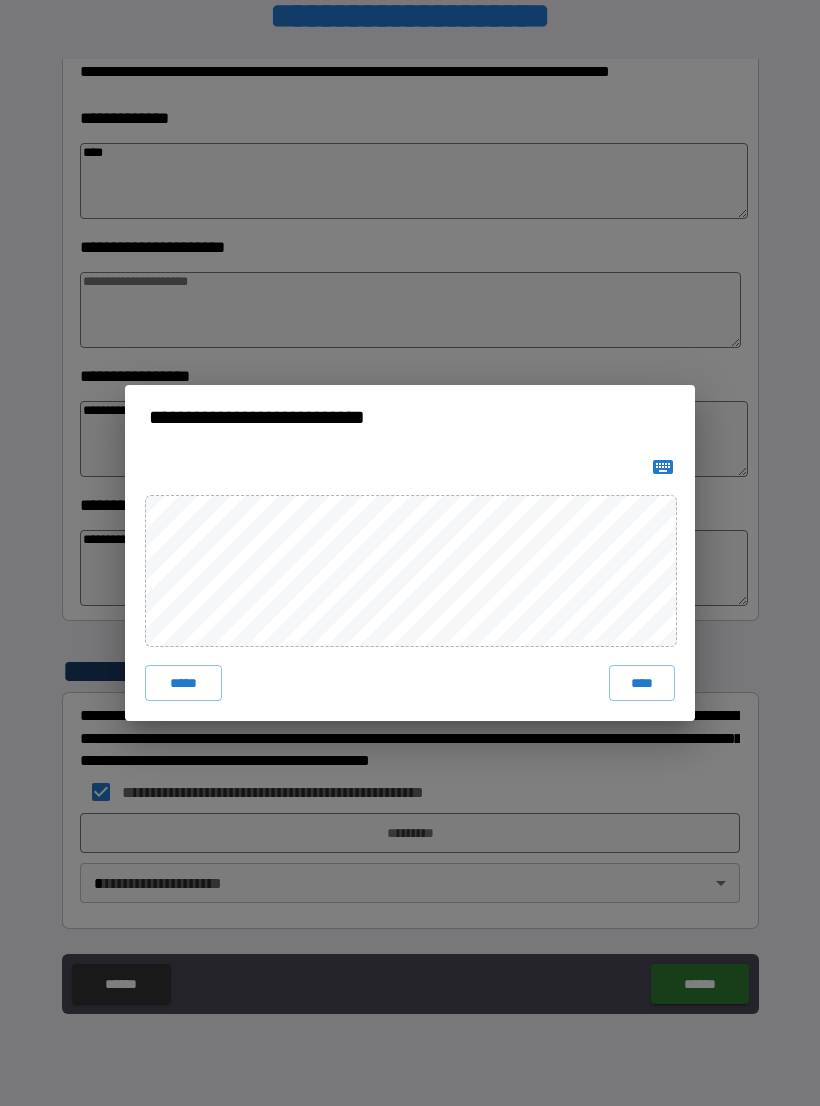 click on "****" at bounding box center [642, 683] 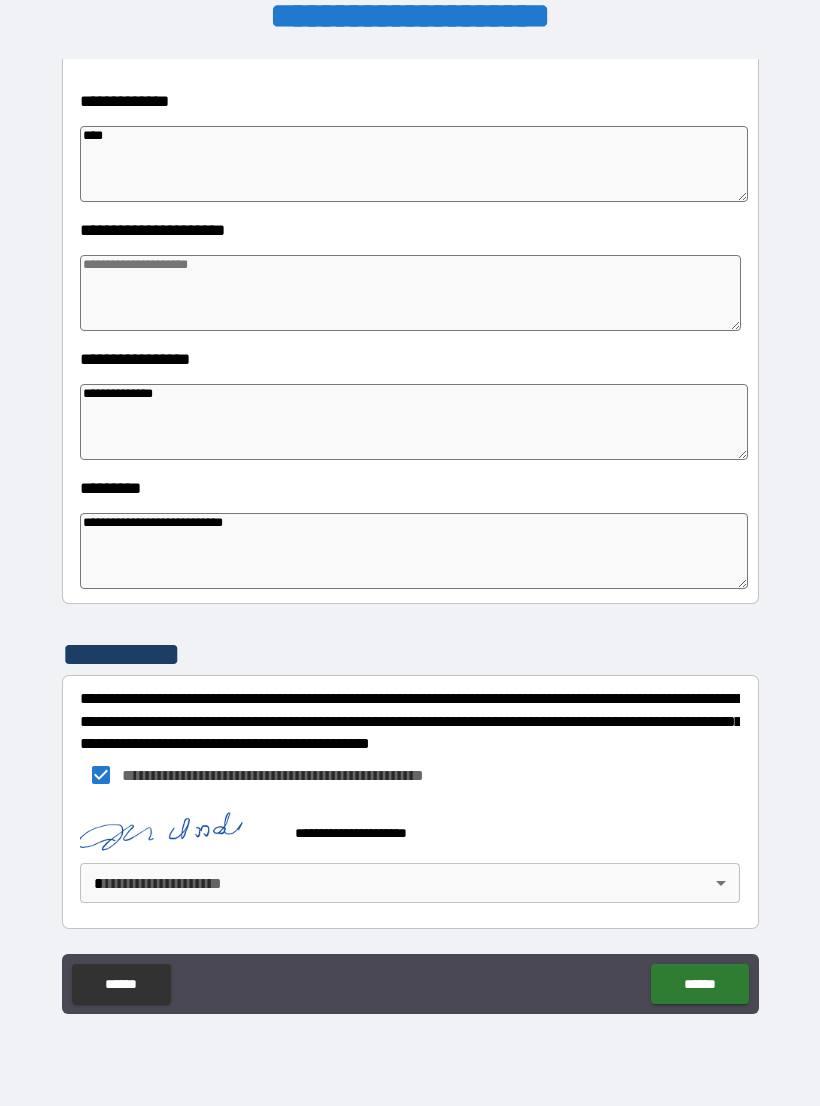 scroll, scrollTop: 320, scrollLeft: 0, axis: vertical 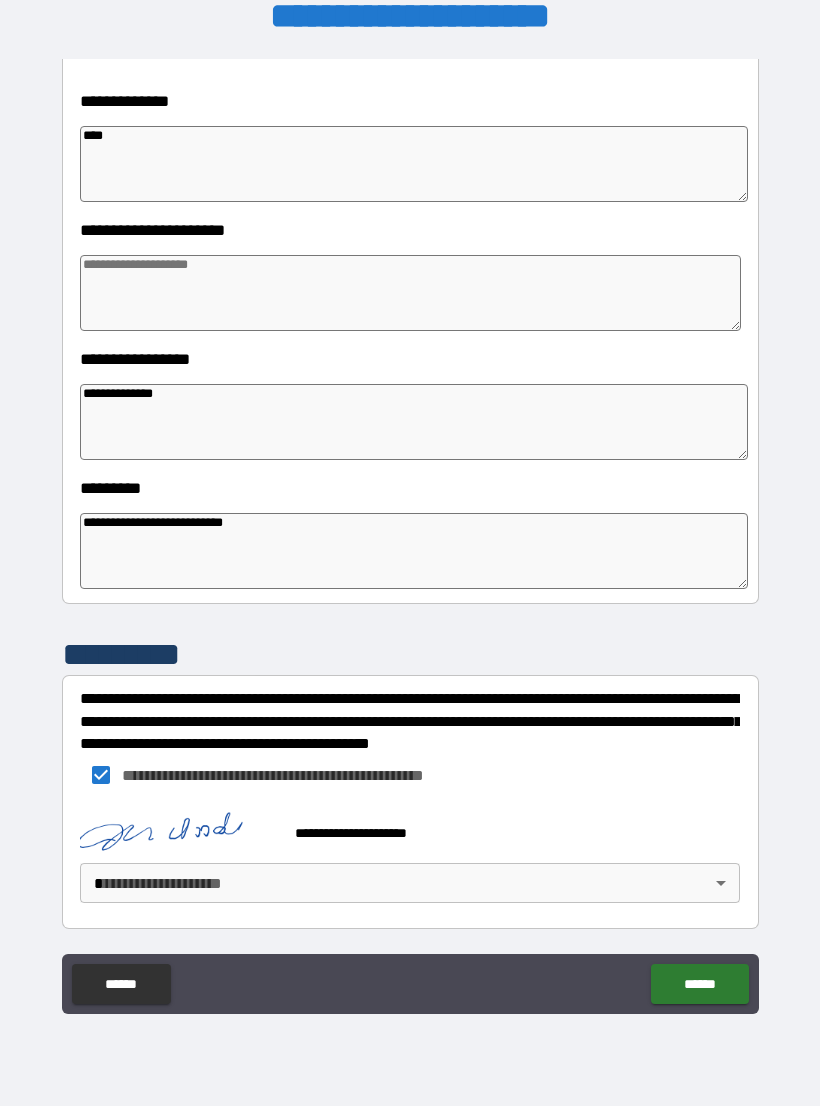 click on "**********" at bounding box center [410, 537] 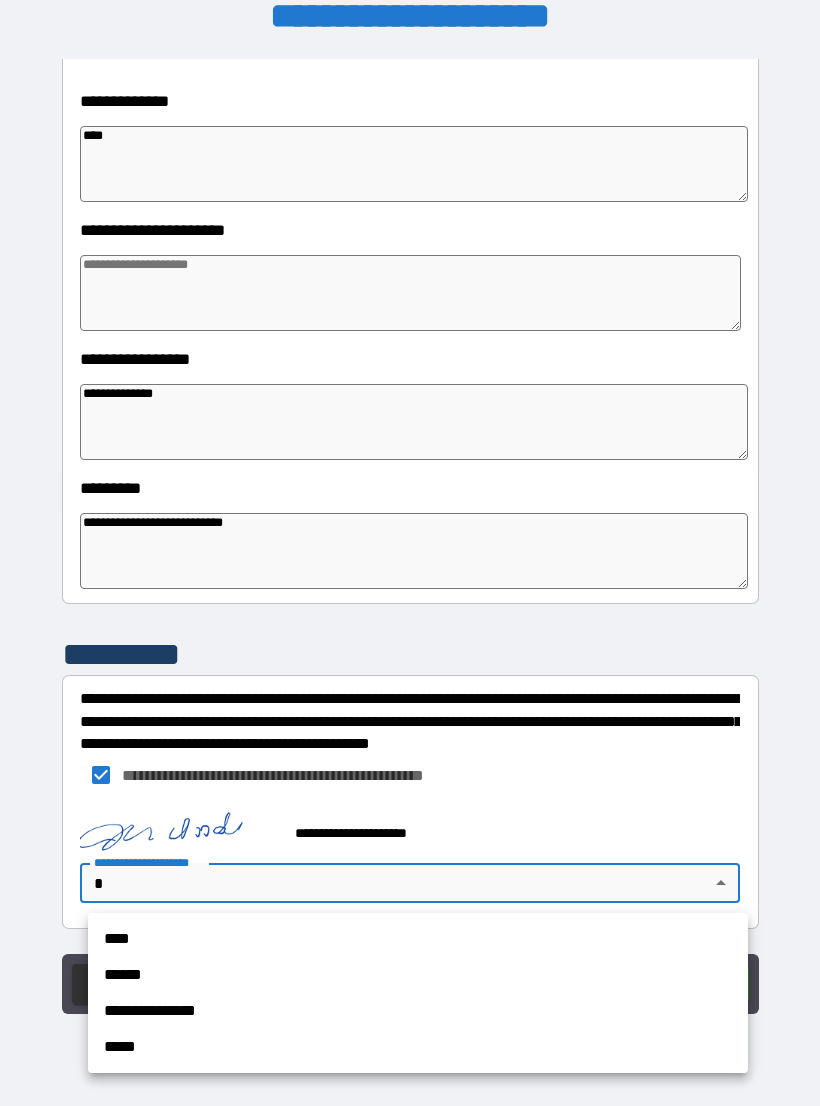 click on "****" at bounding box center [418, 939] 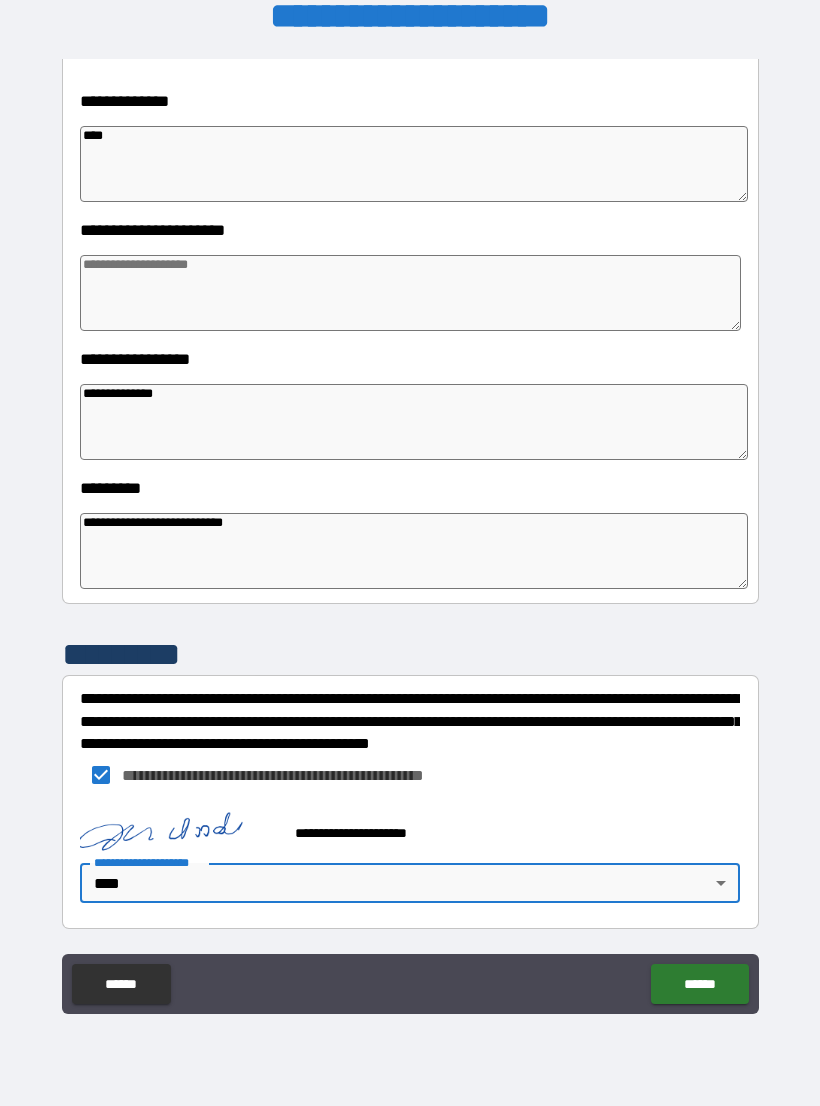 click on "******" at bounding box center [699, 984] 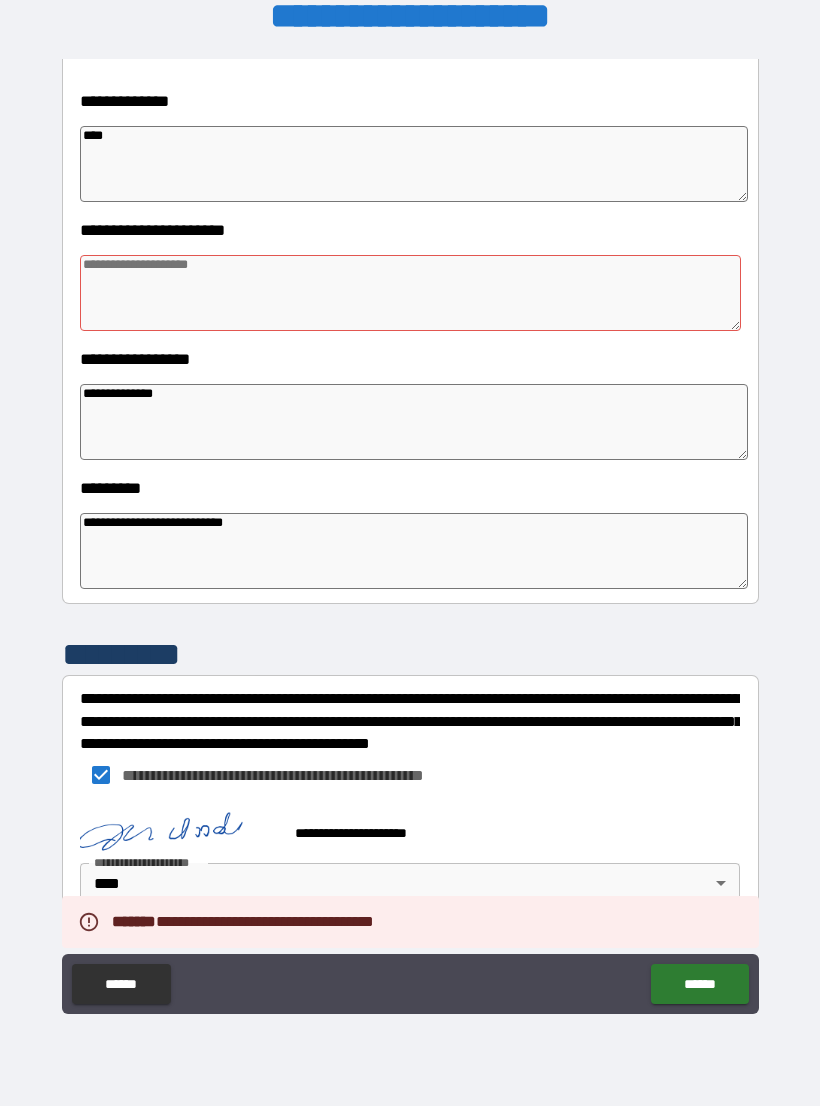 scroll, scrollTop: 320, scrollLeft: 0, axis: vertical 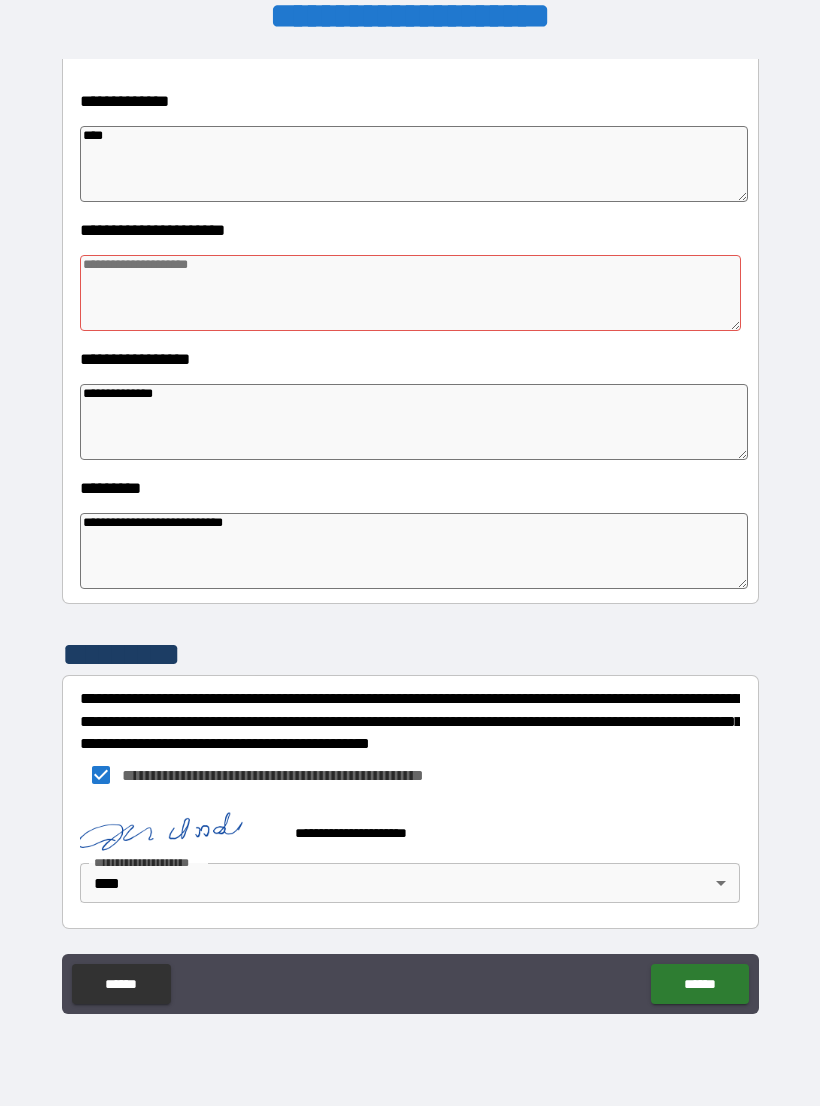 click at bounding box center [410, 293] 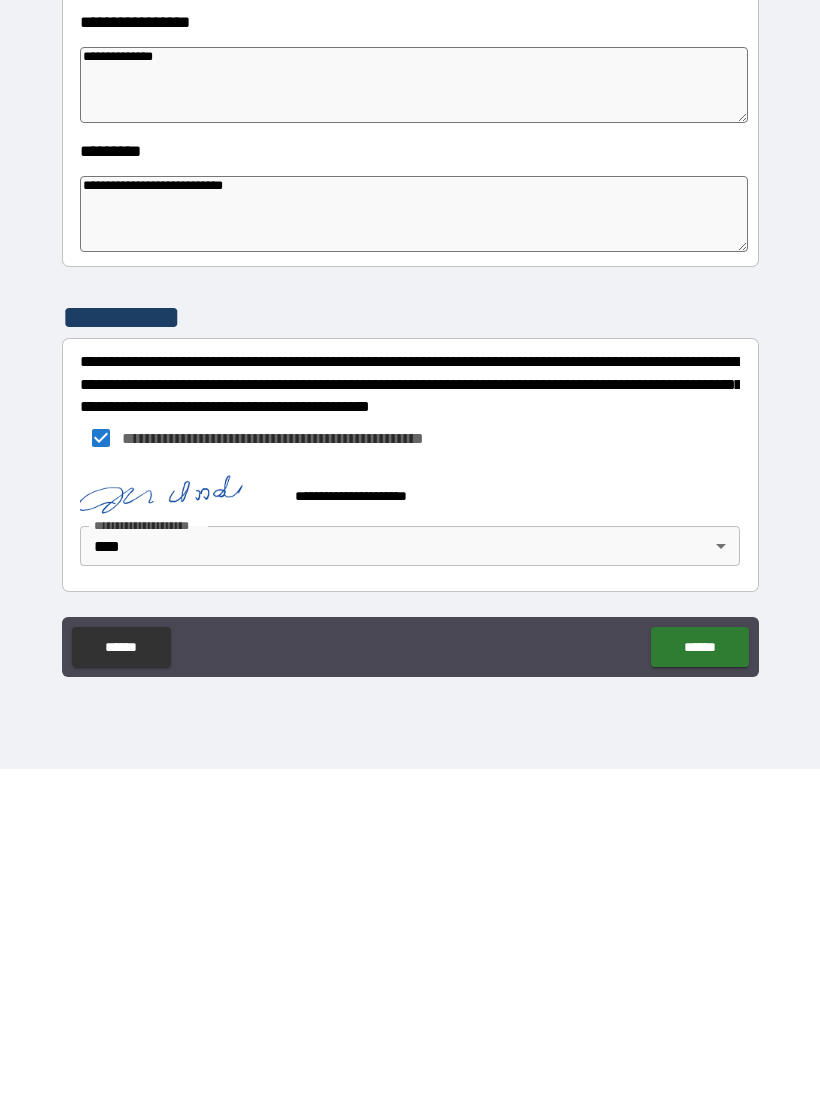 click on "******" at bounding box center [699, 984] 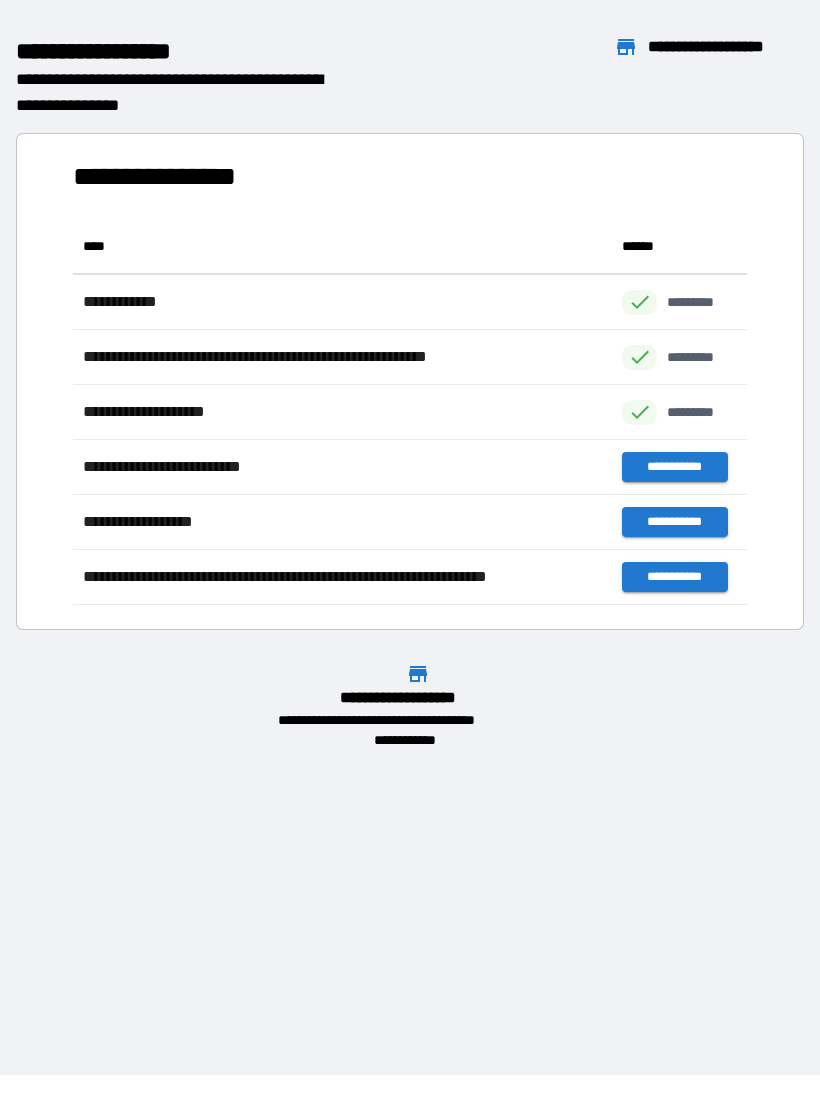 scroll, scrollTop: 386, scrollLeft: 674, axis: both 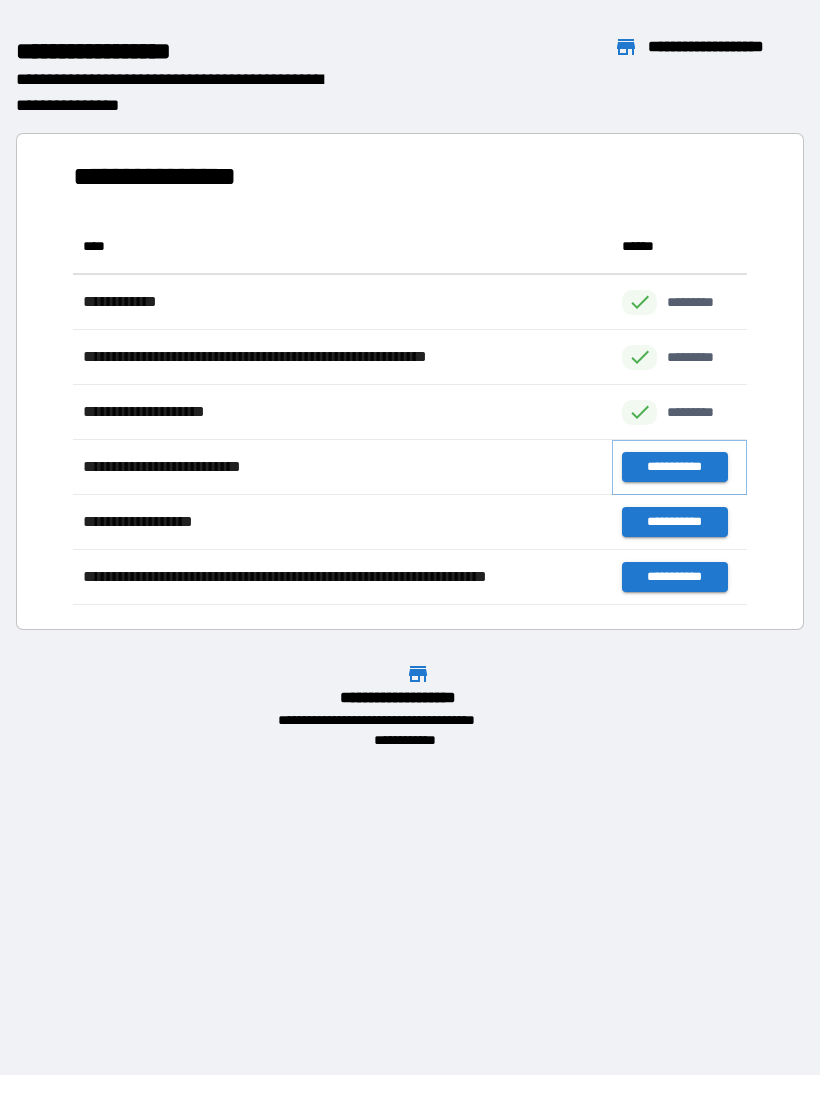 click on "**********" at bounding box center (674, 467) 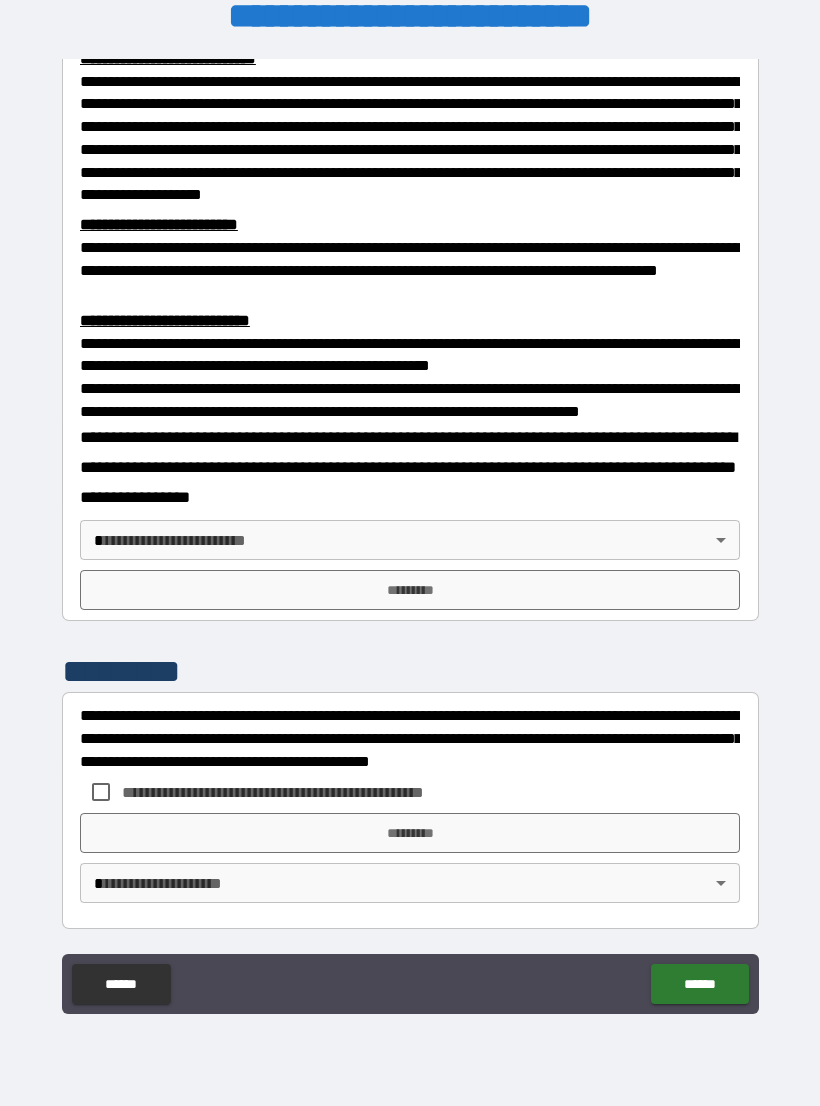 scroll, scrollTop: 549, scrollLeft: 0, axis: vertical 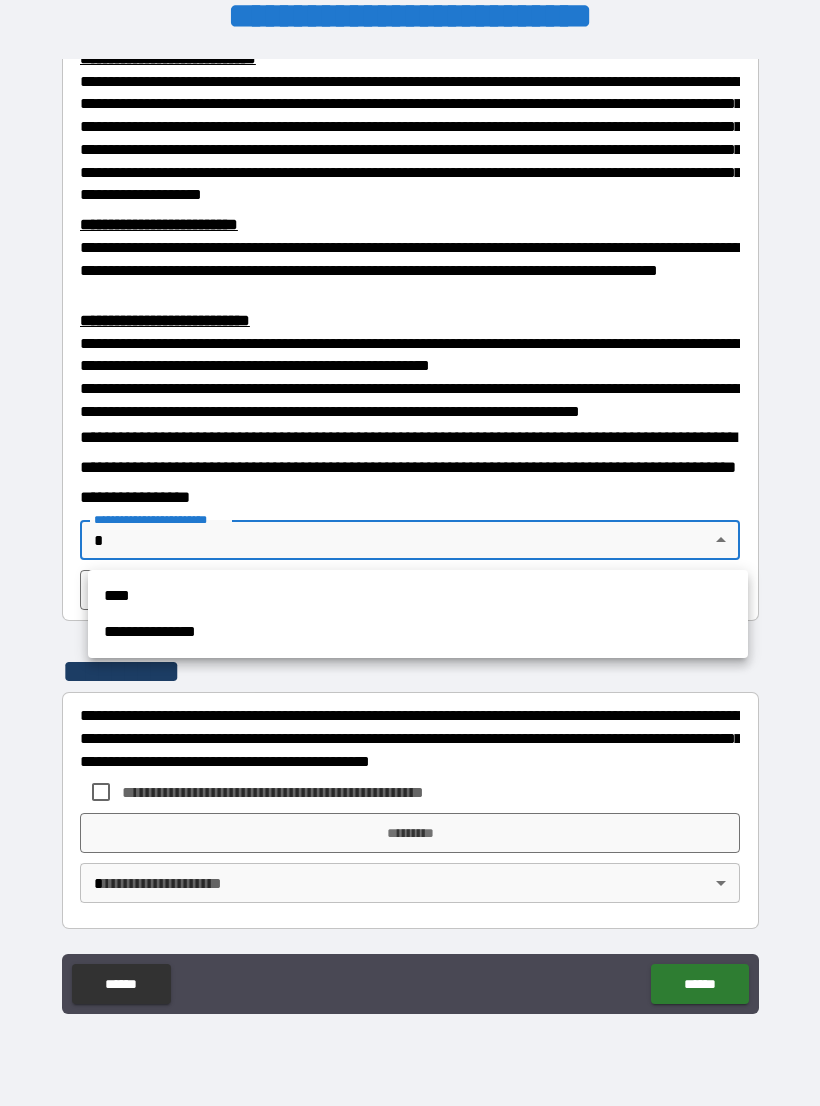 click on "****" at bounding box center (418, 596) 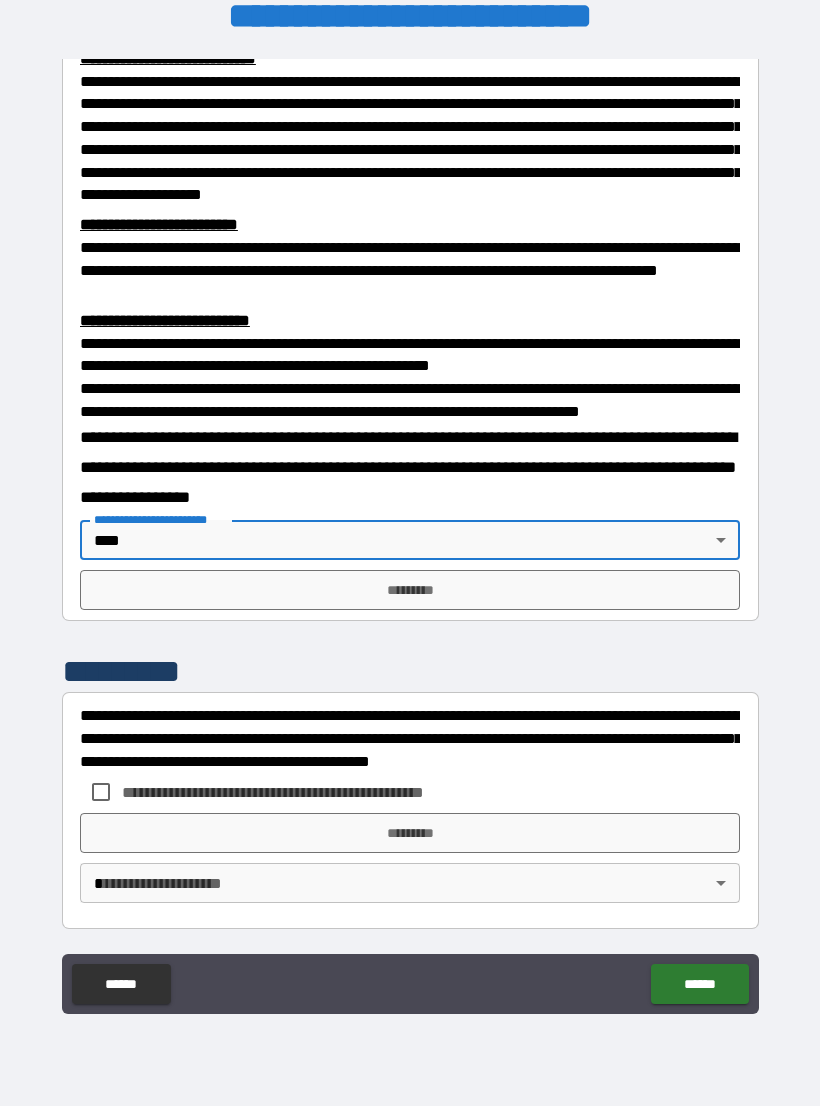 click on "*********" at bounding box center (410, 590) 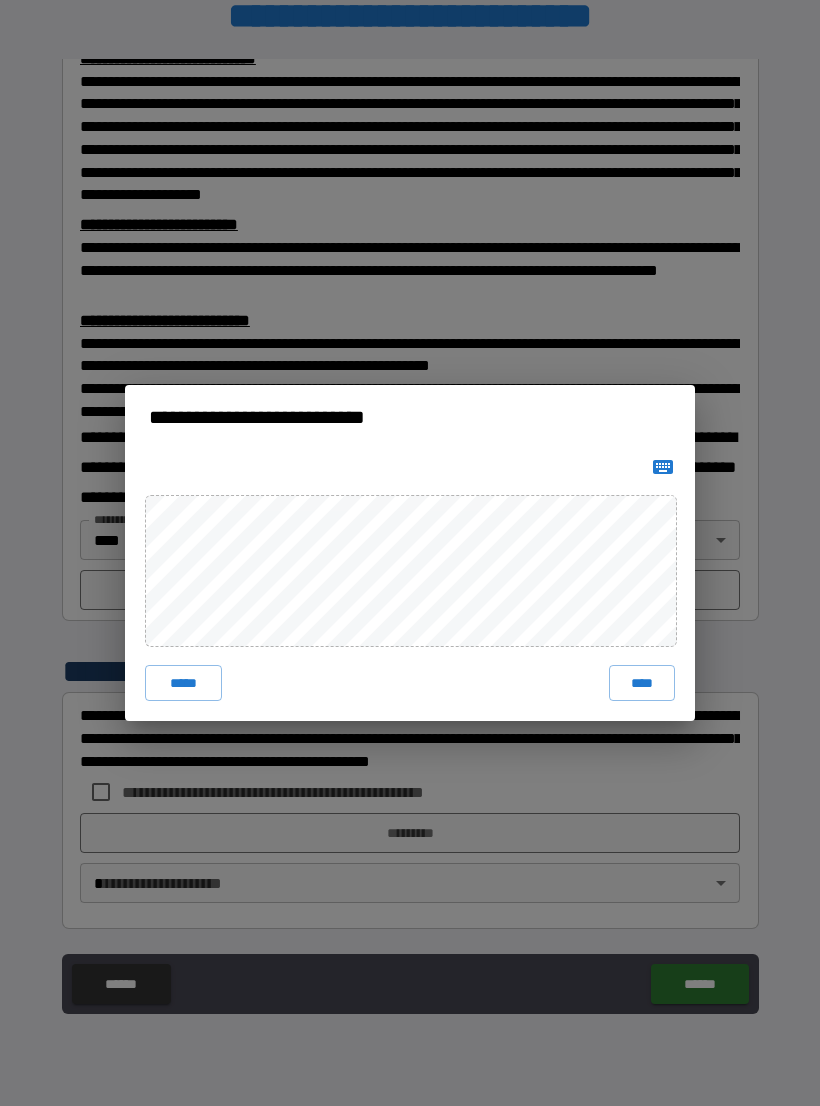 click on "****" at bounding box center (642, 683) 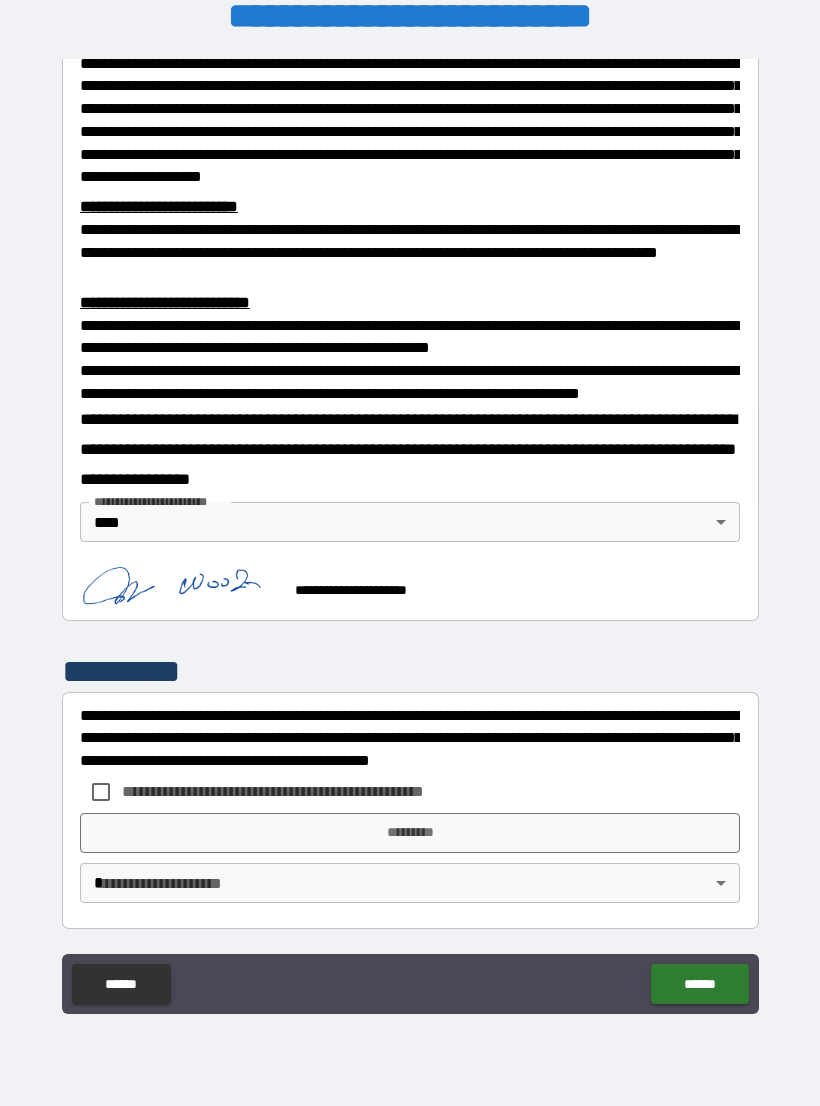 scroll, scrollTop: 539, scrollLeft: 0, axis: vertical 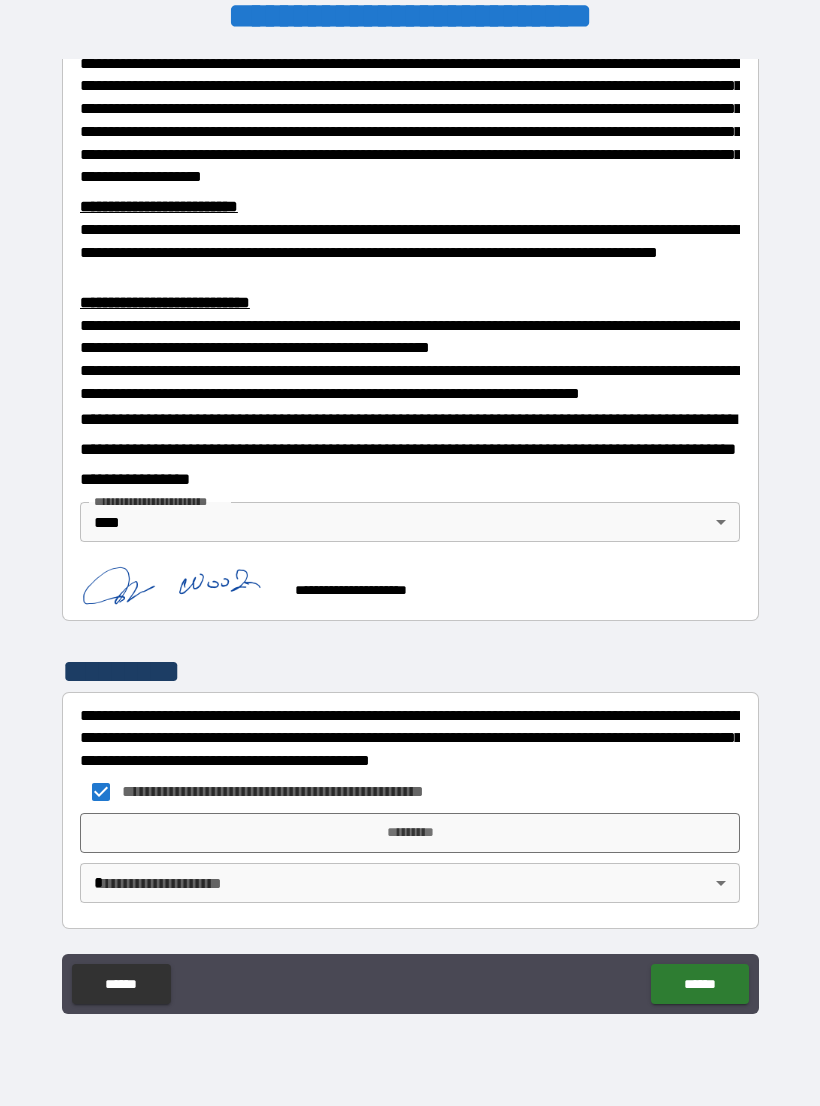 click on "*********" at bounding box center [410, 833] 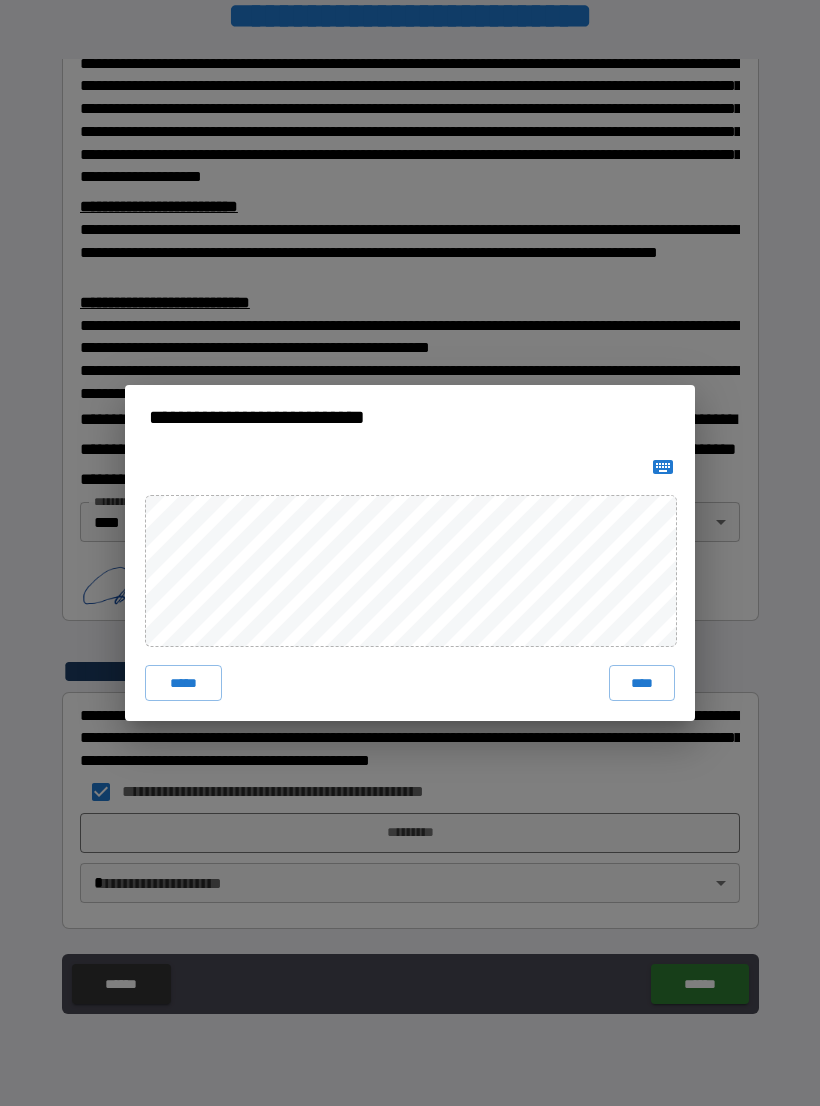 click on "****" at bounding box center (642, 683) 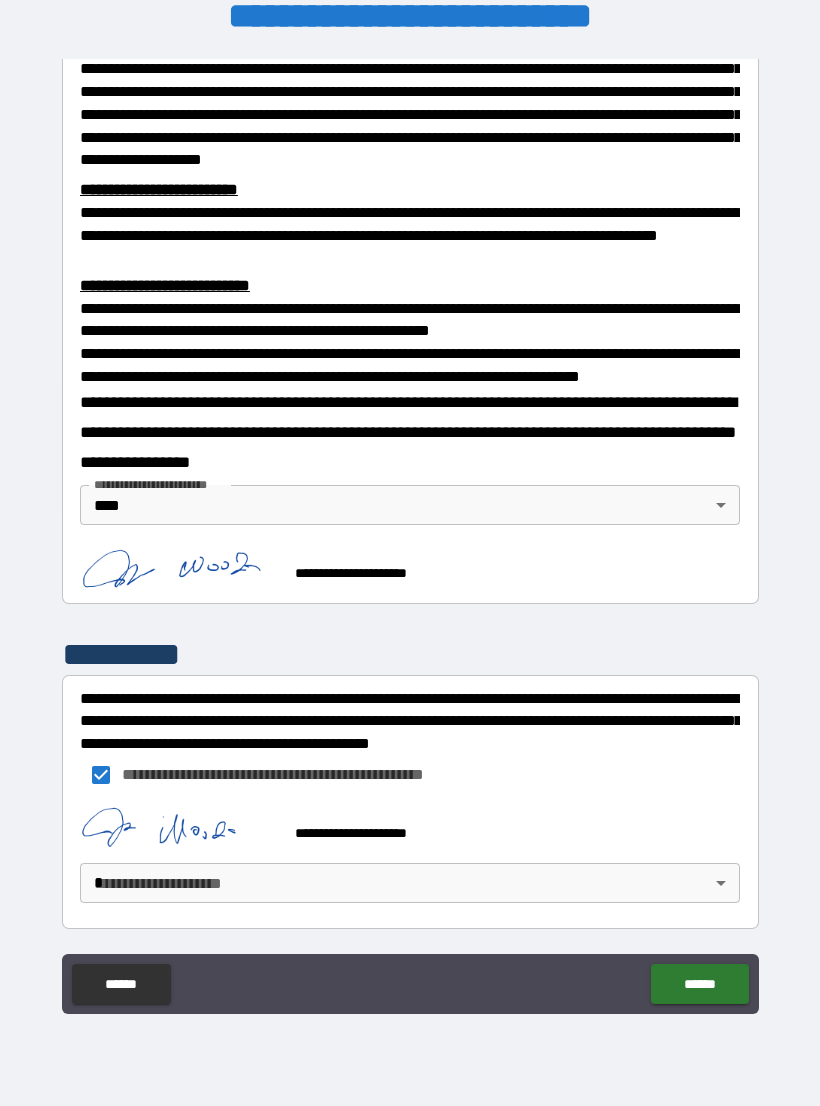 scroll, scrollTop: 583, scrollLeft: 0, axis: vertical 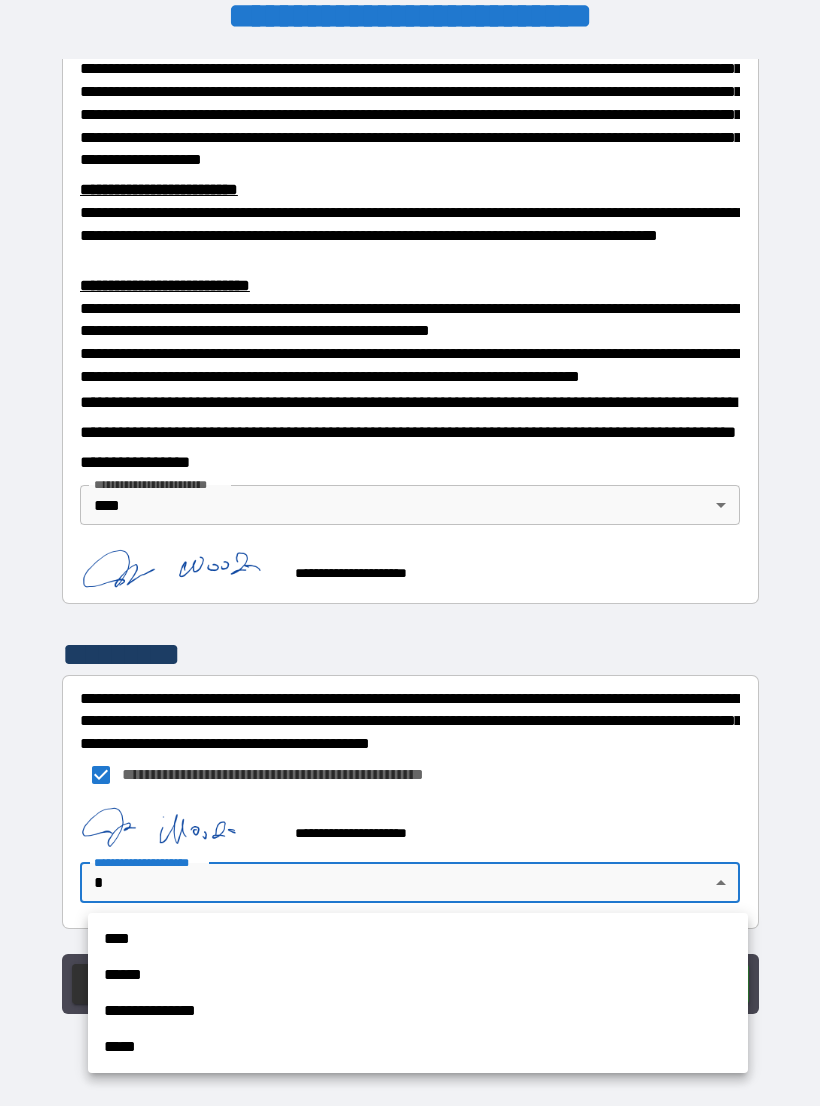 click on "****" at bounding box center (418, 939) 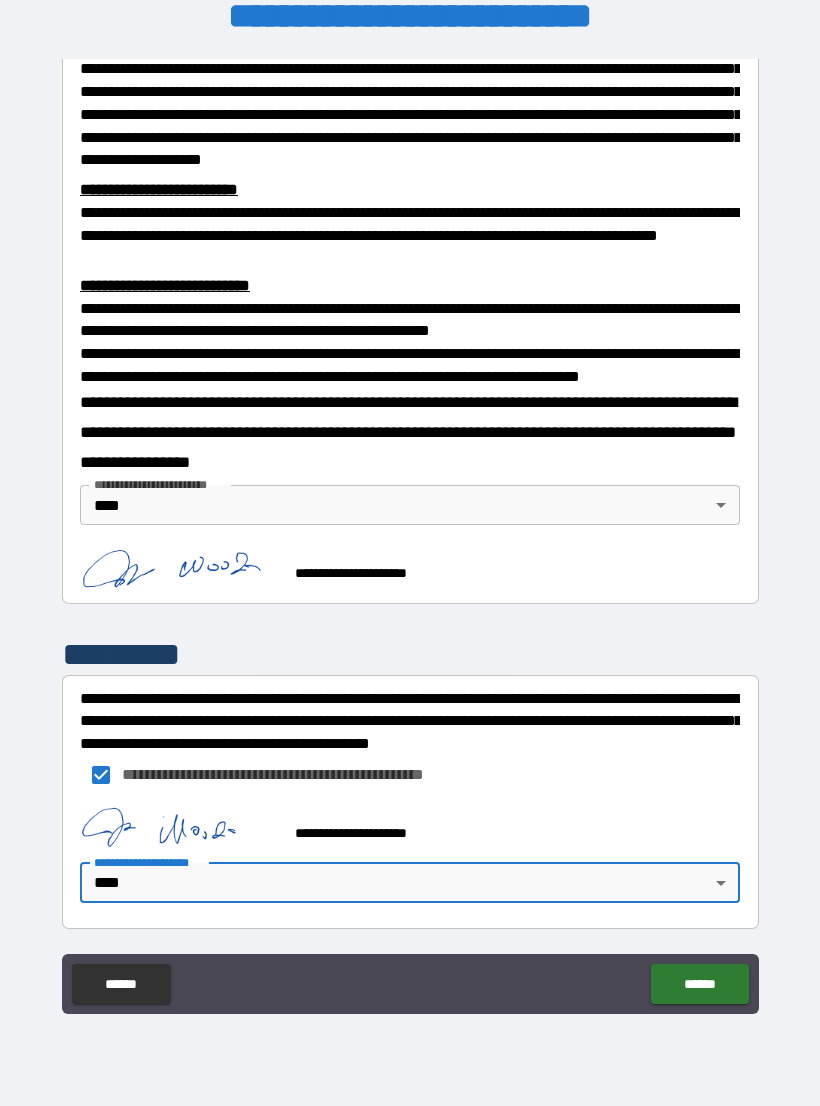 click on "******" at bounding box center (699, 984) 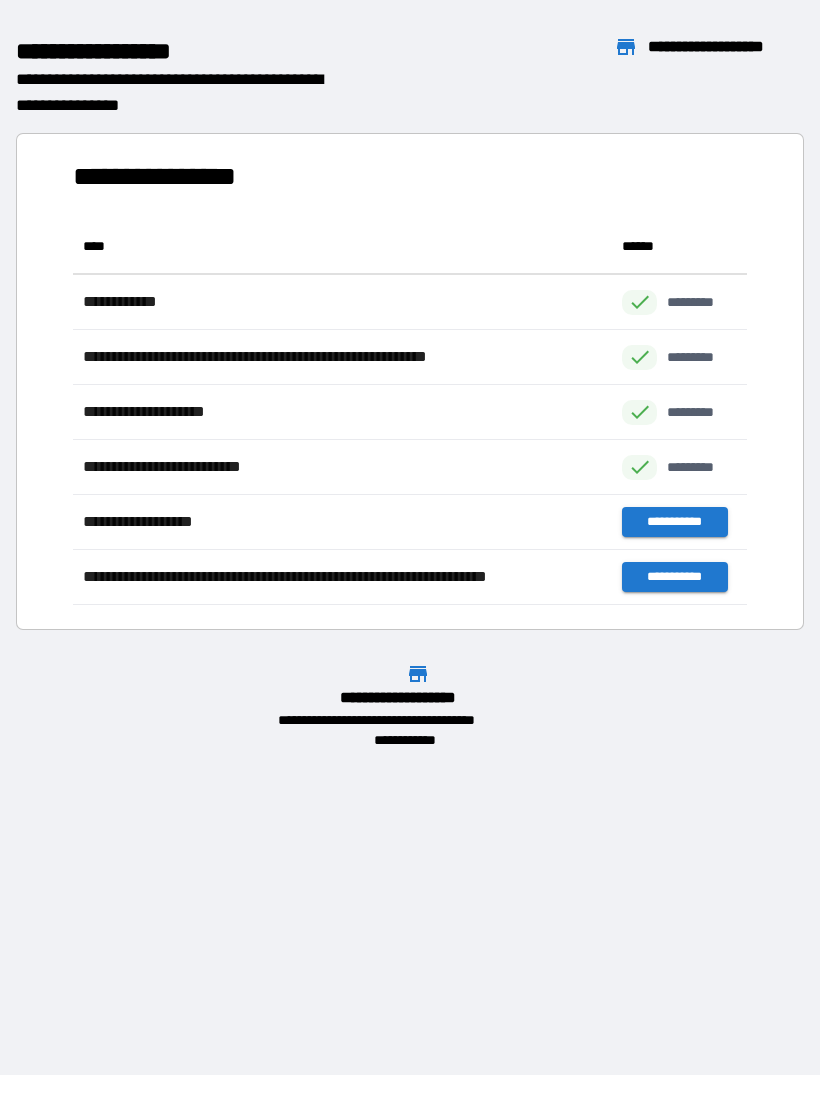 scroll, scrollTop: 1, scrollLeft: 1, axis: both 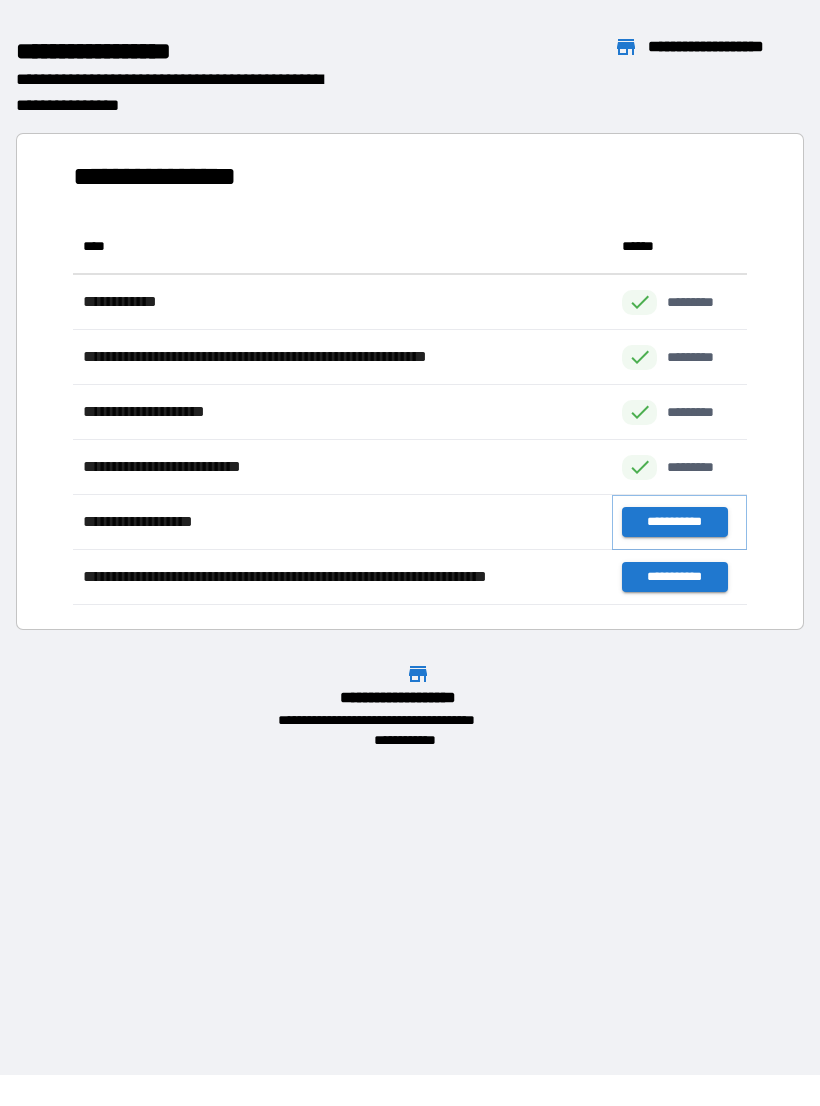 click on "**********" at bounding box center (674, 522) 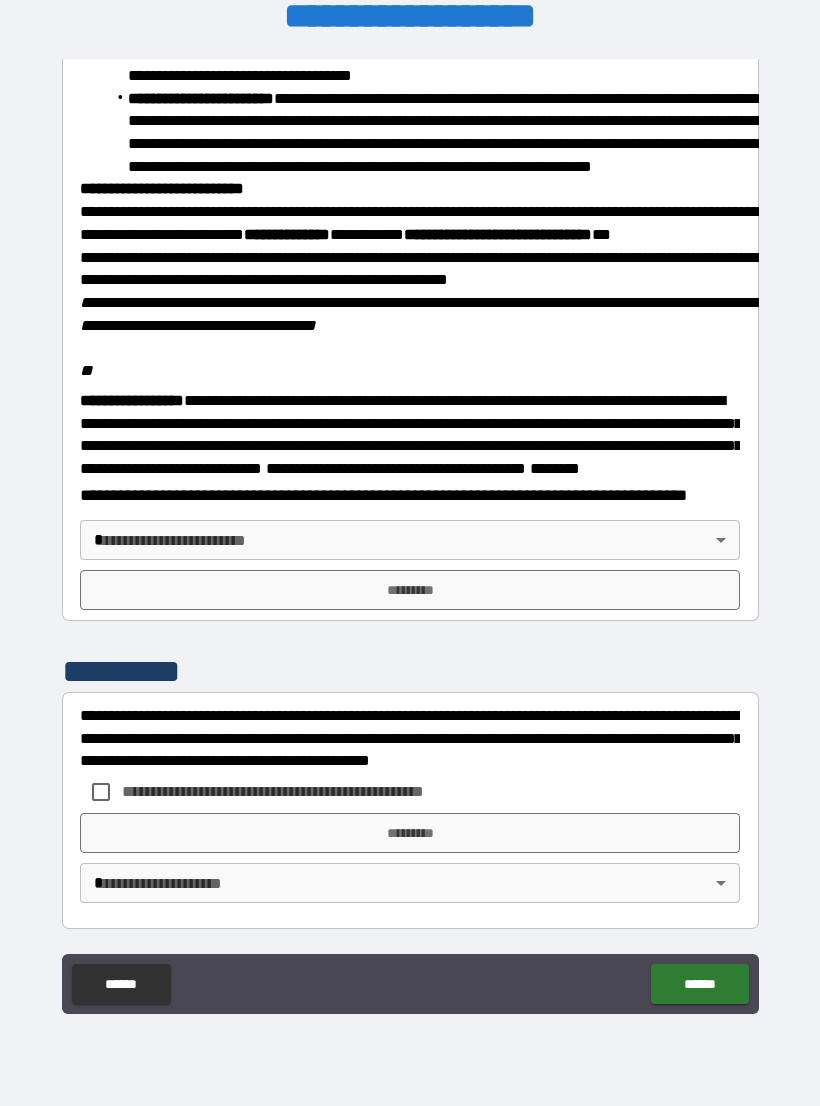 scroll, scrollTop: 2234, scrollLeft: 0, axis: vertical 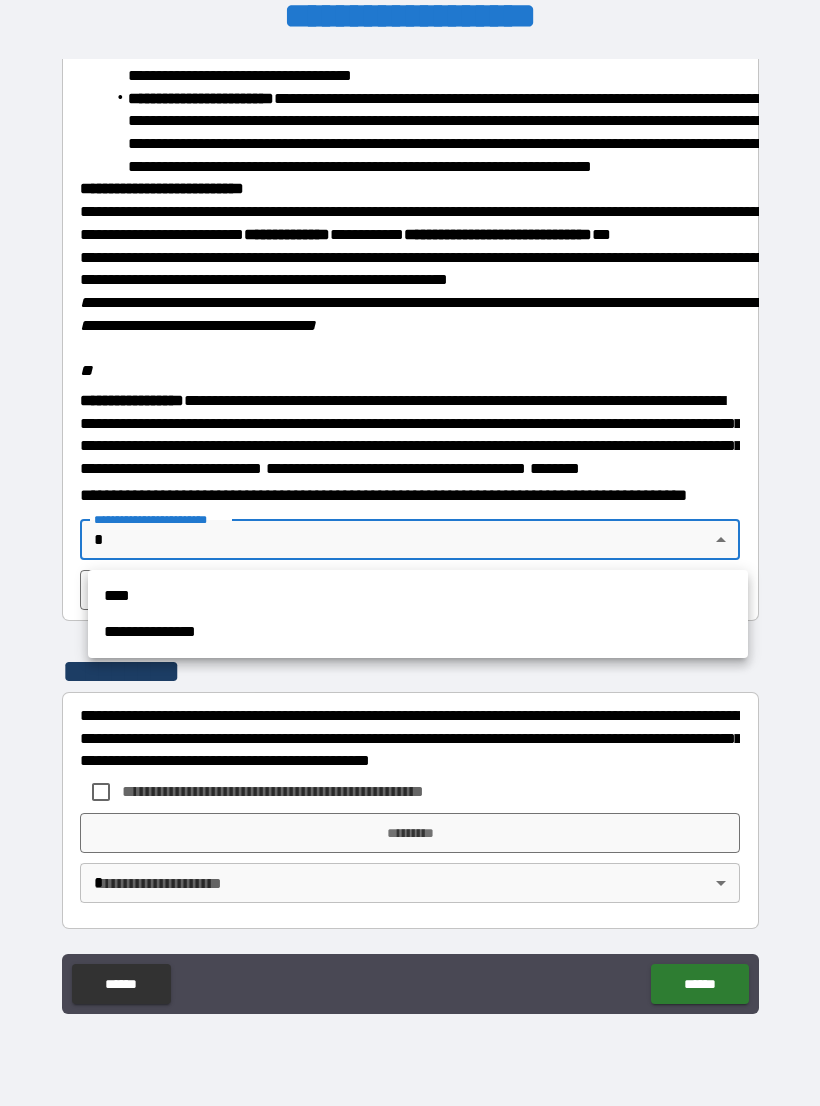 click on "****" at bounding box center [418, 596] 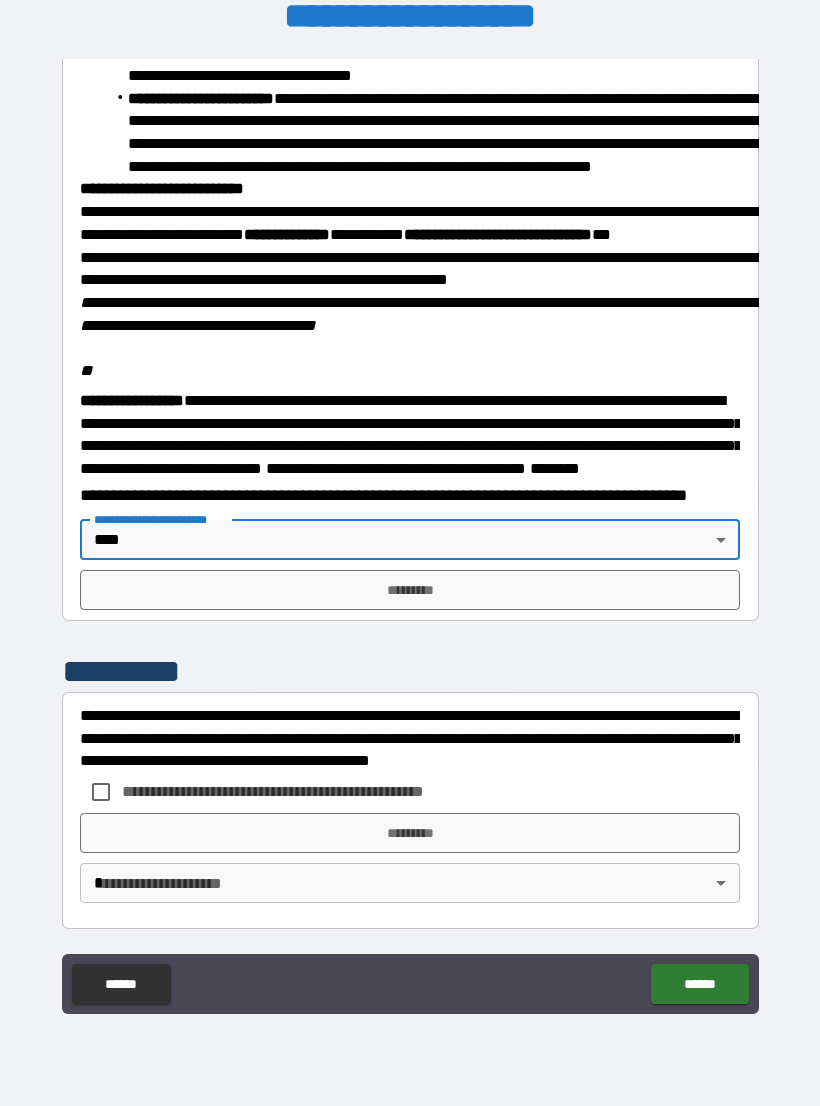 click on "*********" at bounding box center [410, 590] 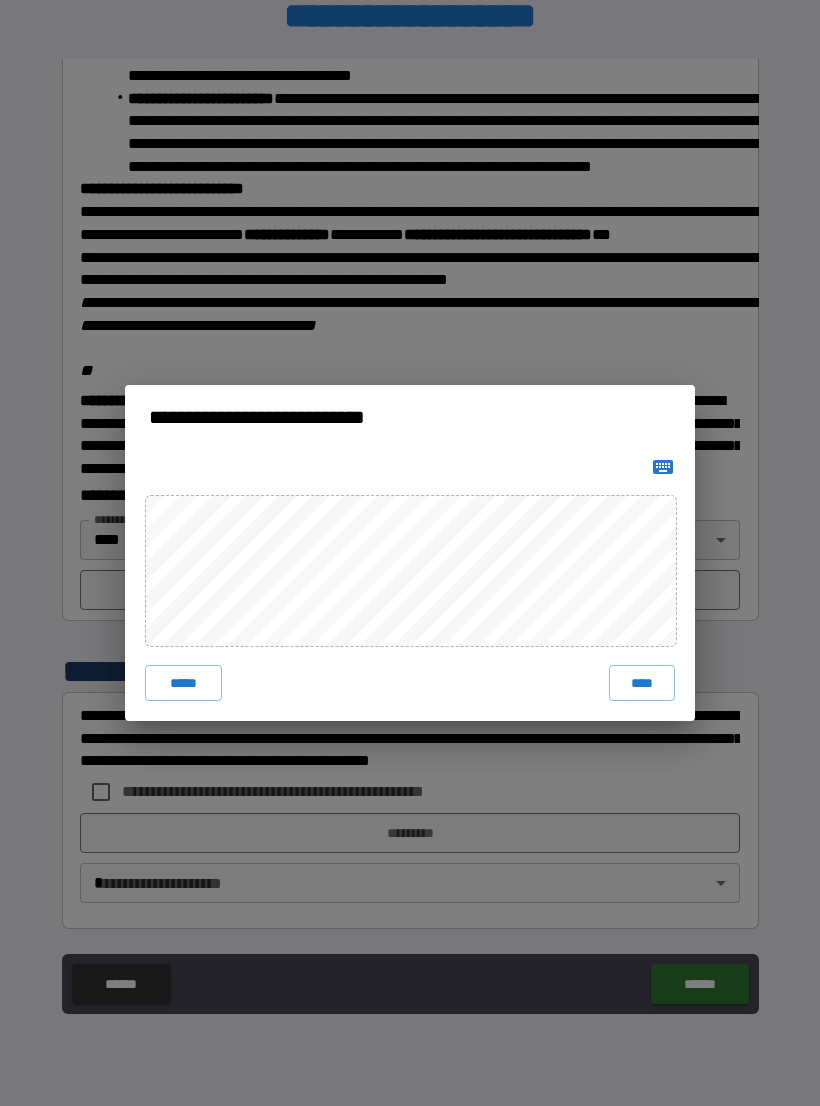 click on "****" at bounding box center (642, 683) 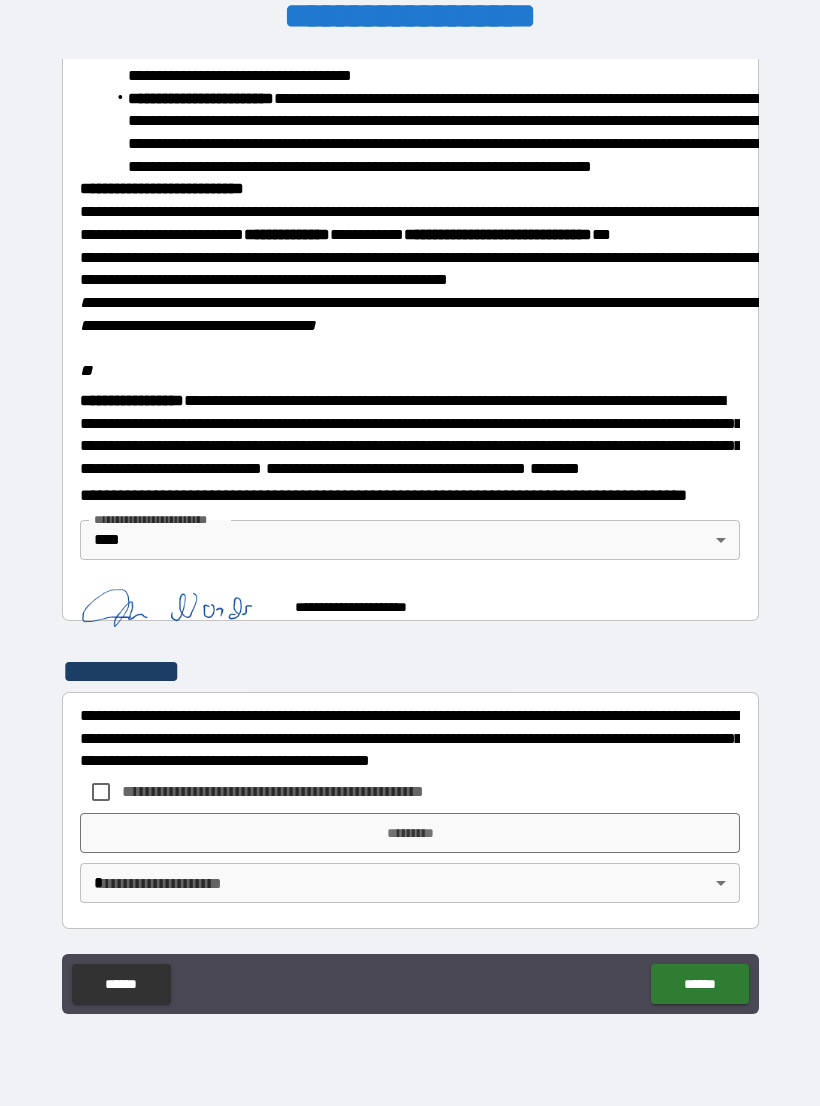 scroll, scrollTop: 2224, scrollLeft: 0, axis: vertical 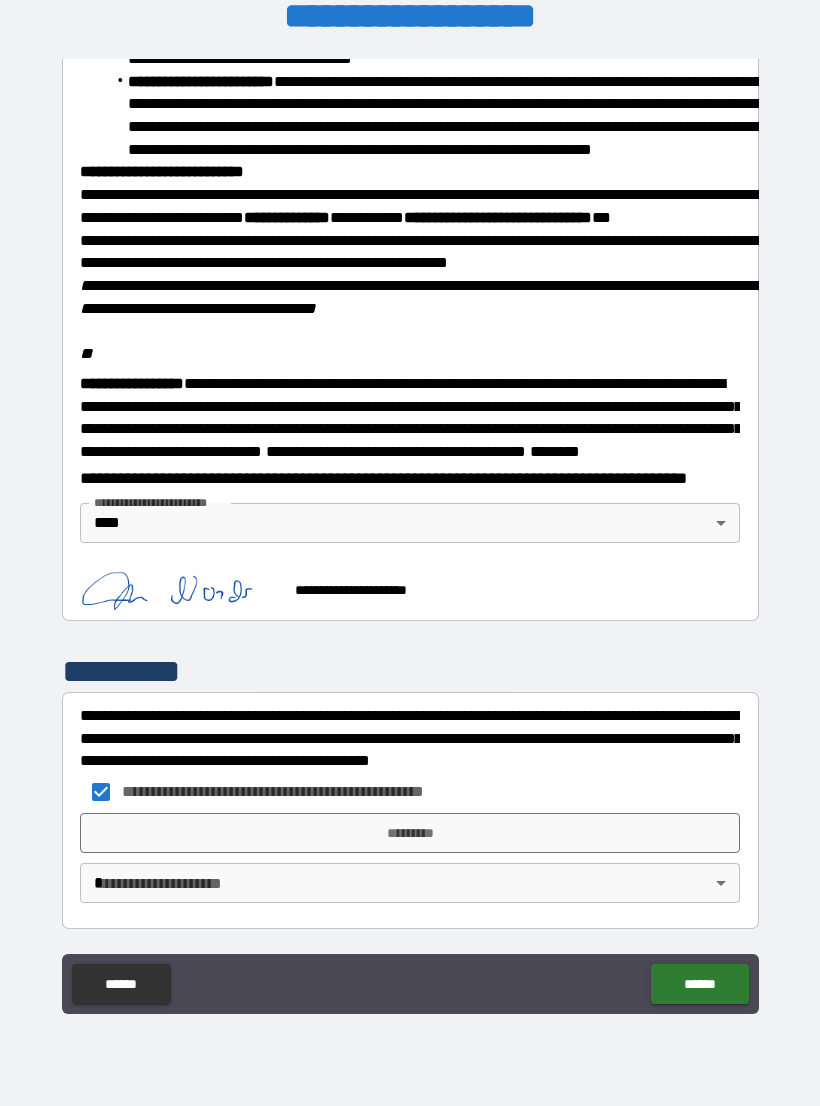 click on "*********" at bounding box center [410, 833] 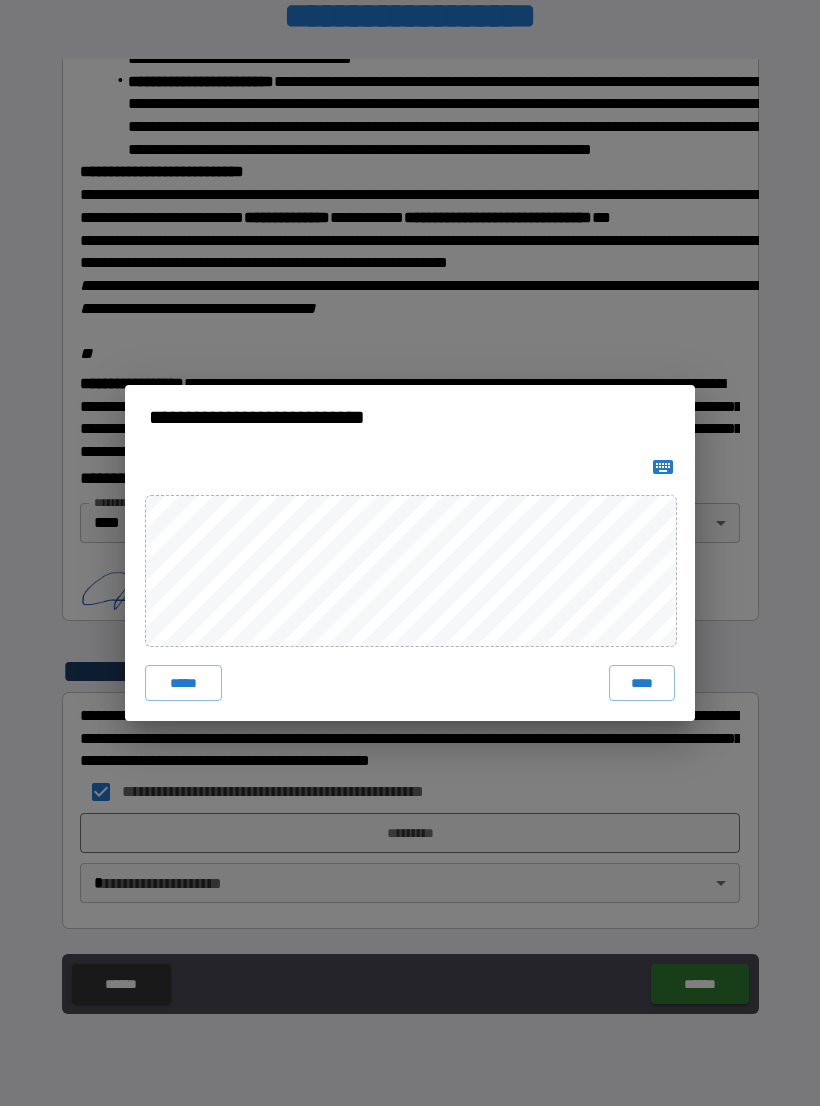 click on "****" at bounding box center (642, 683) 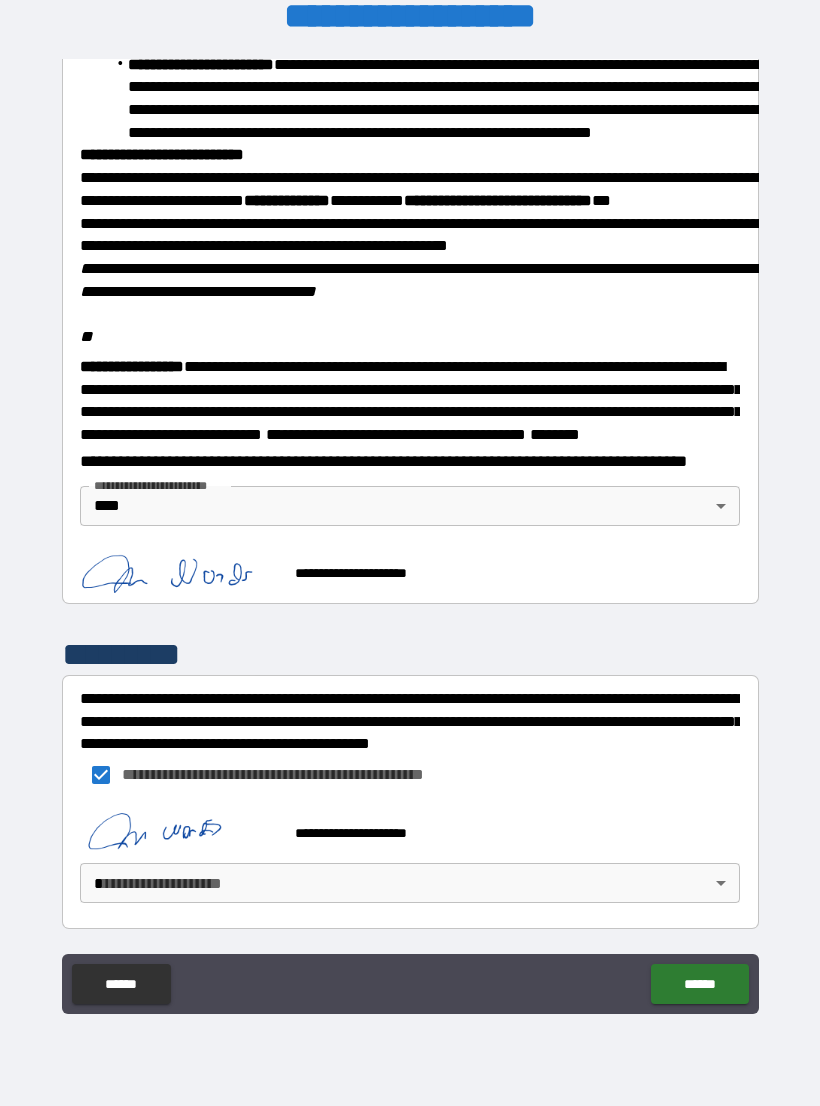 scroll, scrollTop: 2268, scrollLeft: 0, axis: vertical 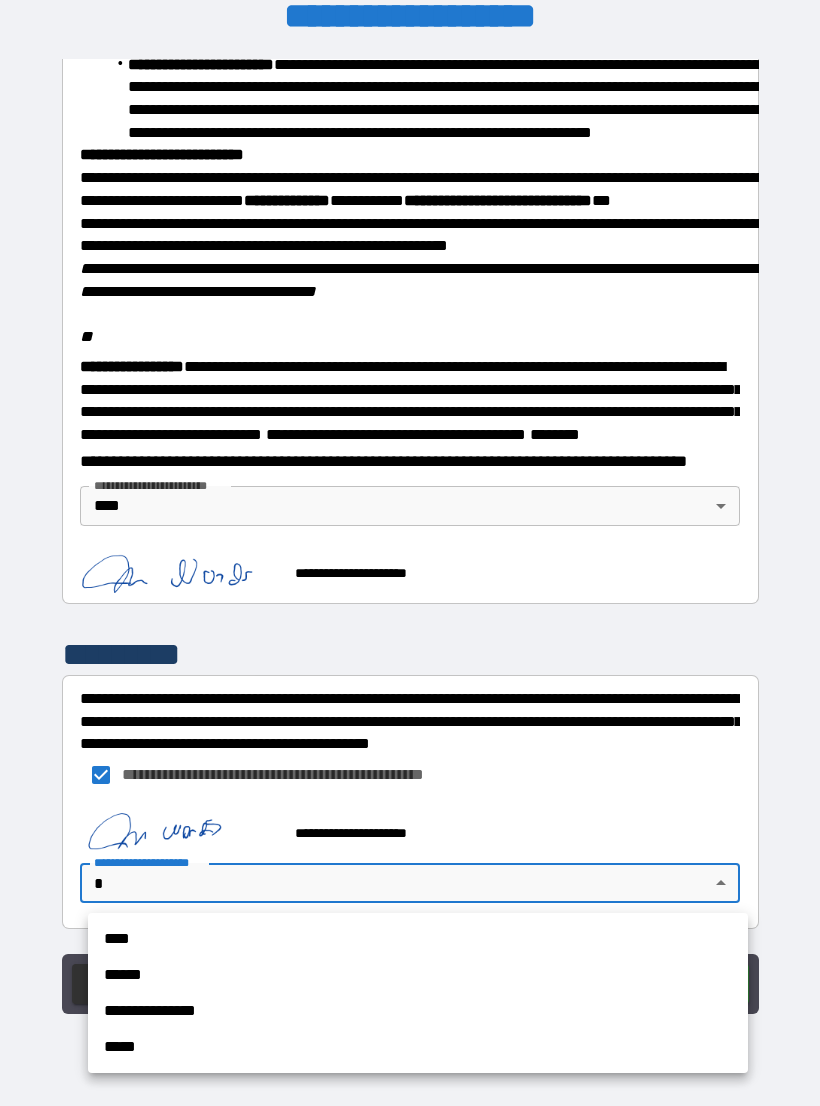 click on "****" at bounding box center [418, 939] 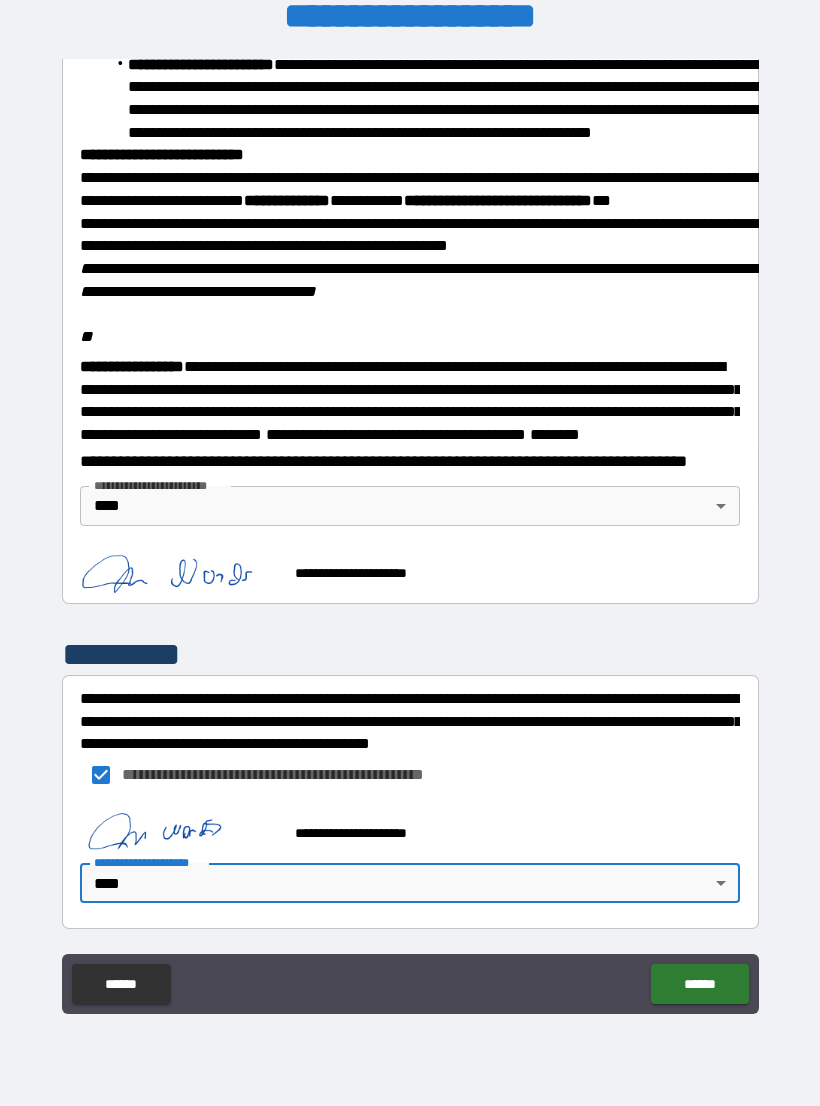 click on "******" at bounding box center [699, 984] 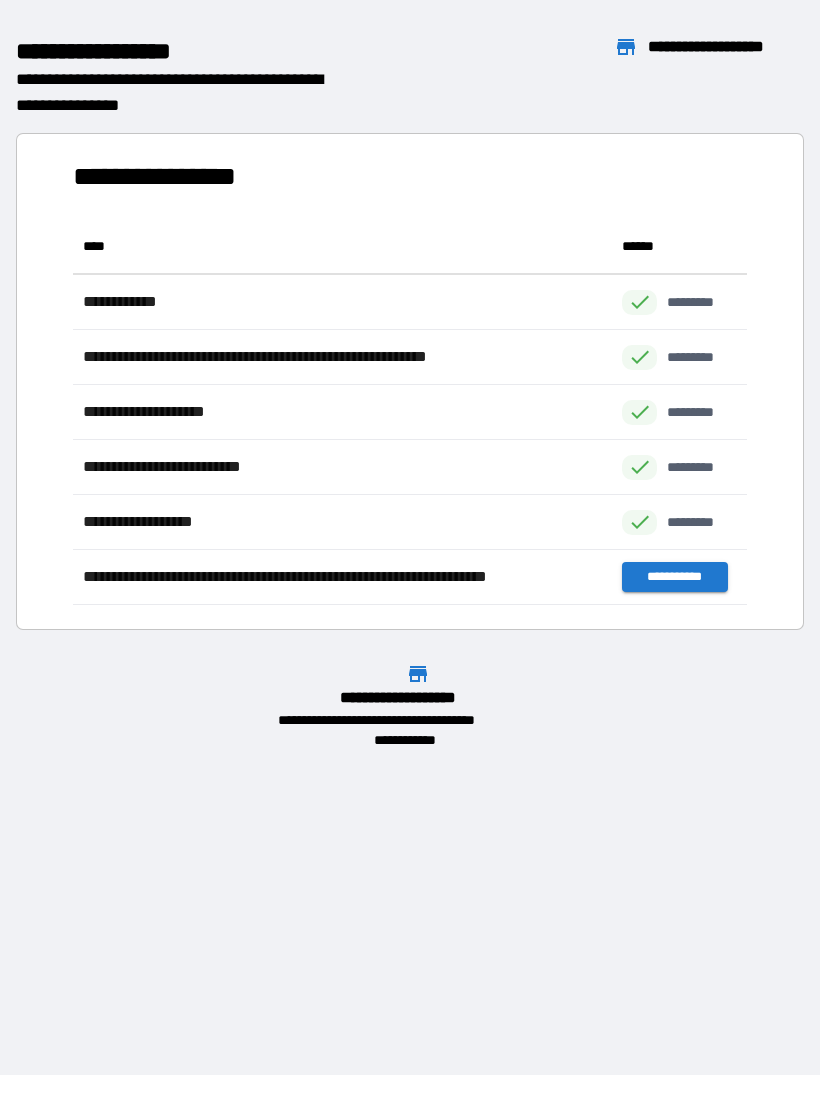 scroll, scrollTop: 386, scrollLeft: 674, axis: both 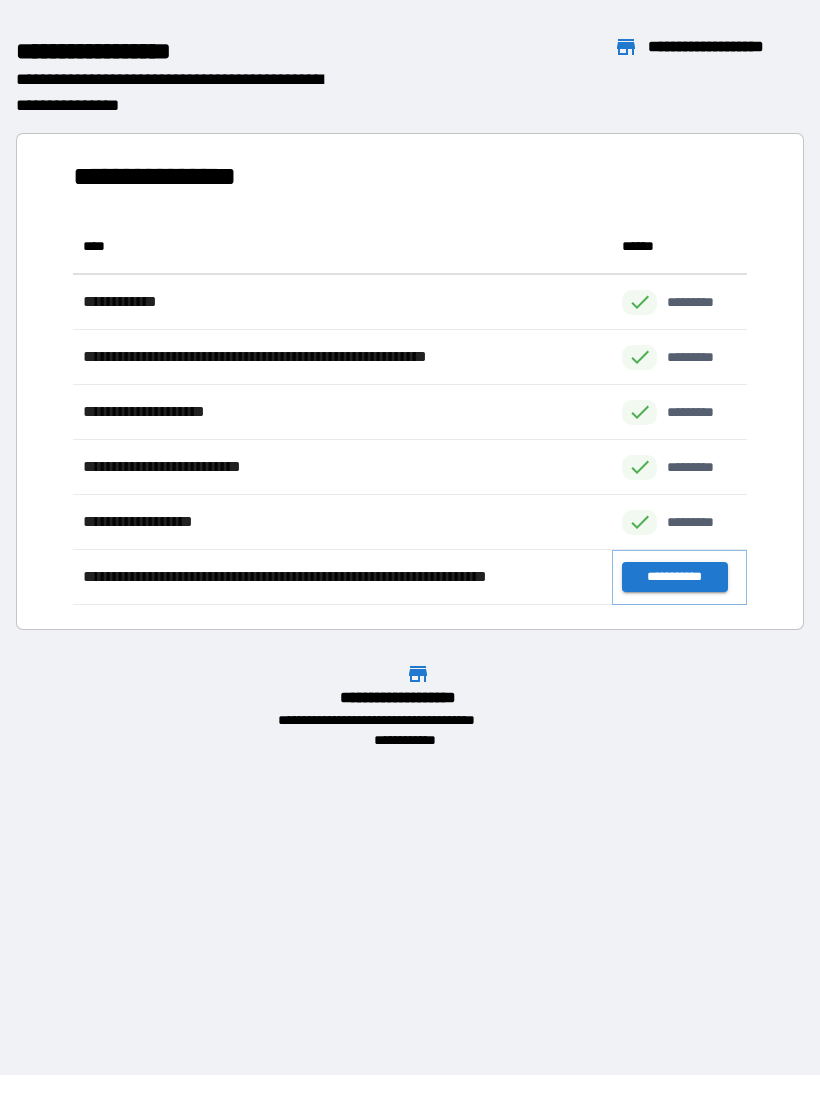 click on "**********" at bounding box center [674, 577] 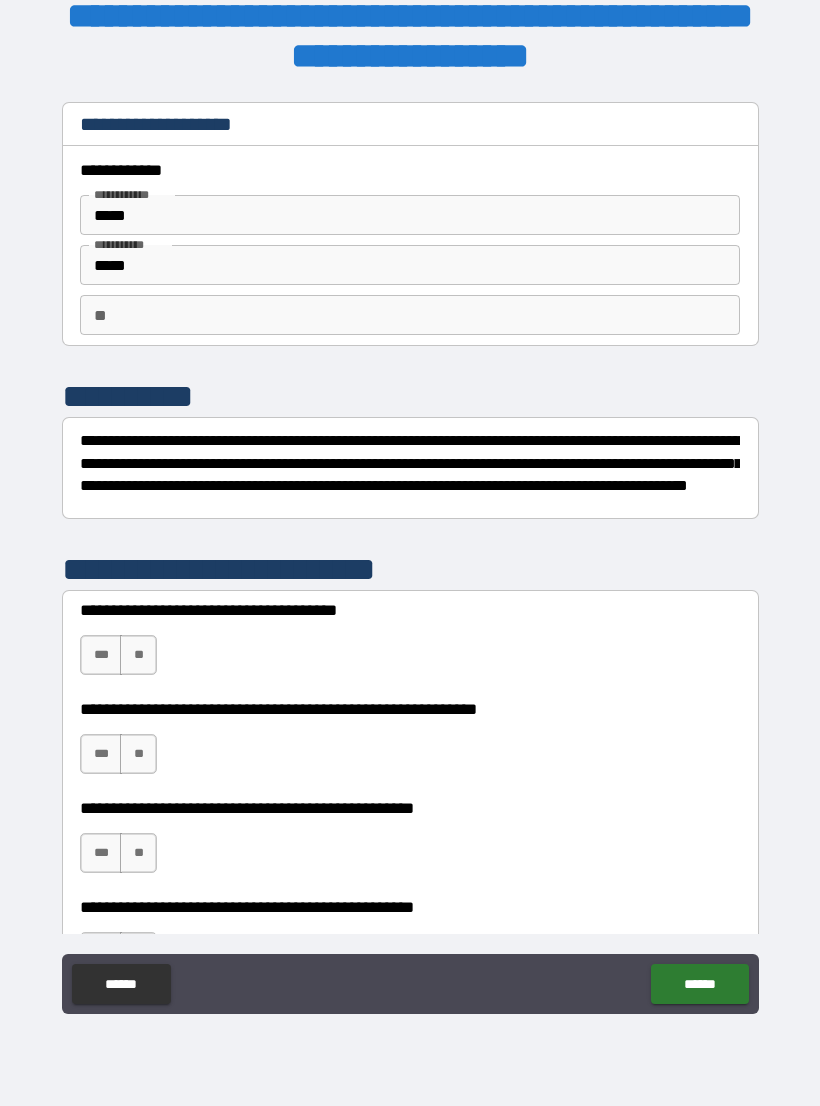 click on "***" at bounding box center (101, 655) 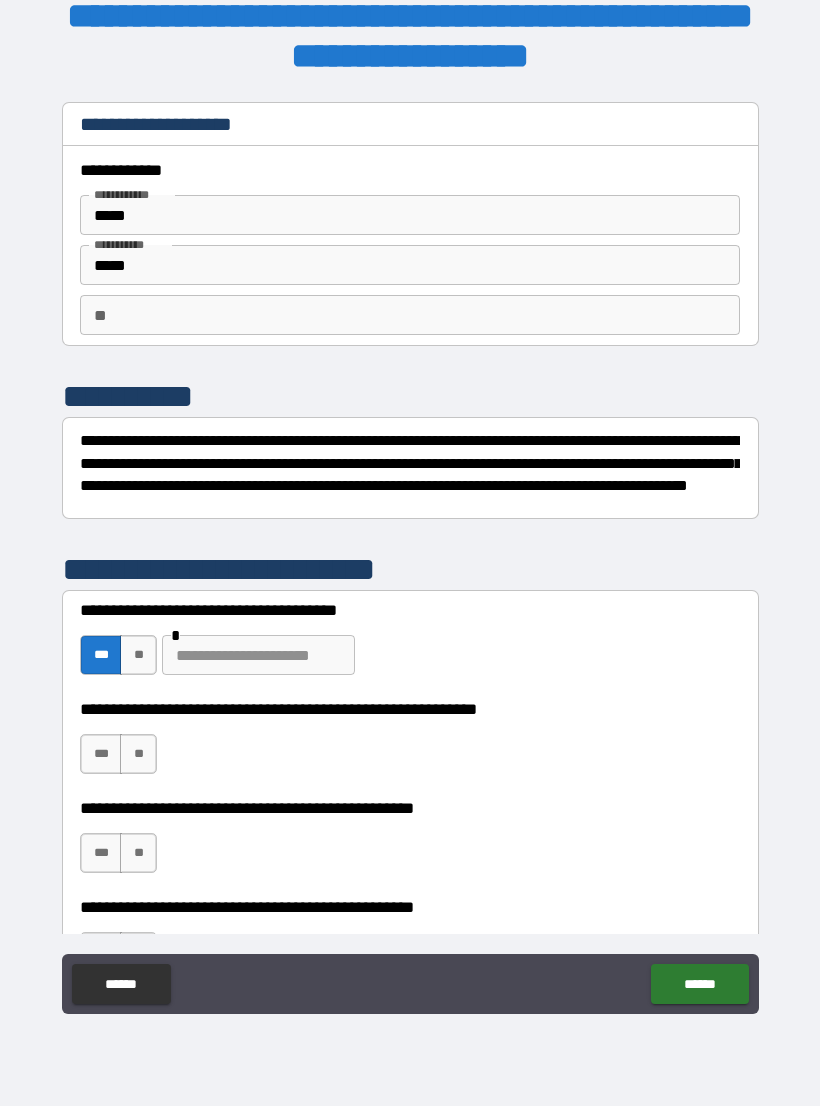 click on "**" at bounding box center [138, 655] 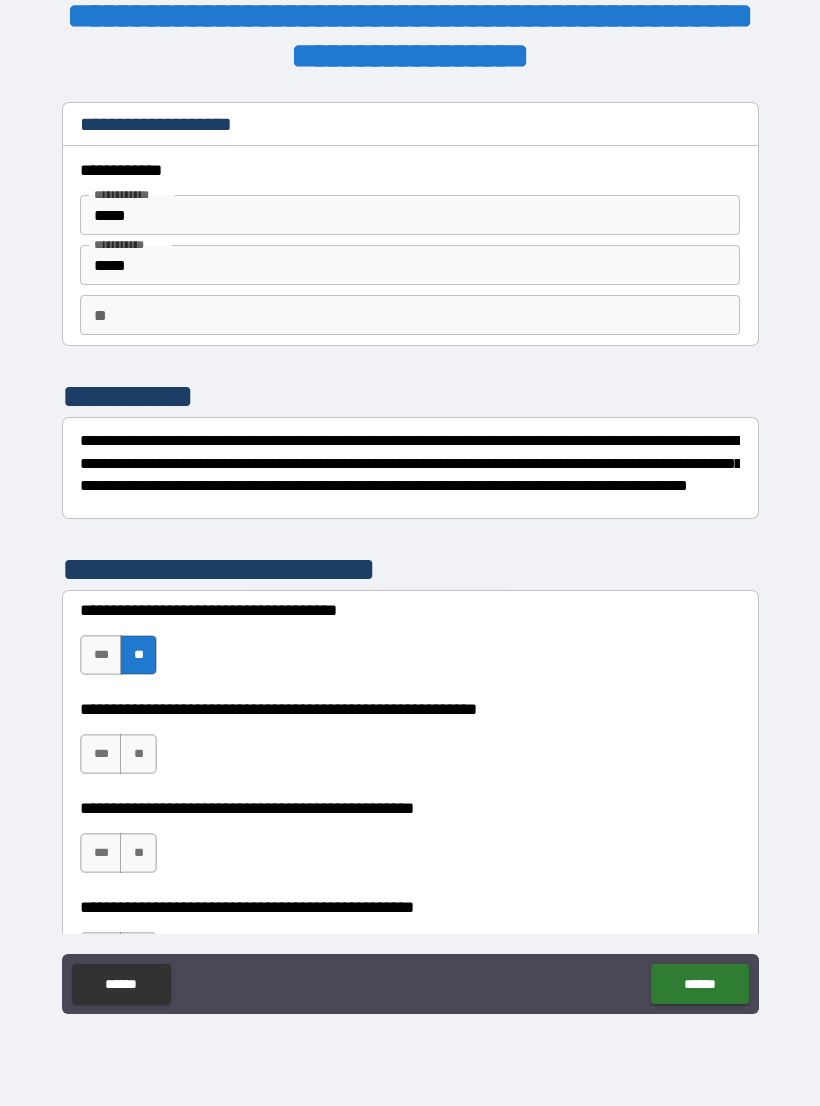 click on "***" at bounding box center [101, 754] 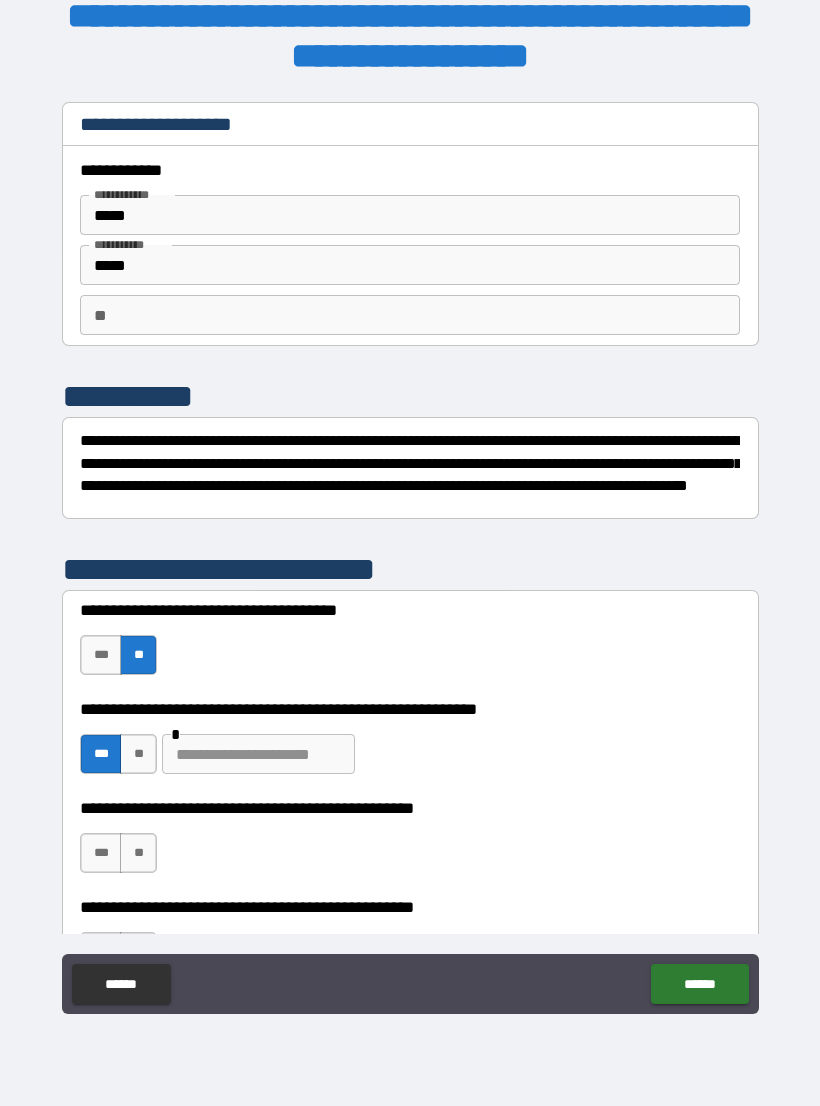 click at bounding box center [258, 754] 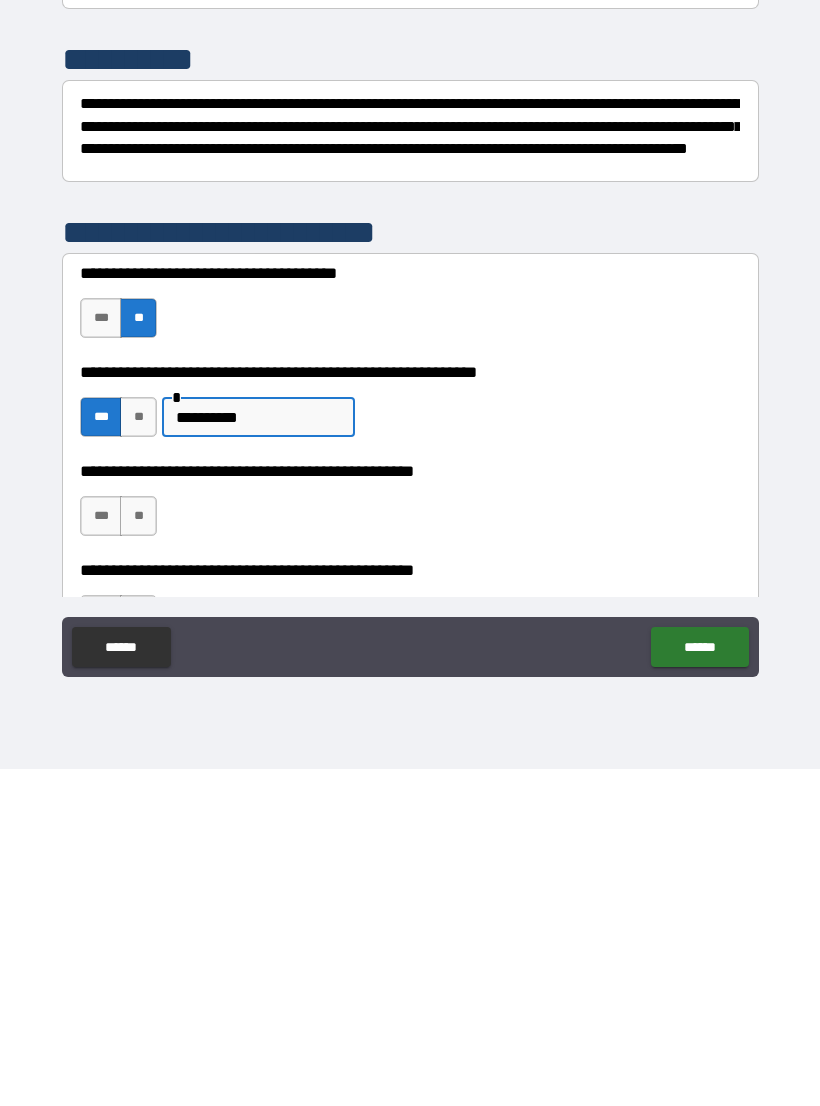click on "**" at bounding box center (138, 853) 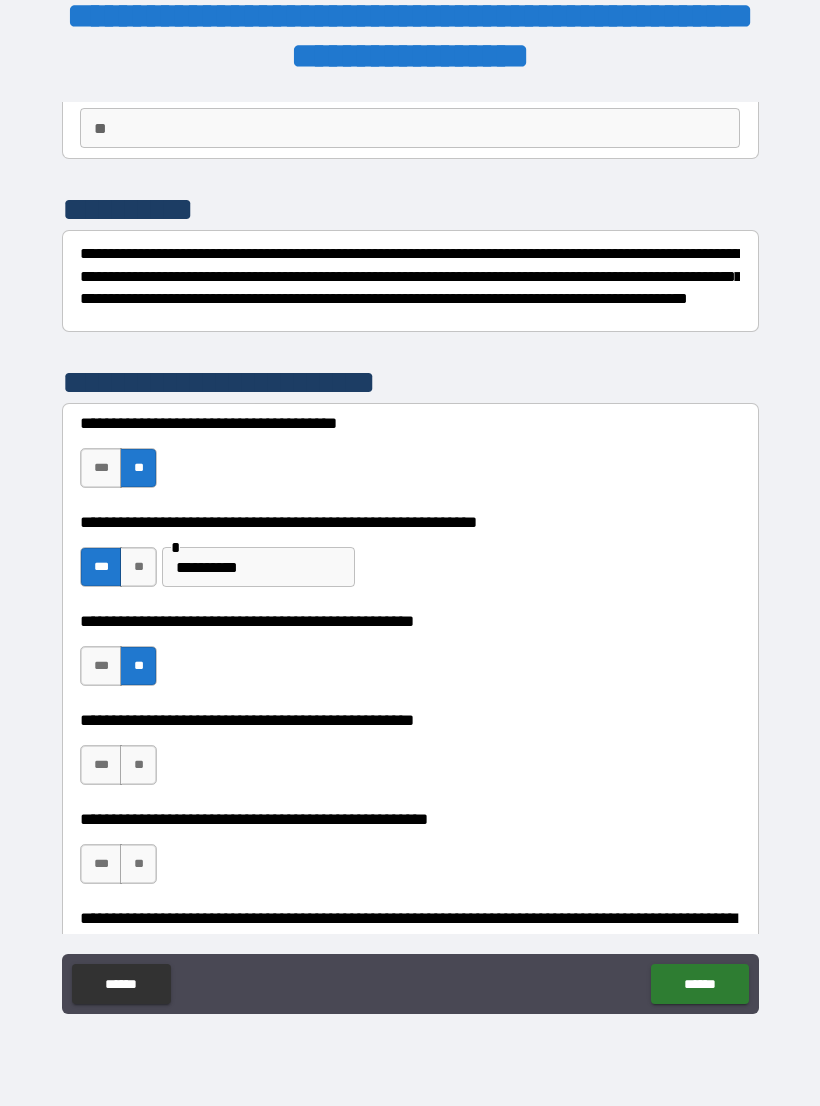 scroll, scrollTop: 190, scrollLeft: 0, axis: vertical 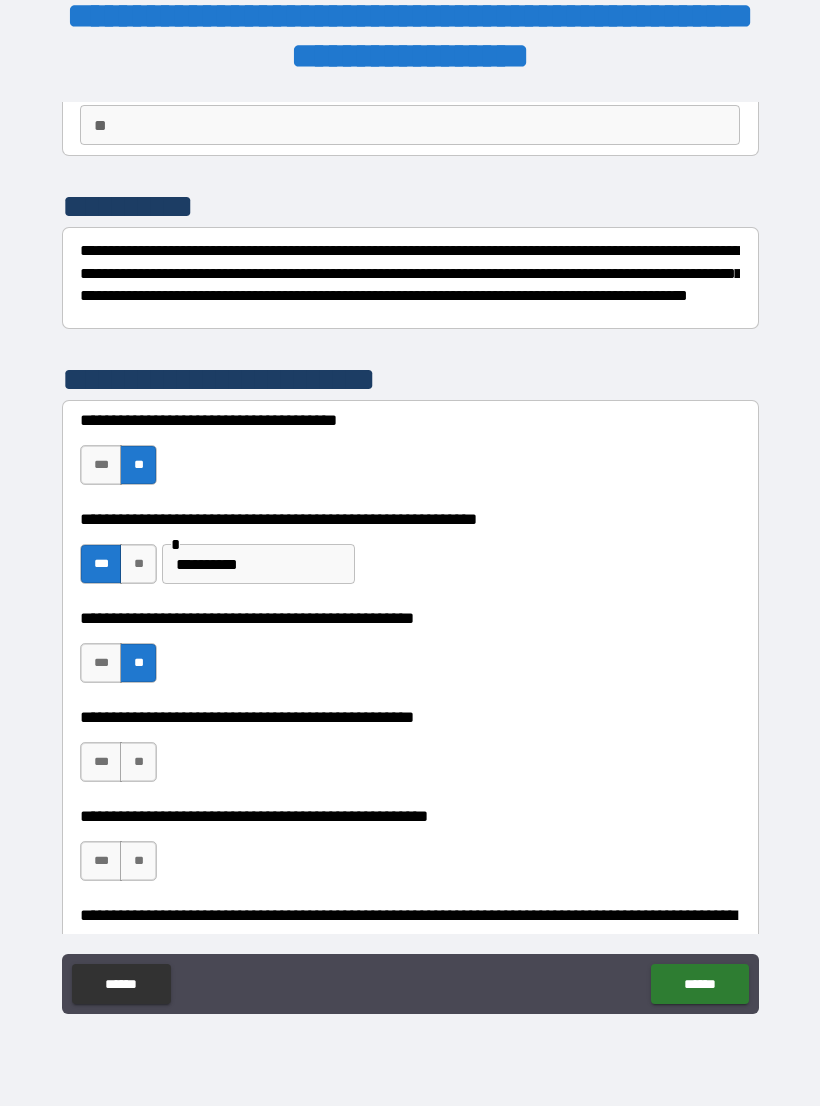 click on "***" at bounding box center [101, 762] 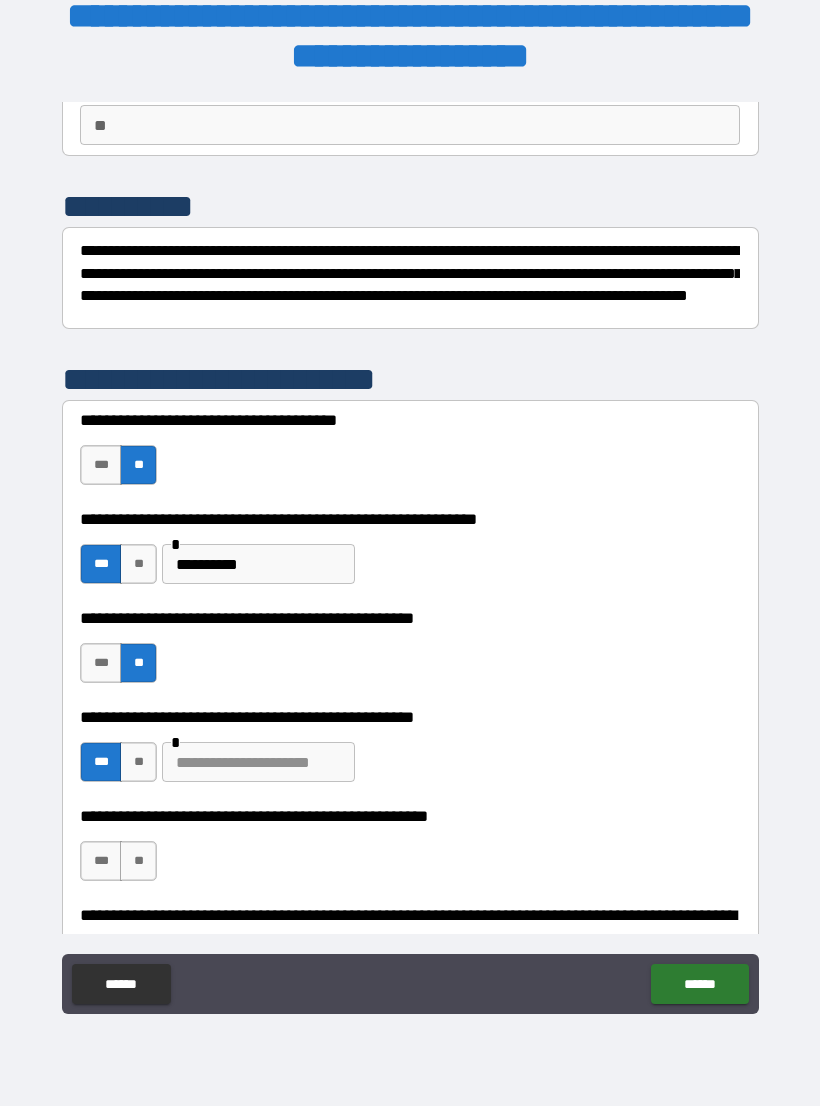 click at bounding box center [258, 762] 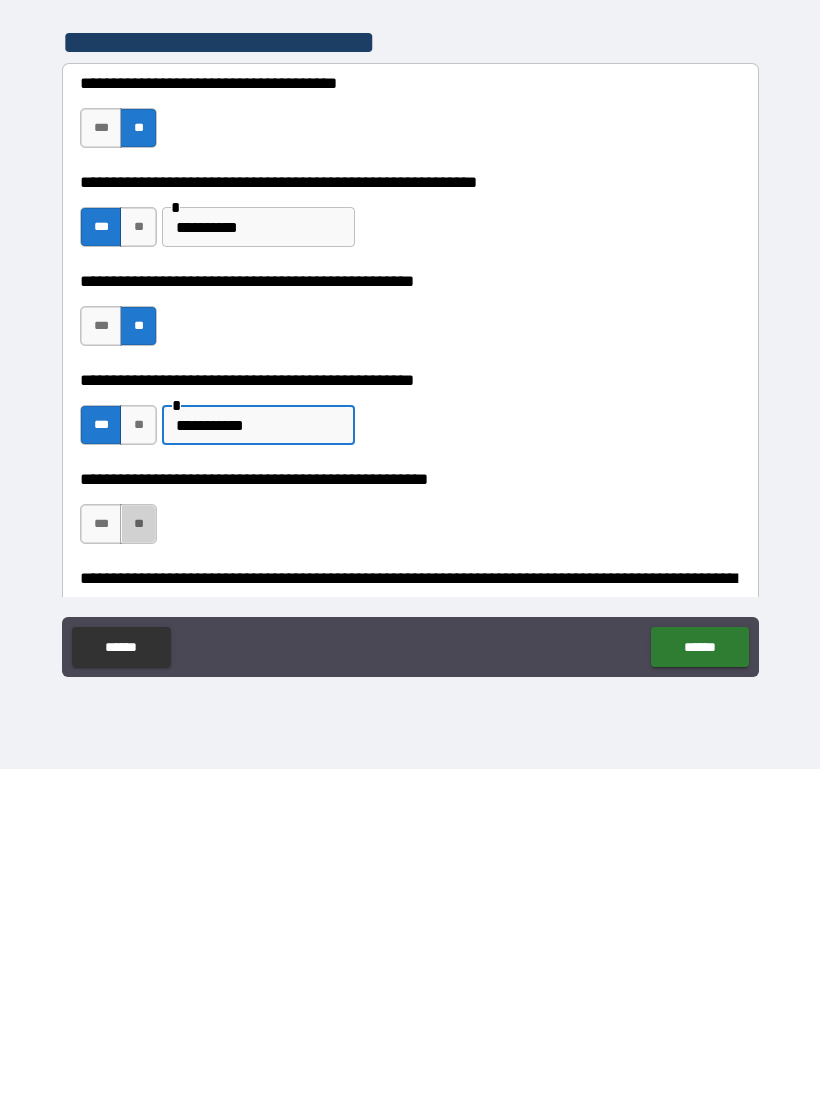 click on "**" at bounding box center (138, 861) 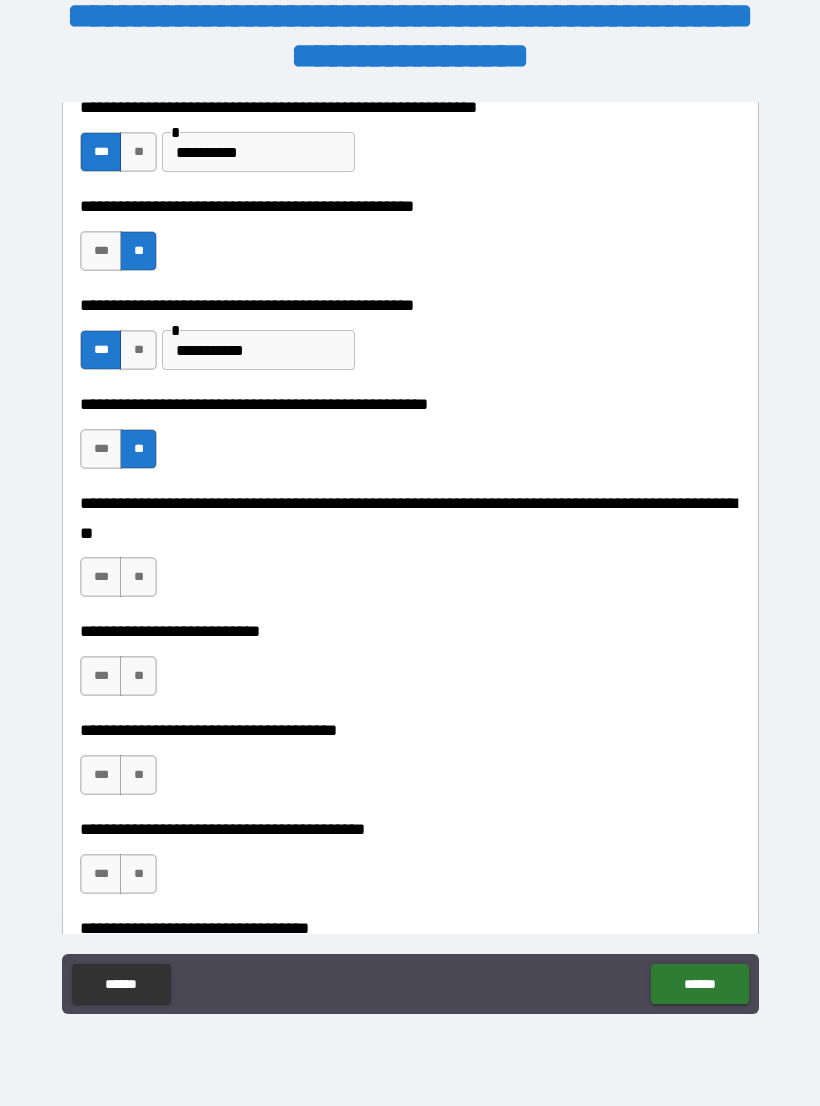 scroll, scrollTop: 603, scrollLeft: 0, axis: vertical 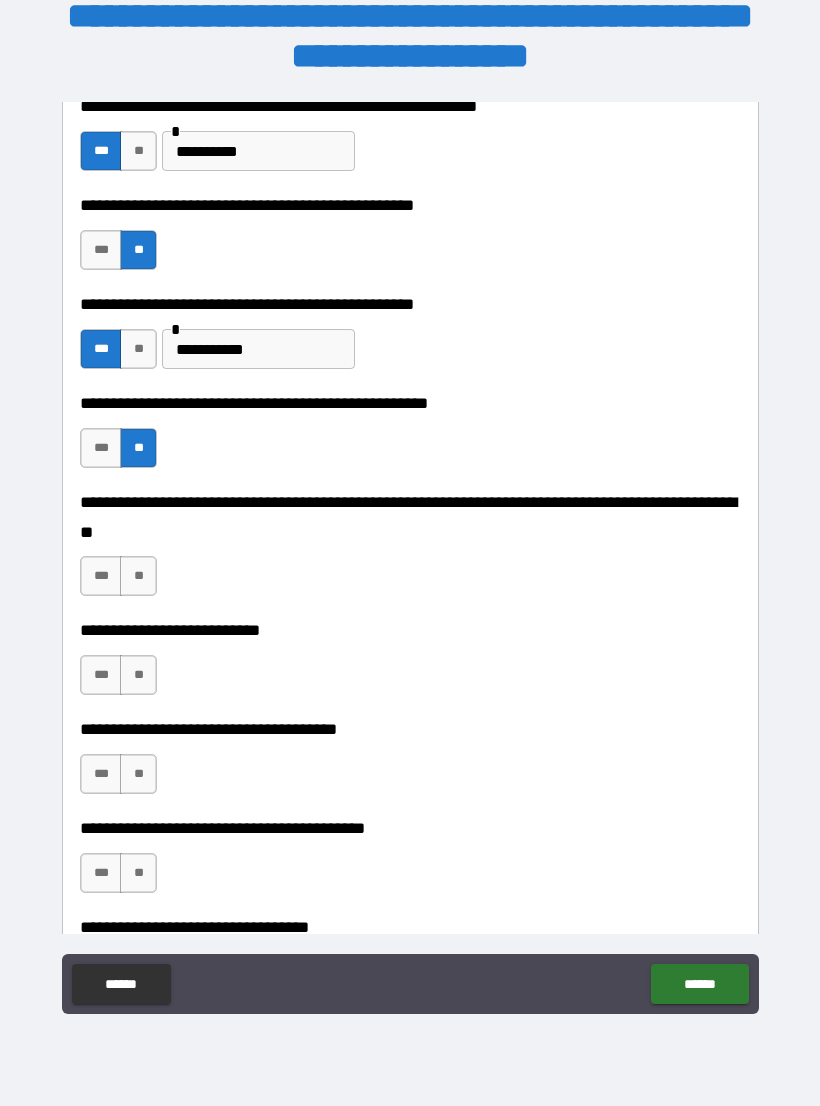 click on "**" at bounding box center (138, 576) 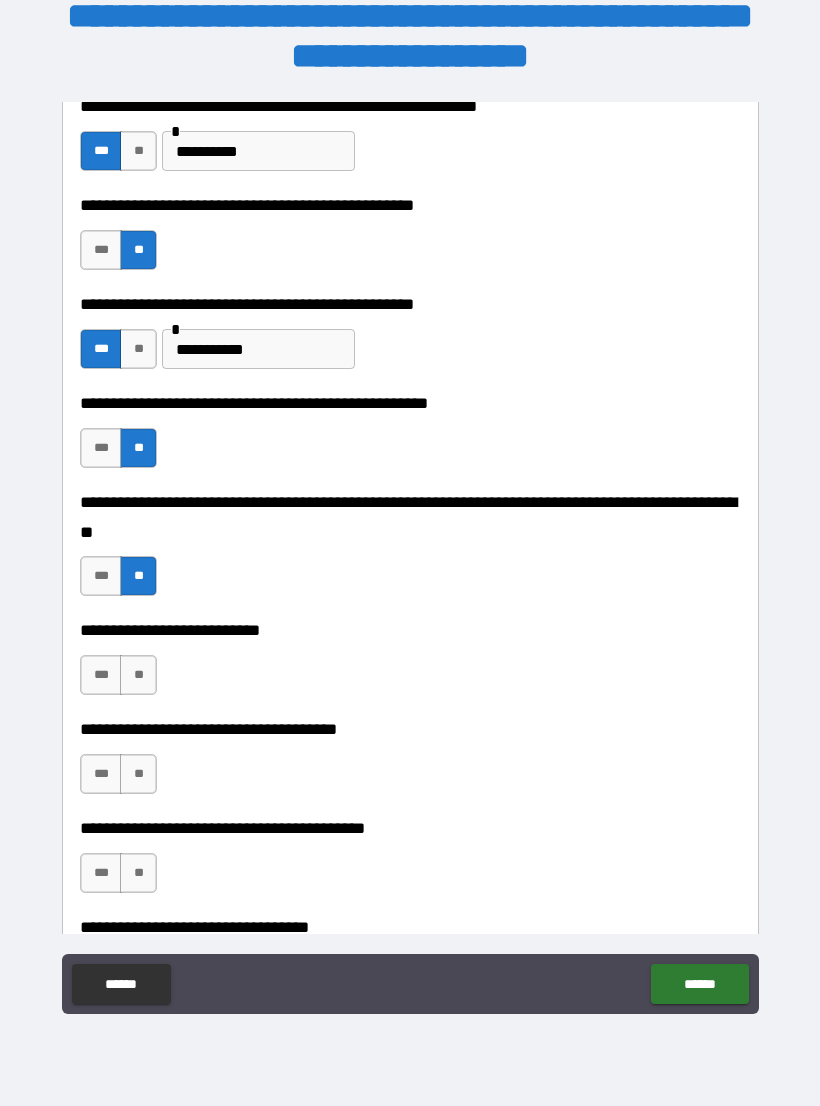 click on "**" at bounding box center (138, 675) 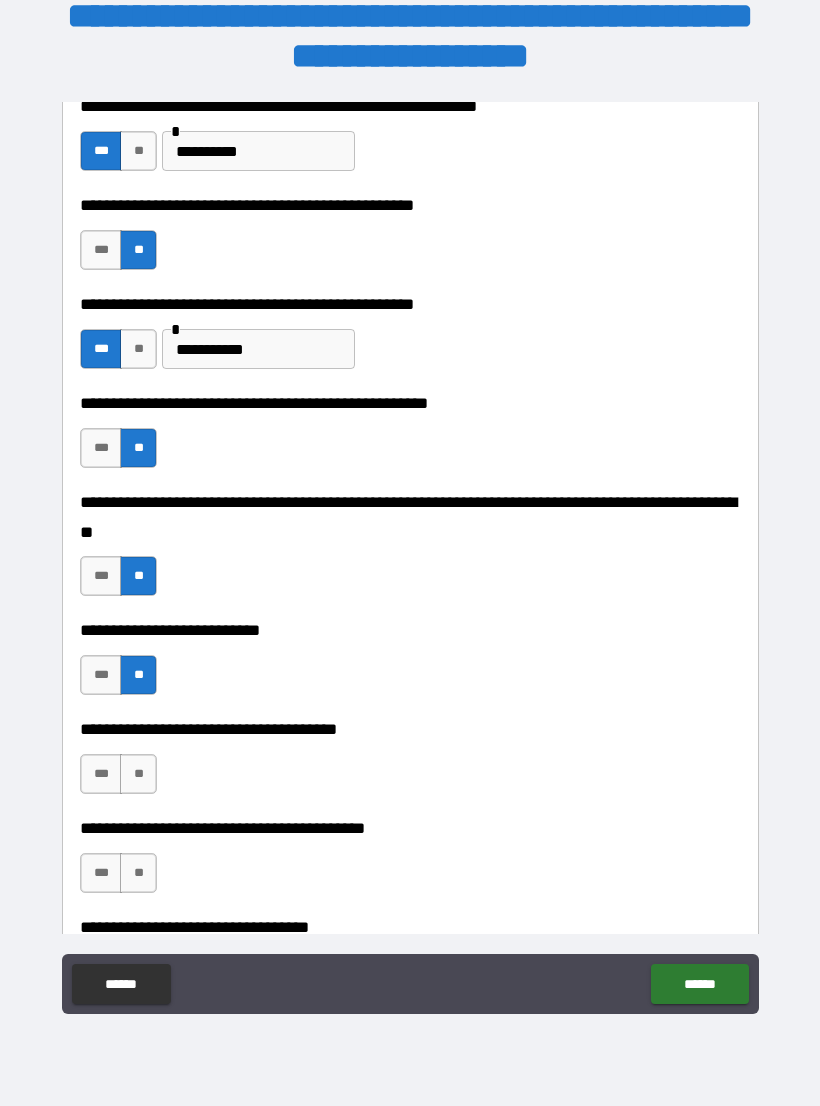 click on "**" at bounding box center (138, 774) 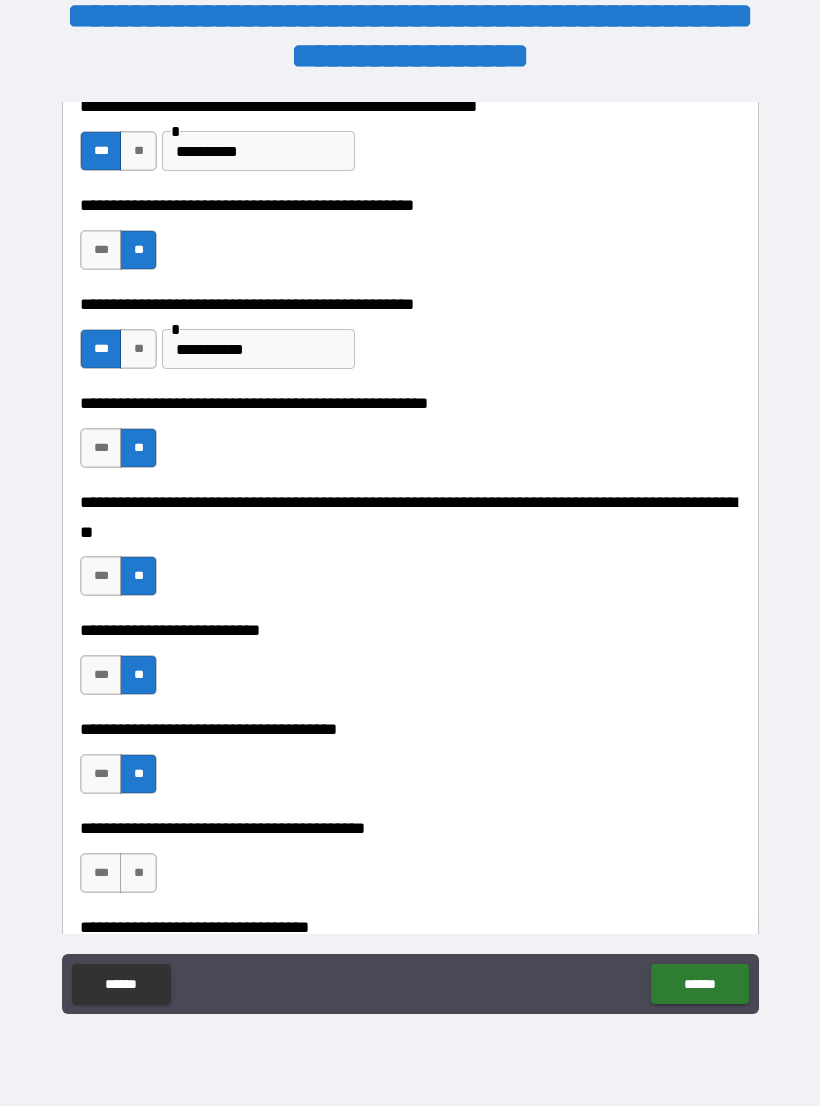click on "**" at bounding box center (138, 873) 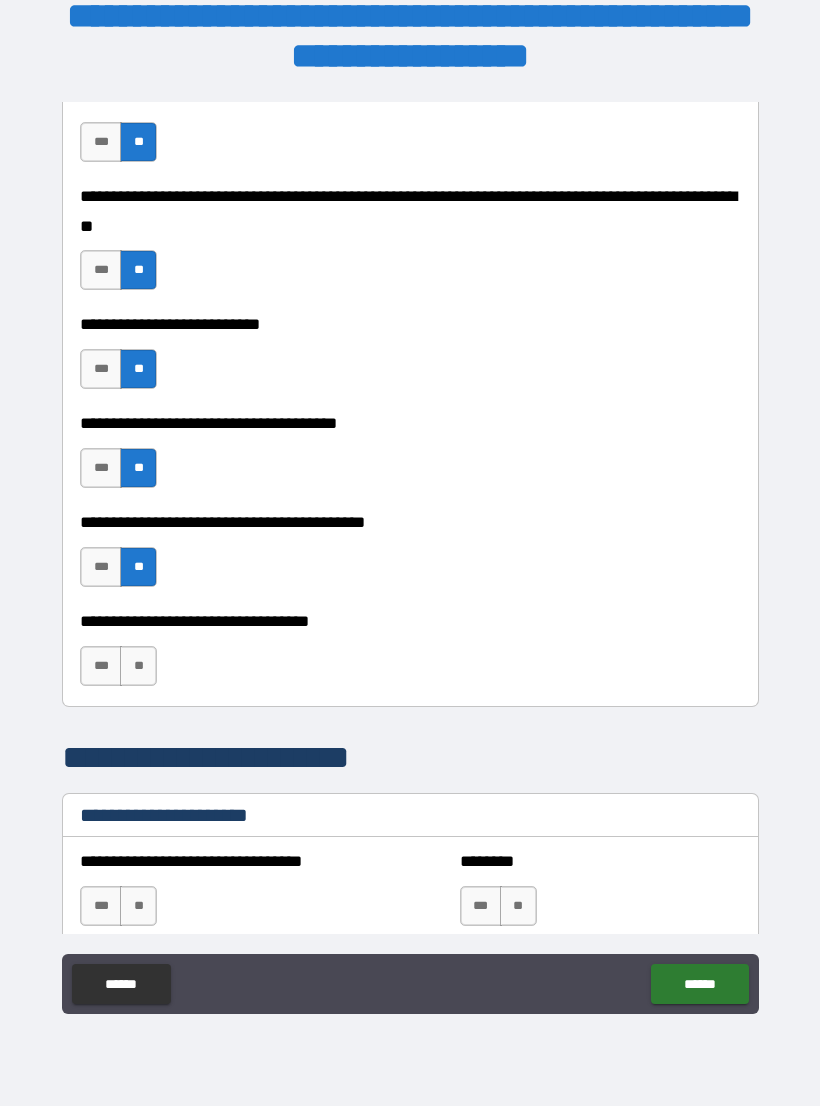 scroll, scrollTop: 910, scrollLeft: 0, axis: vertical 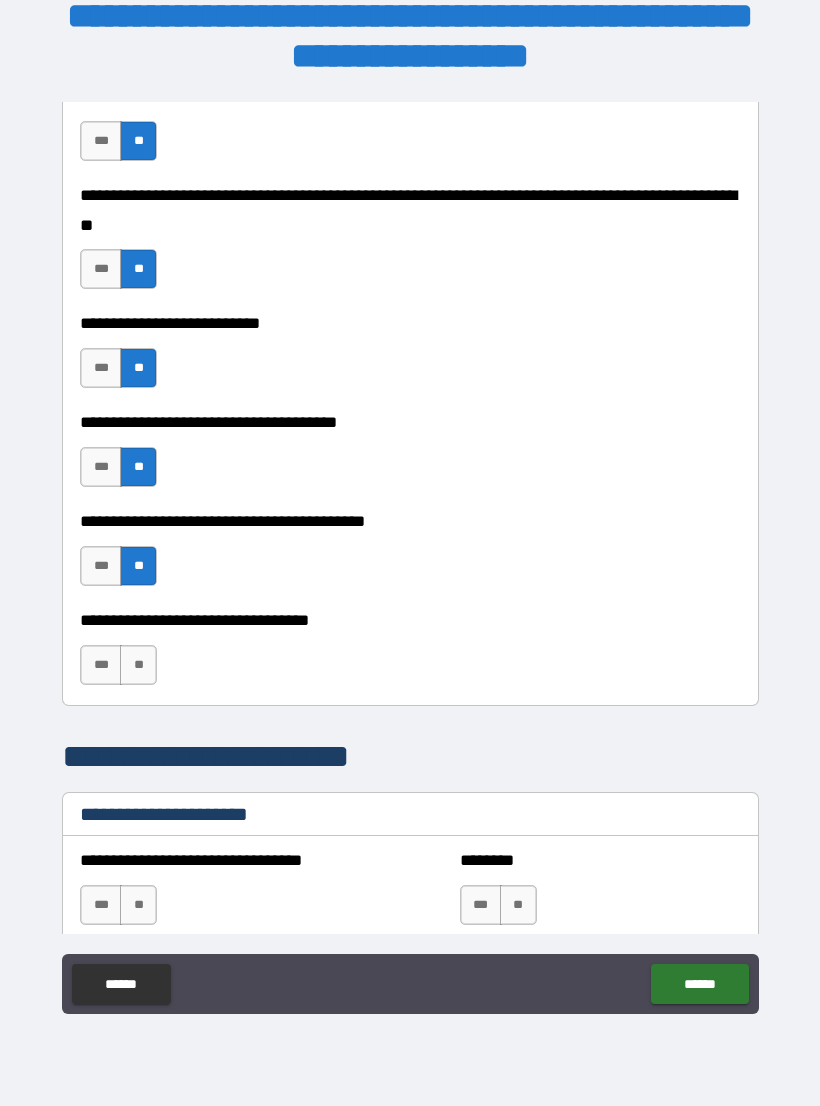 click on "**" at bounding box center (138, 665) 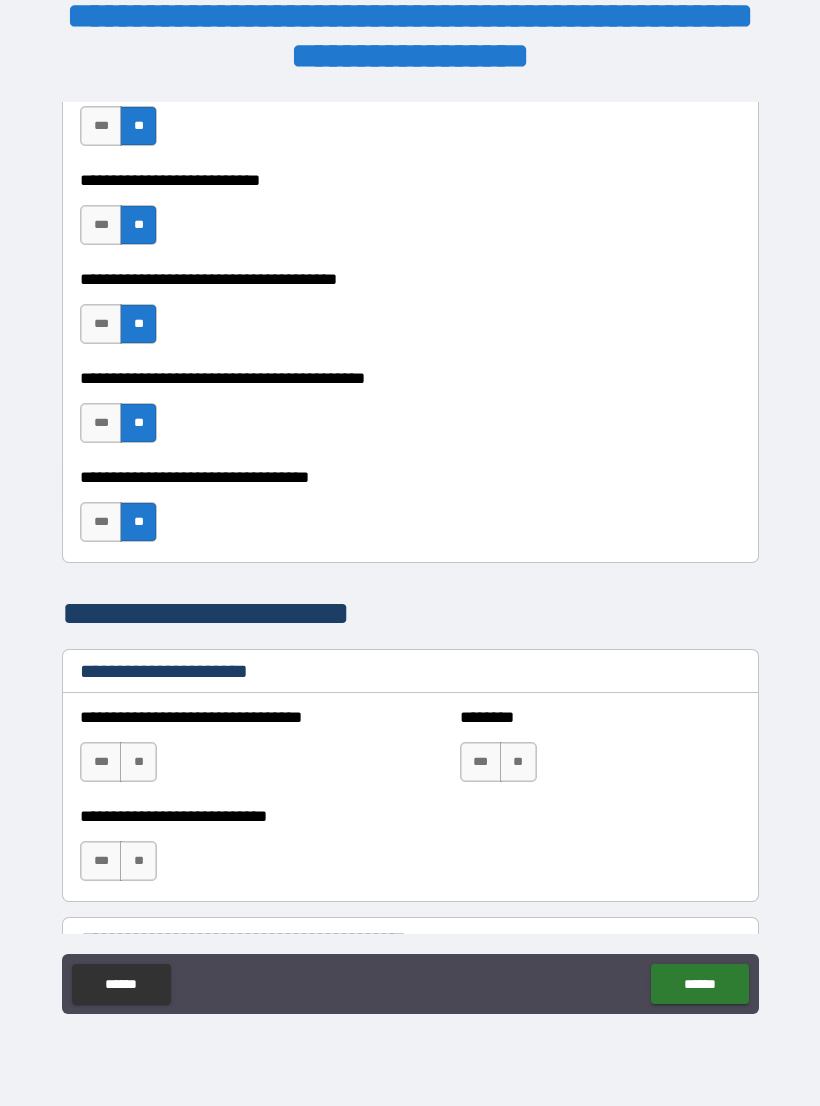 scroll, scrollTop: 1059, scrollLeft: 0, axis: vertical 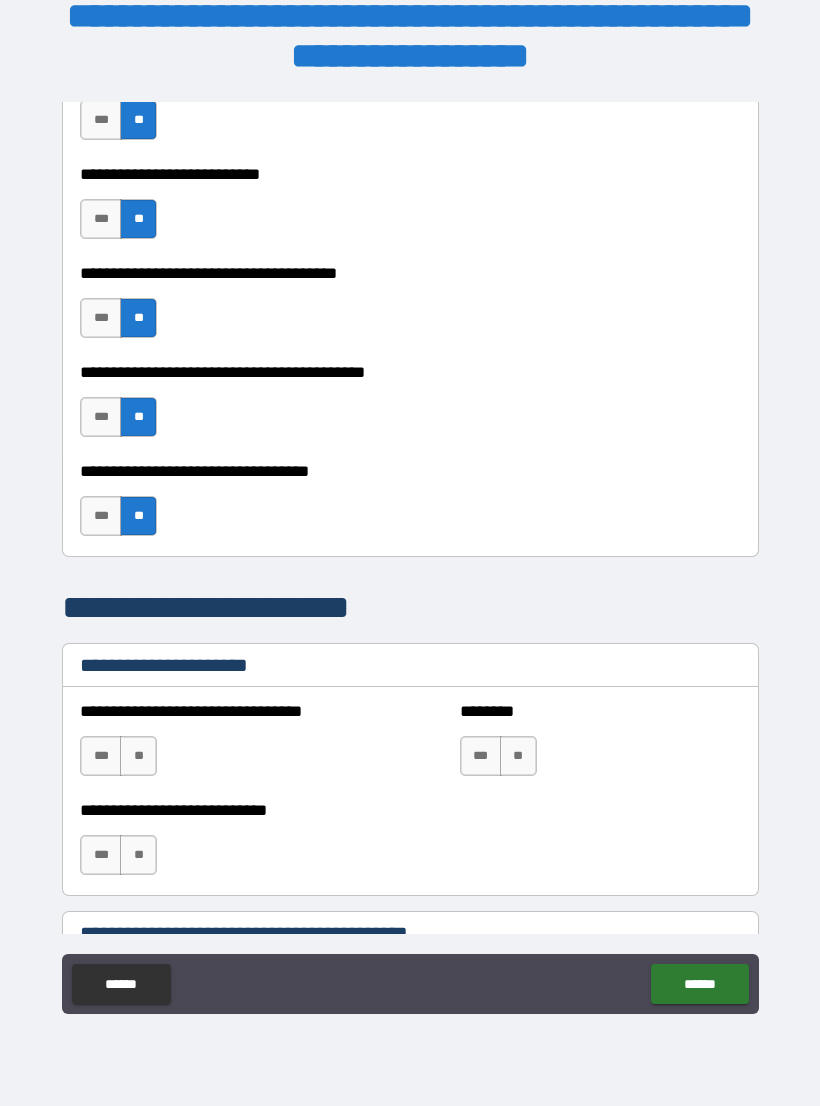click on "**" at bounding box center (138, 756) 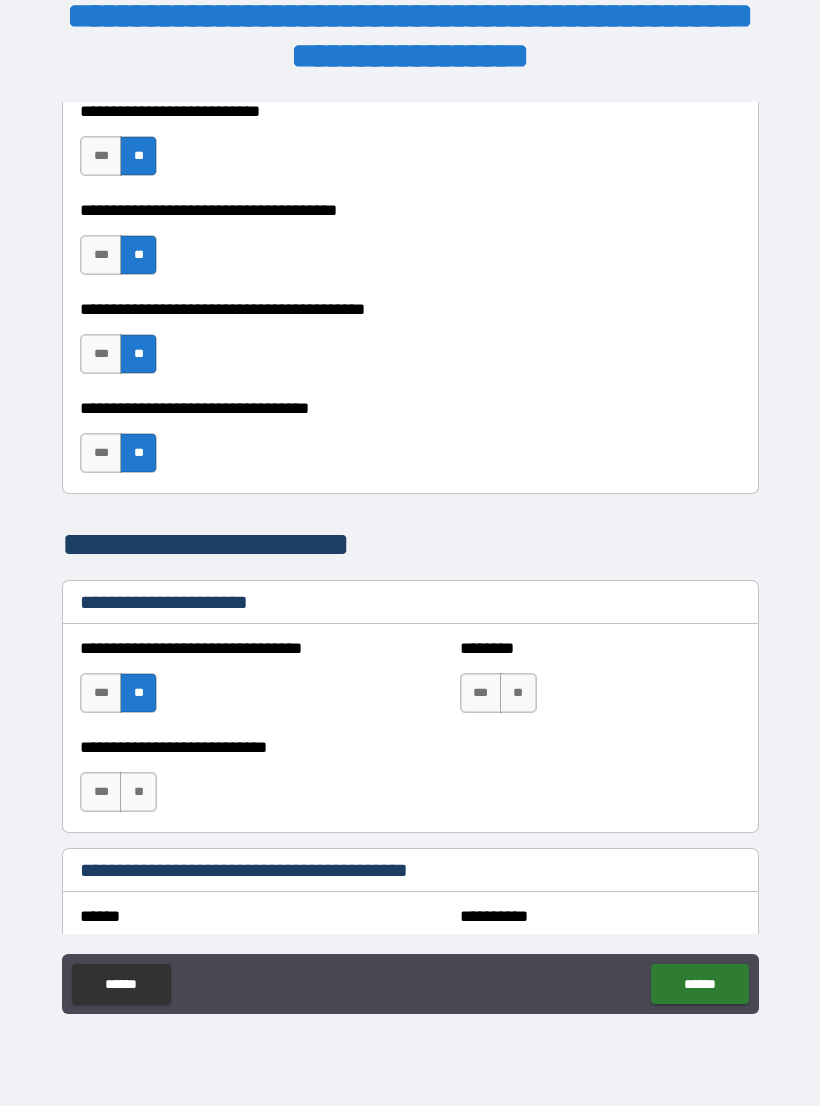 scroll, scrollTop: 1185, scrollLeft: 0, axis: vertical 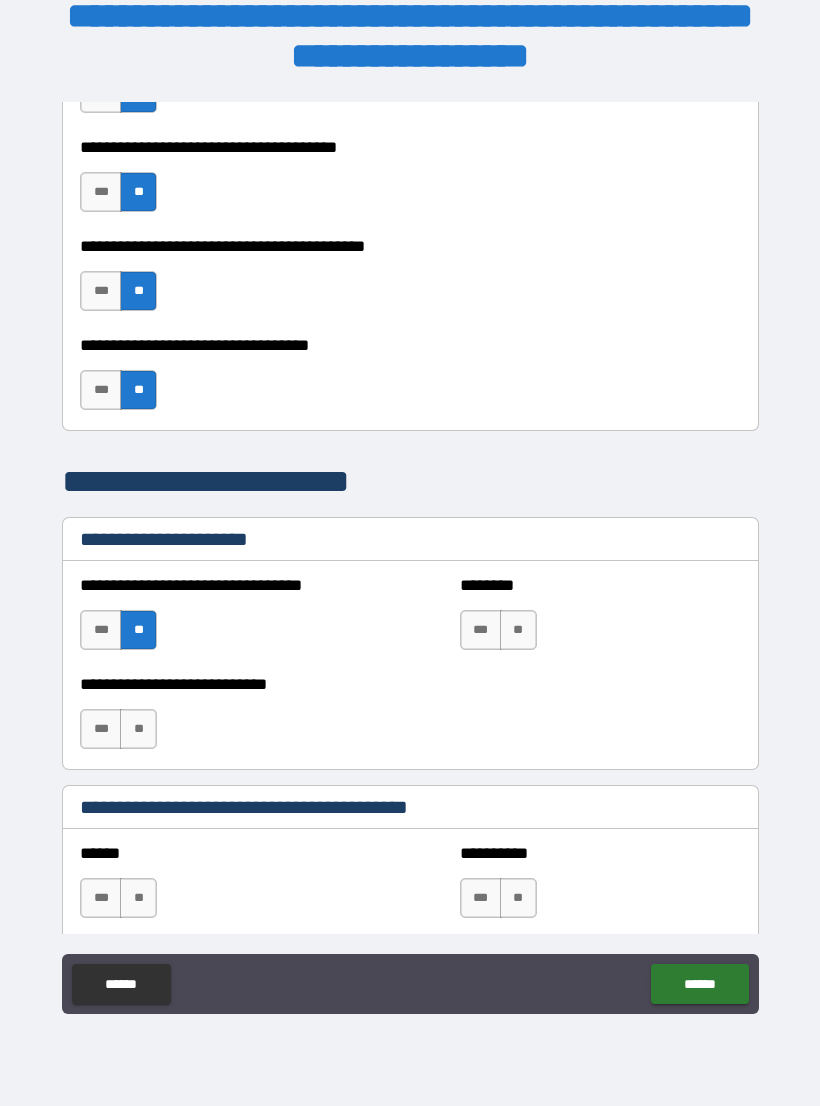 click on "**" at bounding box center (518, 630) 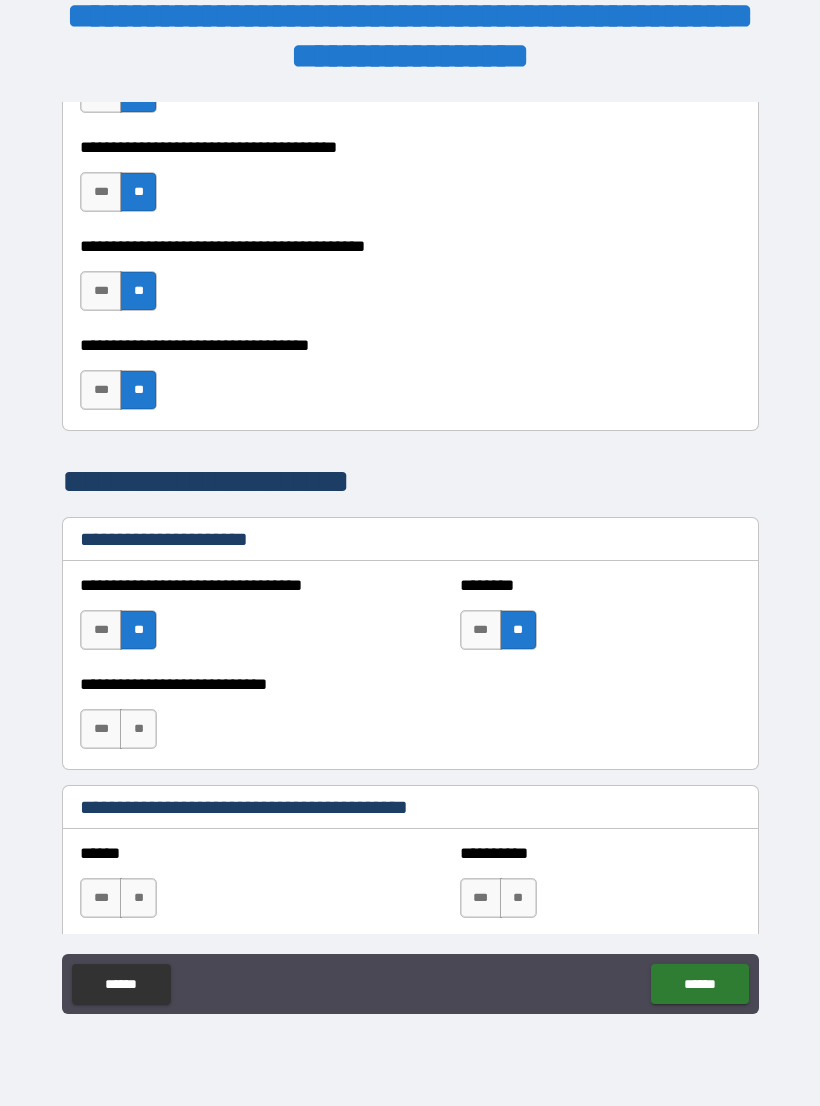 click on "**" at bounding box center (138, 729) 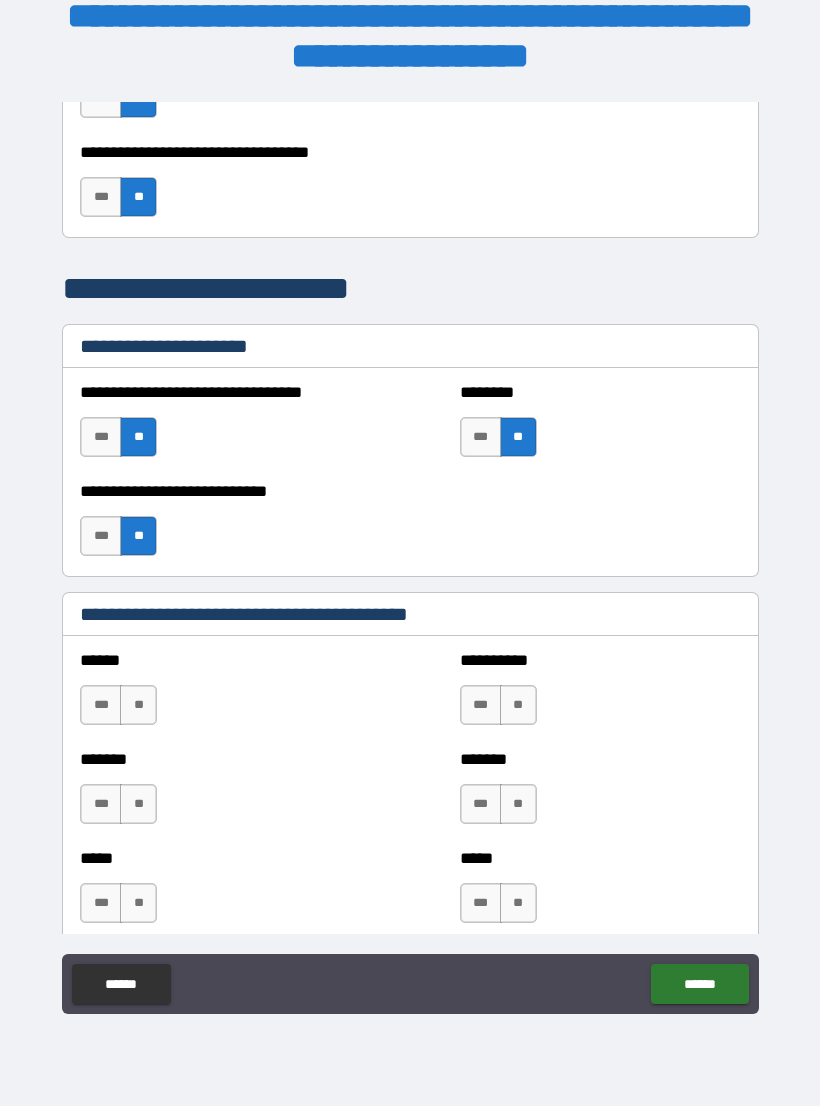 scroll, scrollTop: 1385, scrollLeft: 0, axis: vertical 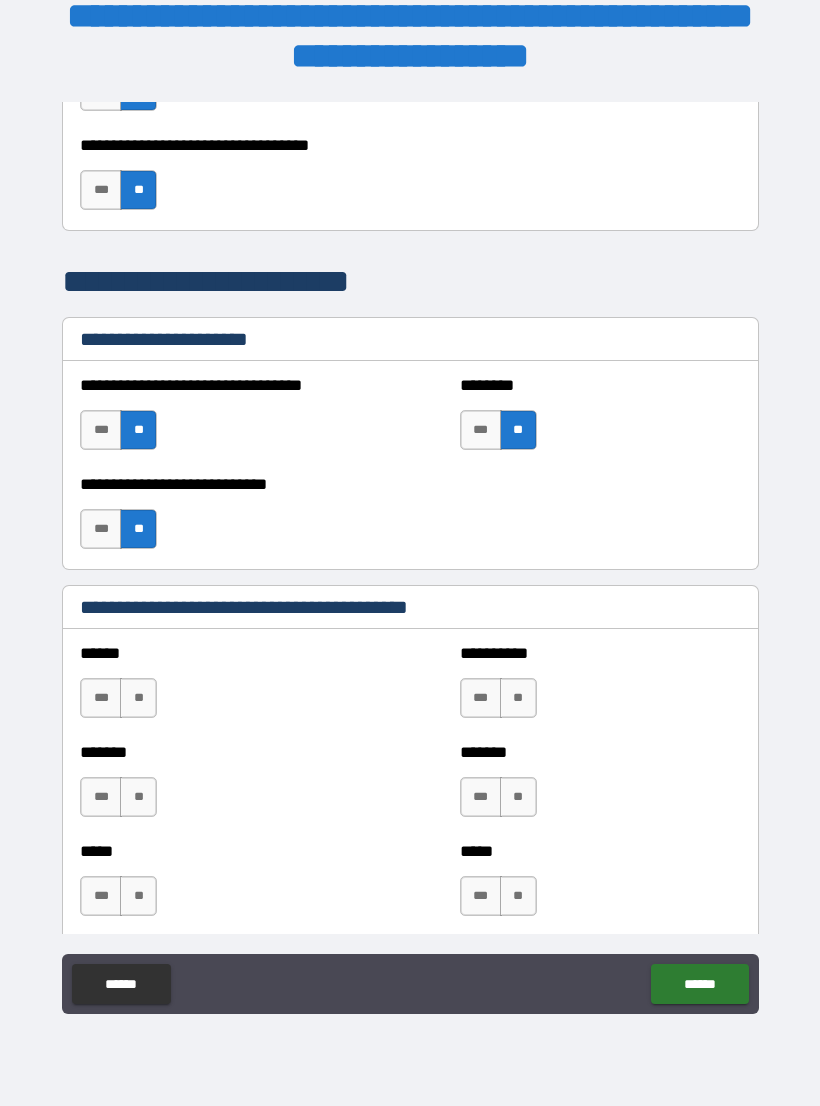 click on "**" at bounding box center (518, 698) 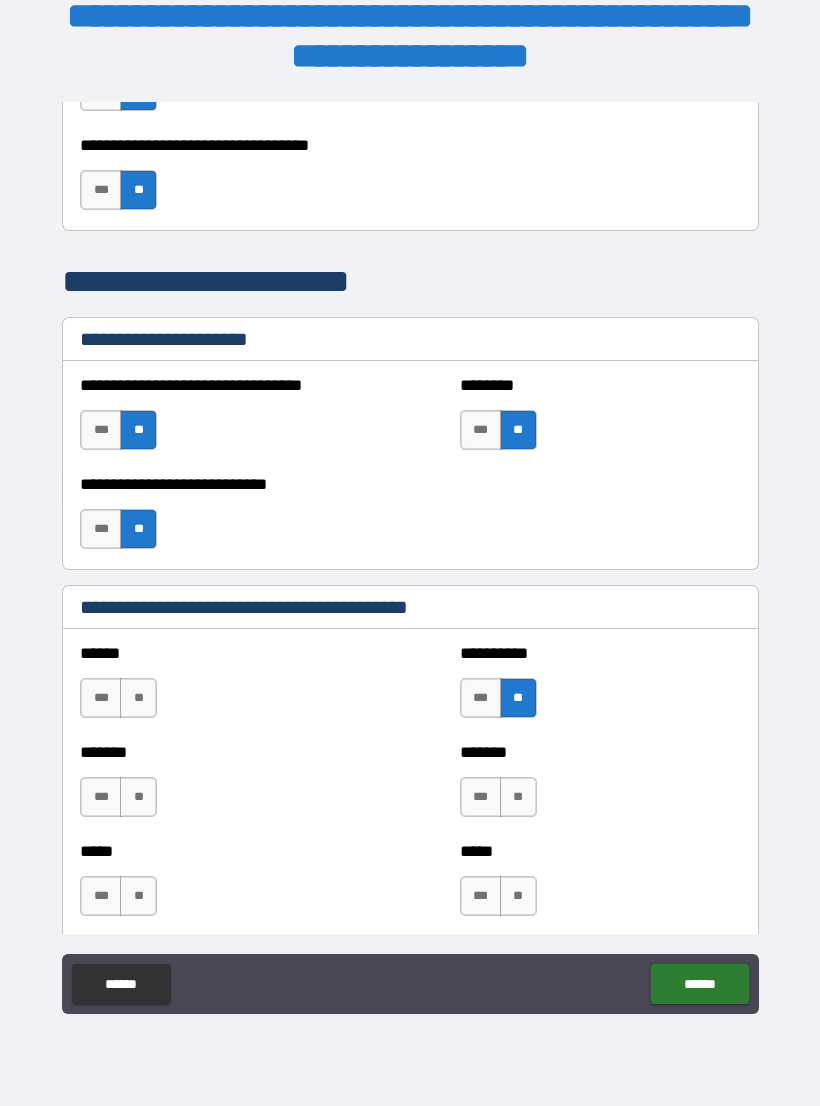 click on "**" at bounding box center [518, 797] 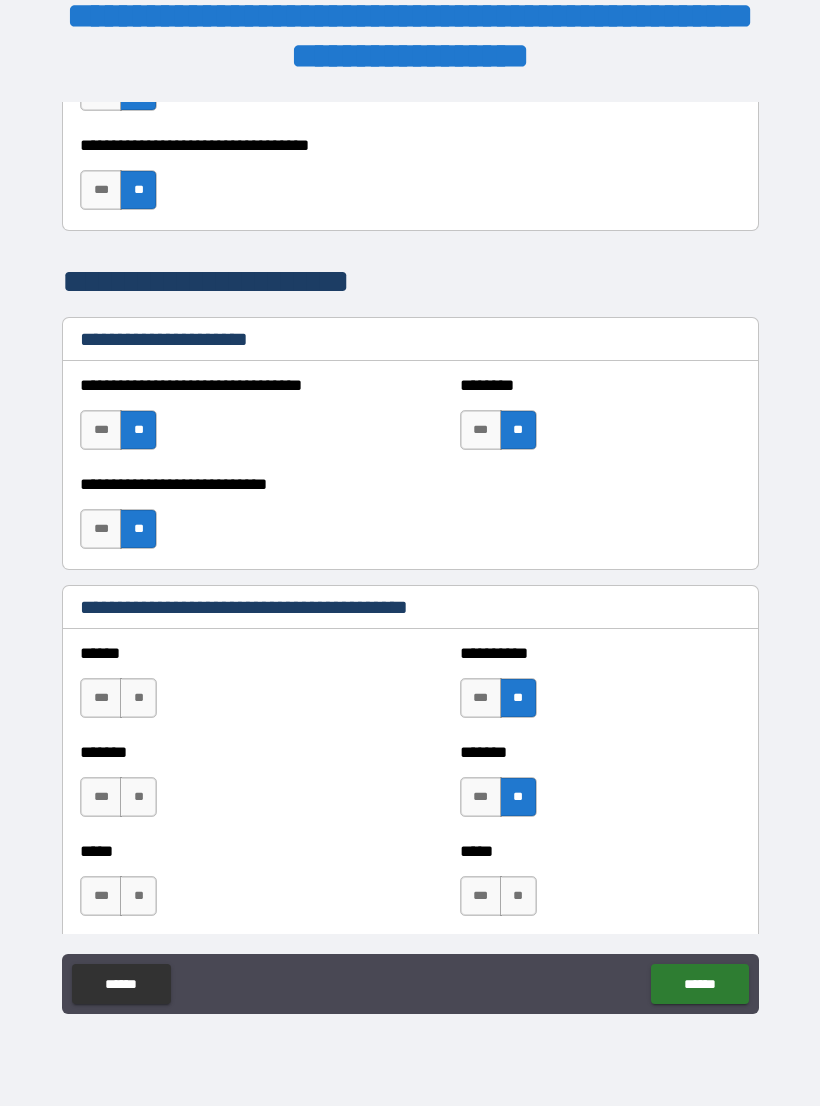 click on "**" at bounding box center (138, 797) 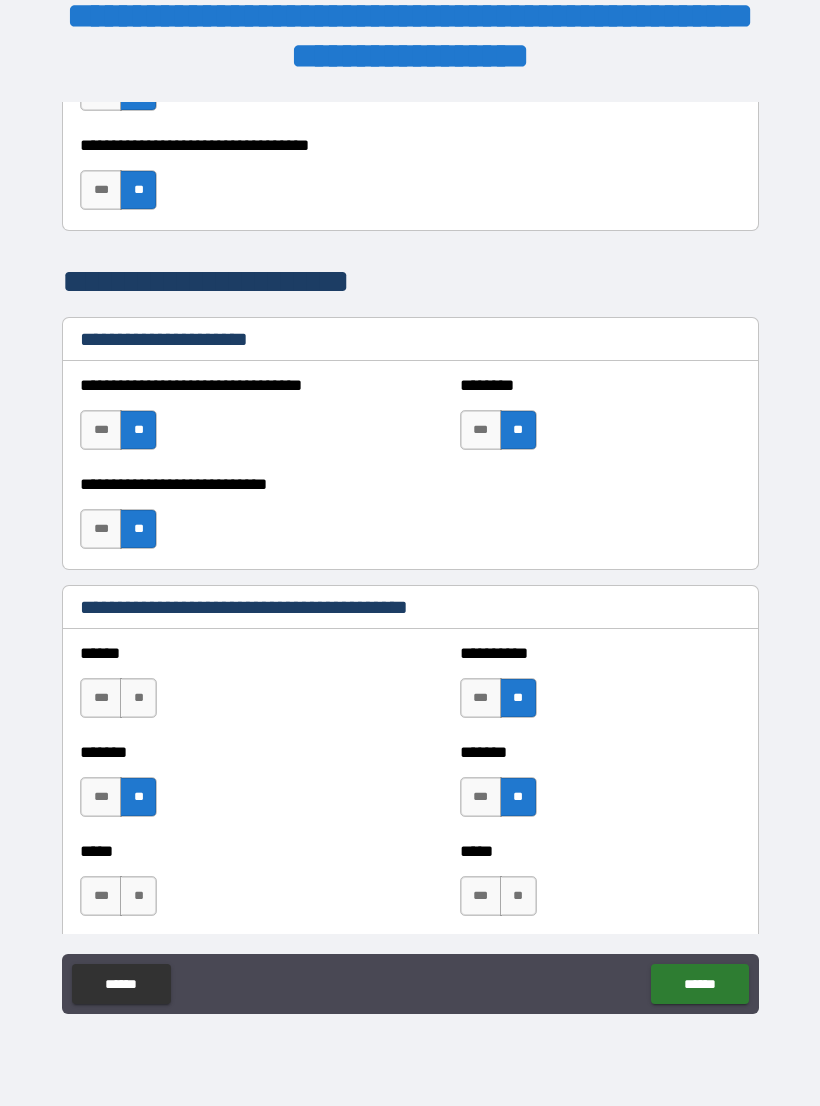 click on "**" at bounding box center [138, 698] 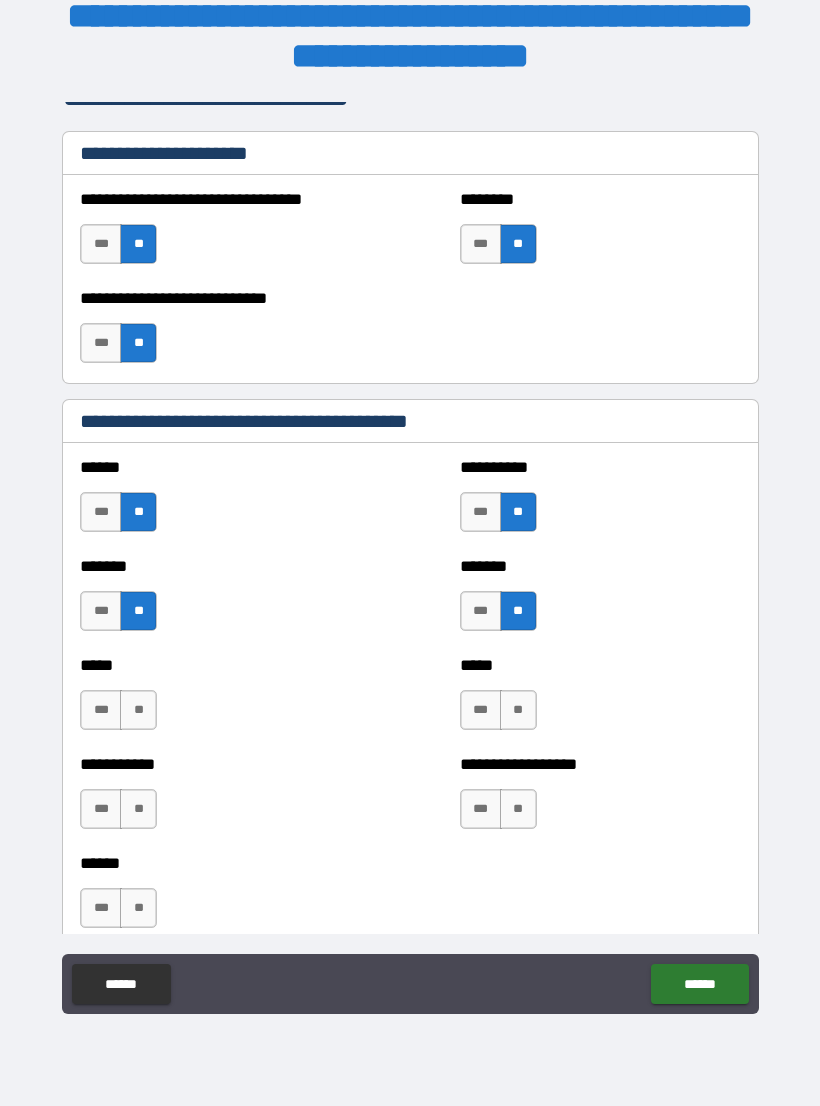 scroll, scrollTop: 1581, scrollLeft: 0, axis: vertical 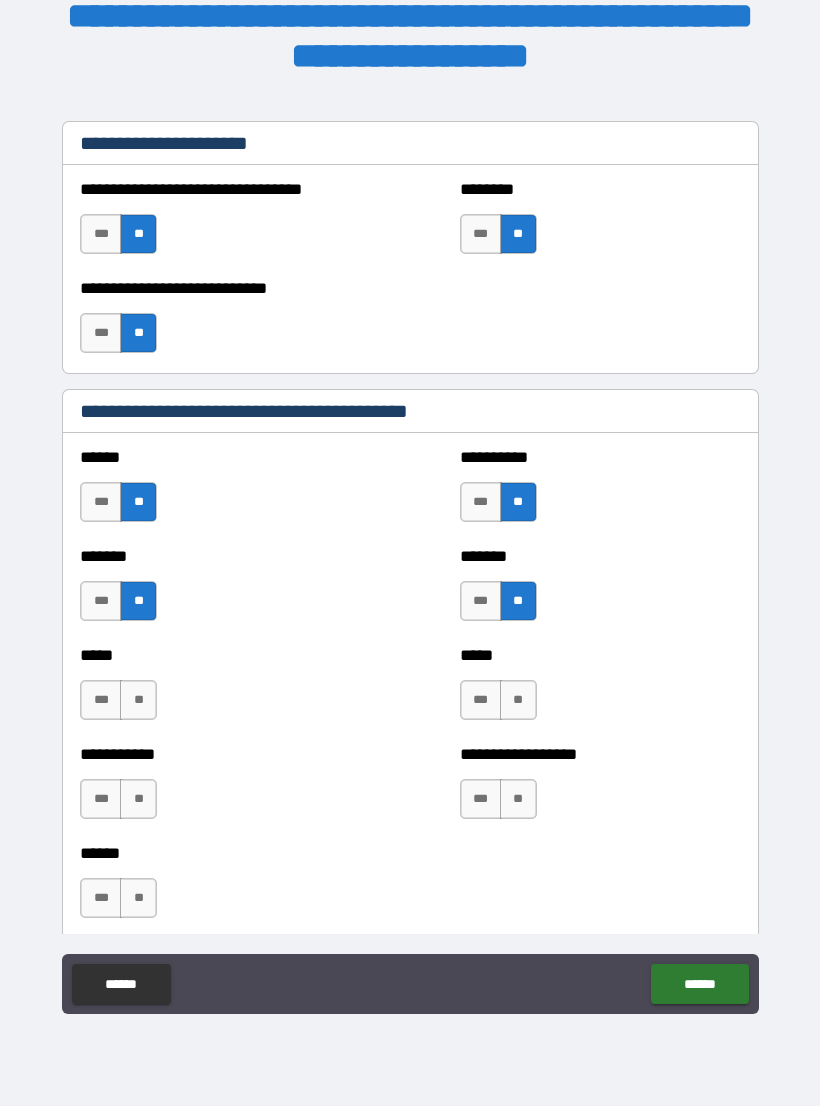 click on "**" at bounding box center [138, 700] 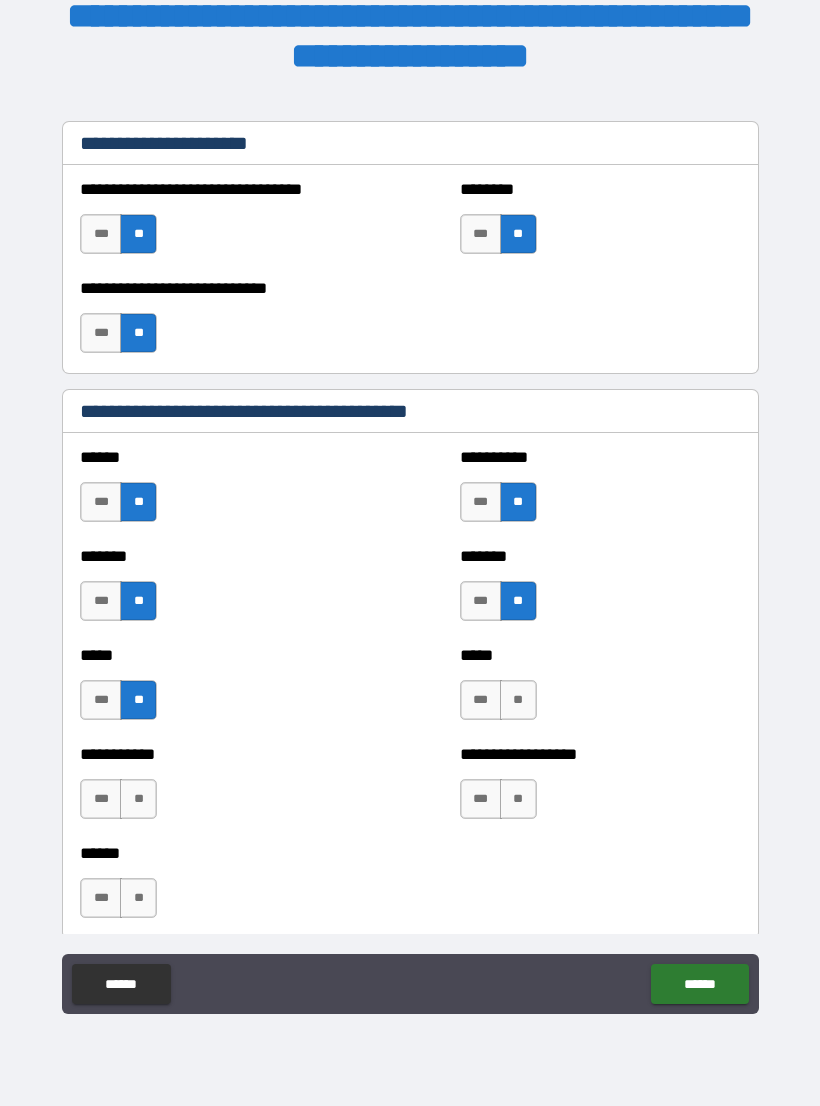 click on "***" at bounding box center (101, 799) 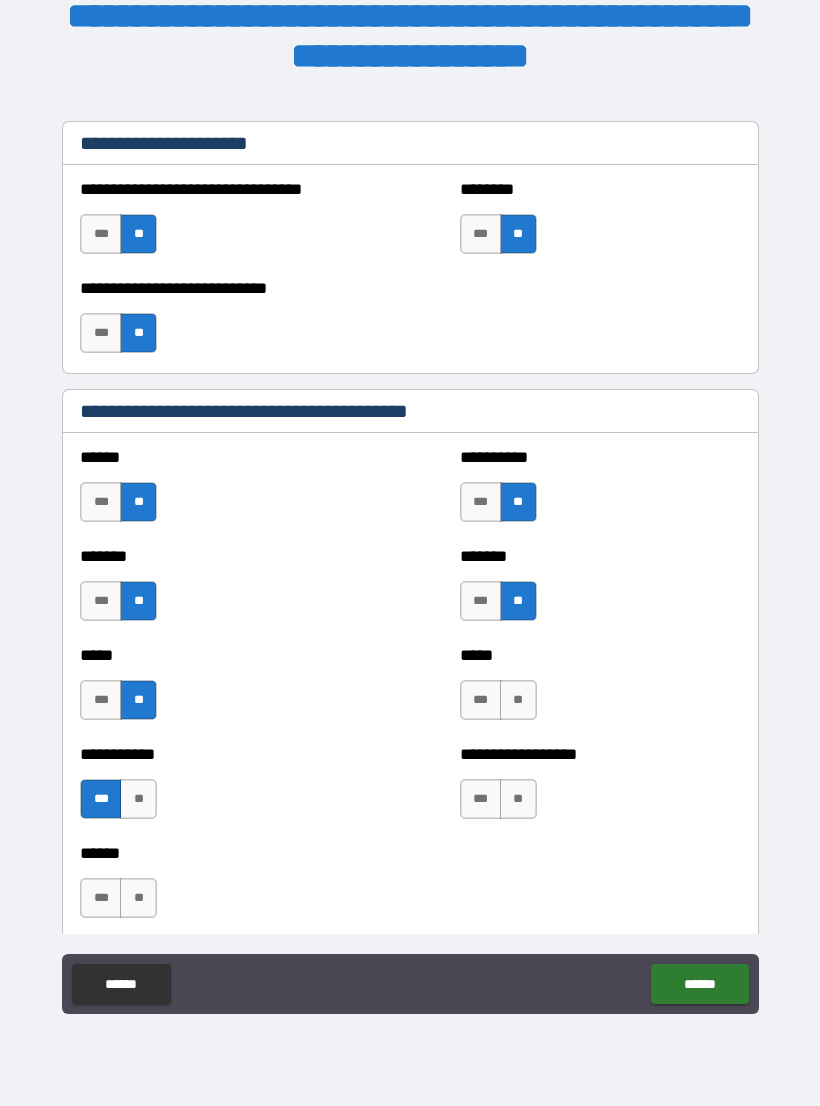 click on "**" at bounding box center (518, 700) 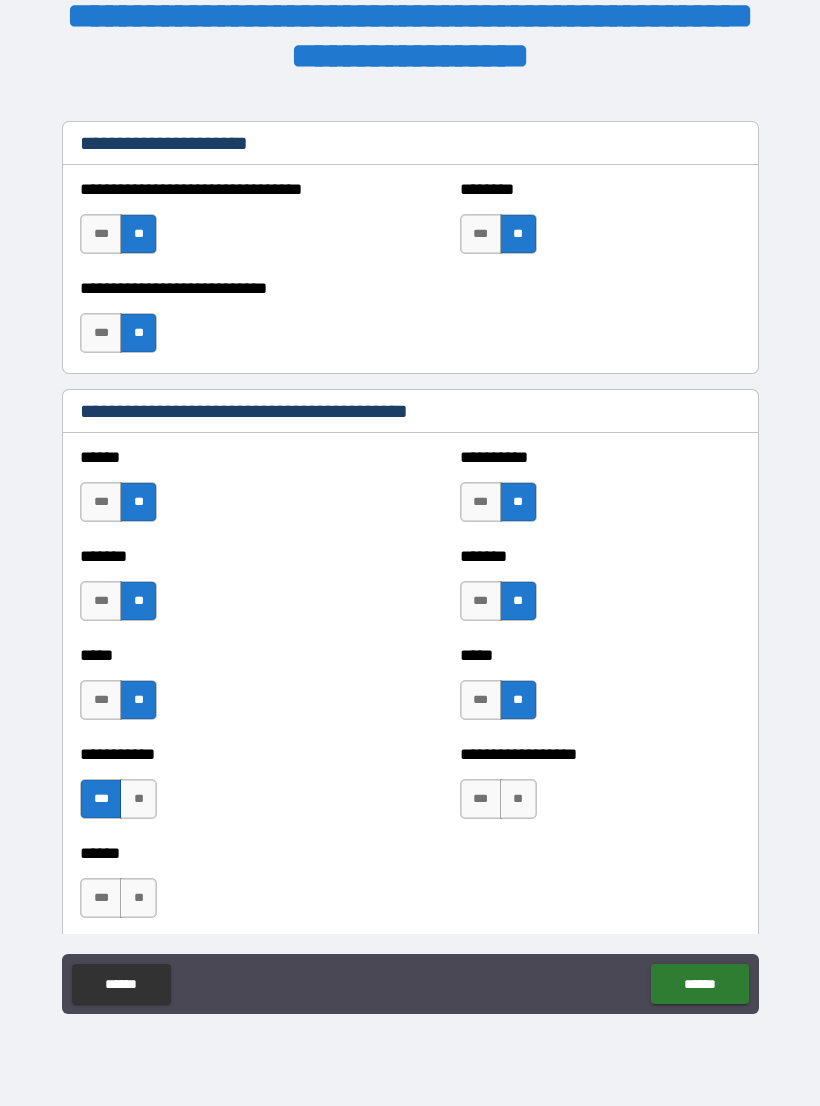 click on "**" at bounding box center (518, 799) 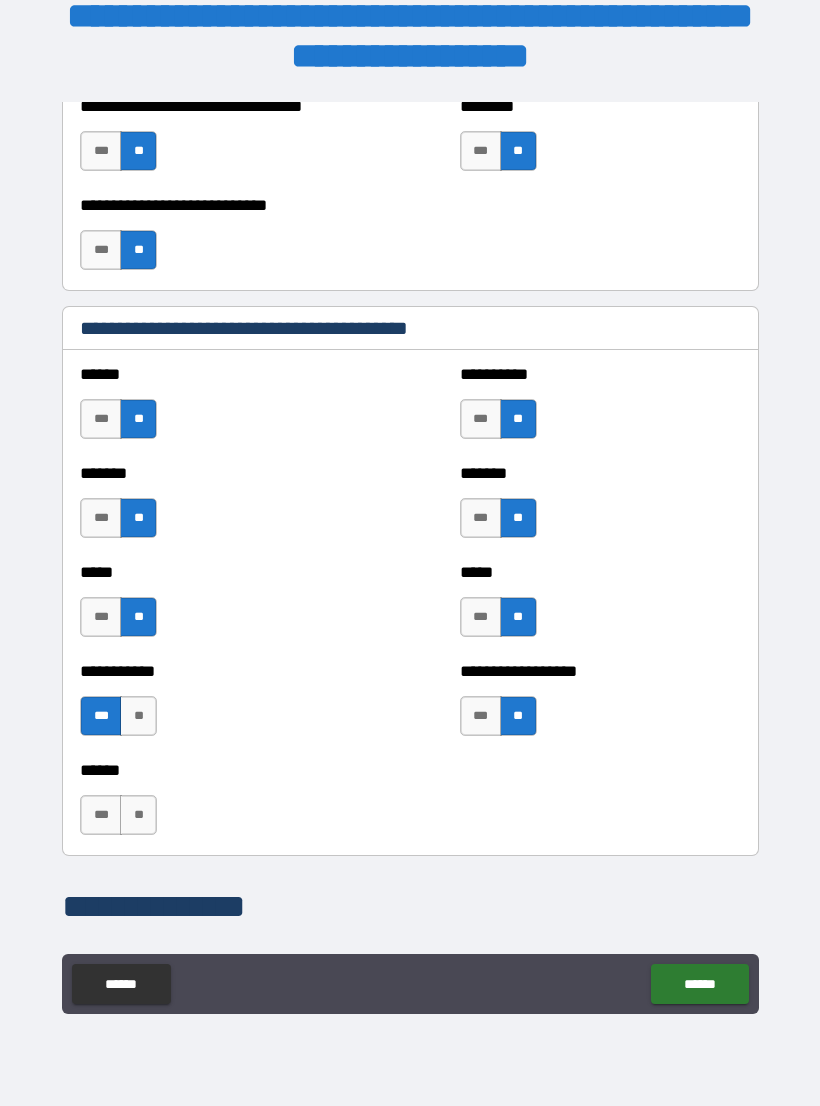 scroll, scrollTop: 1678, scrollLeft: 0, axis: vertical 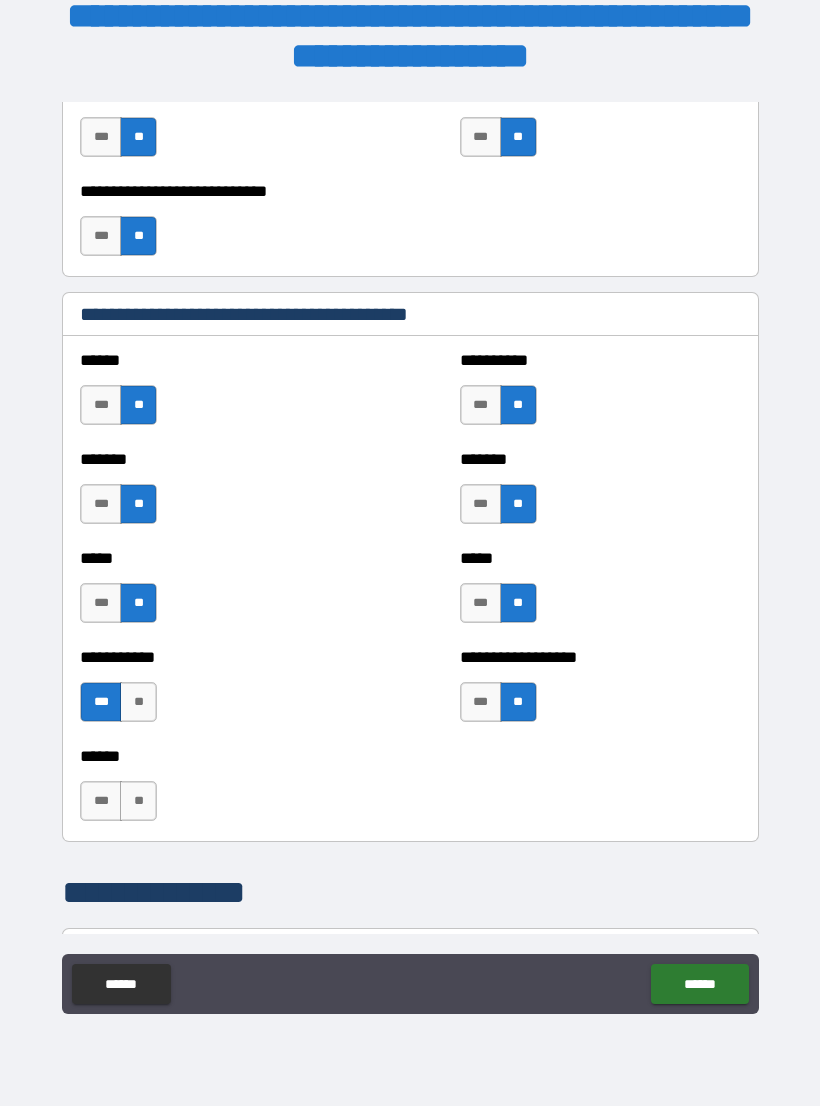 click on "***" at bounding box center [101, 801] 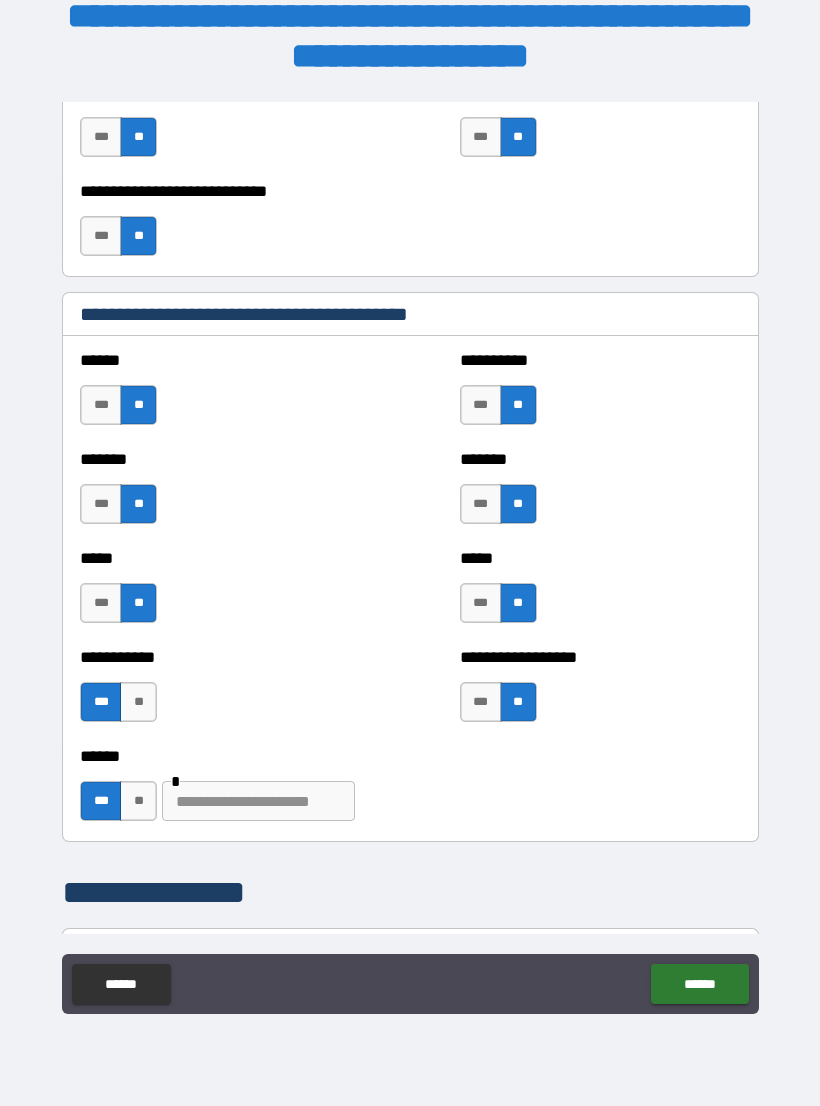 click at bounding box center (258, 801) 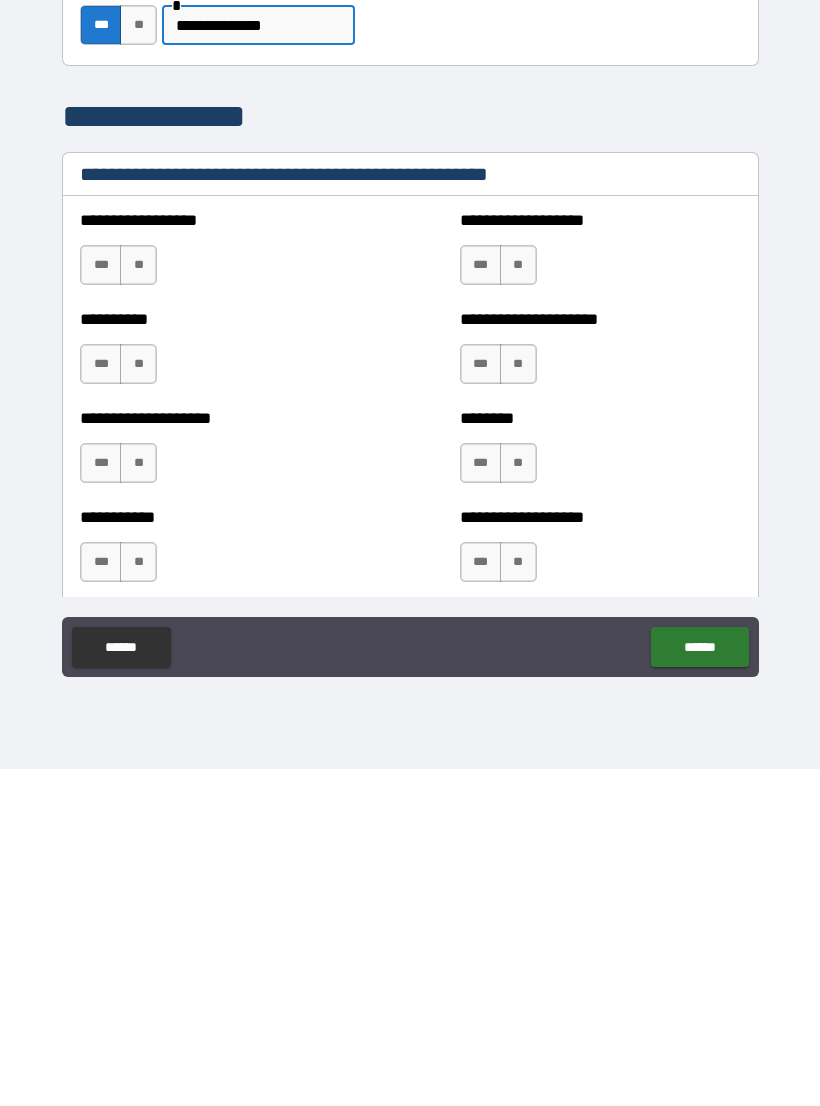 scroll, scrollTop: 2119, scrollLeft: 0, axis: vertical 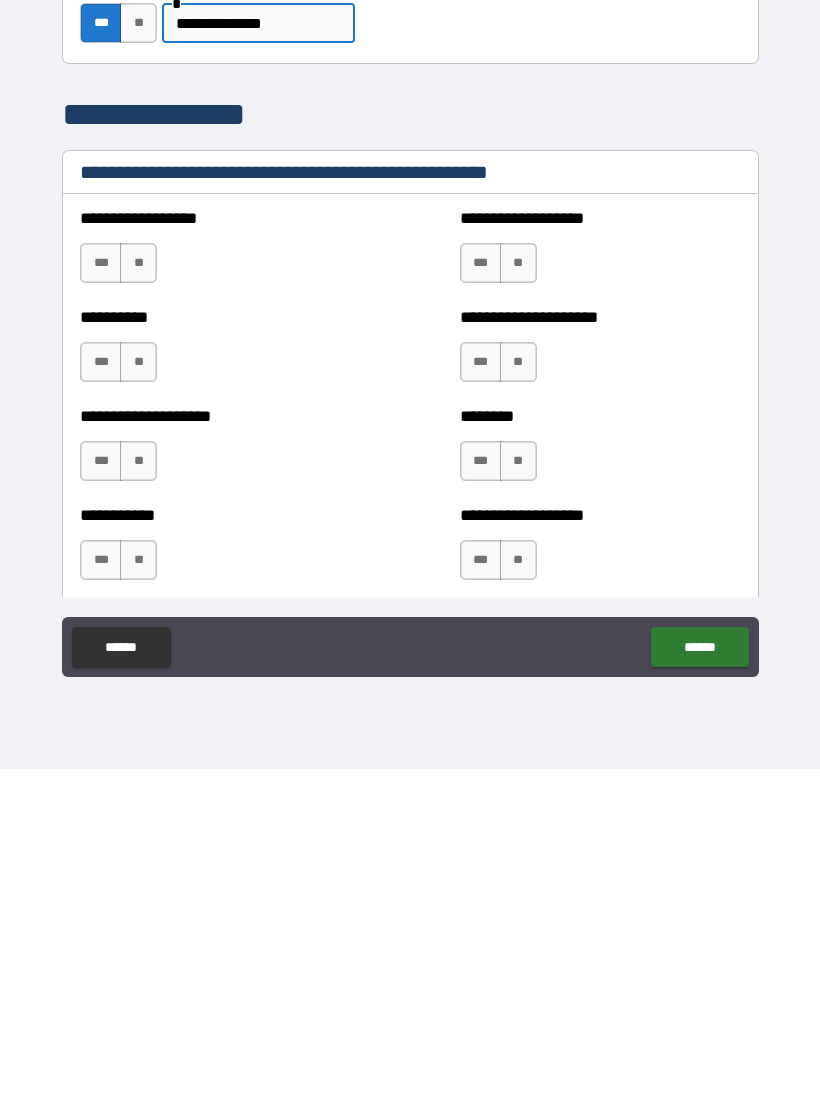 click on "**" at bounding box center [138, 600] 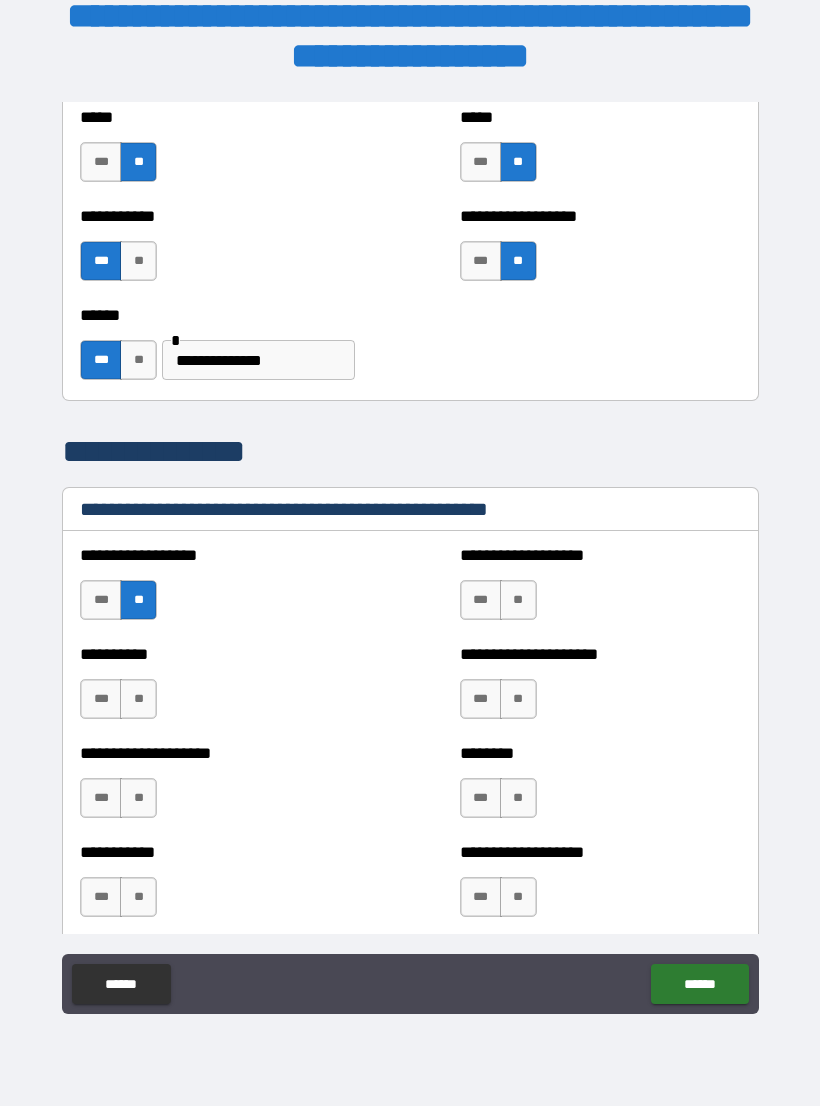 click on "**" at bounding box center [518, 600] 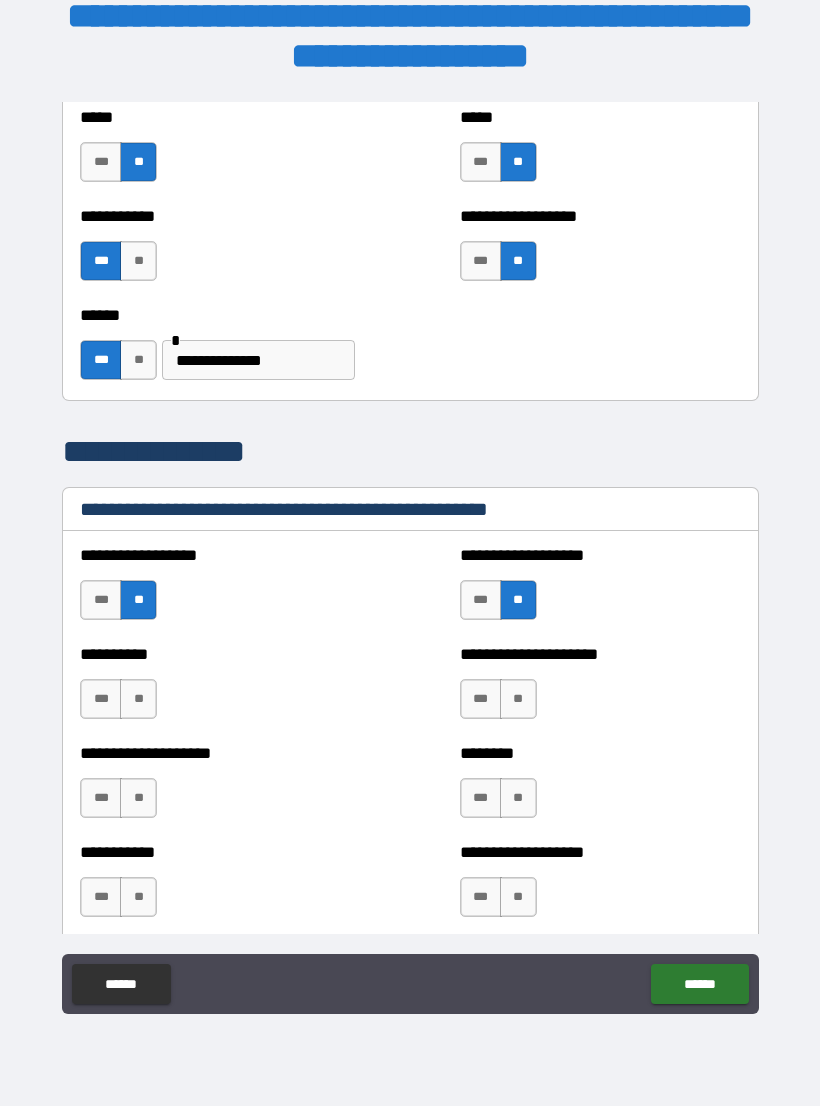 click on "**" at bounding box center [518, 699] 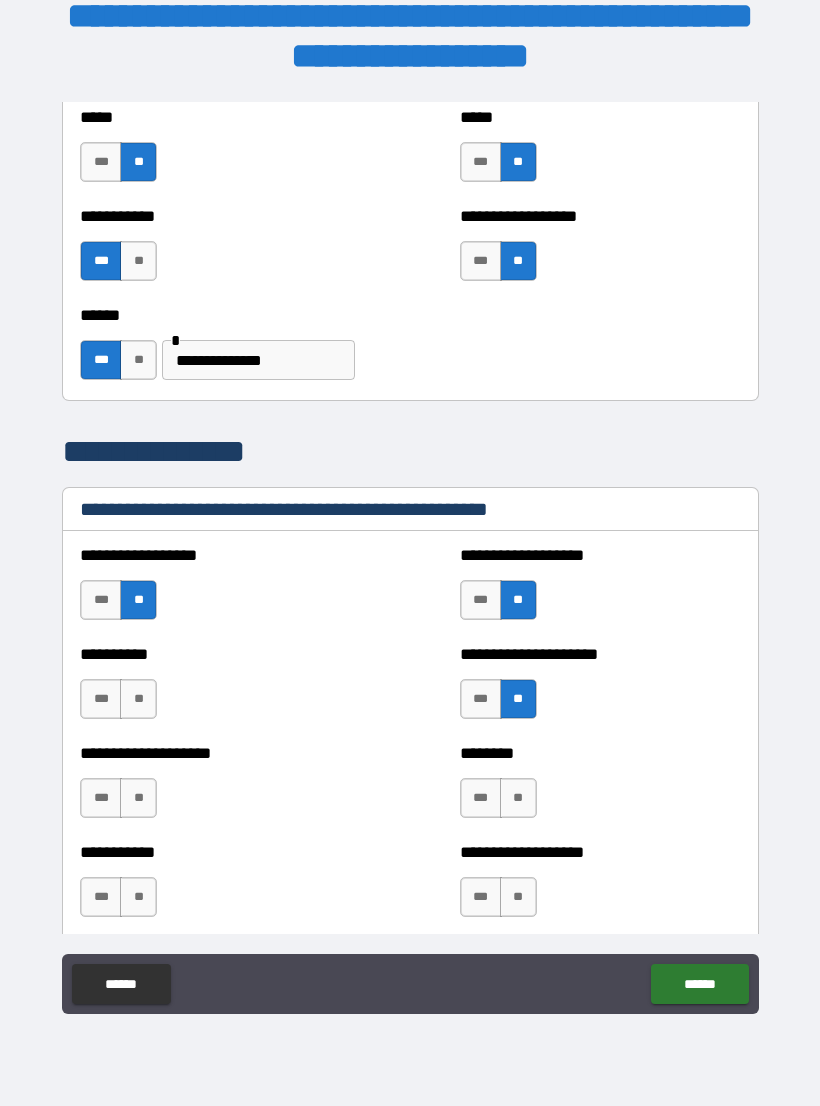 click on "**" at bounding box center [138, 699] 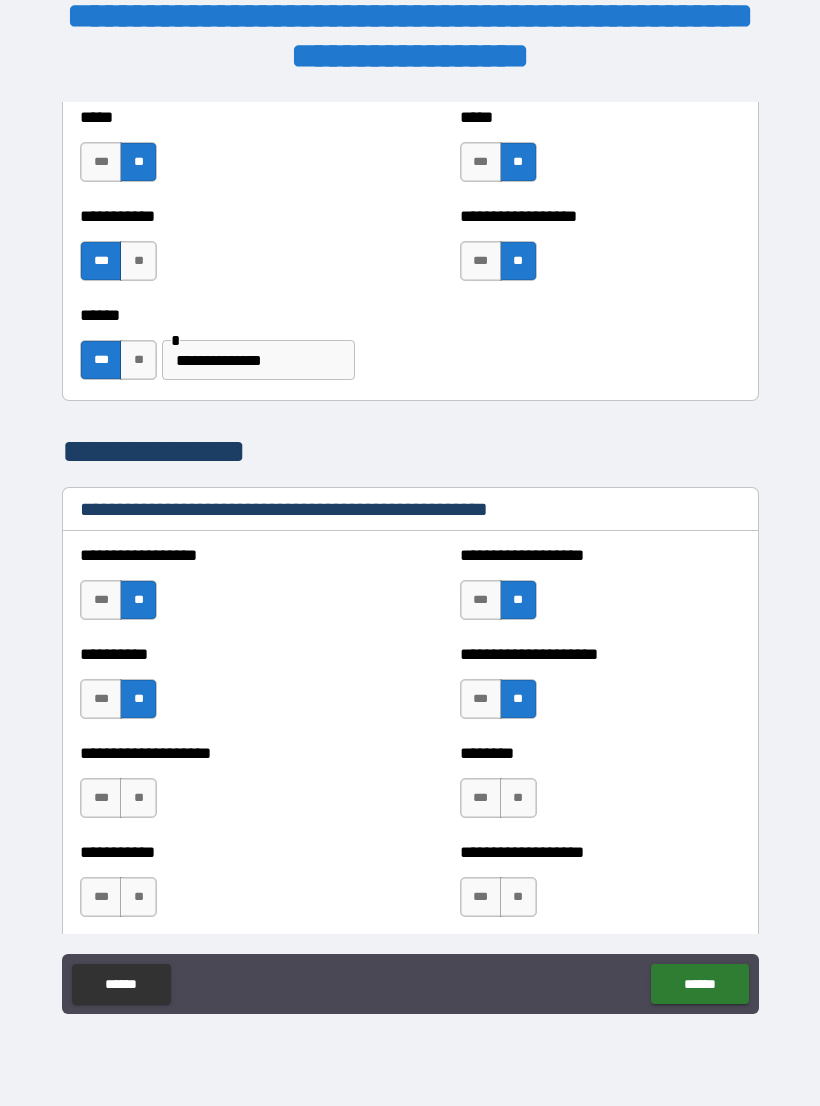 click on "**" at bounding box center (138, 798) 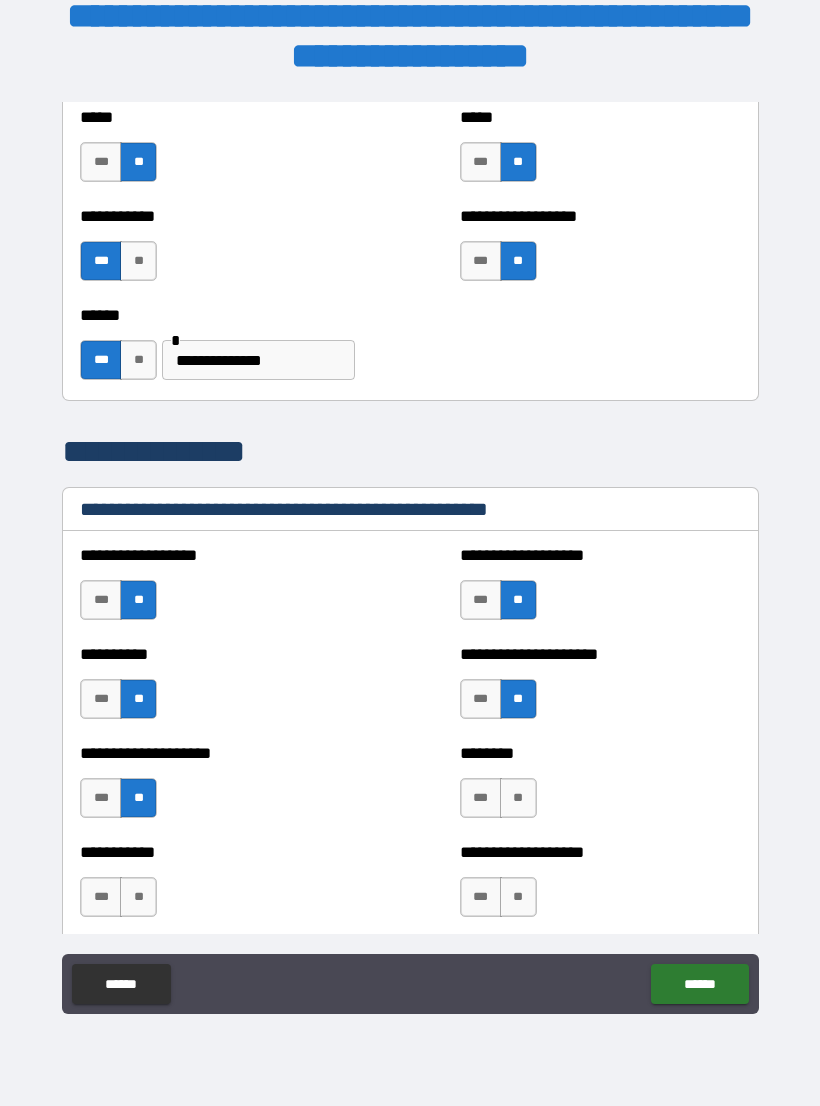 click on "**" at bounding box center [138, 897] 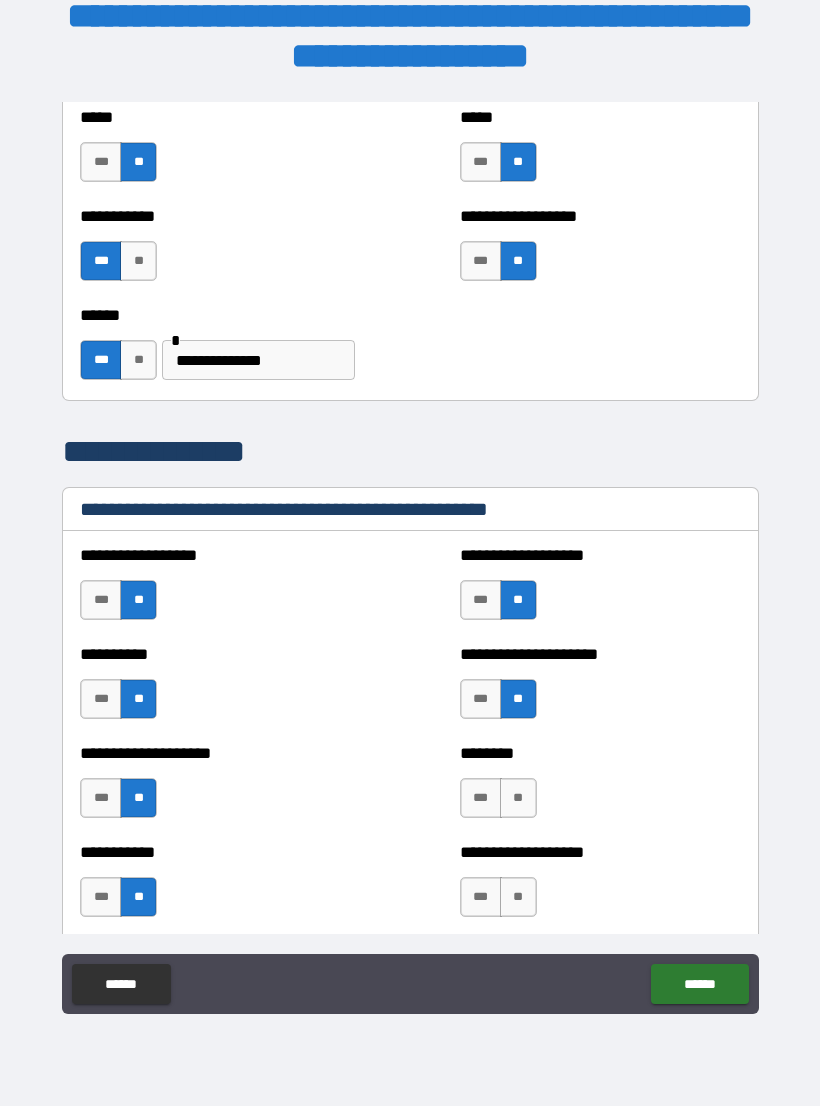 click on "**" at bounding box center (518, 798) 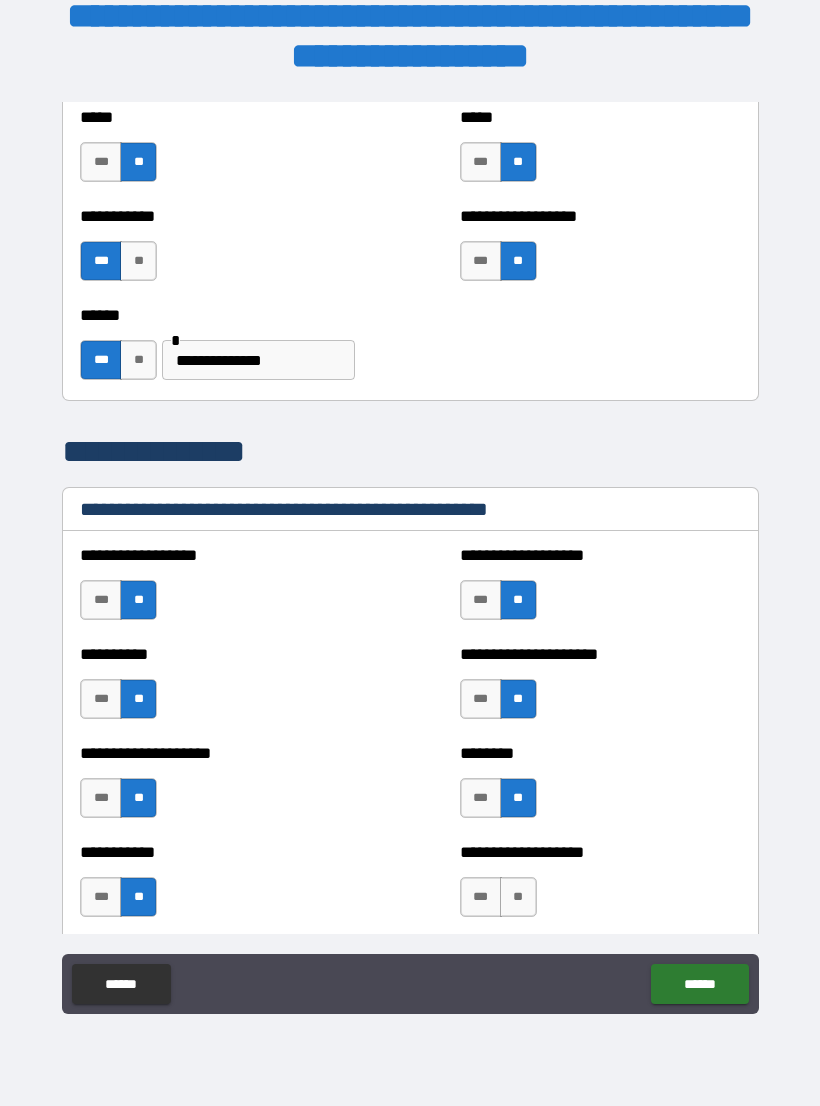 click on "**" at bounding box center [518, 897] 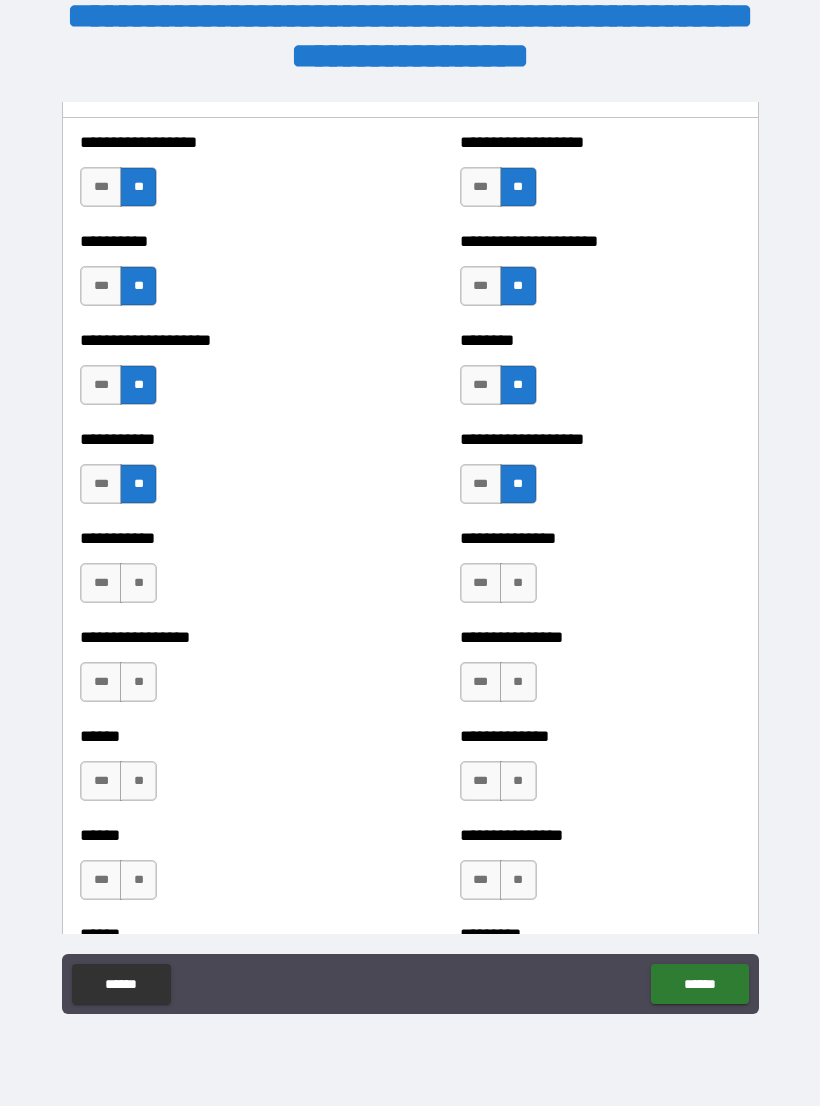 scroll, scrollTop: 2542, scrollLeft: 0, axis: vertical 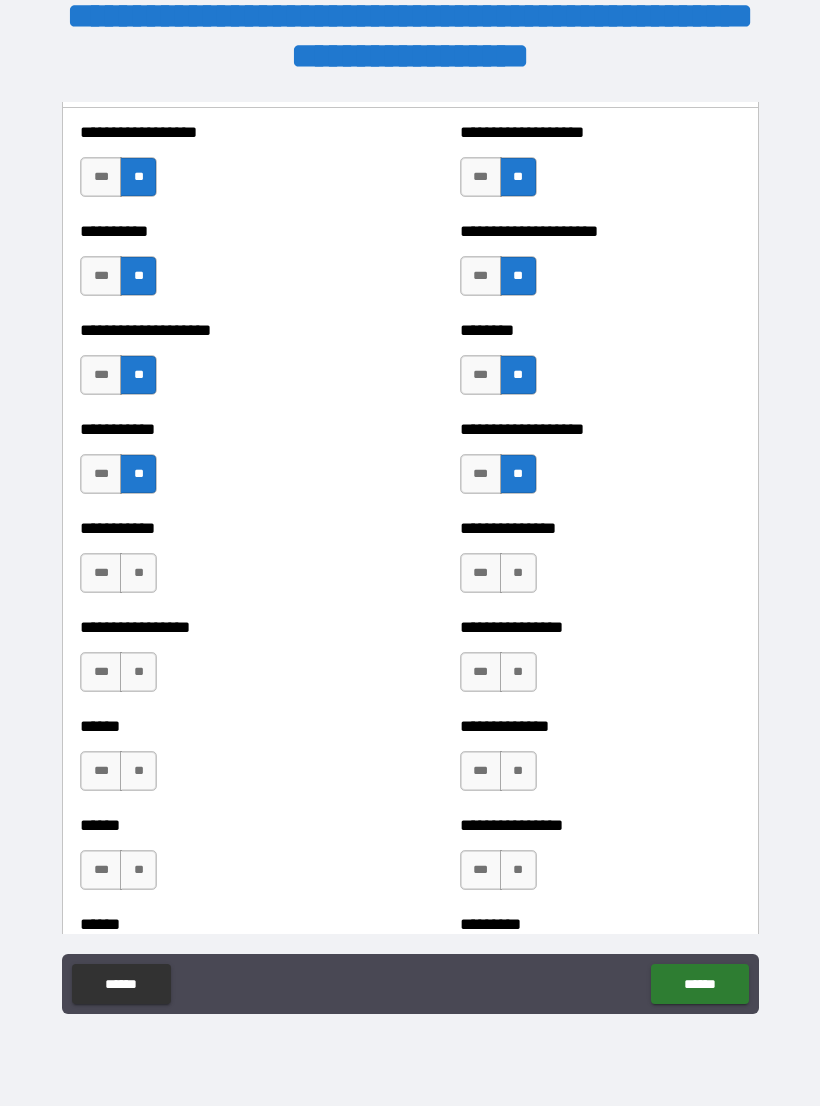 click on "**" at bounding box center (518, 573) 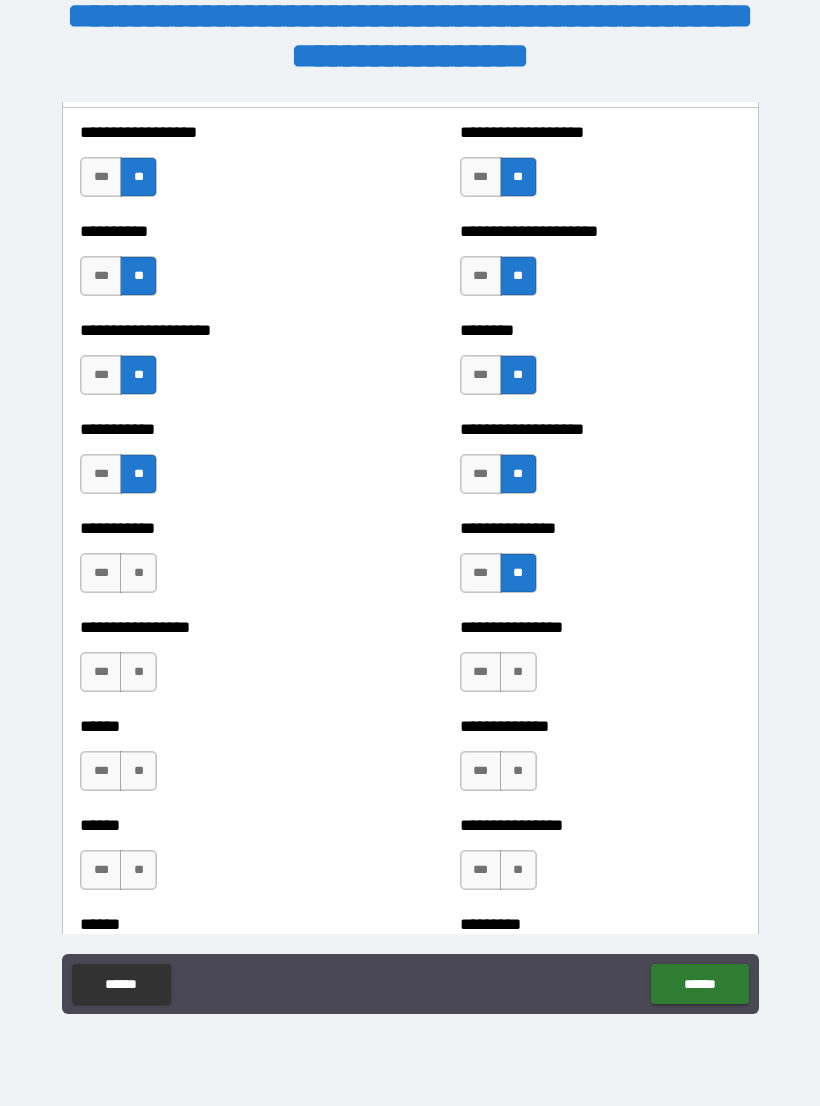 click on "**" at bounding box center [138, 573] 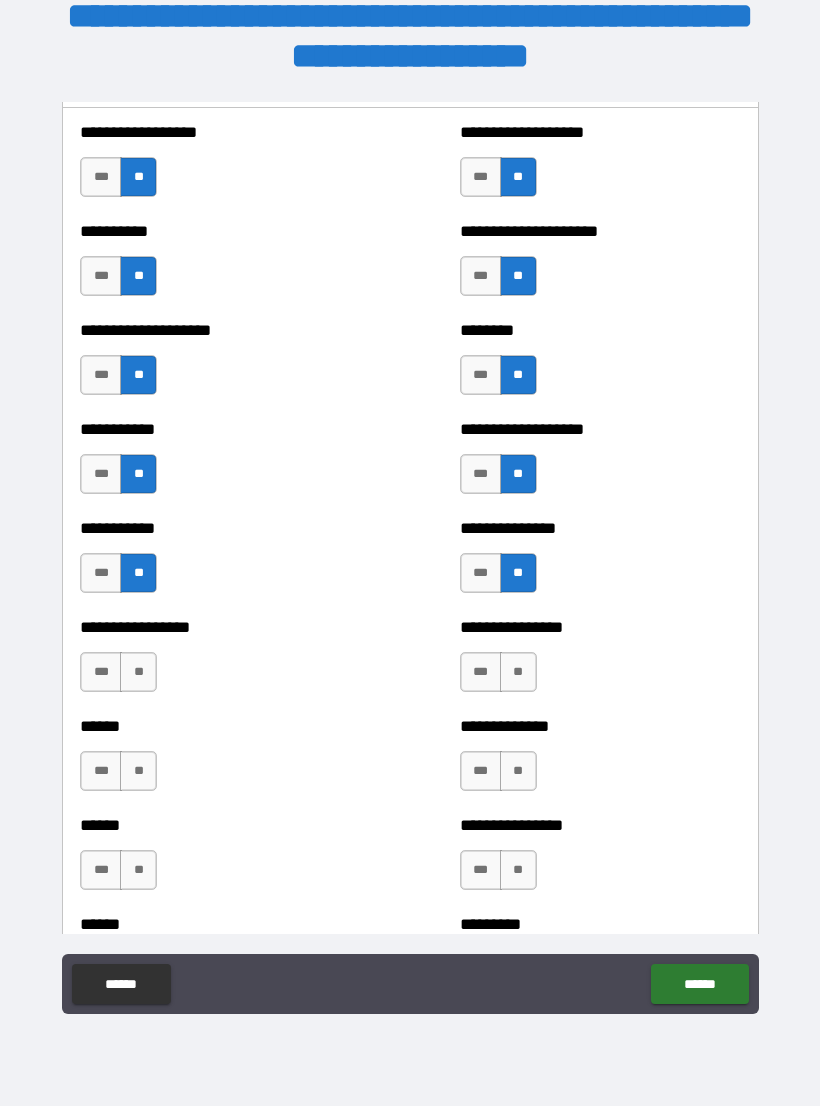 click on "**" at bounding box center [138, 672] 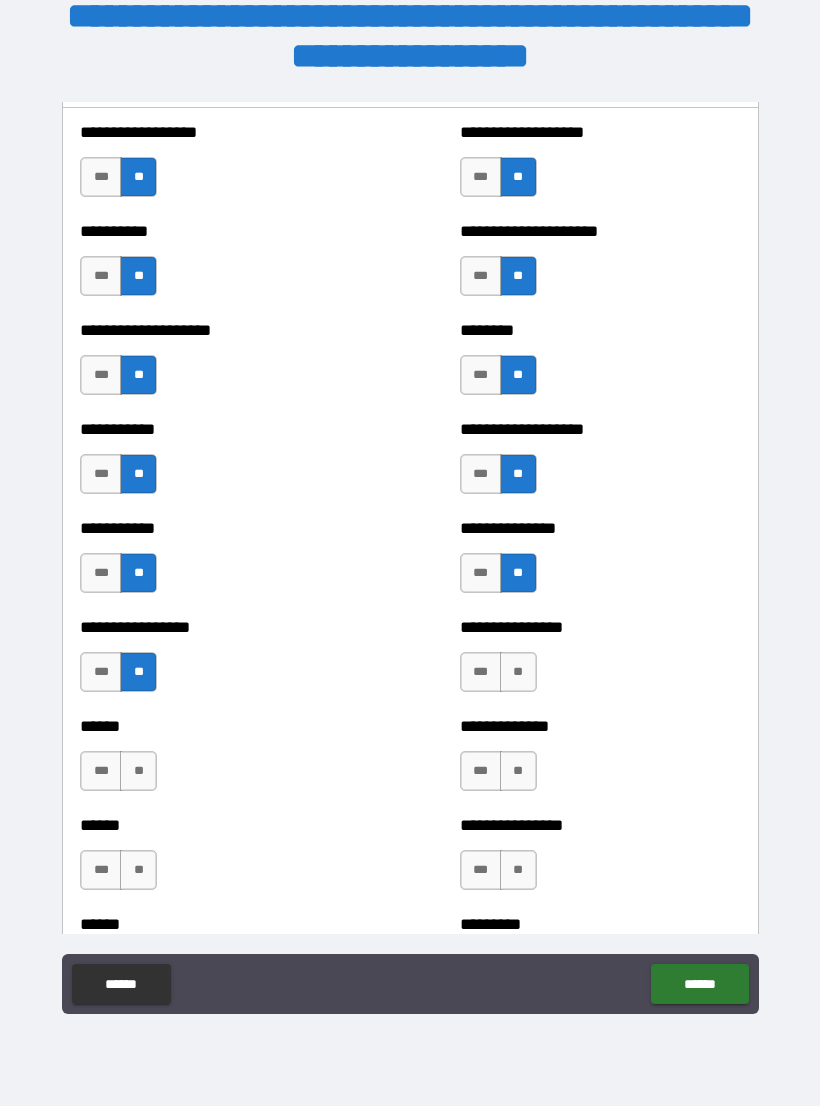 click on "**" at bounding box center (138, 771) 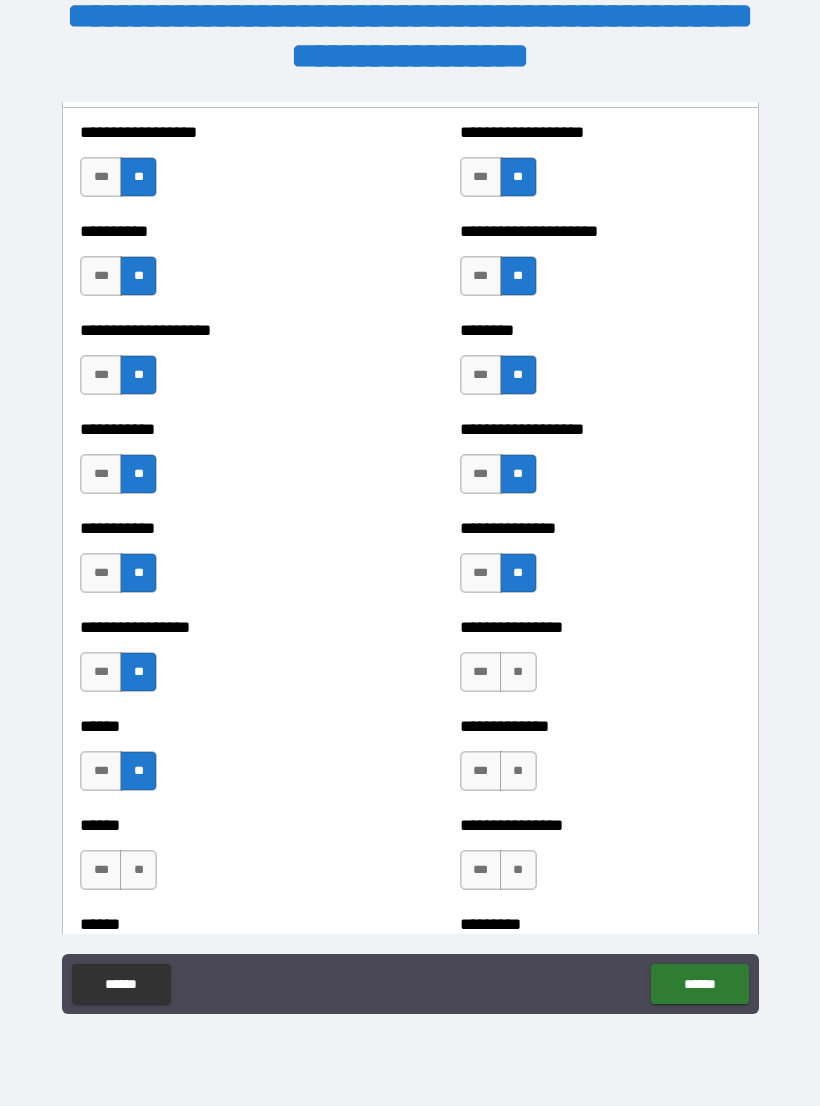 click on "**" at bounding box center [138, 870] 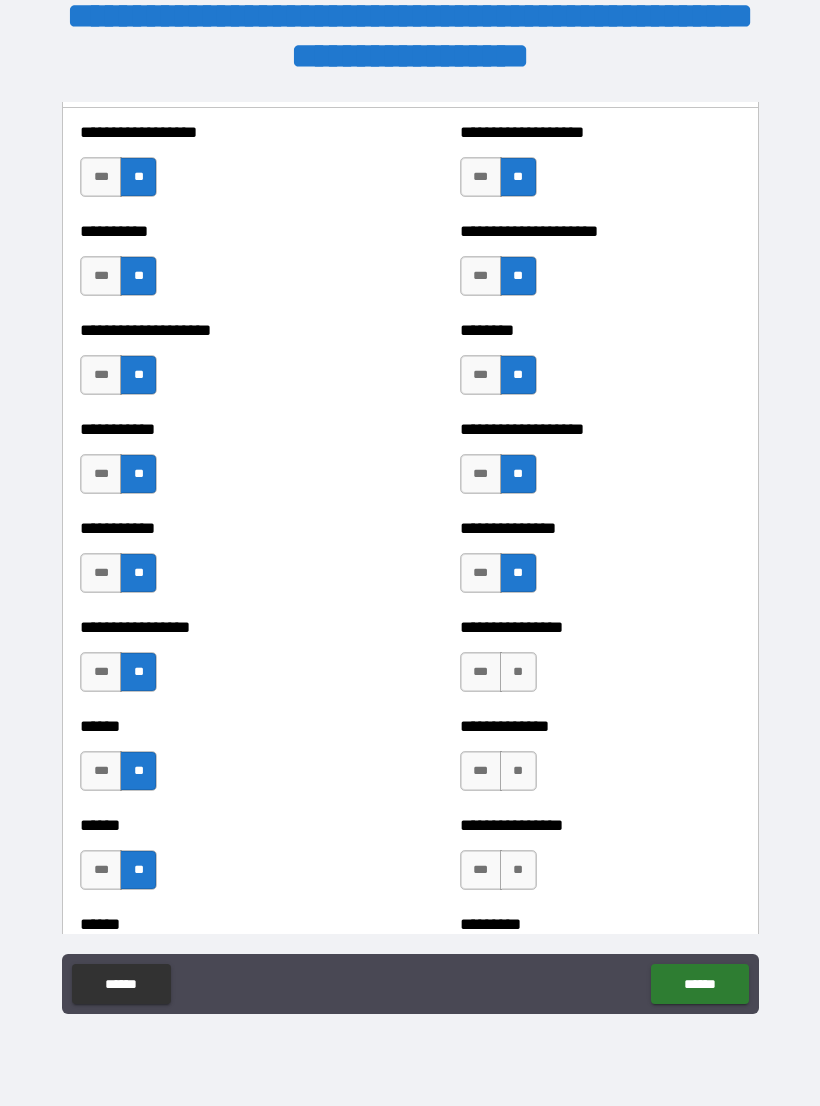 click on "**" at bounding box center [518, 672] 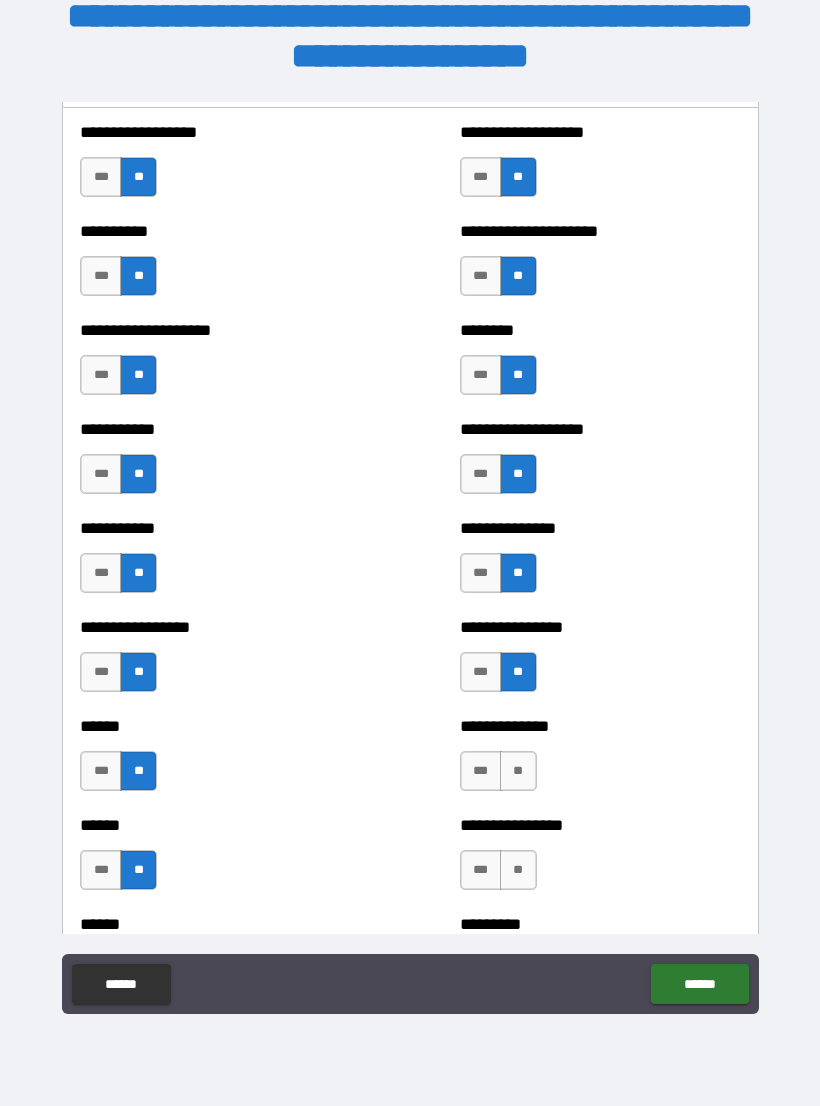 click on "**" at bounding box center [518, 771] 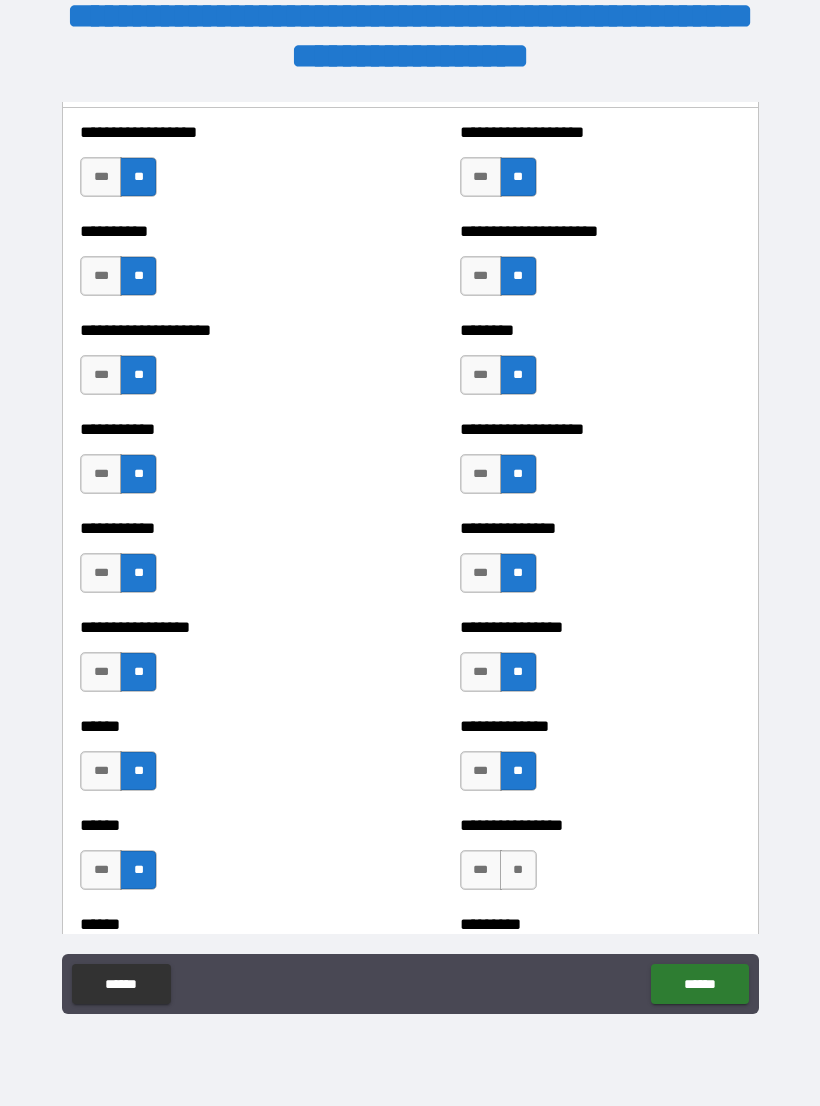 click on "**" at bounding box center [518, 870] 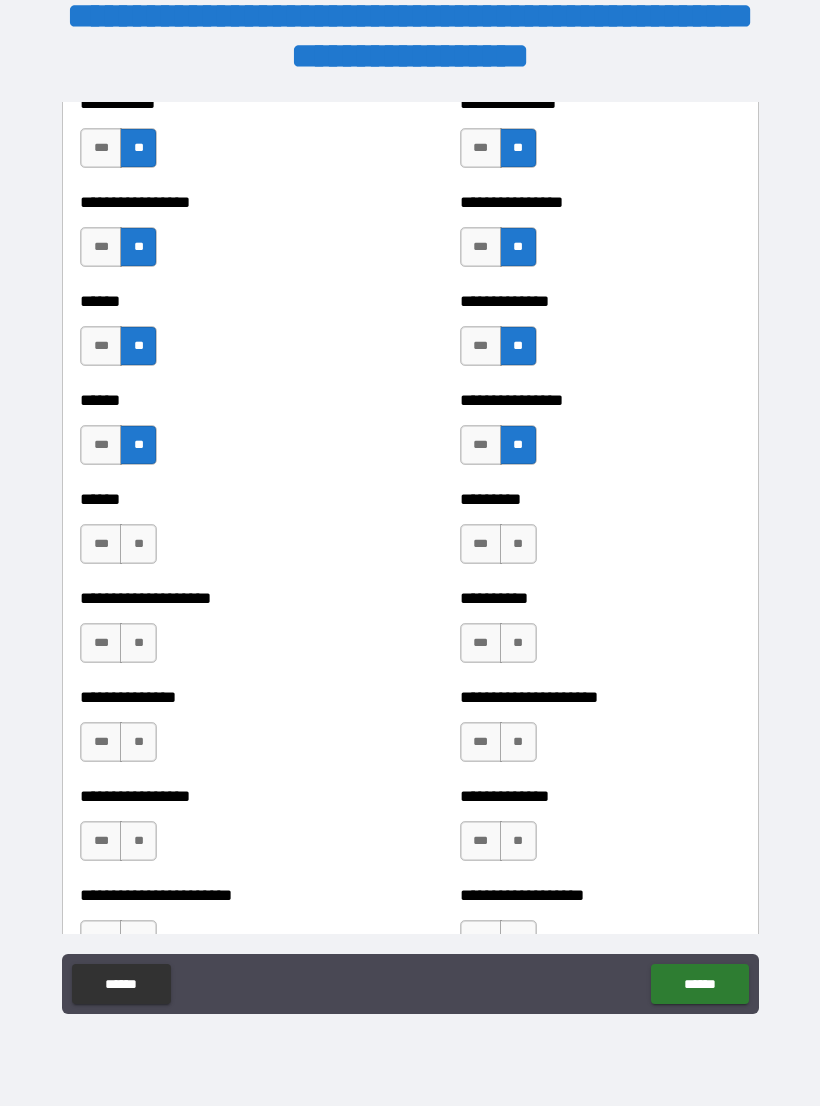 scroll, scrollTop: 2970, scrollLeft: 0, axis: vertical 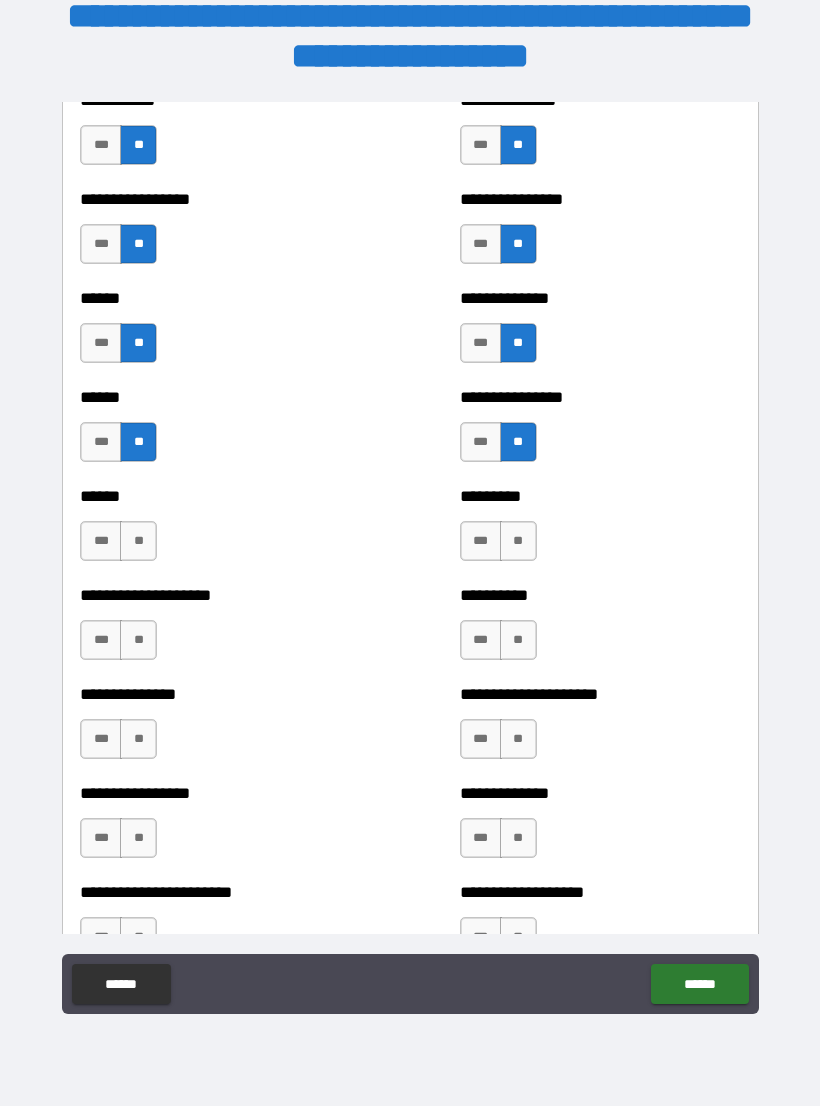 click on "**" at bounding box center (138, 541) 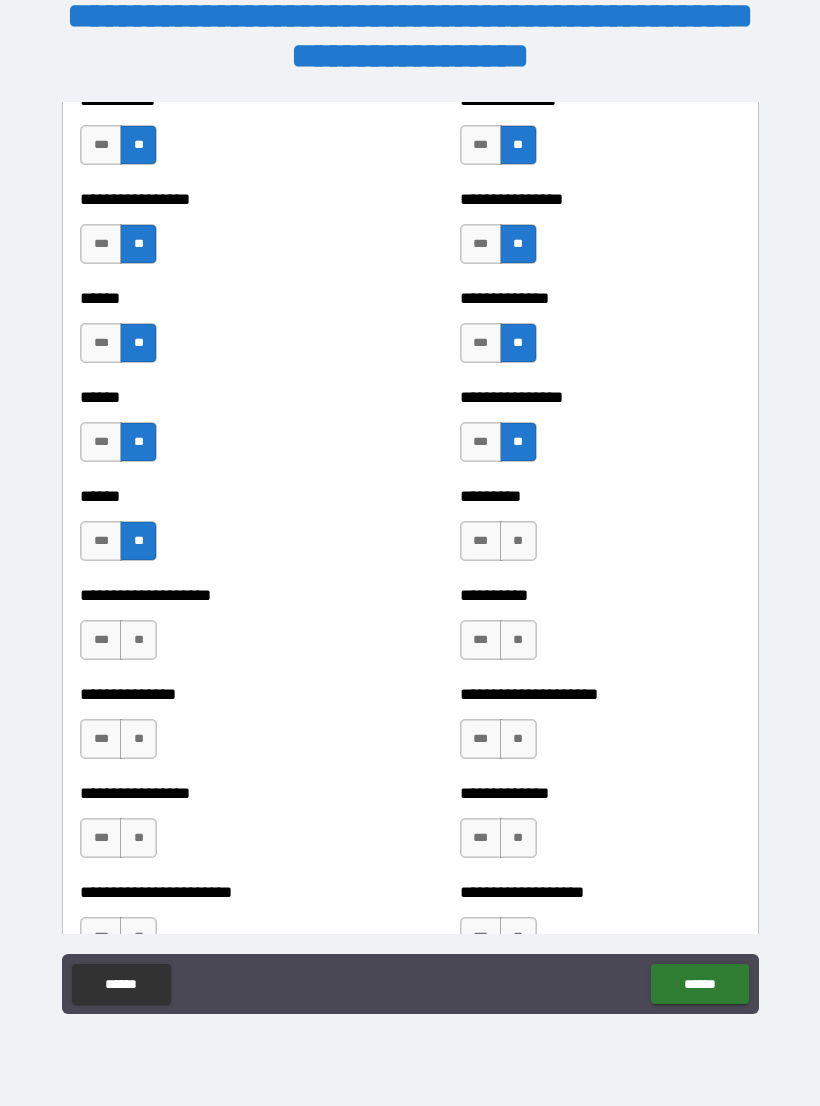 click on "**" at bounding box center (138, 640) 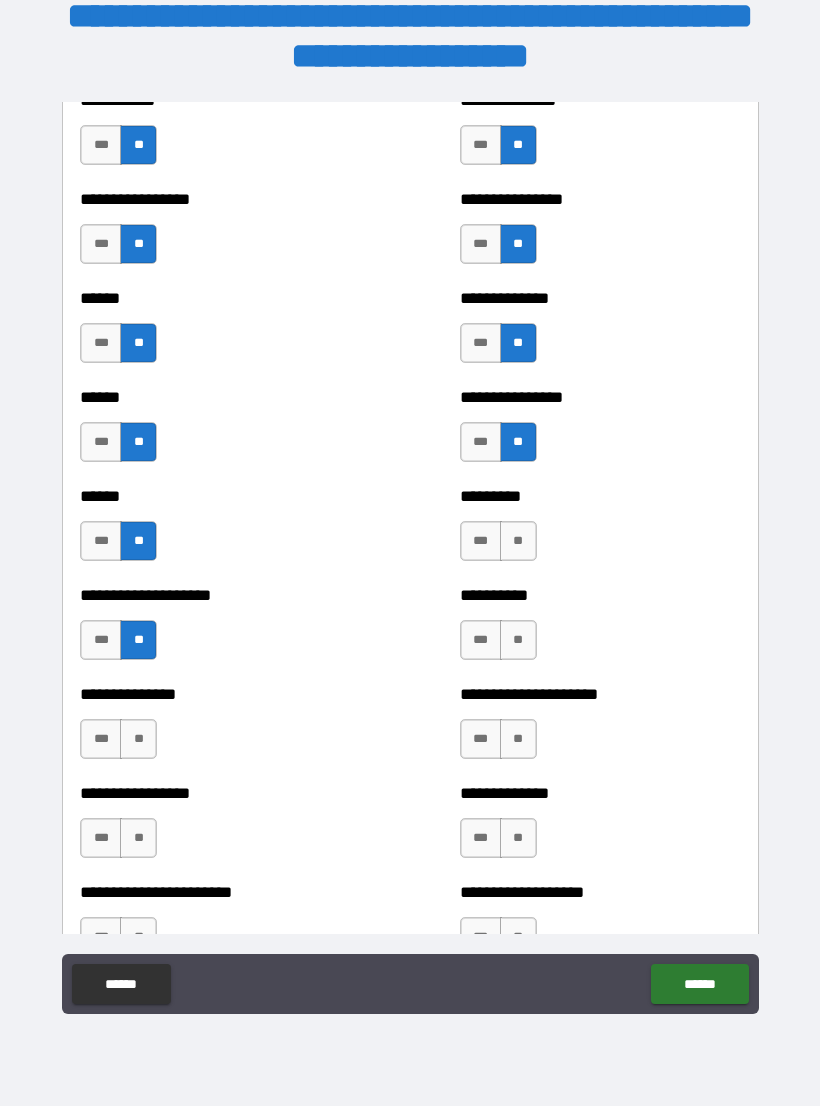 click on "**" at bounding box center (138, 739) 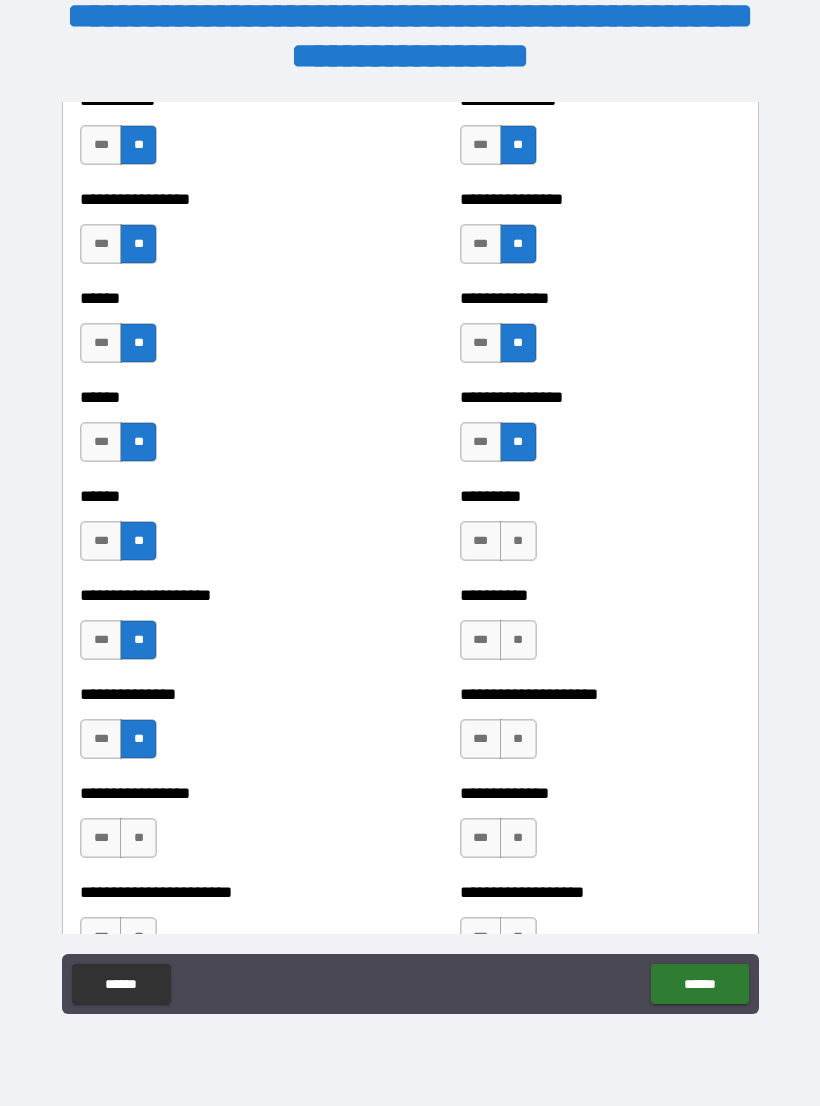click on "**" at bounding box center (138, 838) 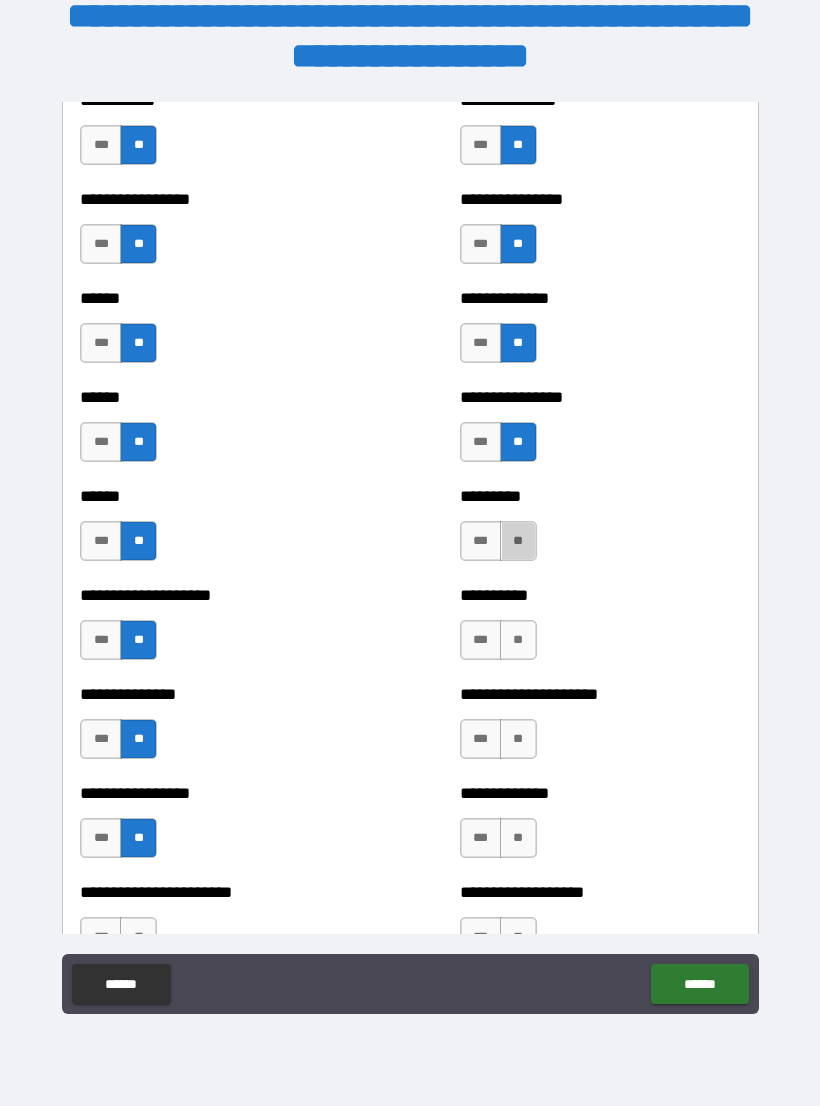 click on "**" at bounding box center [518, 541] 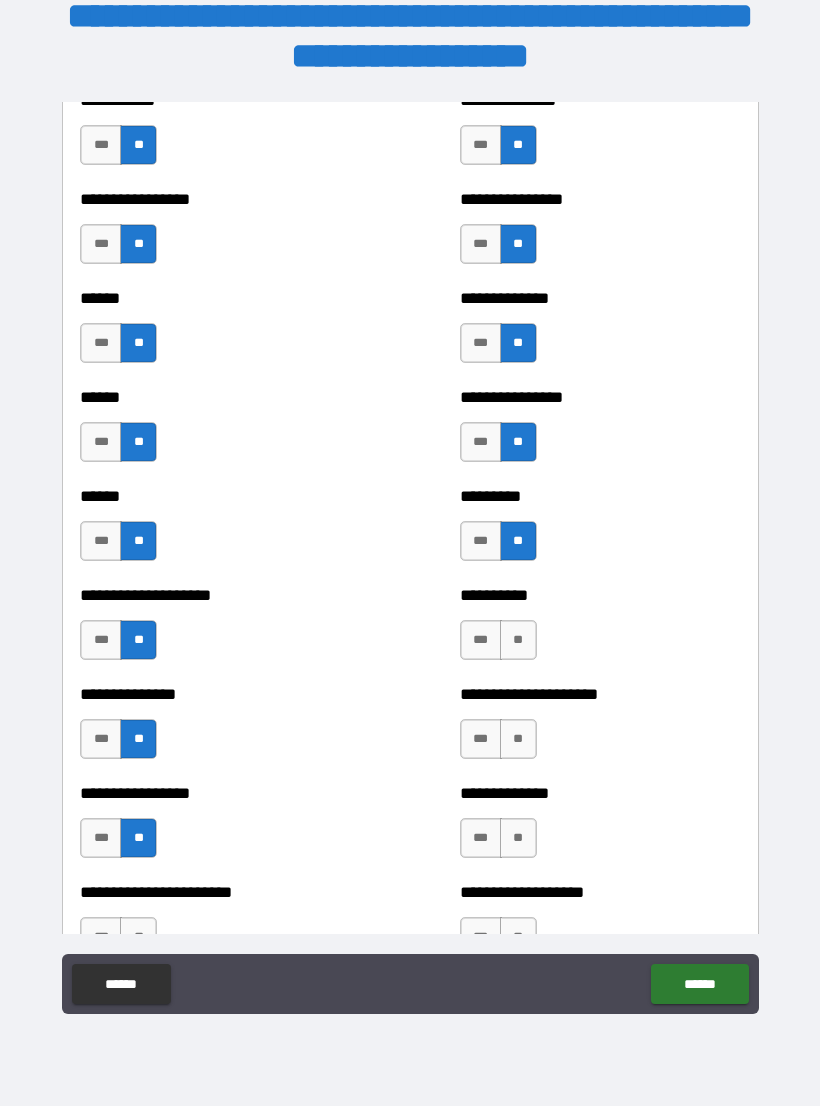 click on "**" at bounding box center (518, 640) 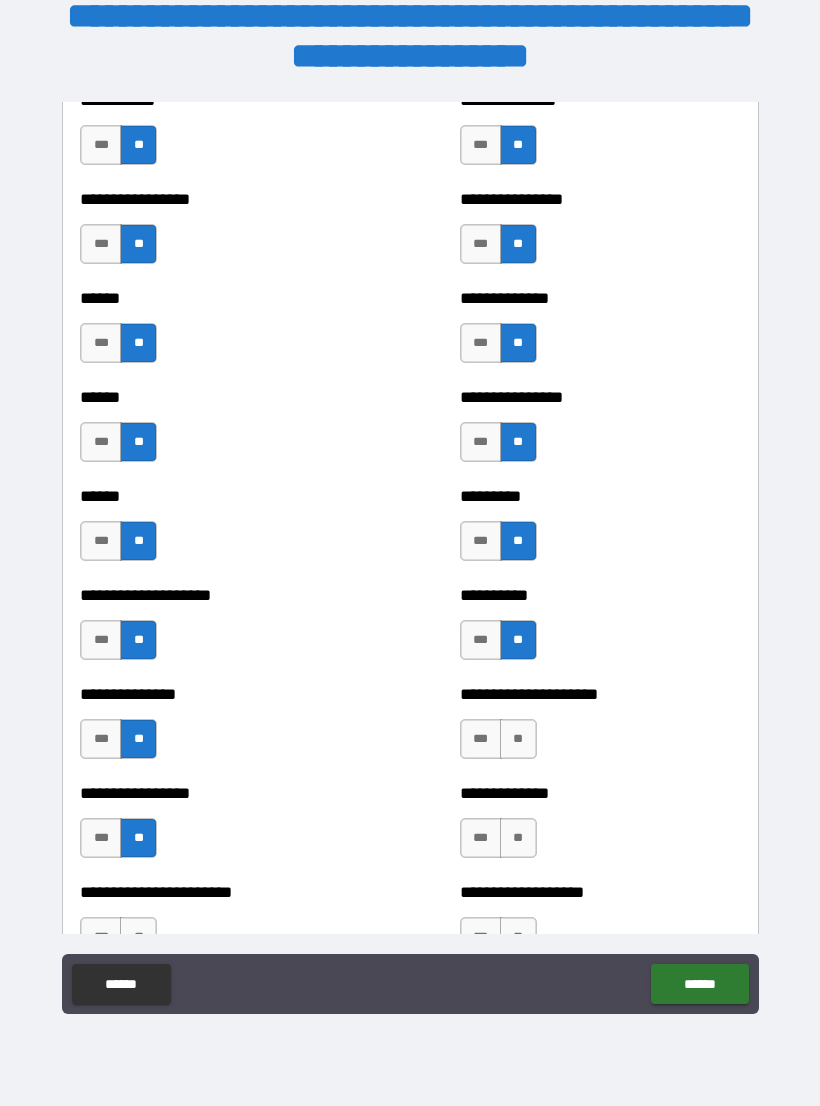 click on "**" at bounding box center [518, 739] 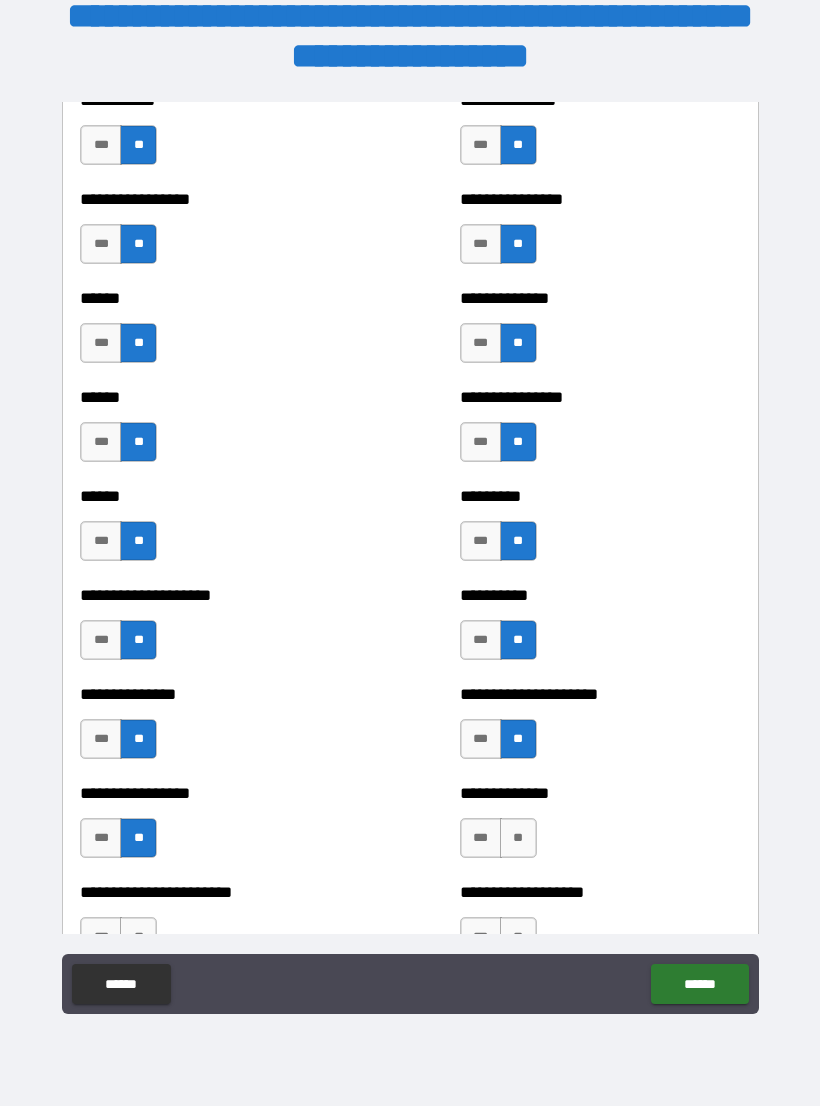 click on "**" at bounding box center [518, 838] 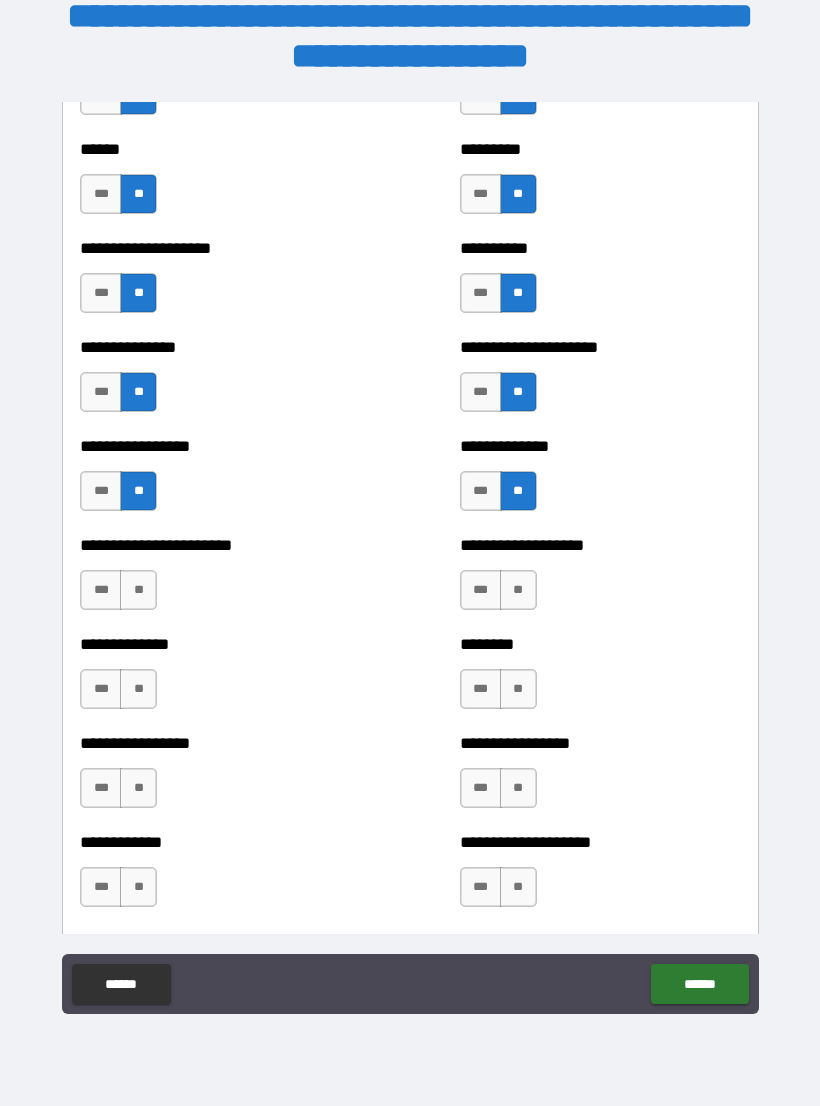 scroll, scrollTop: 3324, scrollLeft: 0, axis: vertical 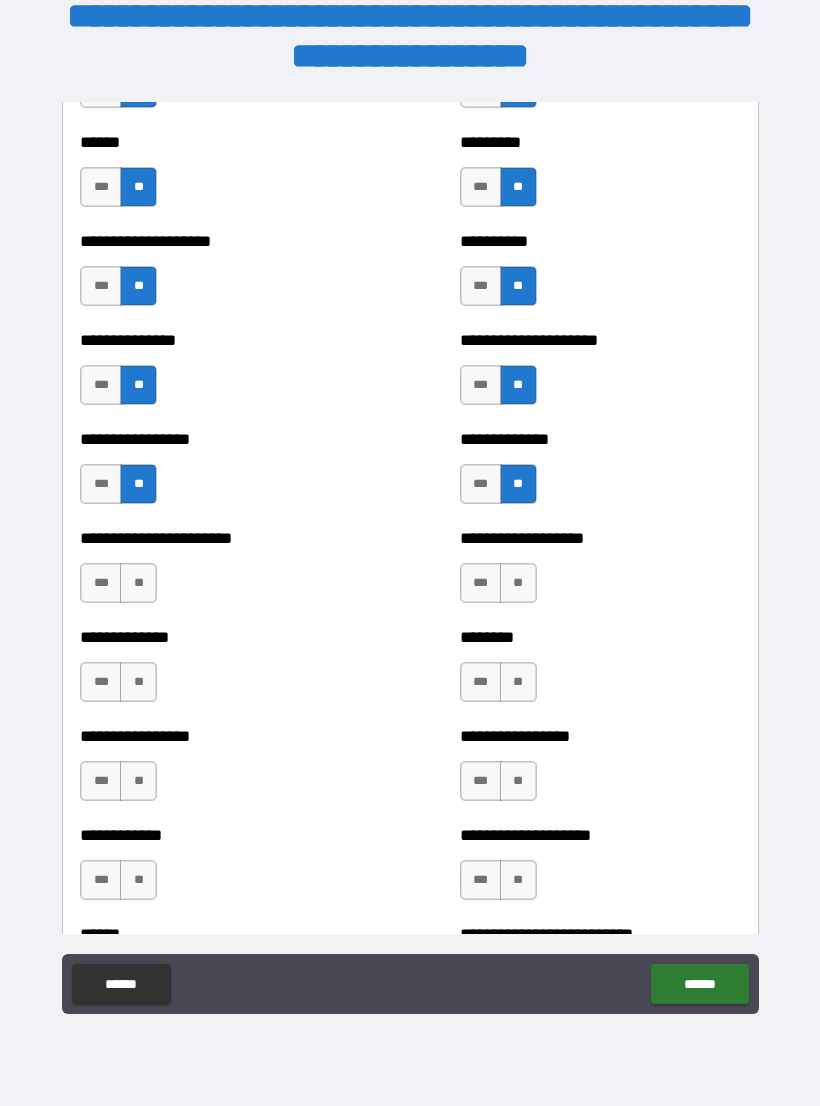 click on "**" at bounding box center (518, 583) 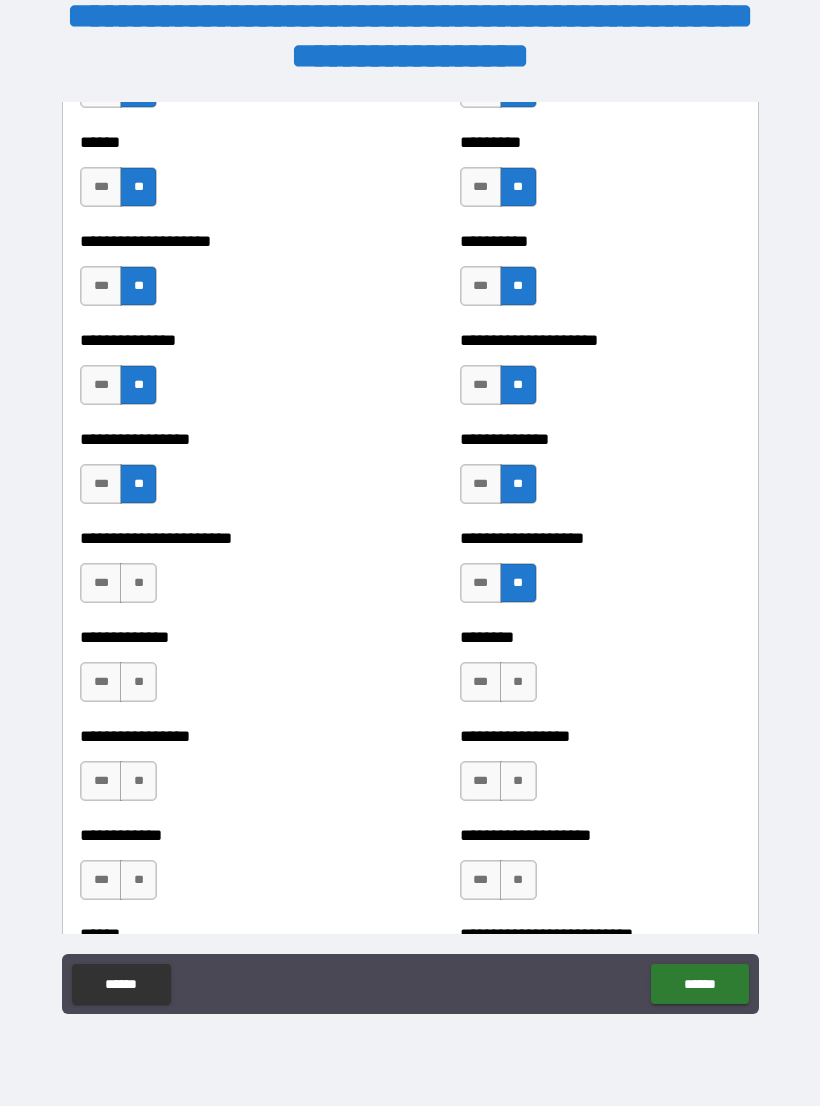 click on "**" at bounding box center (518, 682) 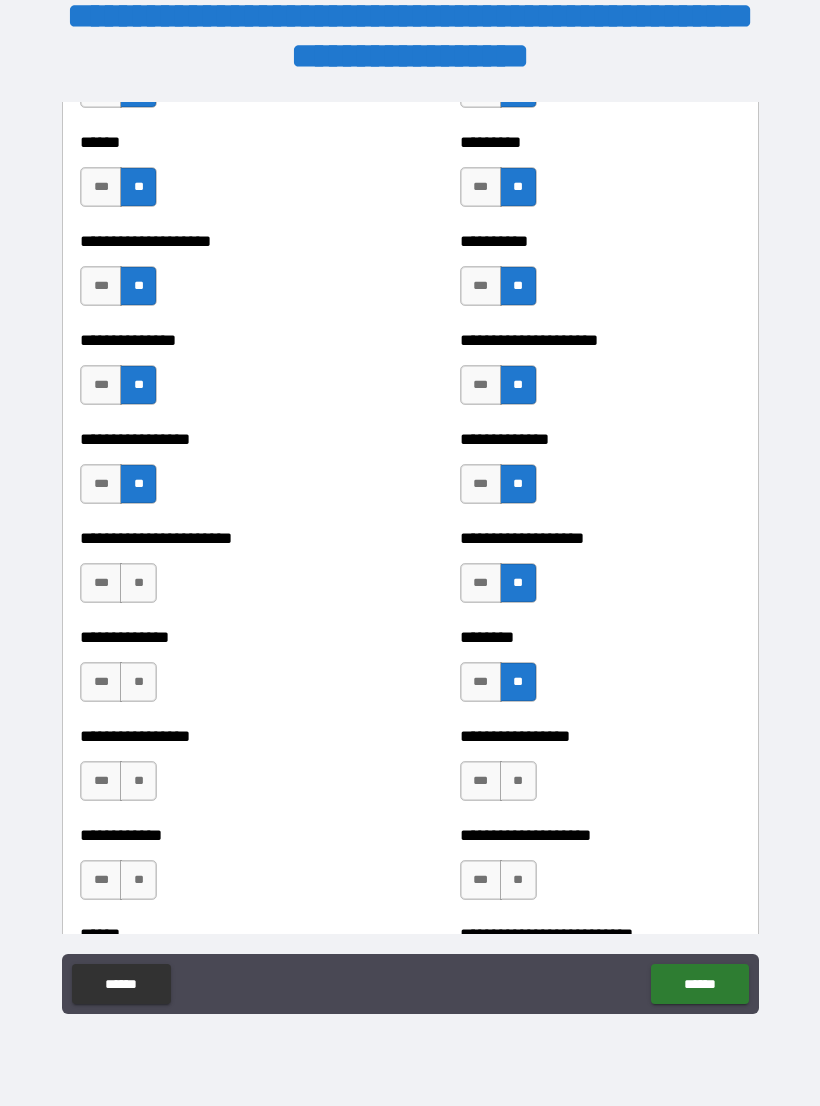 click on "**" at bounding box center [518, 781] 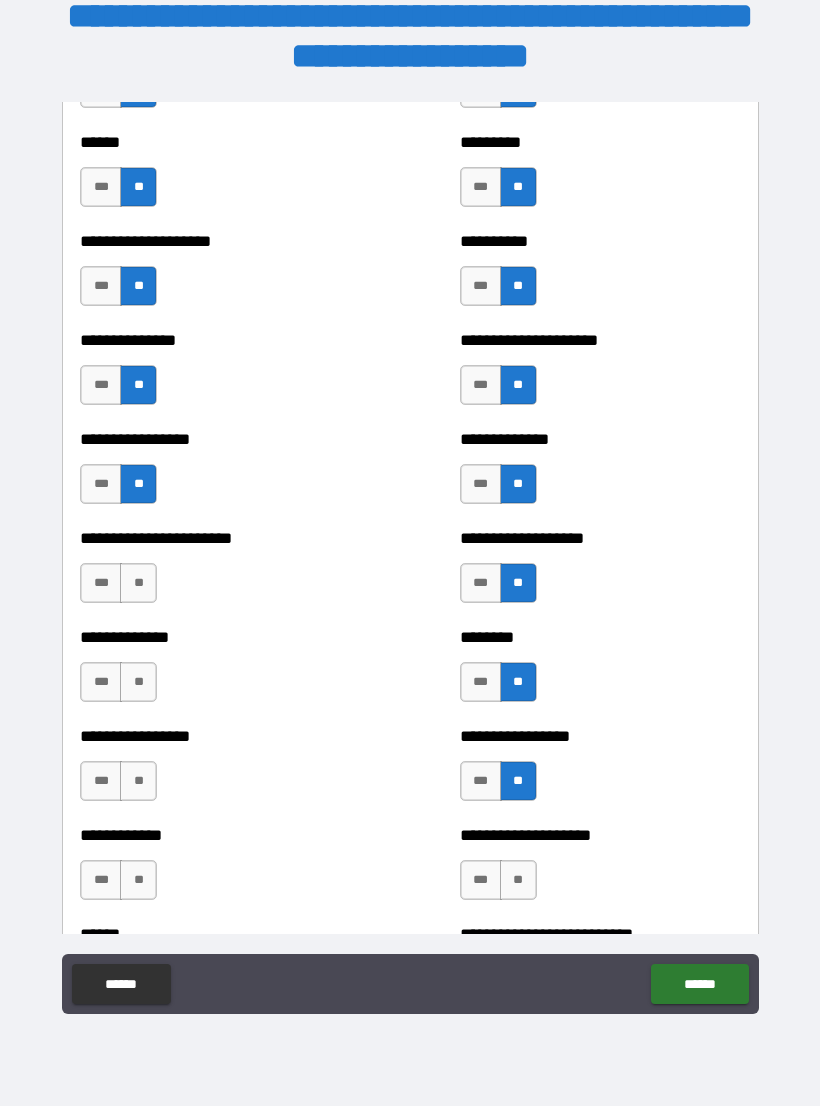 click on "**" at bounding box center [518, 880] 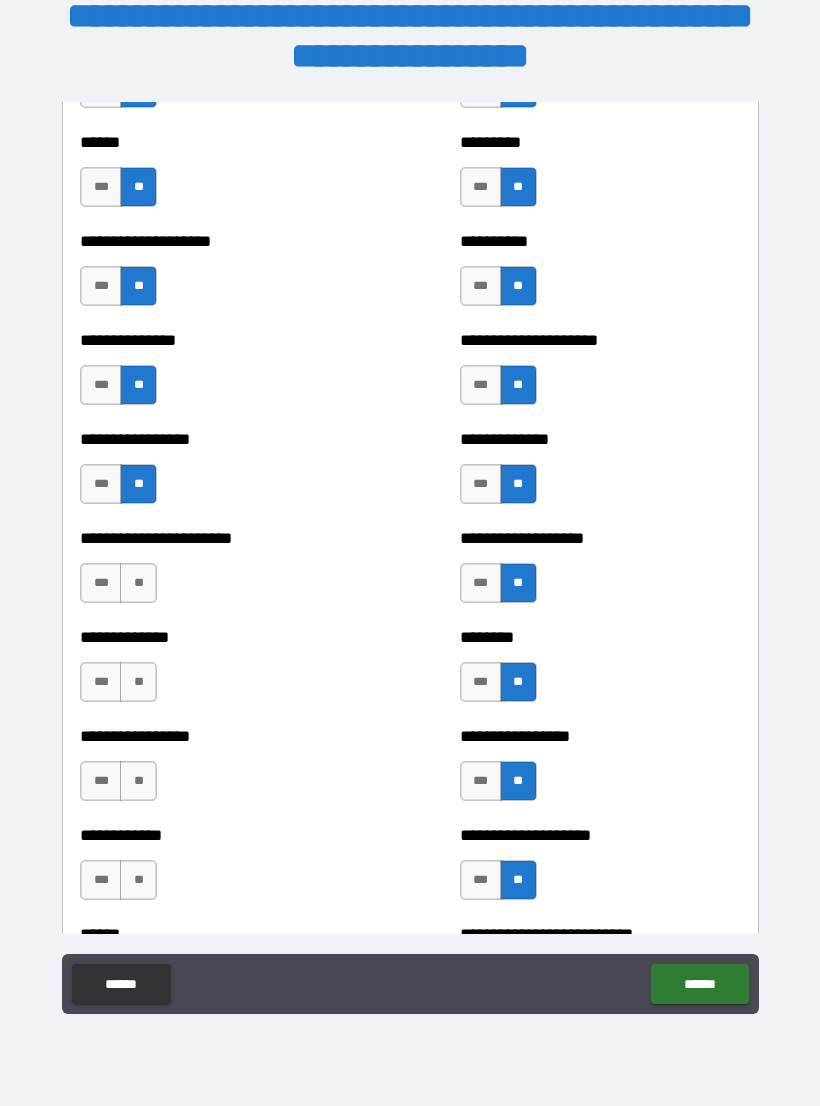 click on "**" at bounding box center [138, 583] 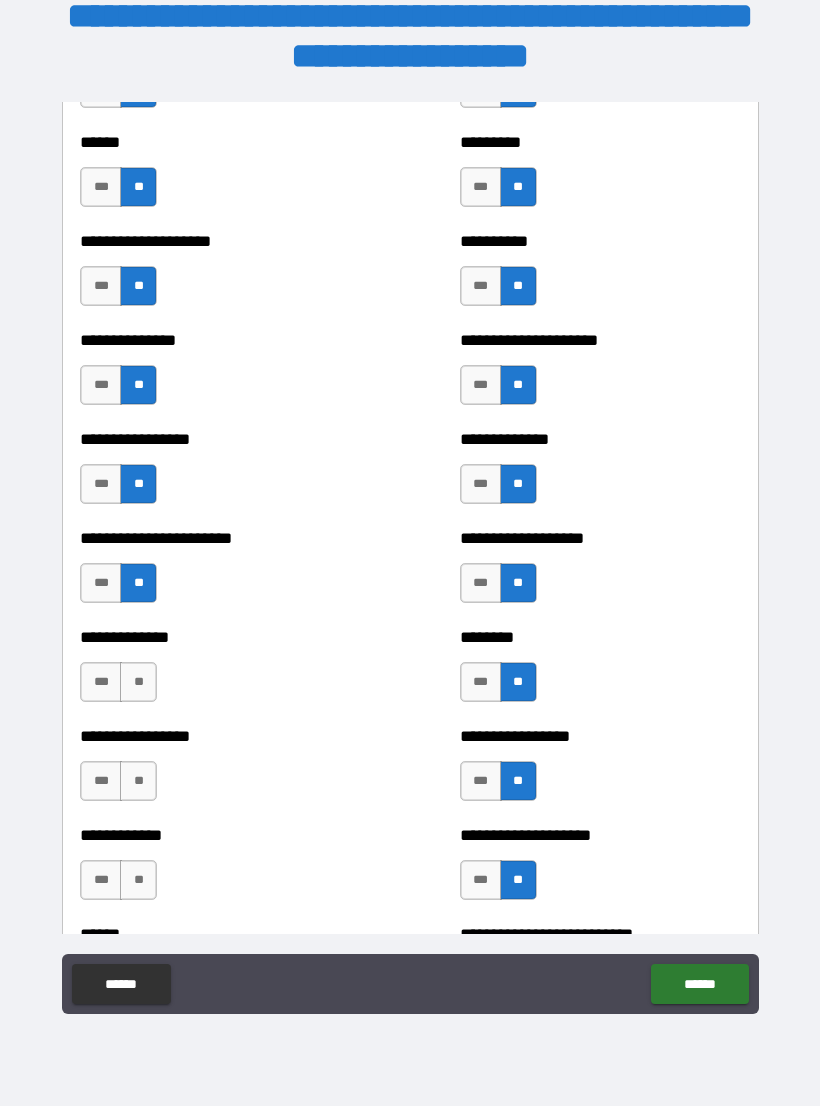click on "**" at bounding box center [138, 682] 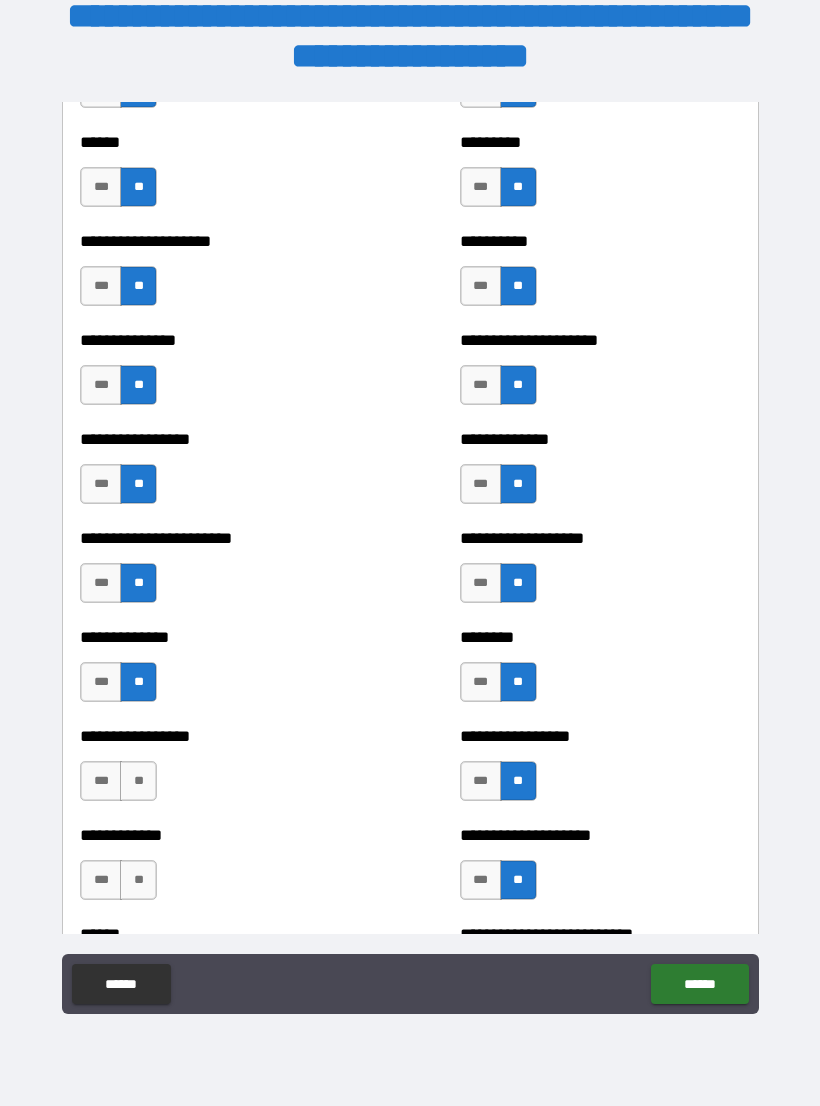 click on "**" at bounding box center [138, 781] 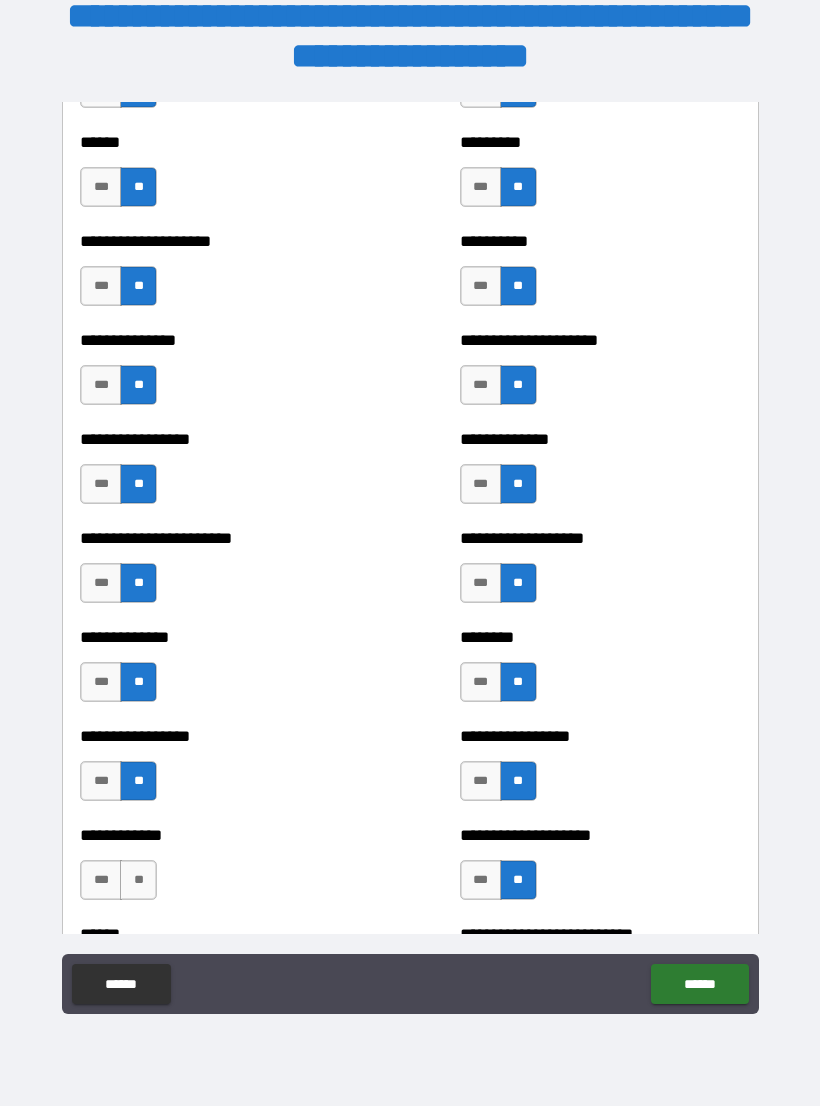 click on "**" at bounding box center (138, 880) 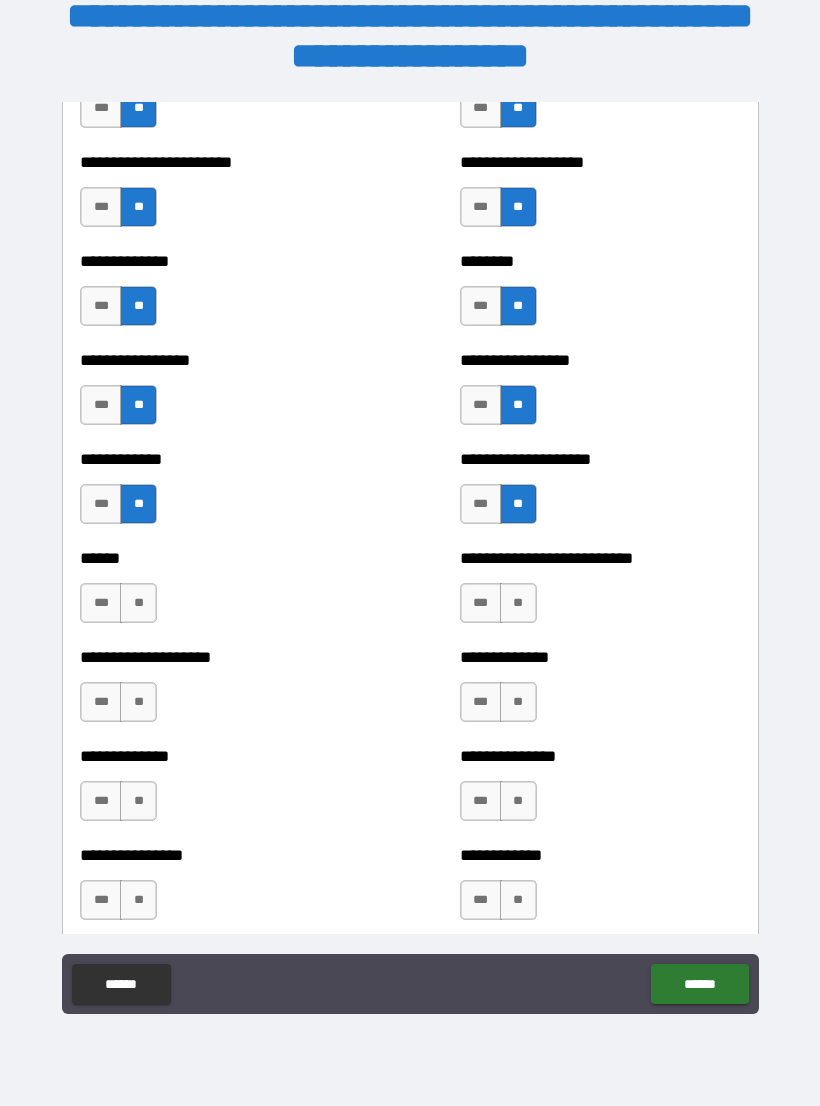 scroll, scrollTop: 3701, scrollLeft: 0, axis: vertical 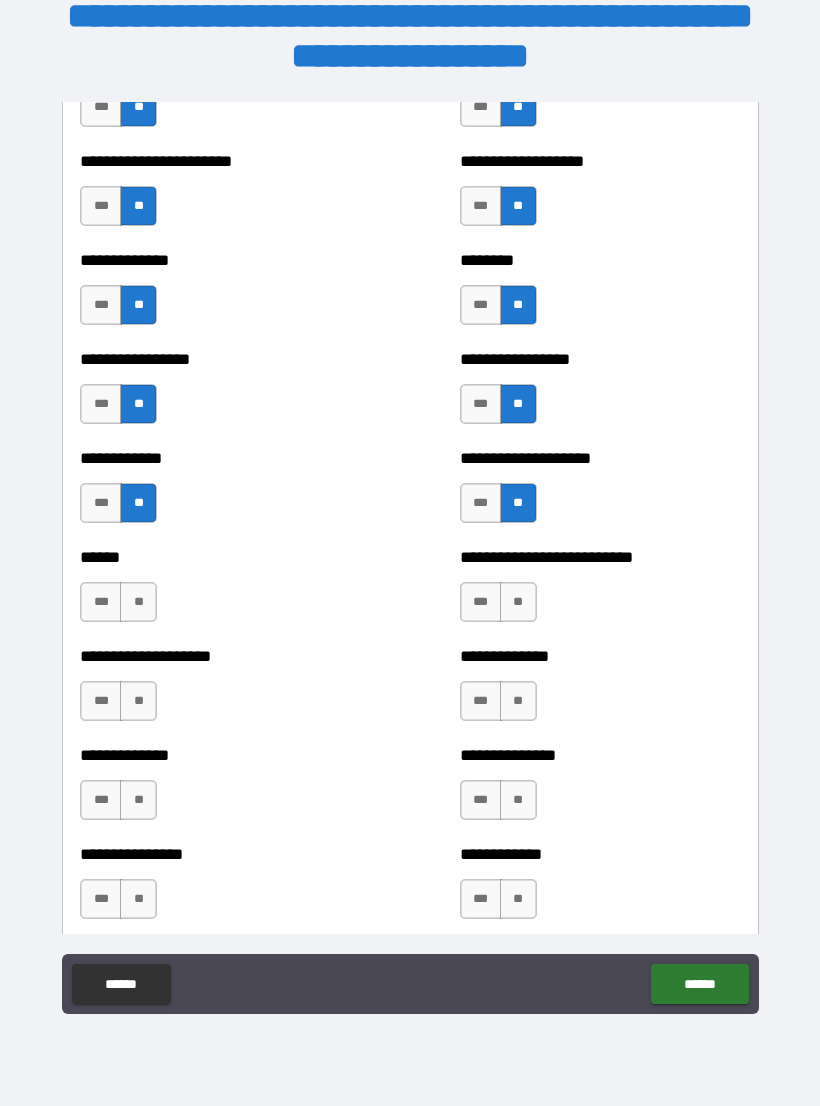 click on "**" at bounding box center [138, 602] 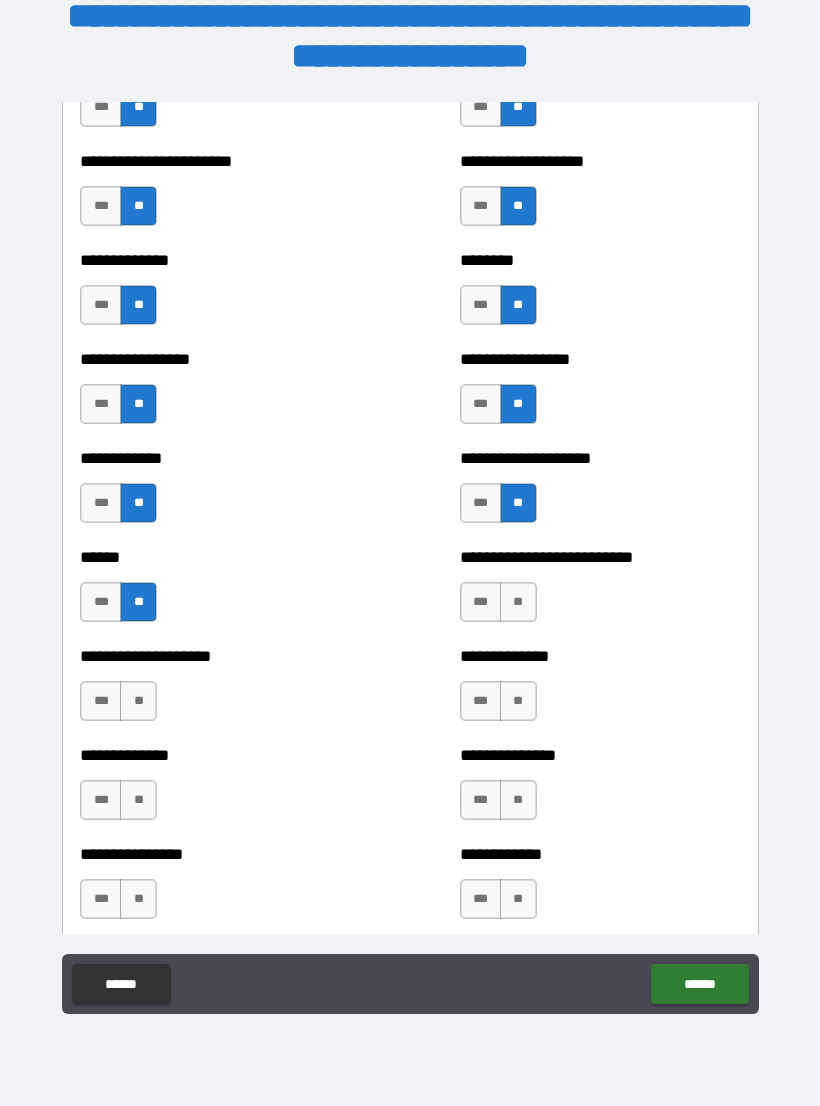 click on "**" at bounding box center [138, 701] 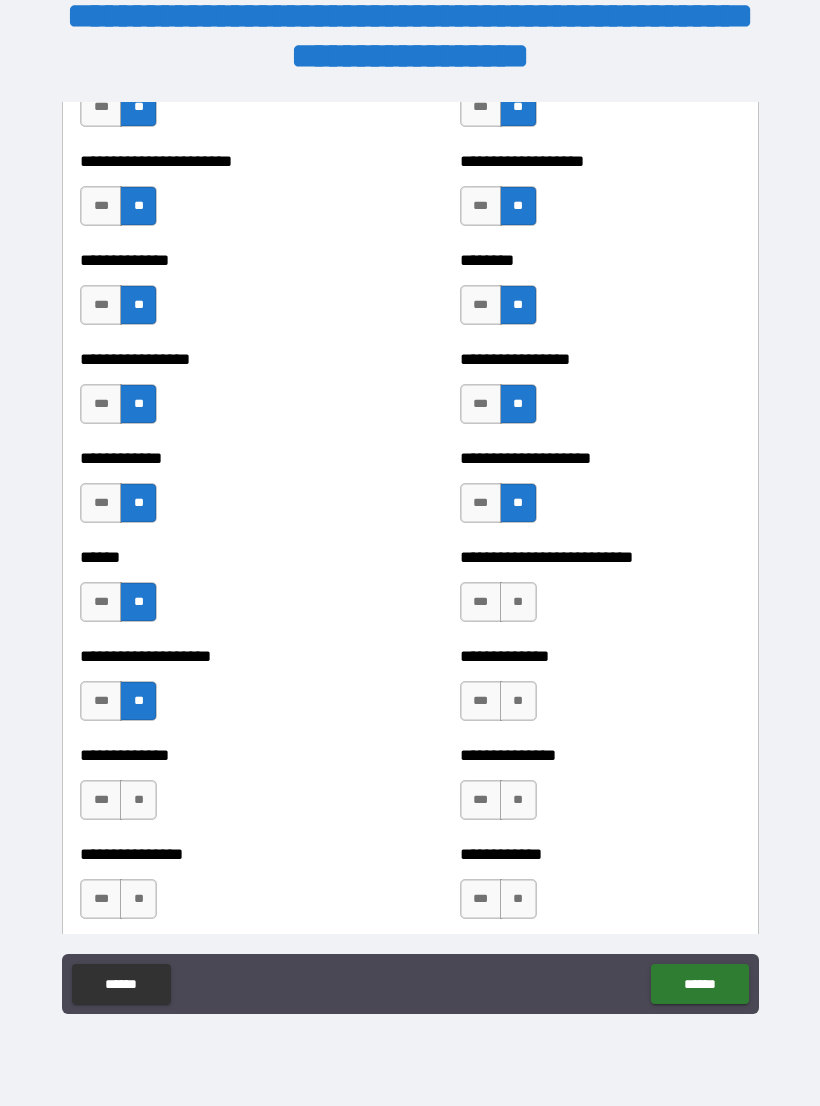 click on "**" at bounding box center [138, 800] 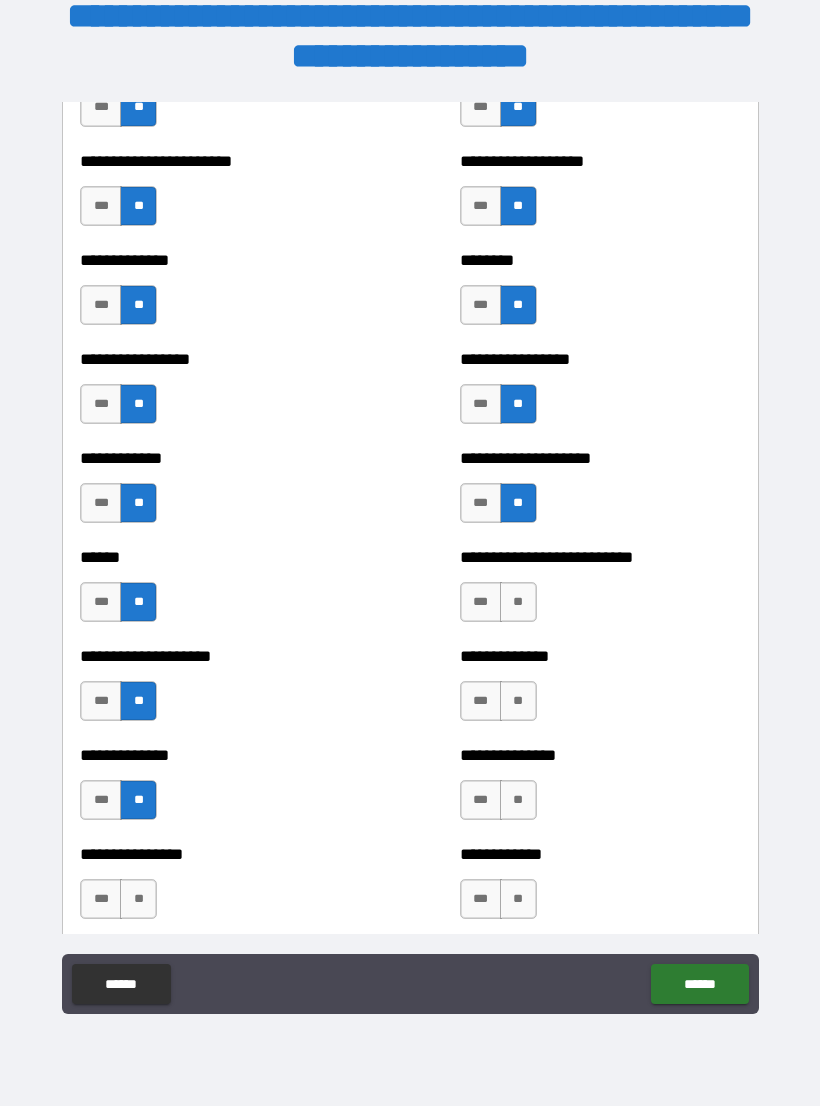 click on "**" at bounding box center (138, 899) 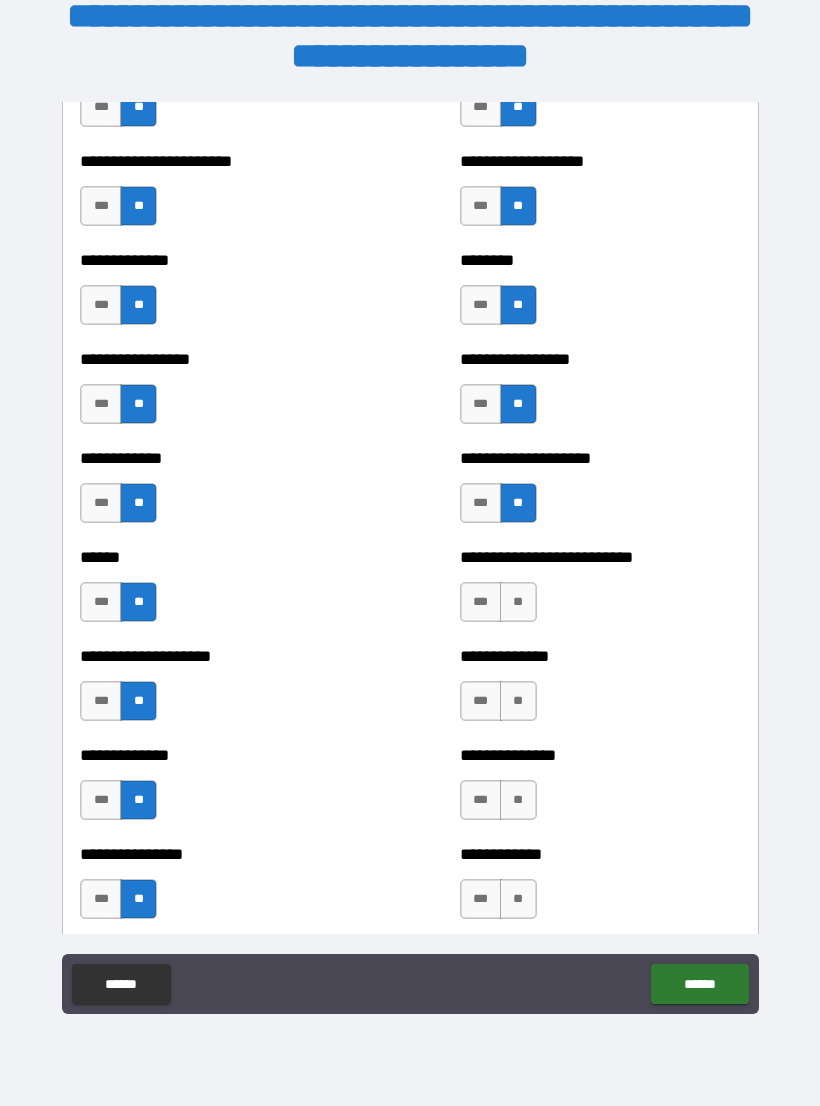 click on "**" at bounding box center [518, 602] 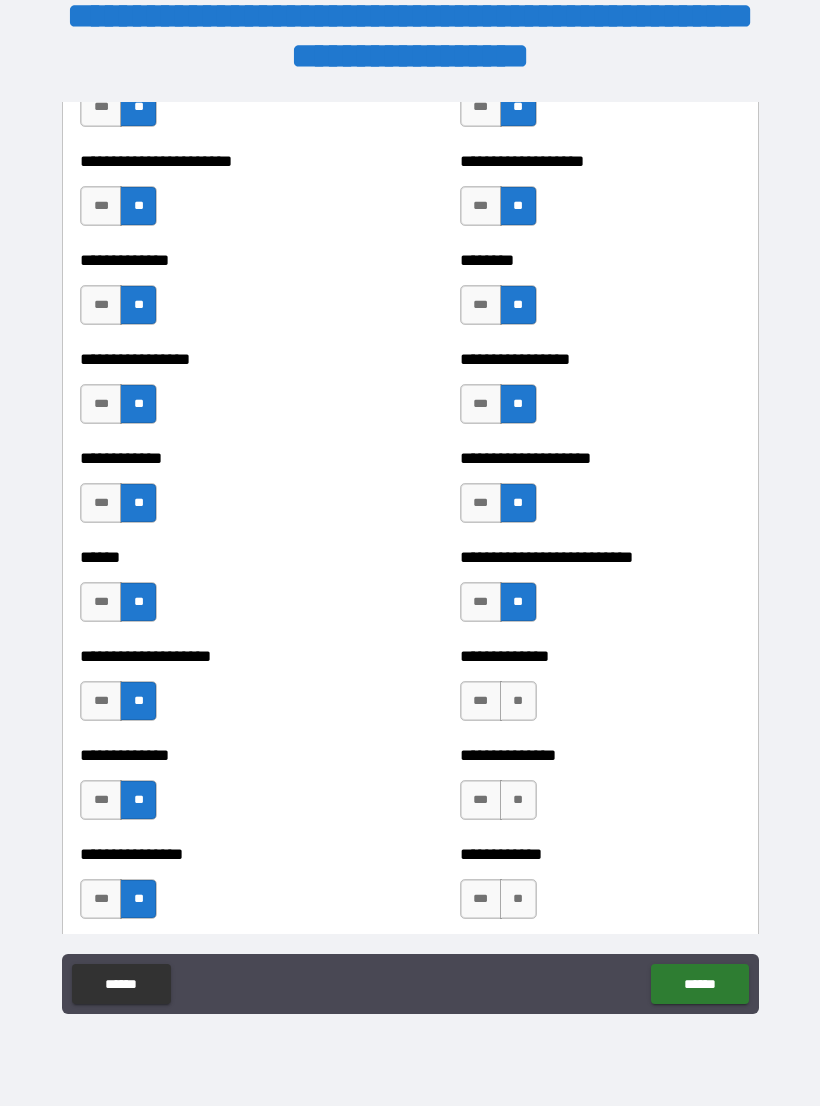 click on "**" at bounding box center [518, 701] 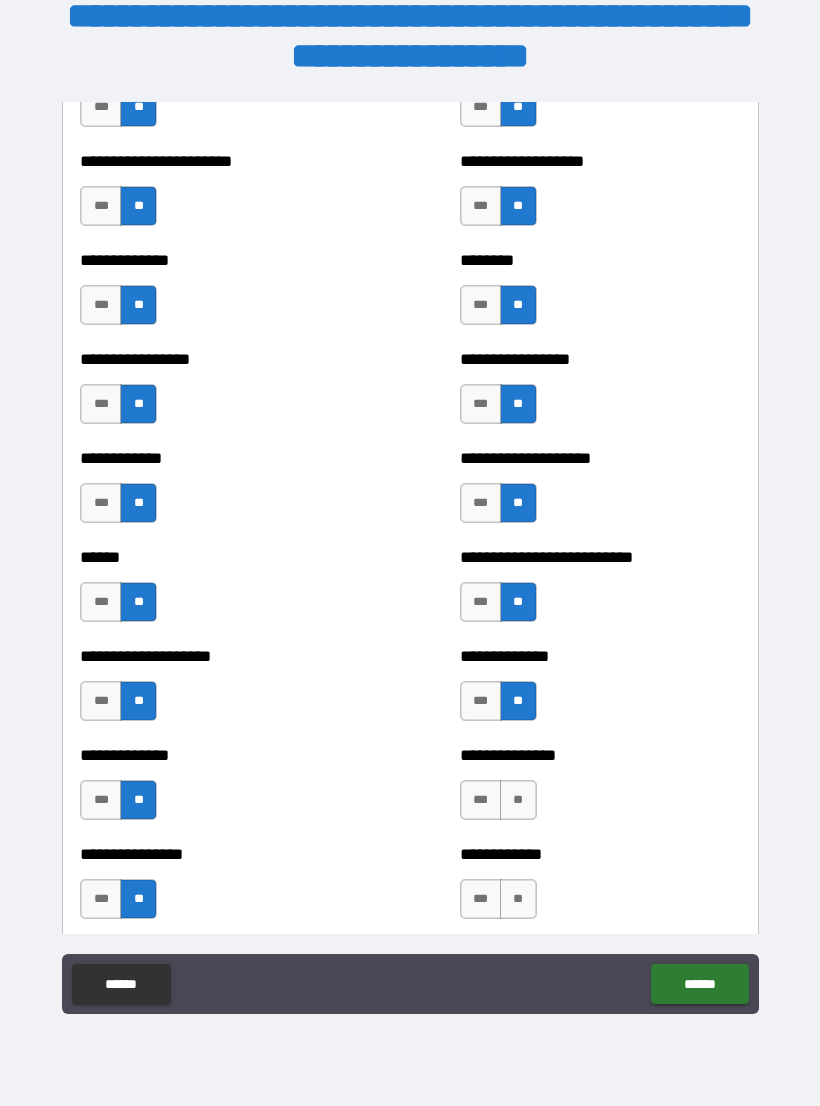click on "**" at bounding box center [518, 800] 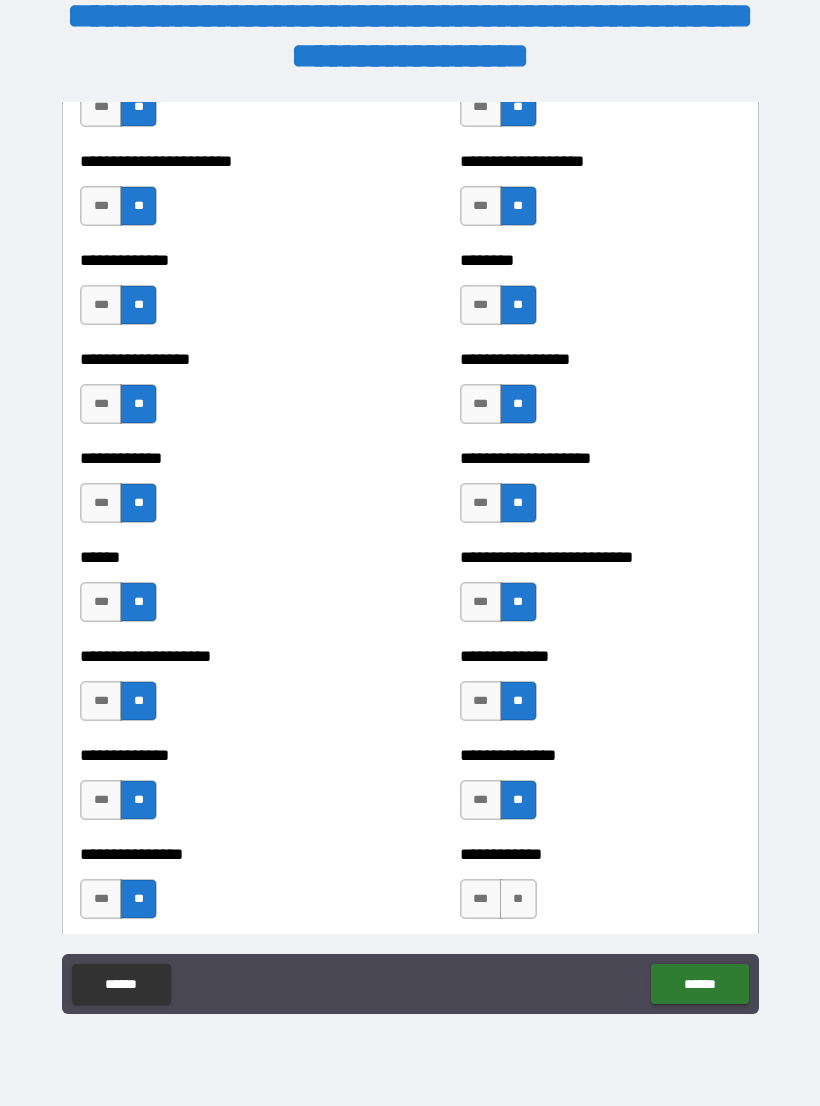 click on "**" at bounding box center [518, 899] 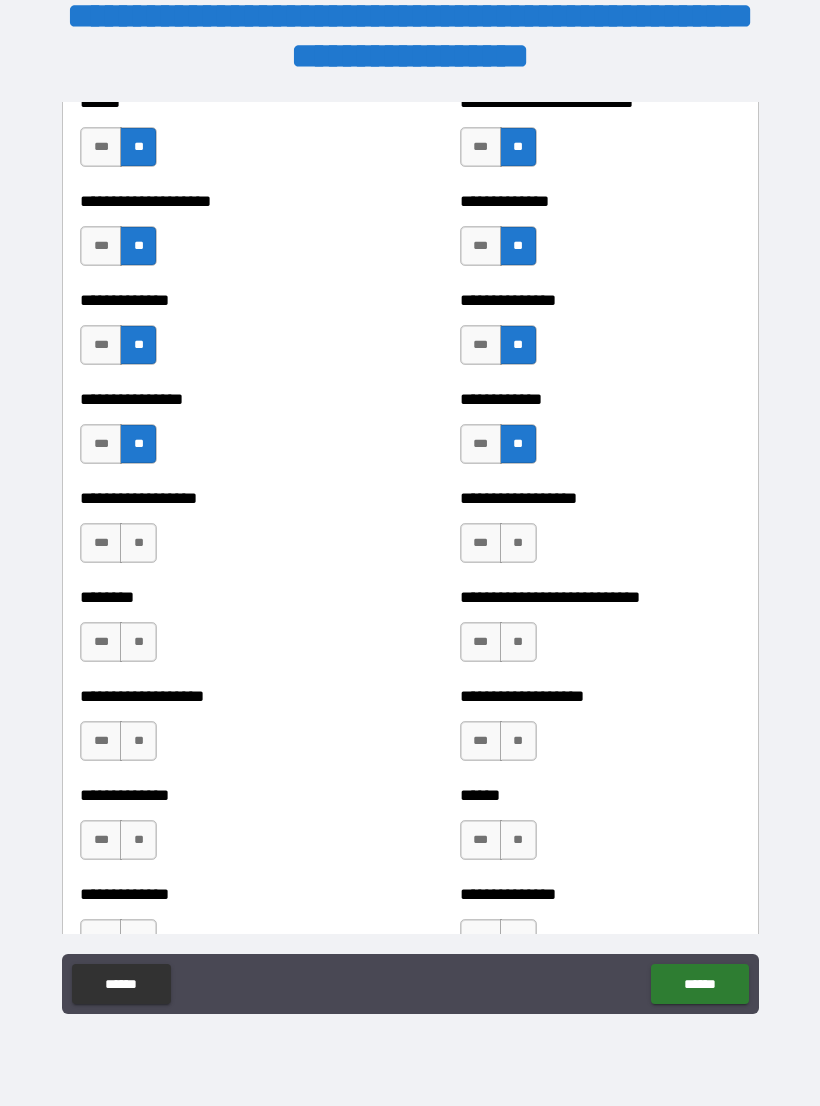 scroll, scrollTop: 4166, scrollLeft: 0, axis: vertical 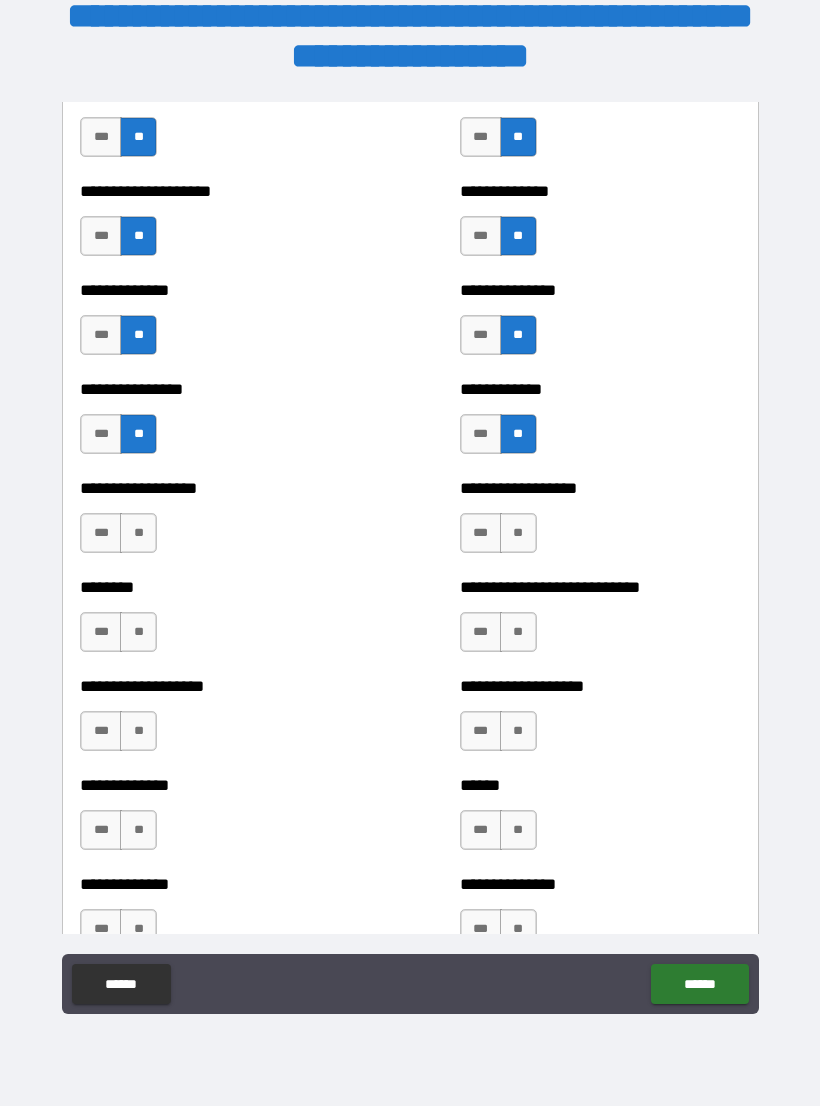 click on "**" at bounding box center [138, 533] 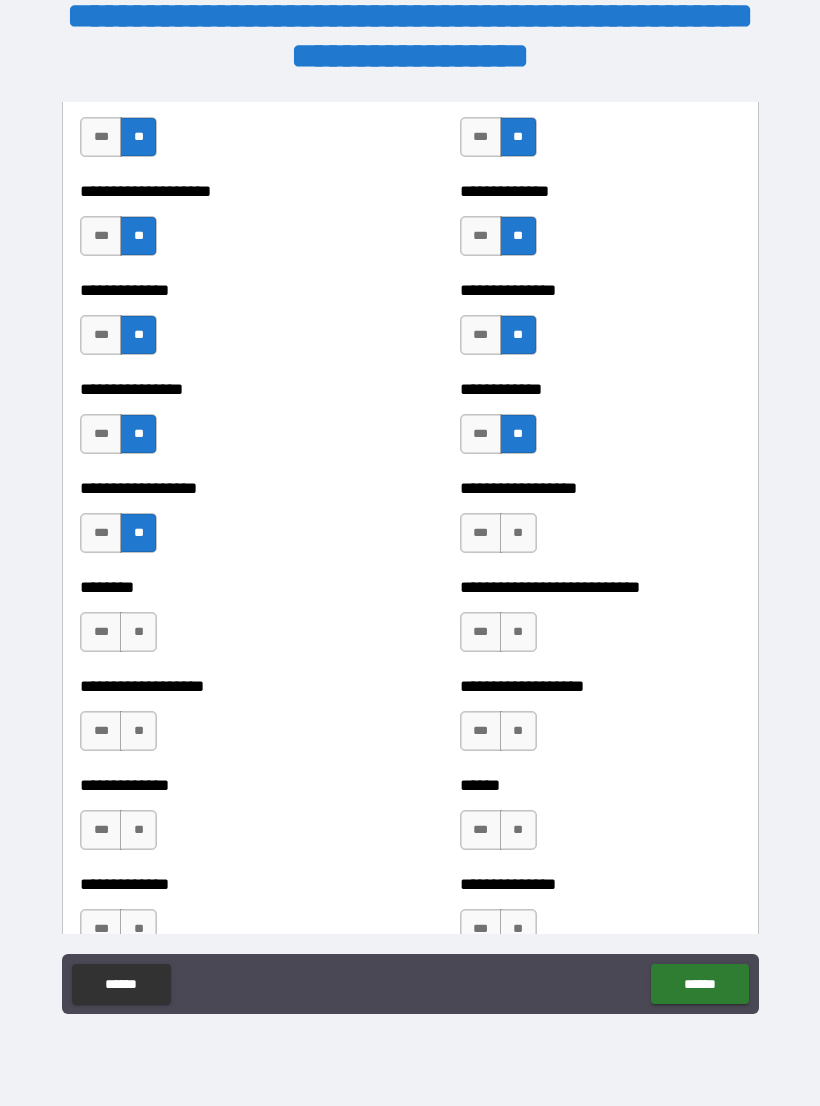 click on "**" at bounding box center (138, 632) 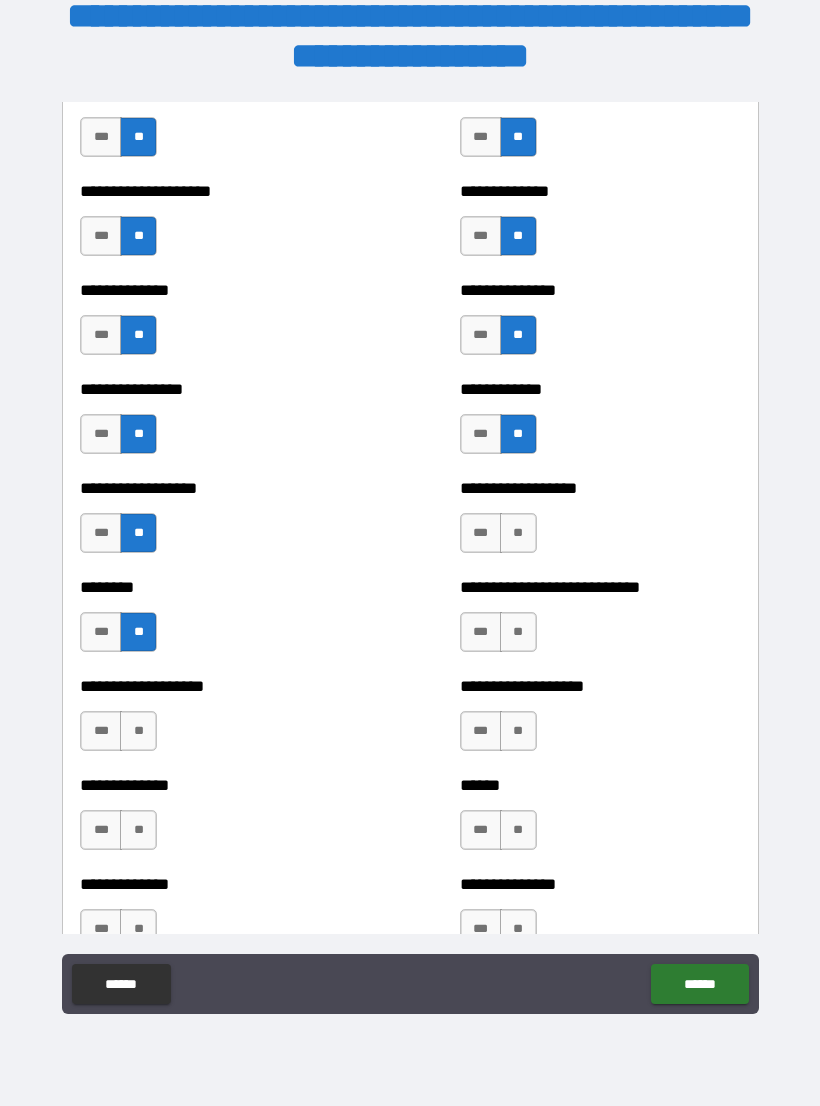 click on "**" at bounding box center (138, 731) 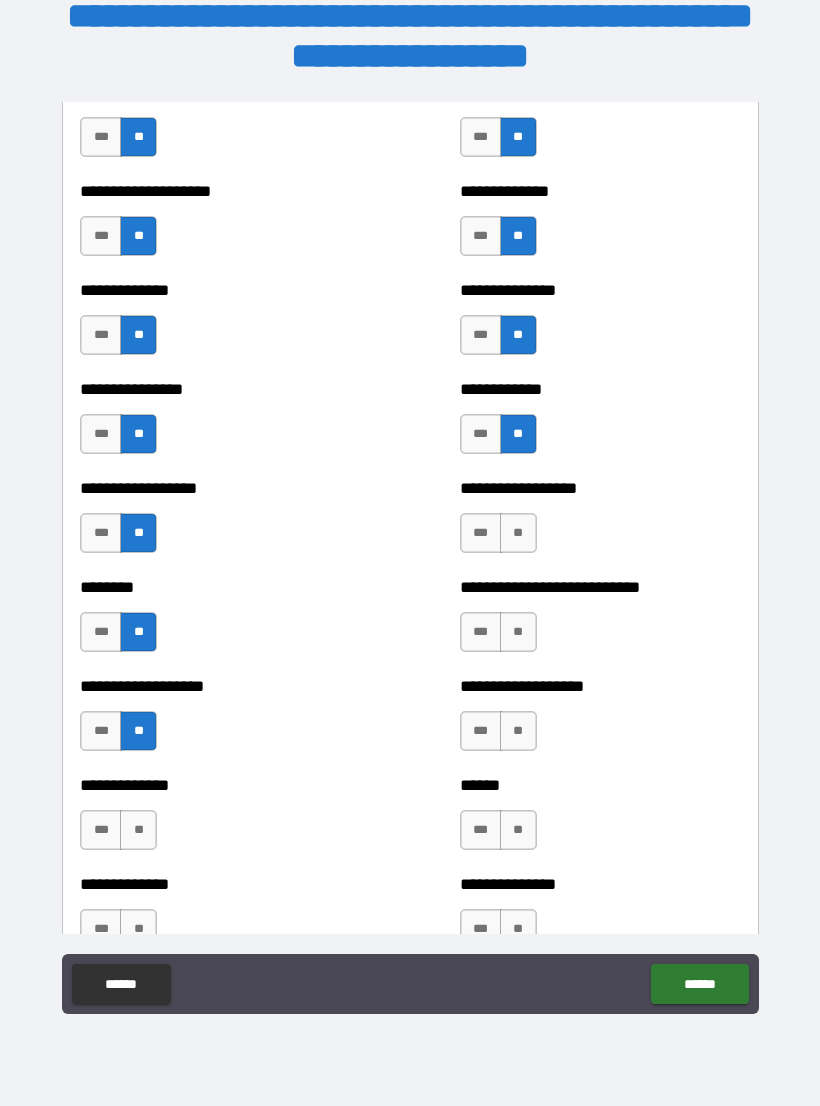 click on "**" at bounding box center [138, 830] 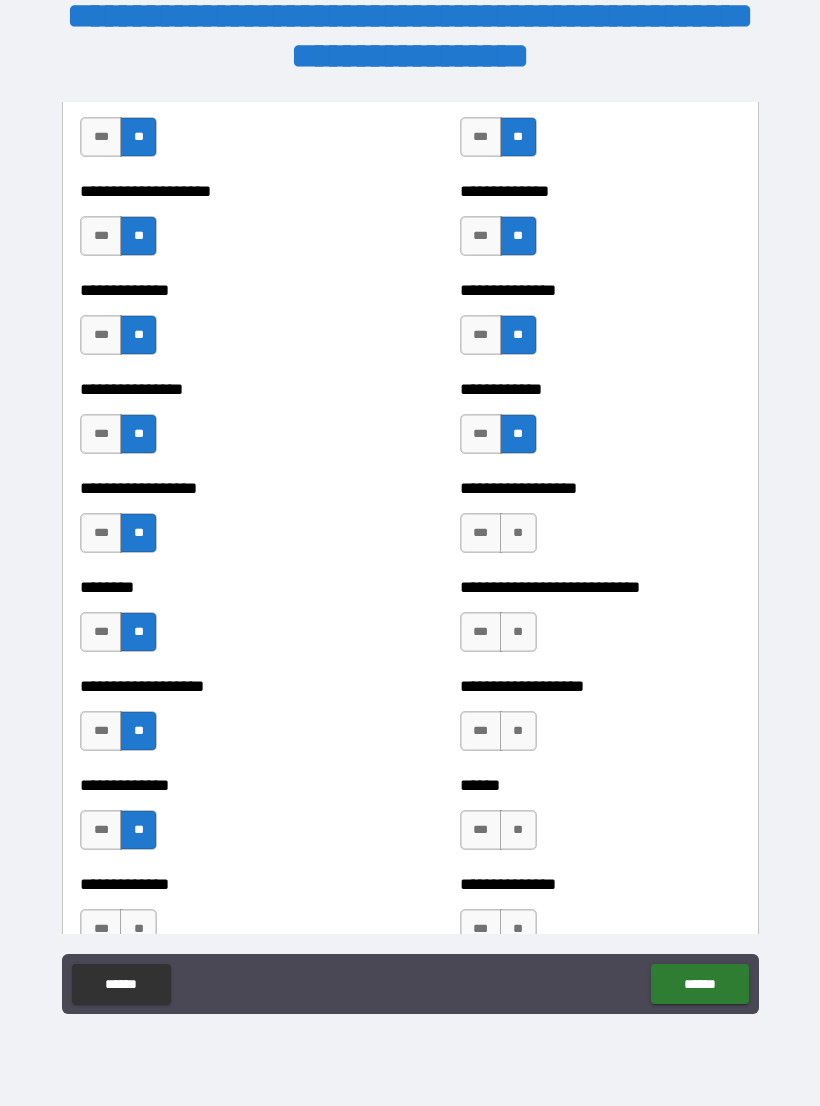 click on "**" at bounding box center [518, 533] 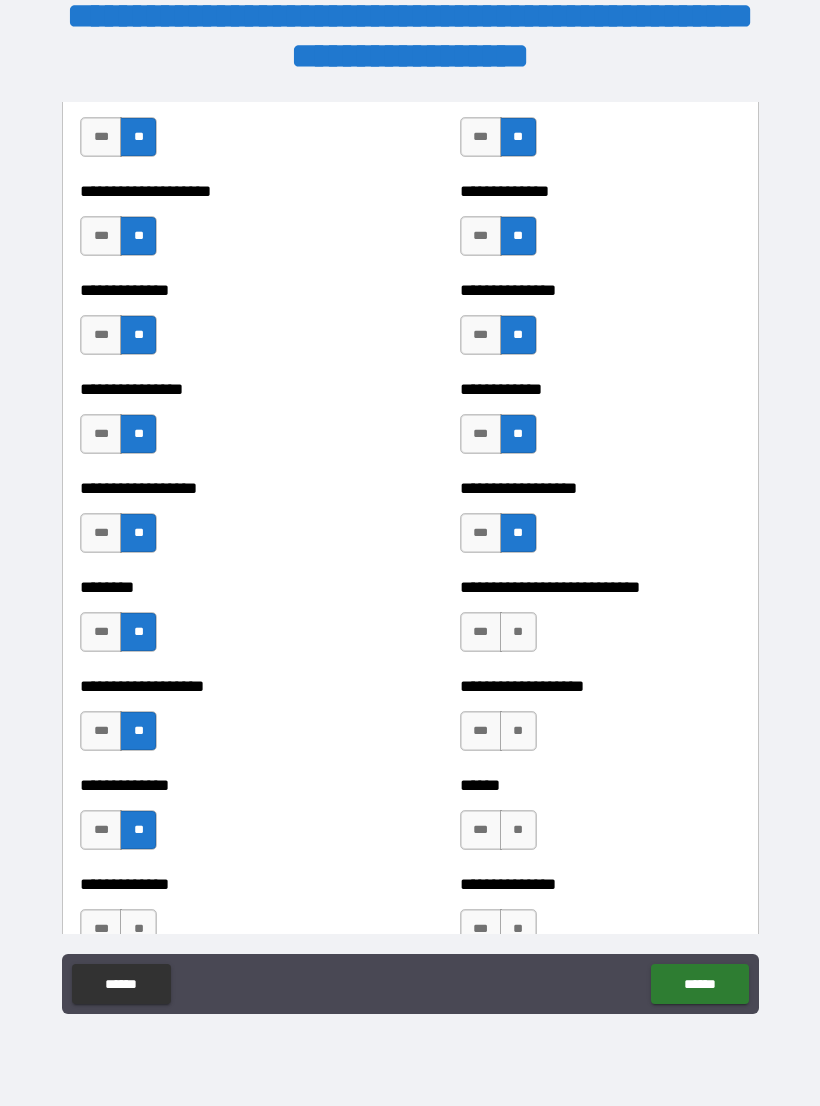 click on "**" at bounding box center [518, 632] 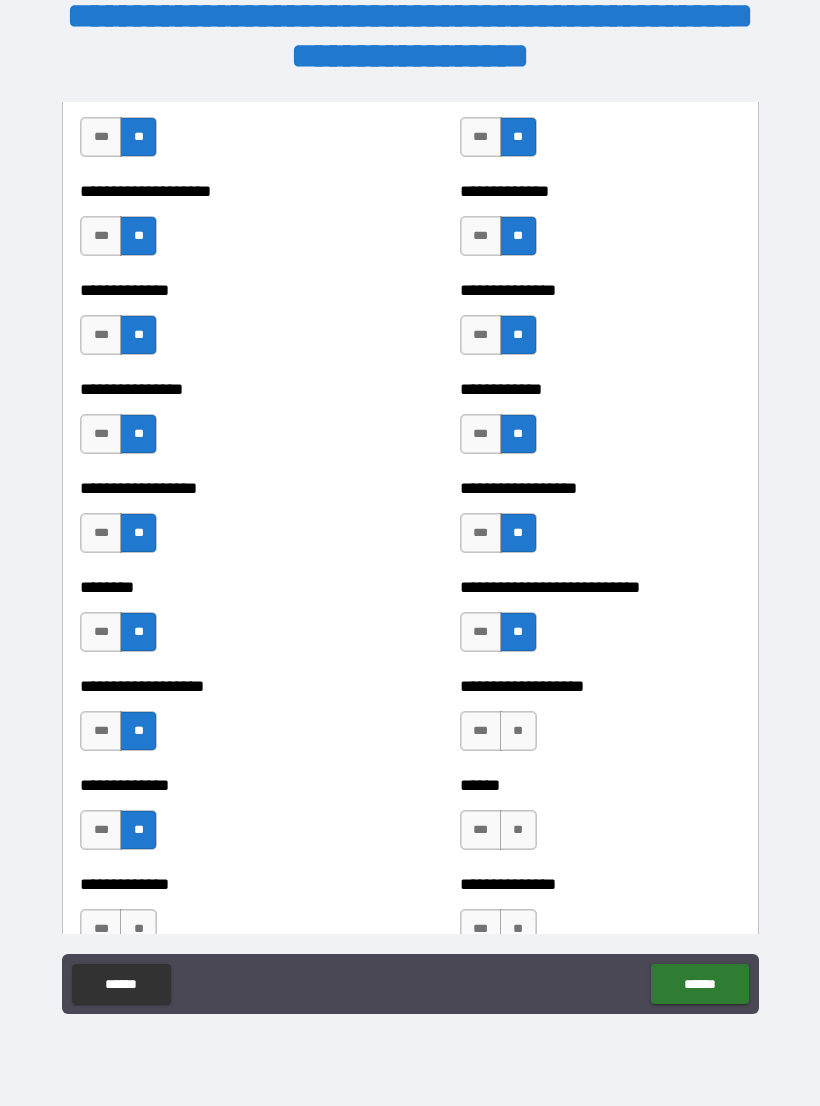 click on "**" at bounding box center [518, 731] 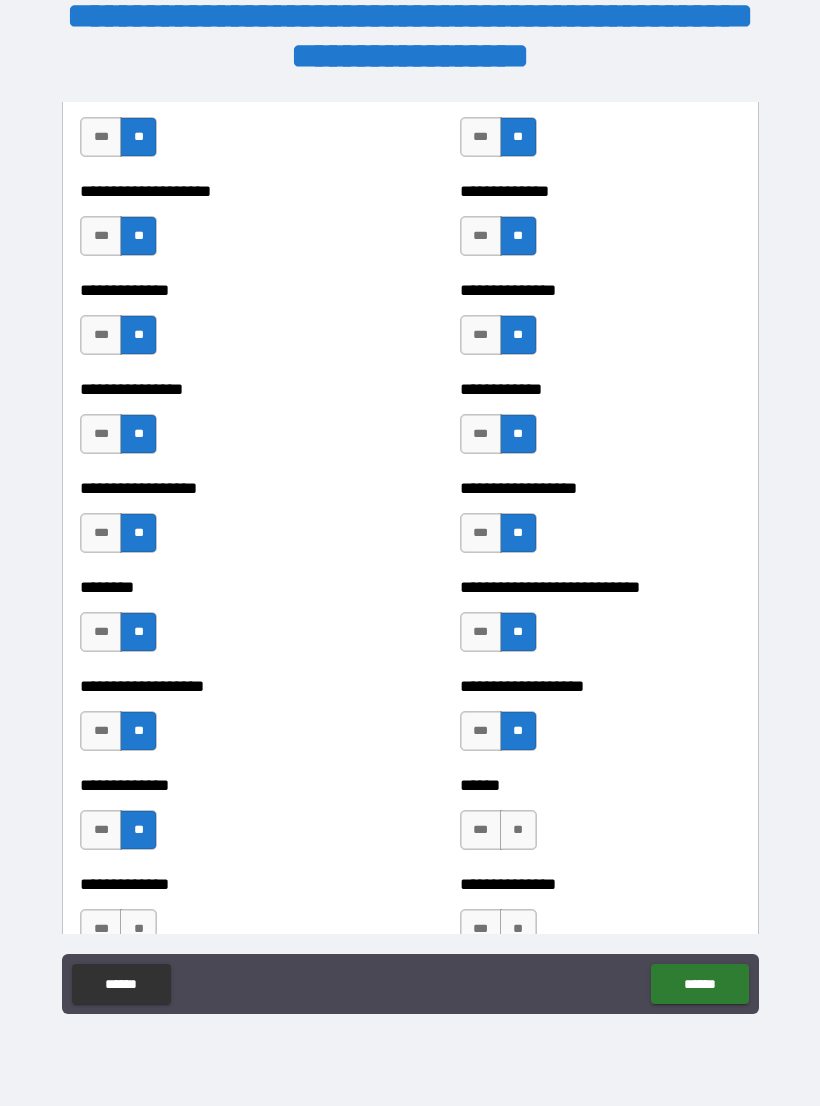 click on "**" at bounding box center (518, 830) 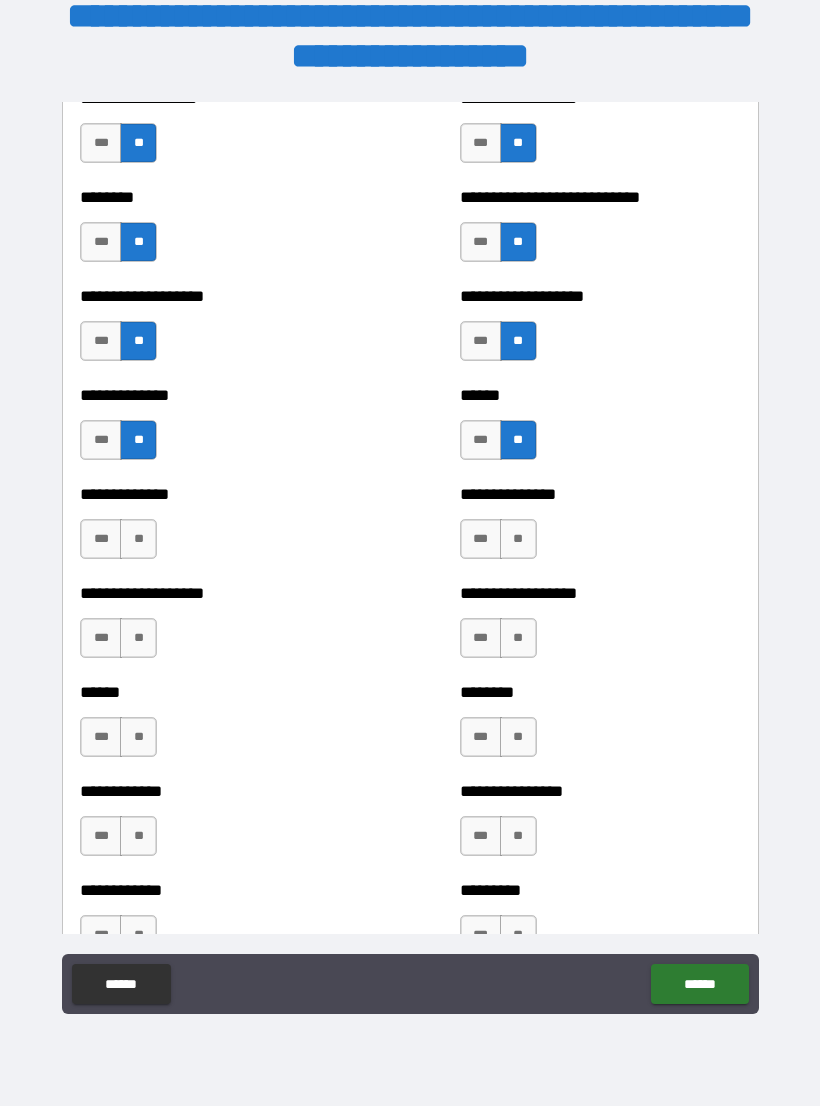 scroll, scrollTop: 4577, scrollLeft: 0, axis: vertical 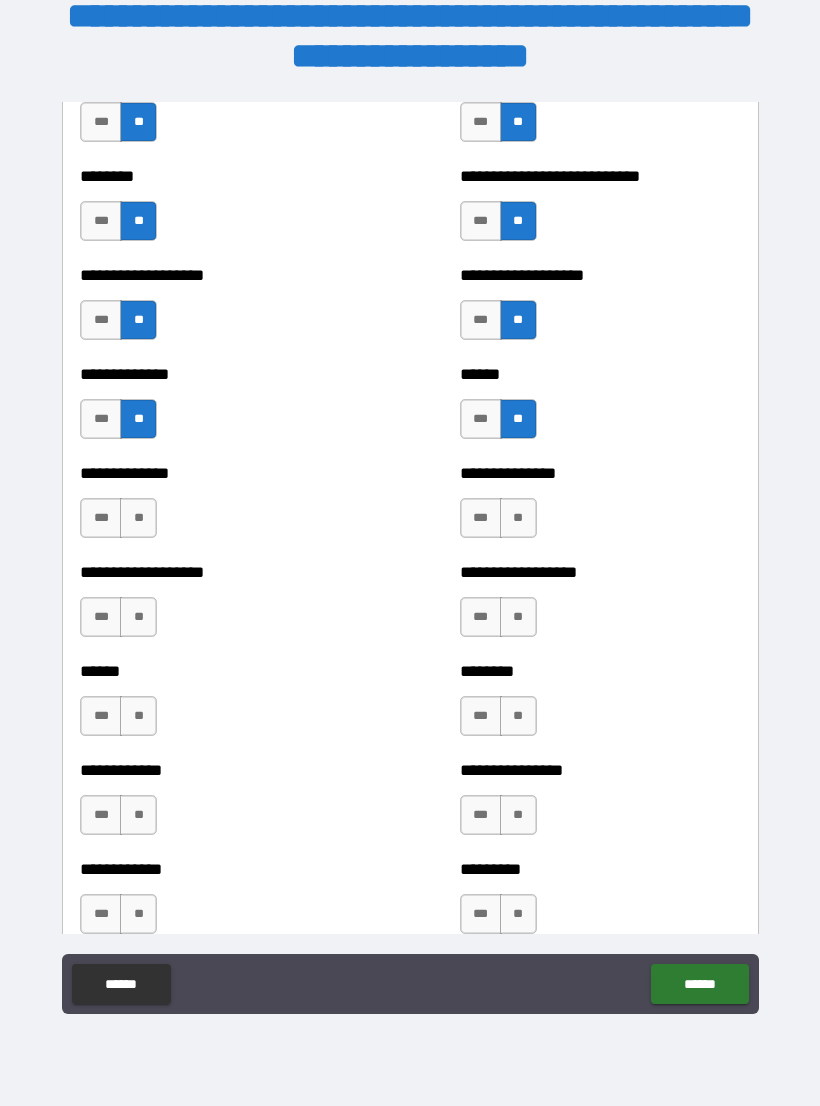 click on "**" at bounding box center [518, 518] 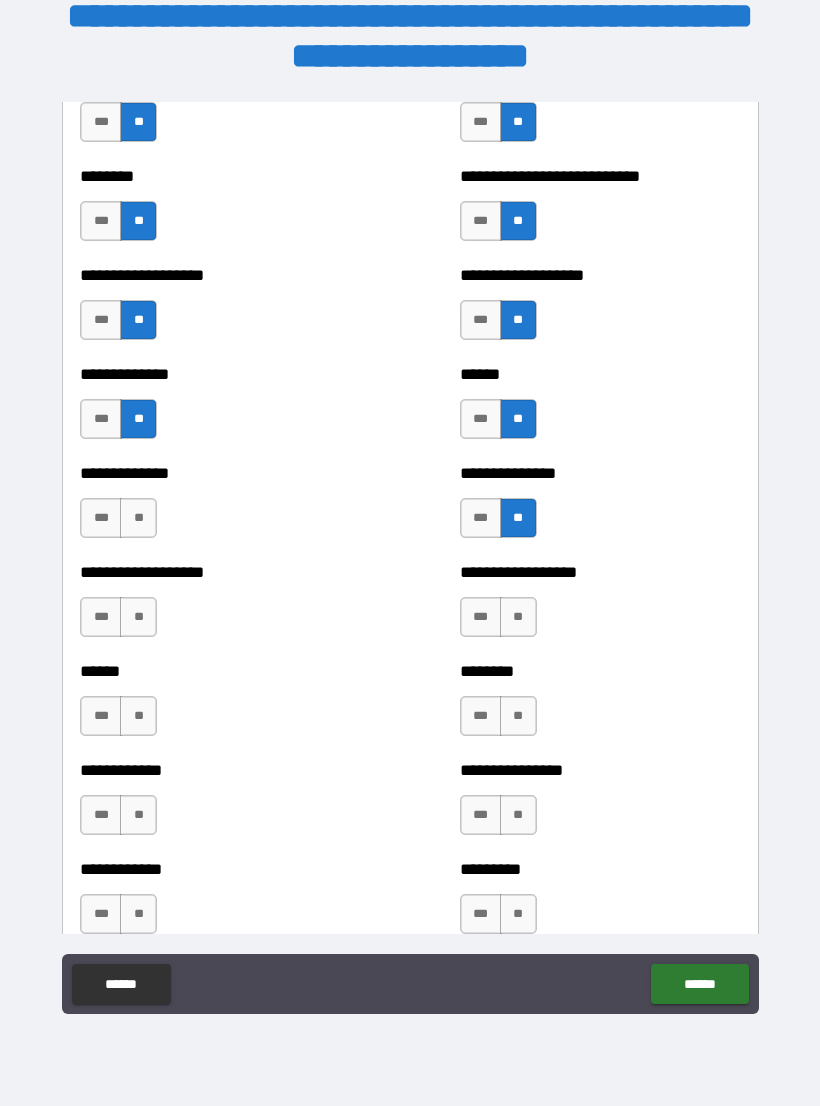 click on "**" at bounding box center [518, 617] 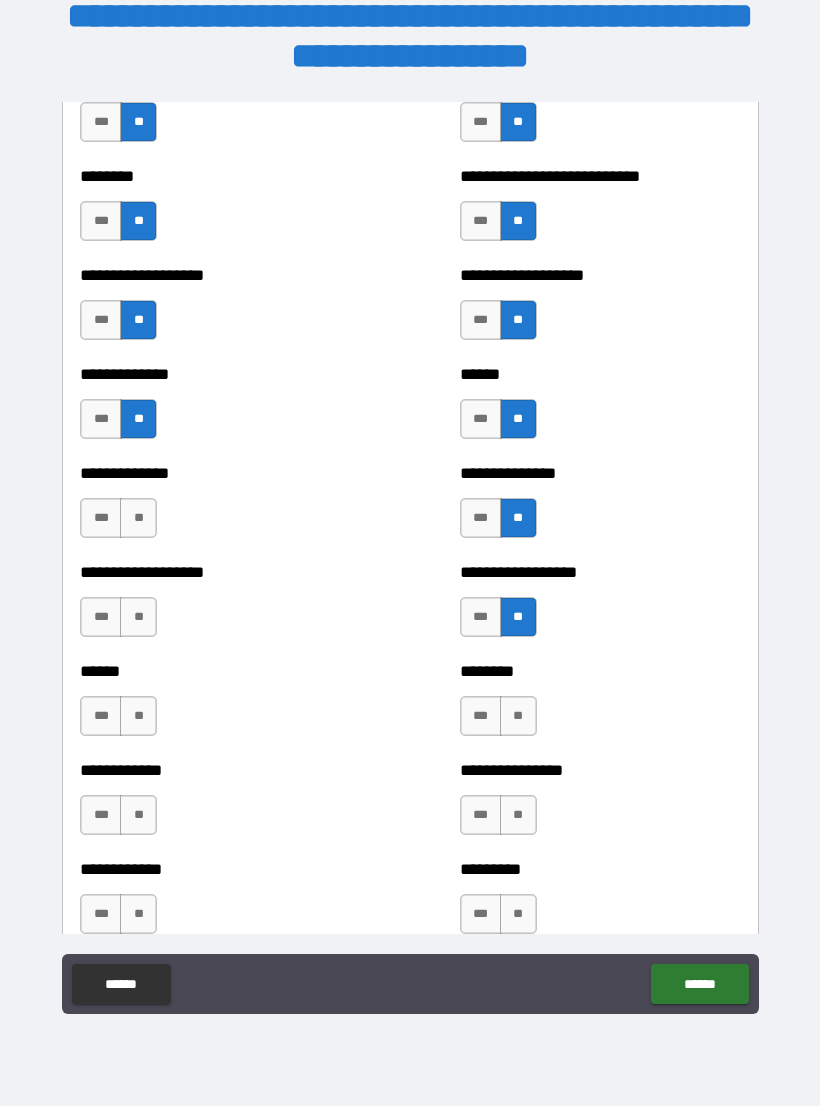 click on "**" at bounding box center [518, 716] 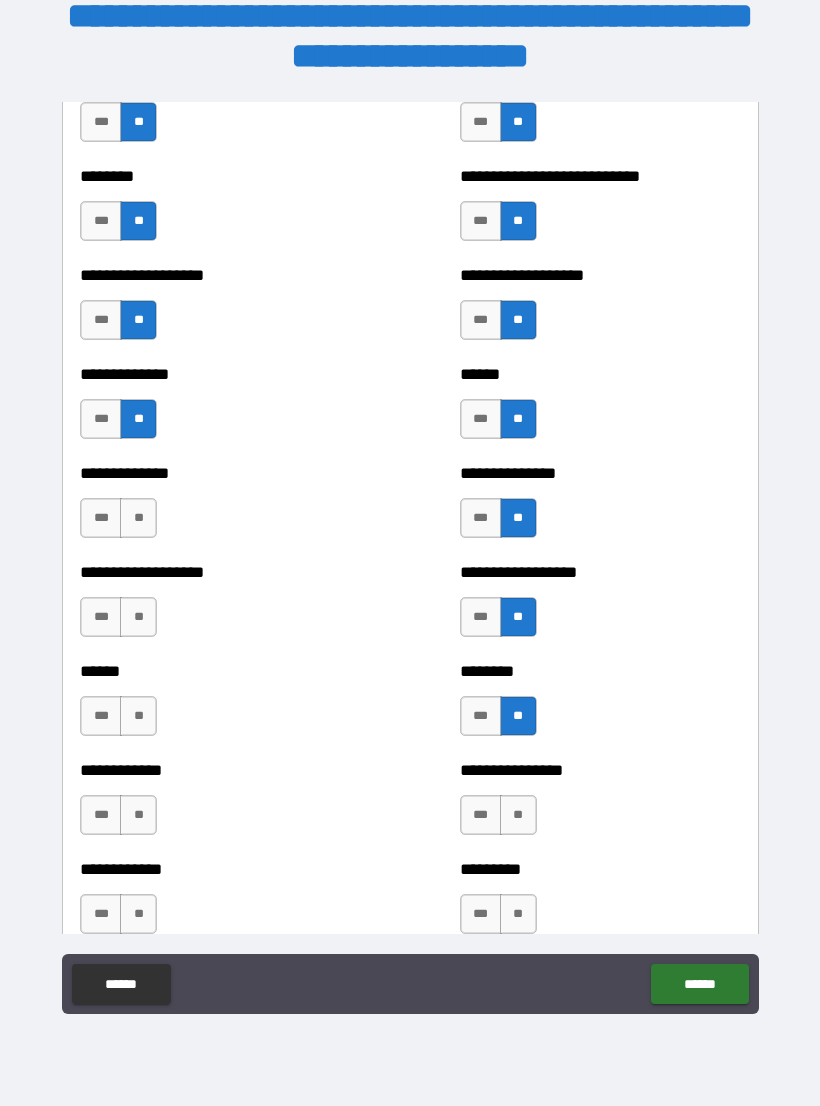 click on "***" at bounding box center (481, 815) 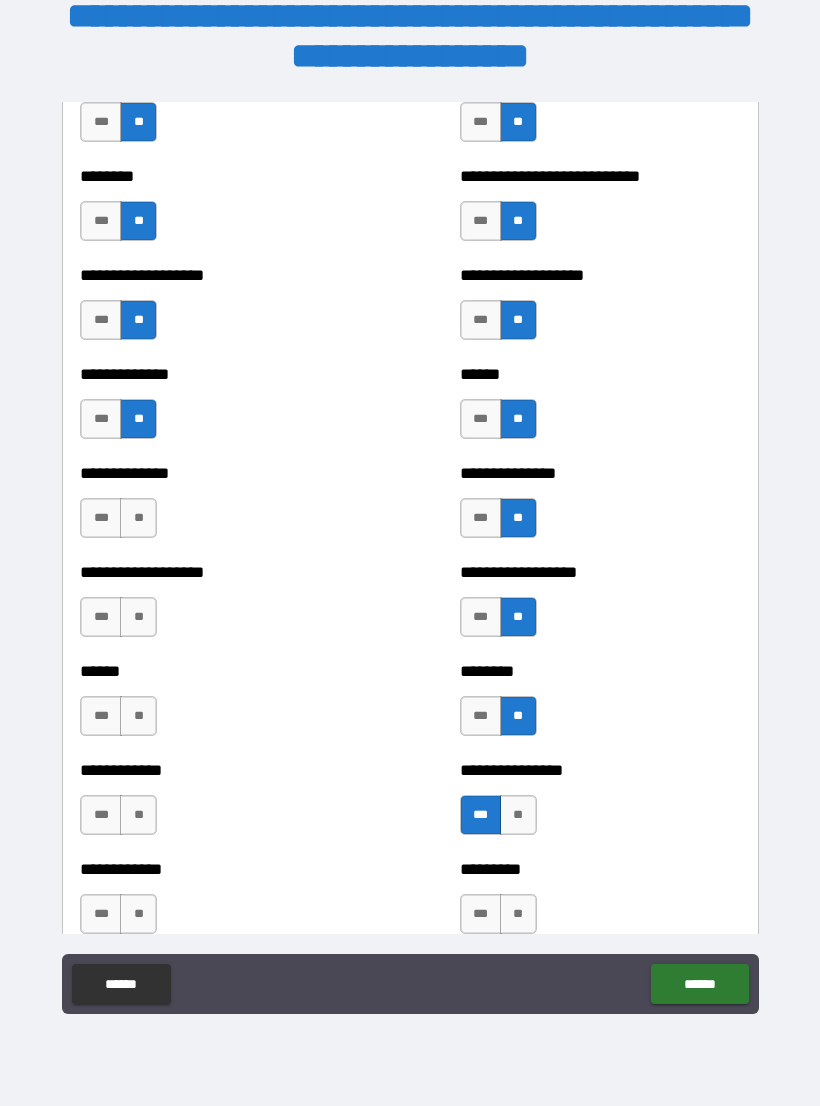 click on "**" at bounding box center (138, 518) 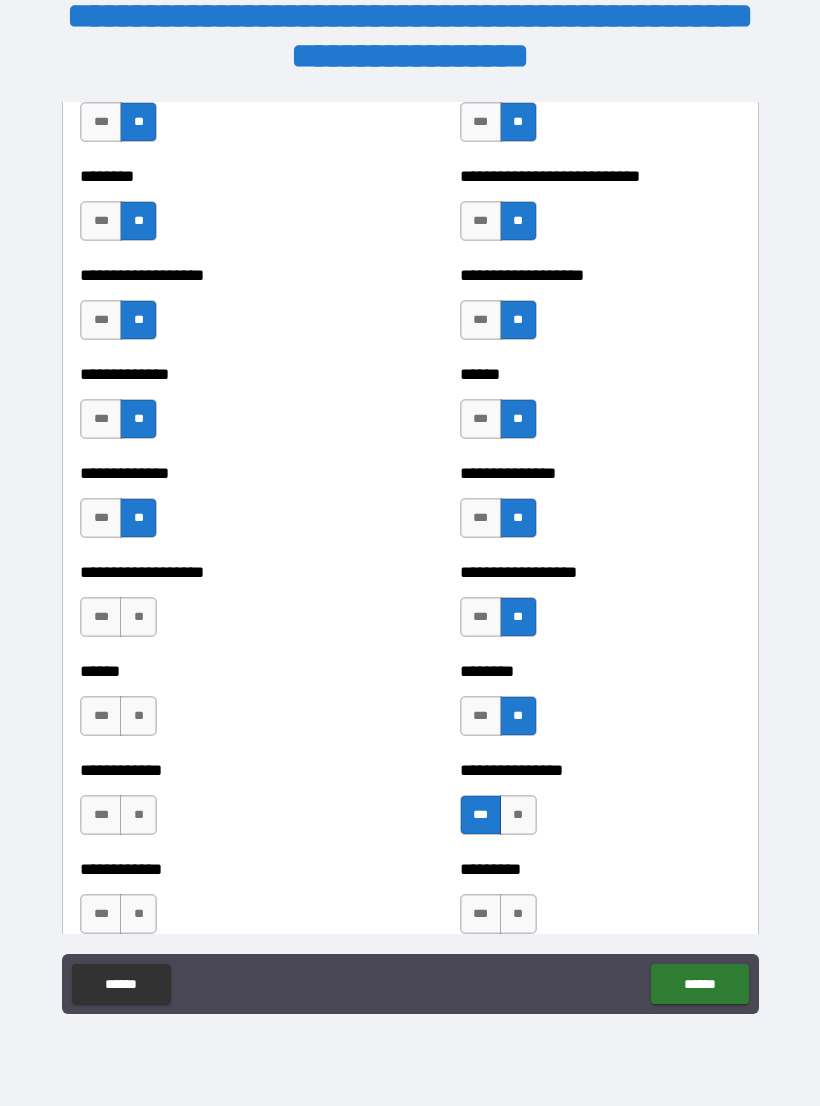 click on "**" at bounding box center (138, 617) 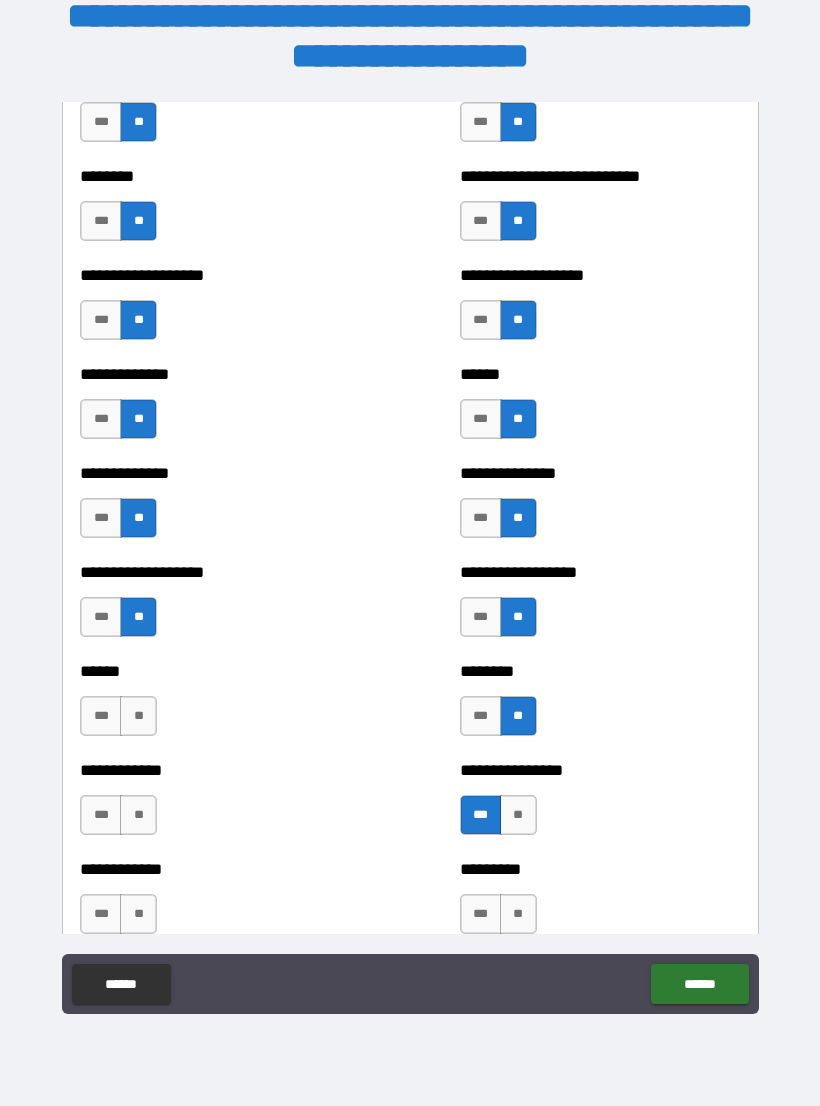 click on "**" at bounding box center [138, 716] 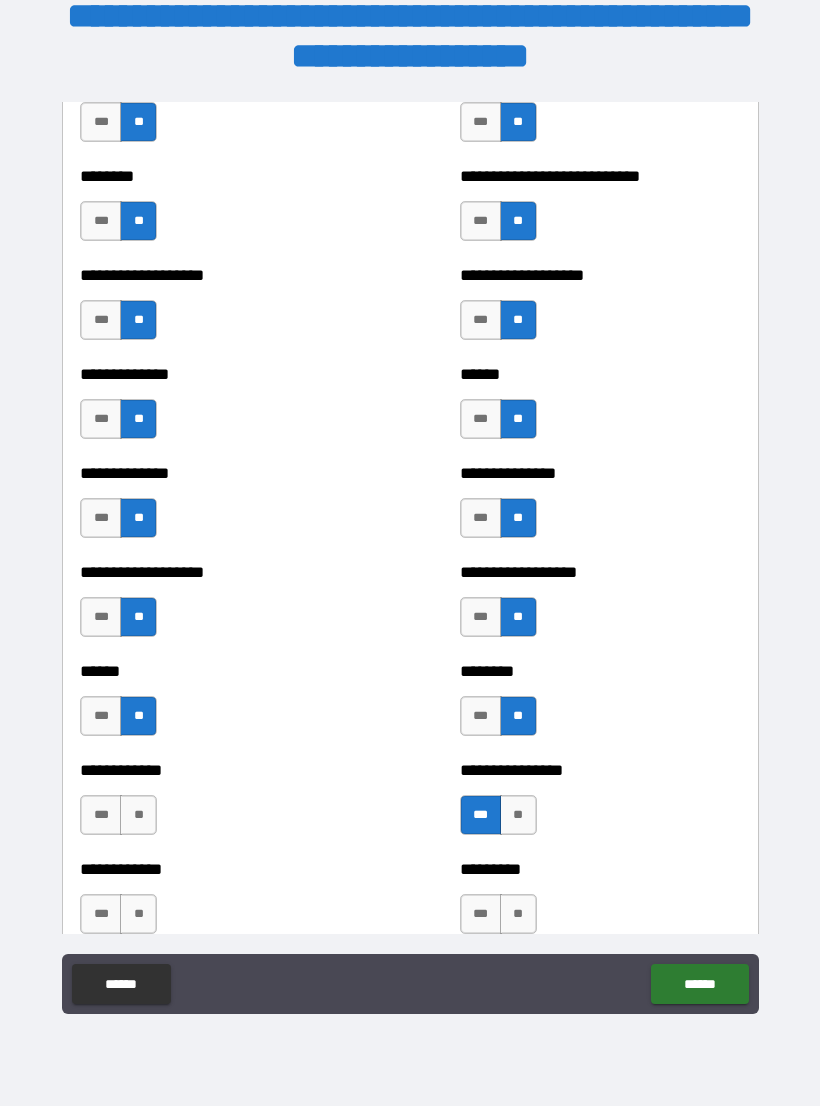 click on "**" at bounding box center [138, 815] 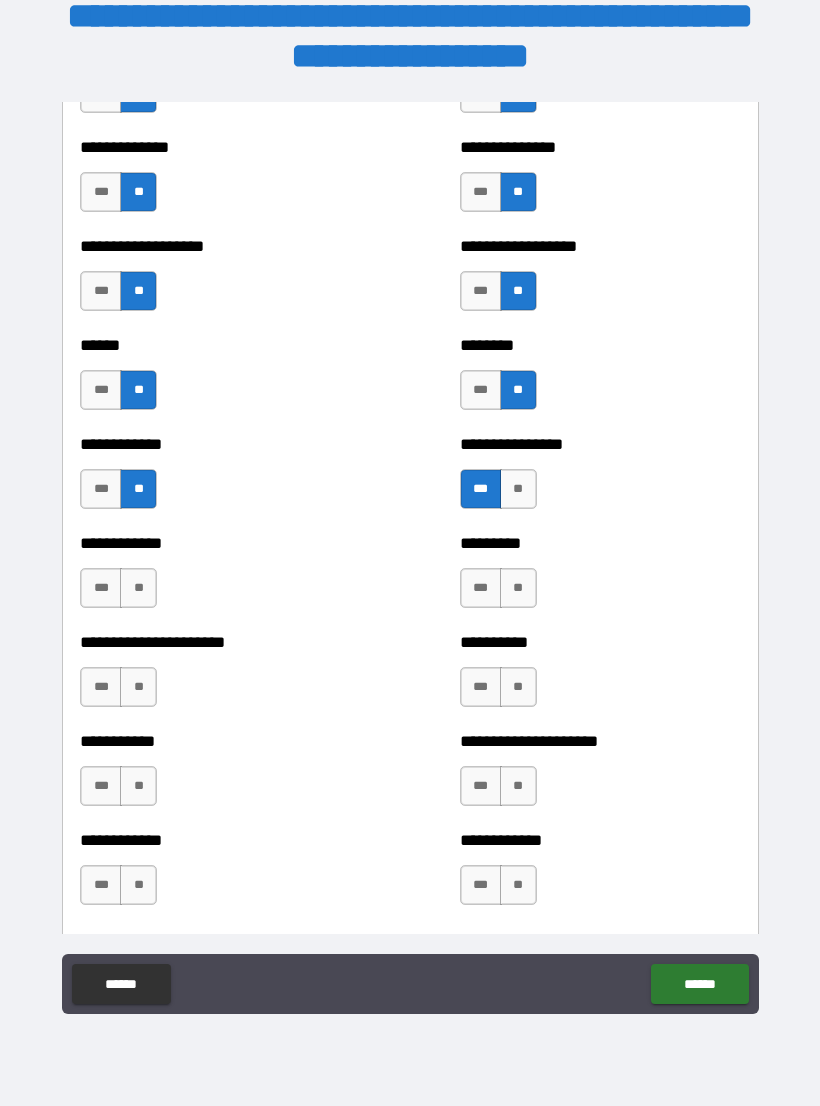 scroll, scrollTop: 4907, scrollLeft: 0, axis: vertical 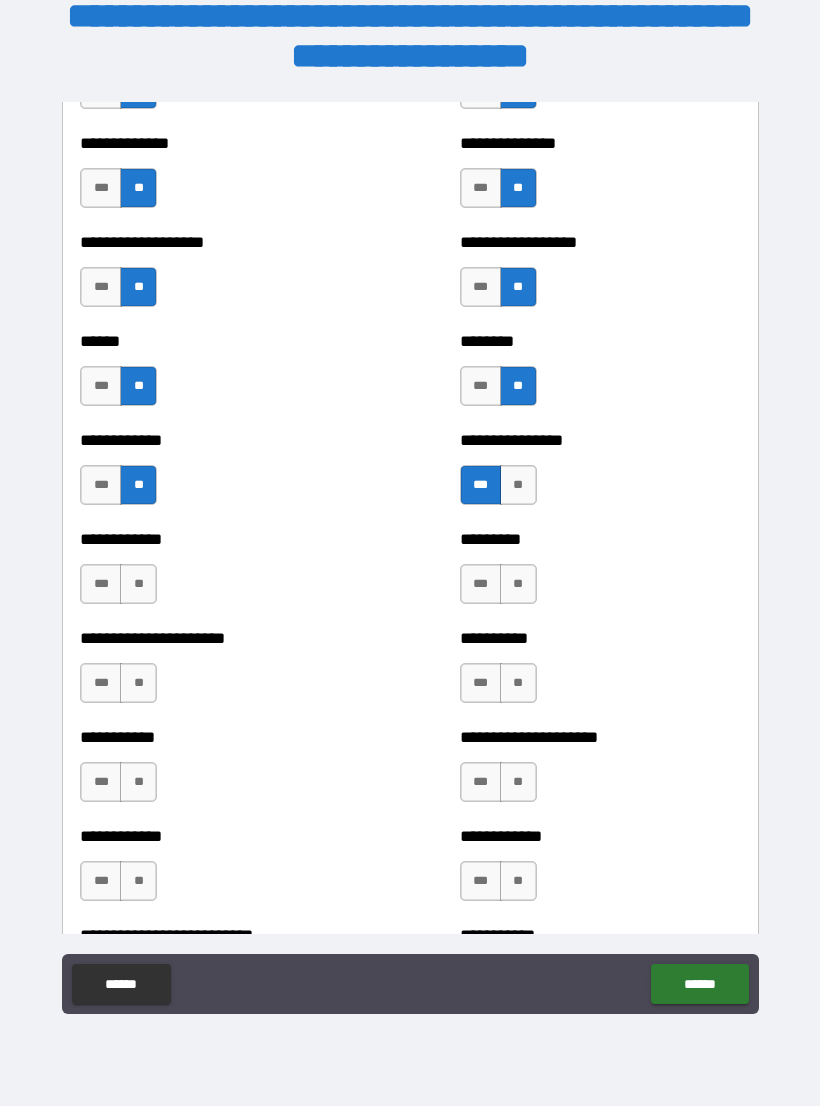 click on "**" at bounding box center (138, 584) 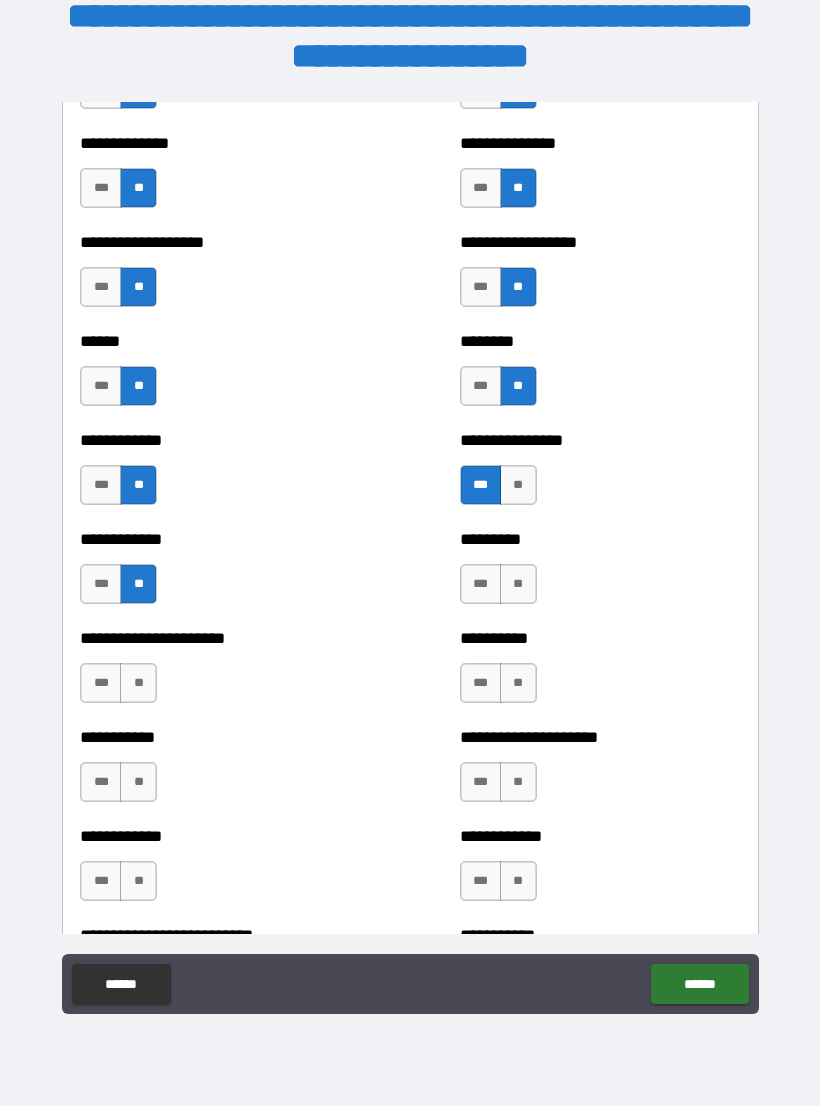 click on "**" at bounding box center (138, 683) 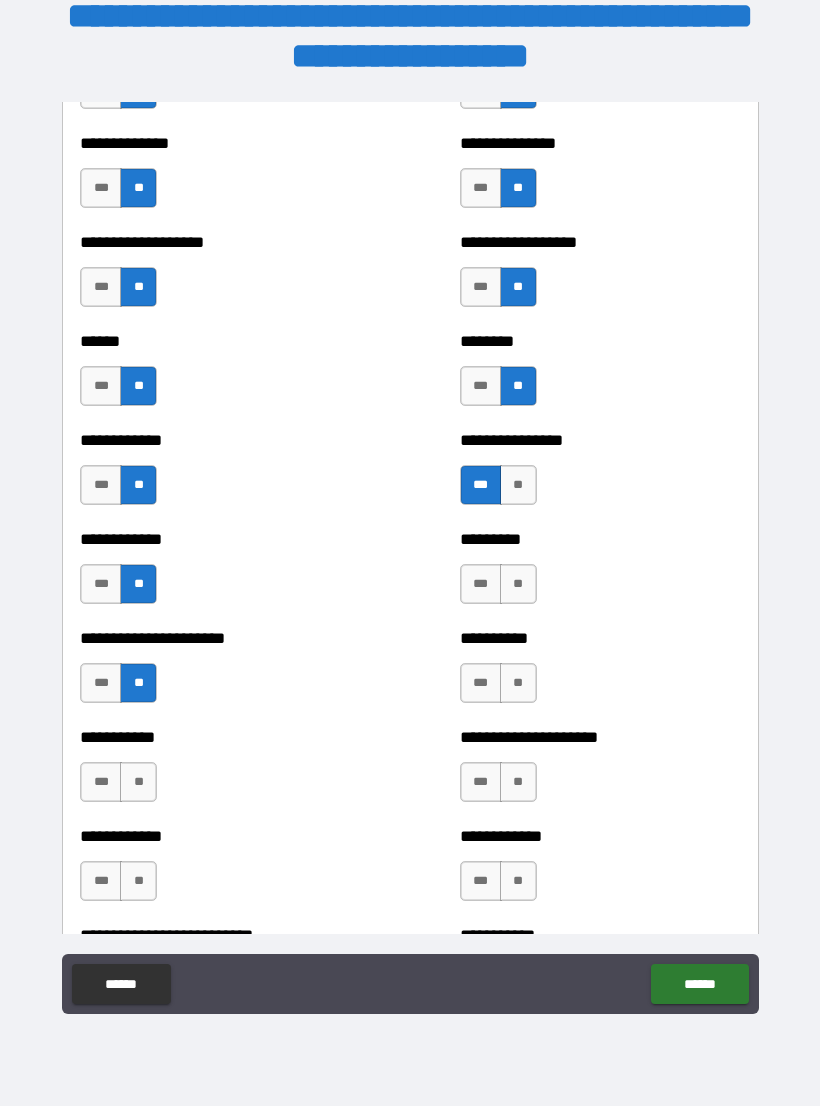 click on "**" at bounding box center (138, 782) 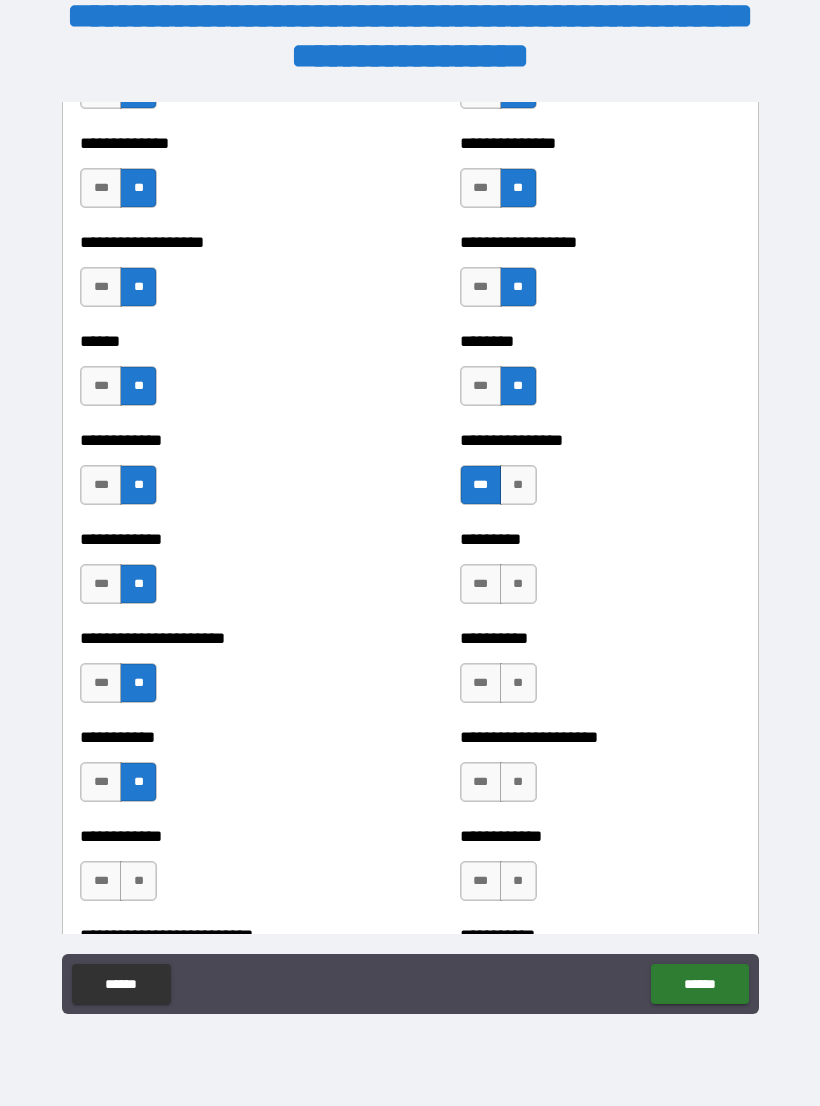 click on "**" at bounding box center [138, 881] 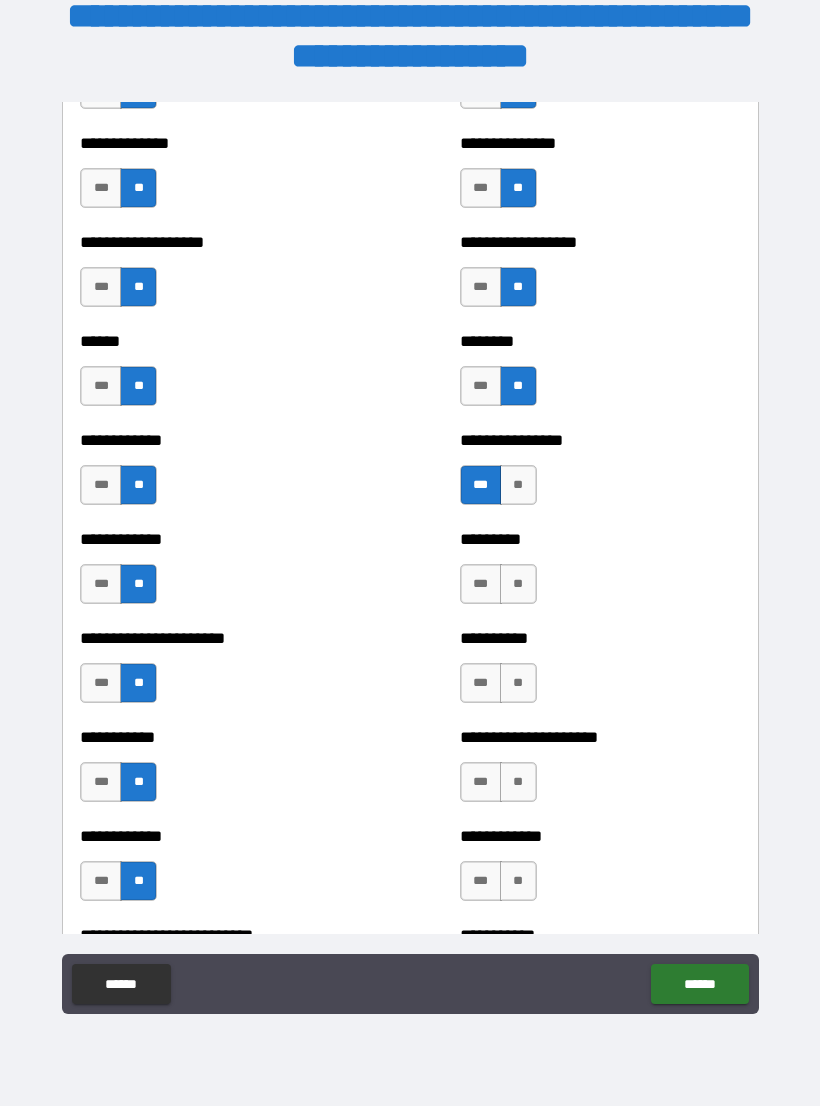 click on "**" at bounding box center (518, 584) 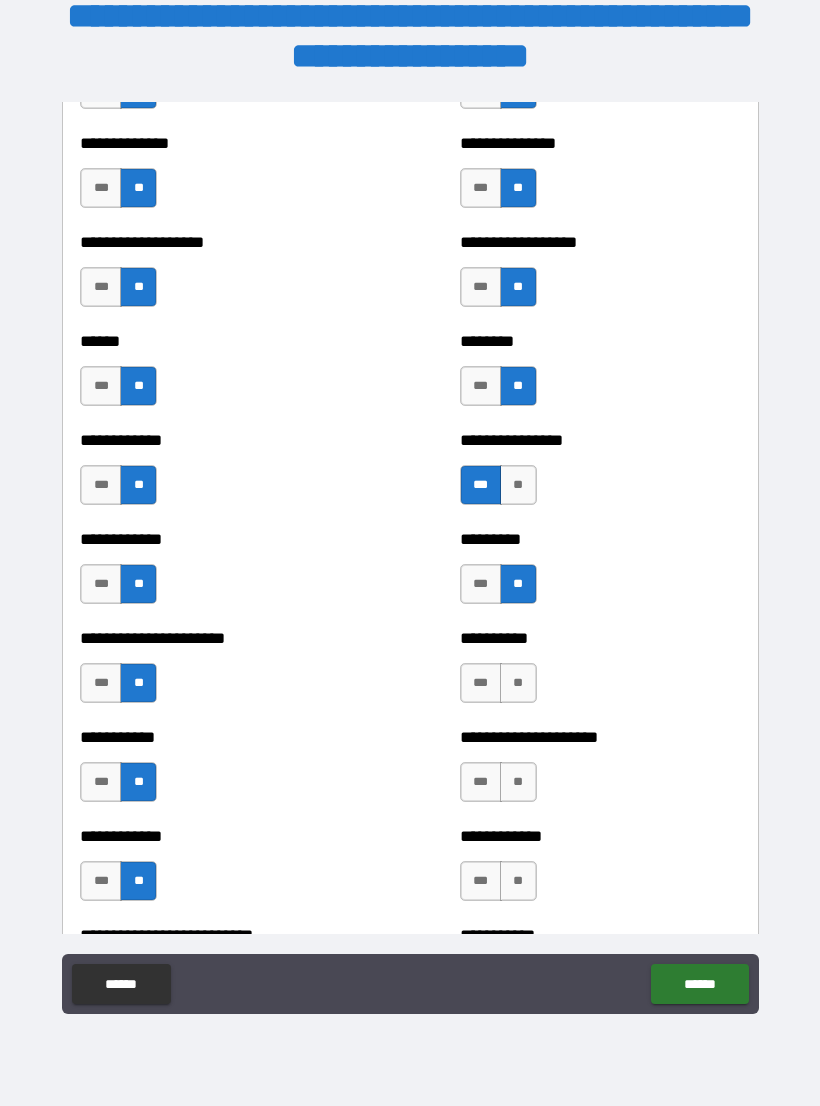 click on "**" at bounding box center (518, 683) 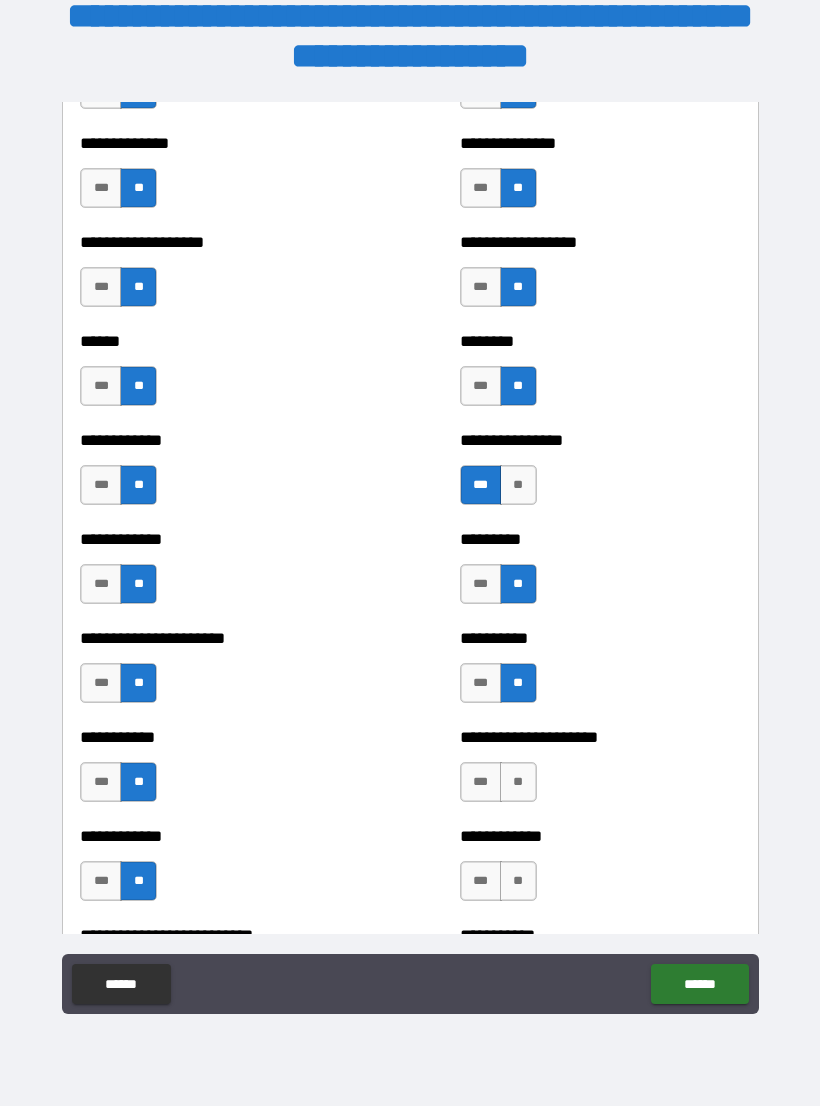 click on "**" at bounding box center [518, 782] 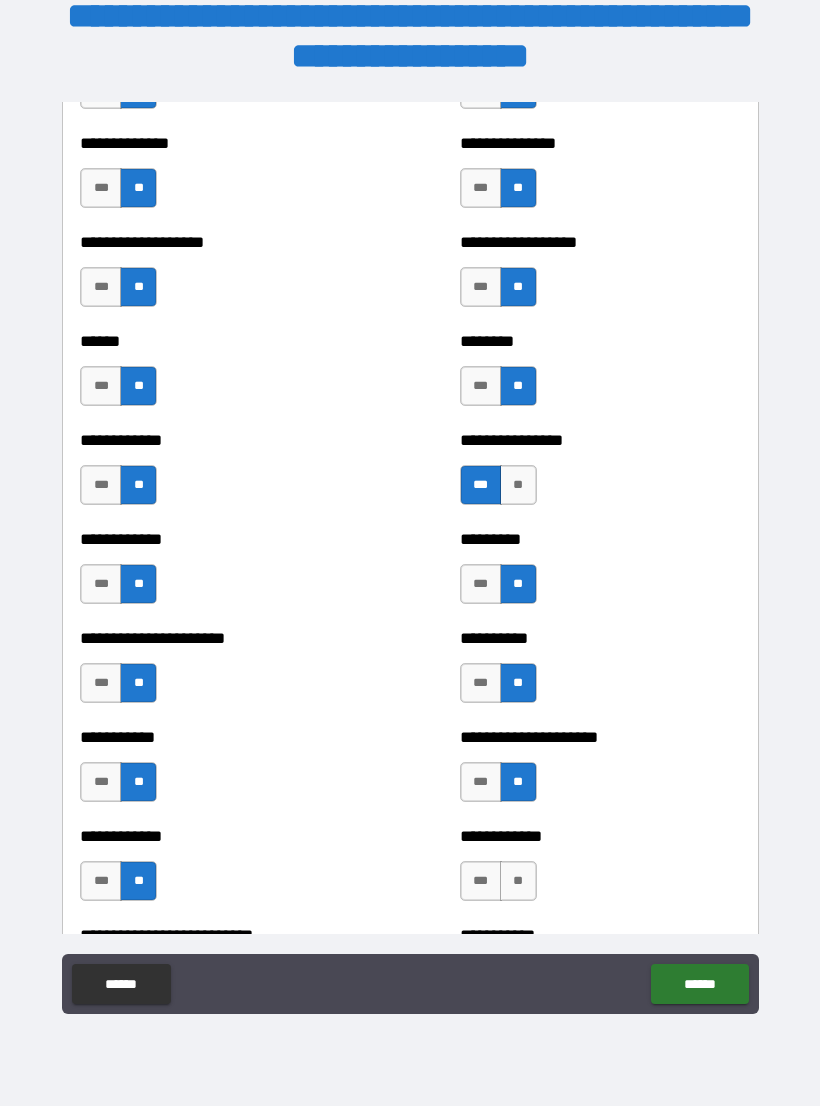 click on "**" at bounding box center [518, 881] 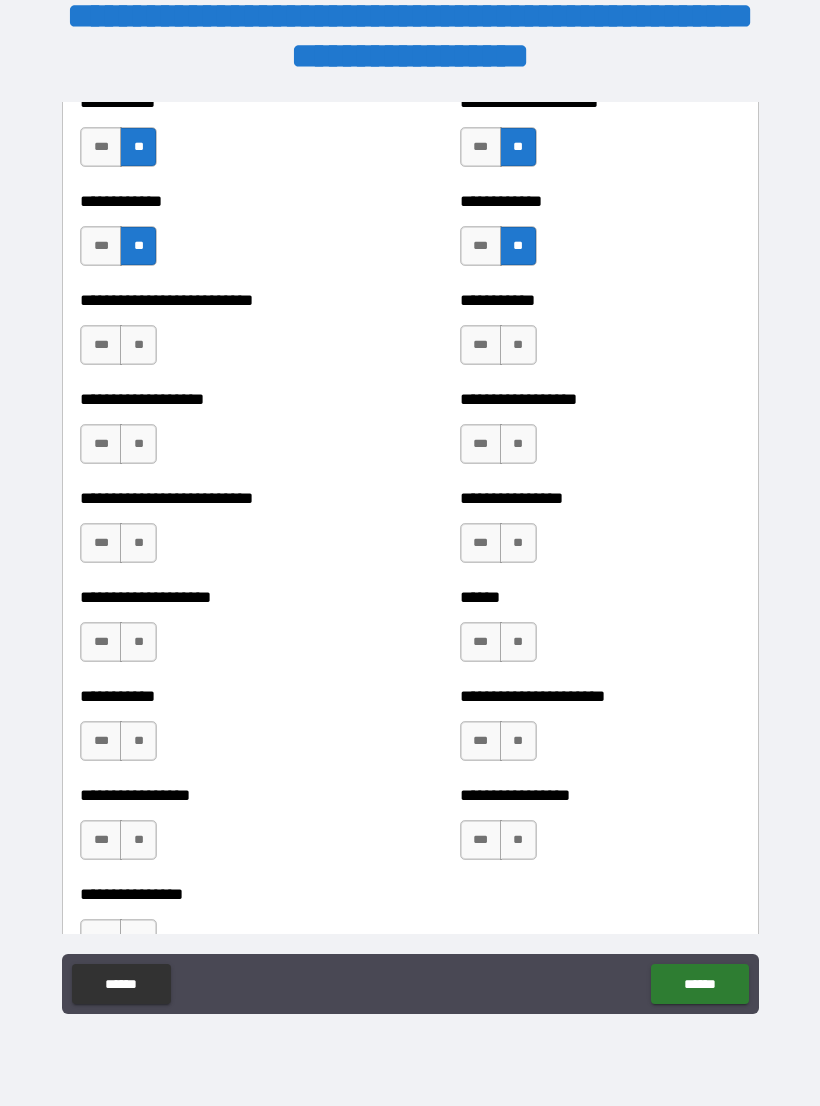 scroll, scrollTop: 5543, scrollLeft: 0, axis: vertical 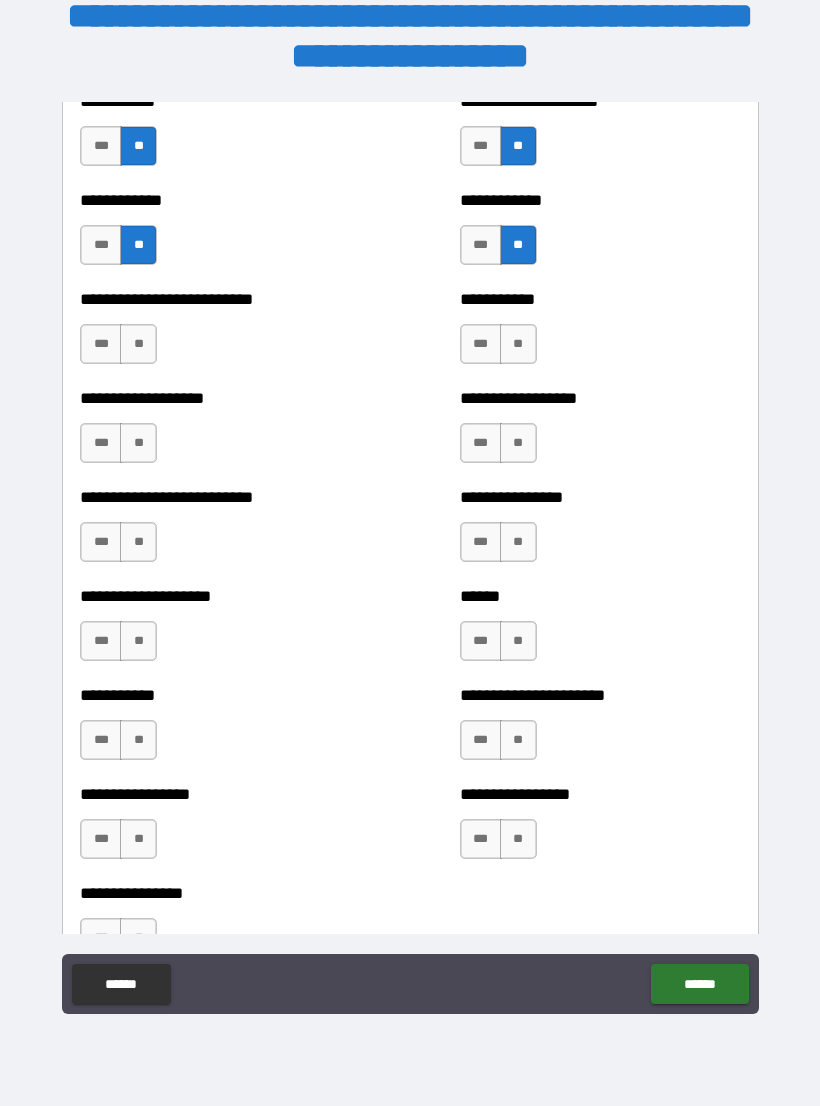 click on "**" at bounding box center [138, 344] 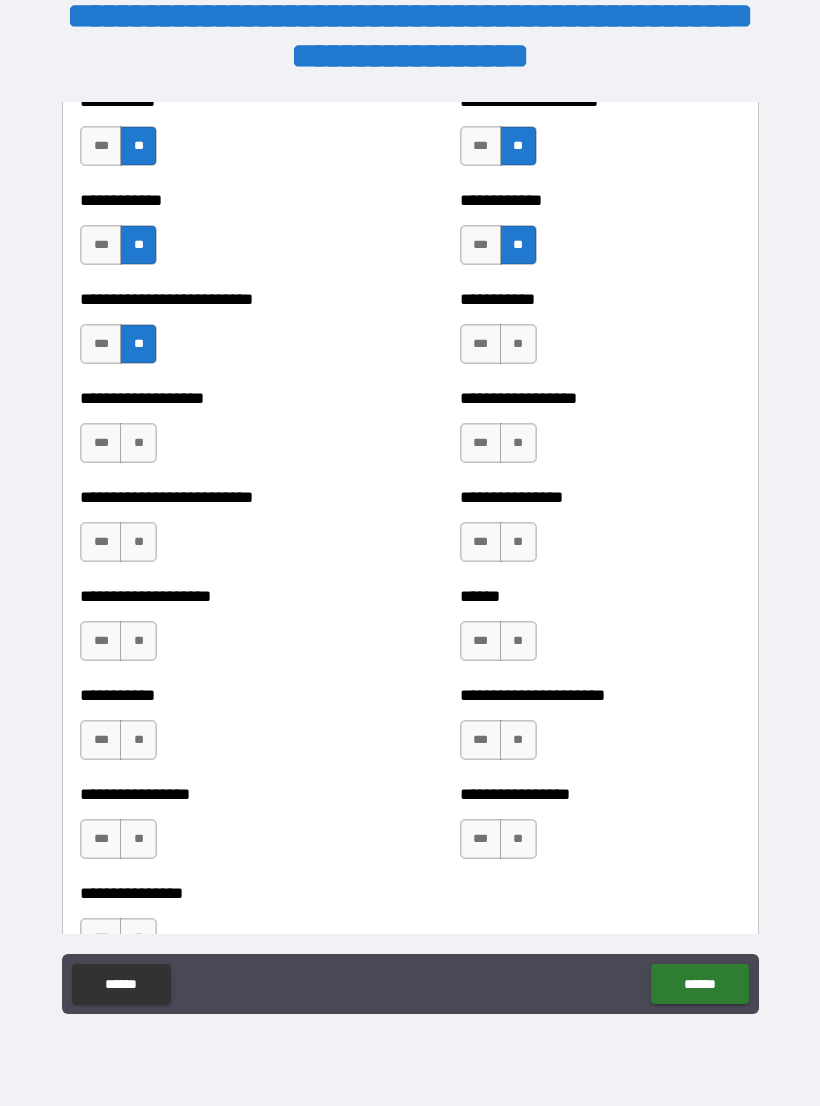 click on "**" at bounding box center (138, 443) 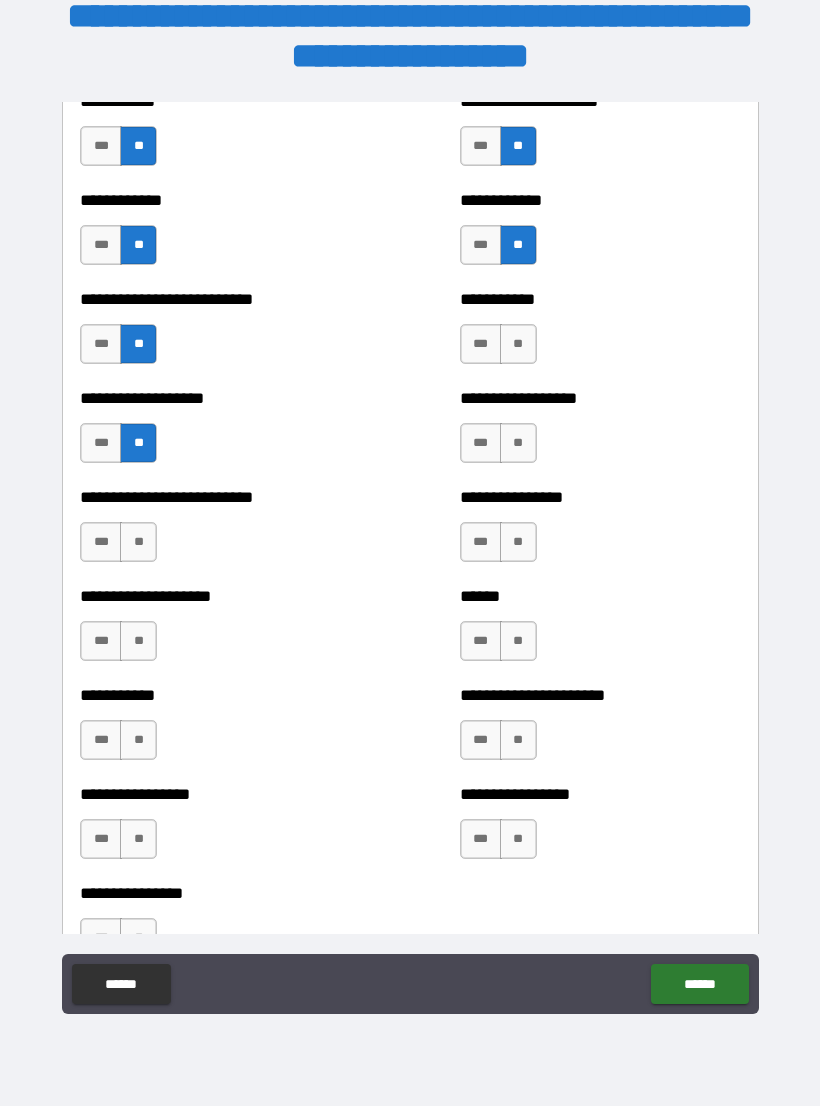 click on "**" at bounding box center [518, 344] 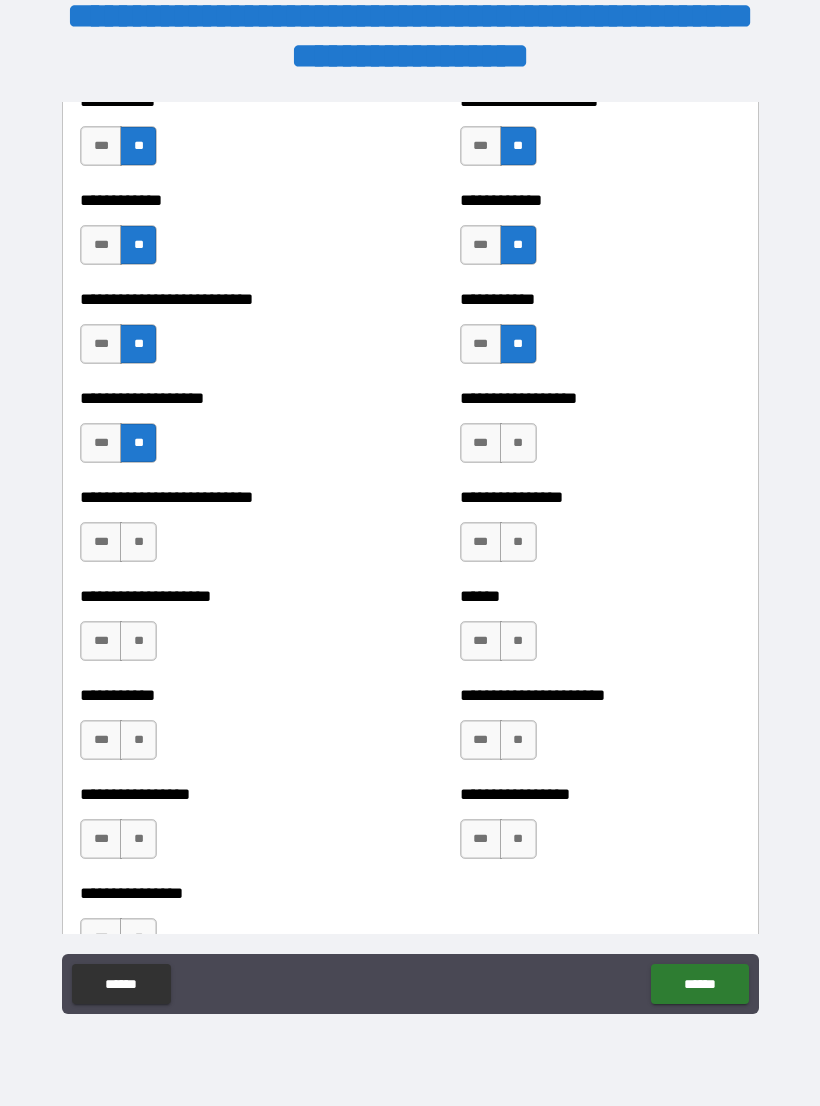 click on "**" at bounding box center (518, 443) 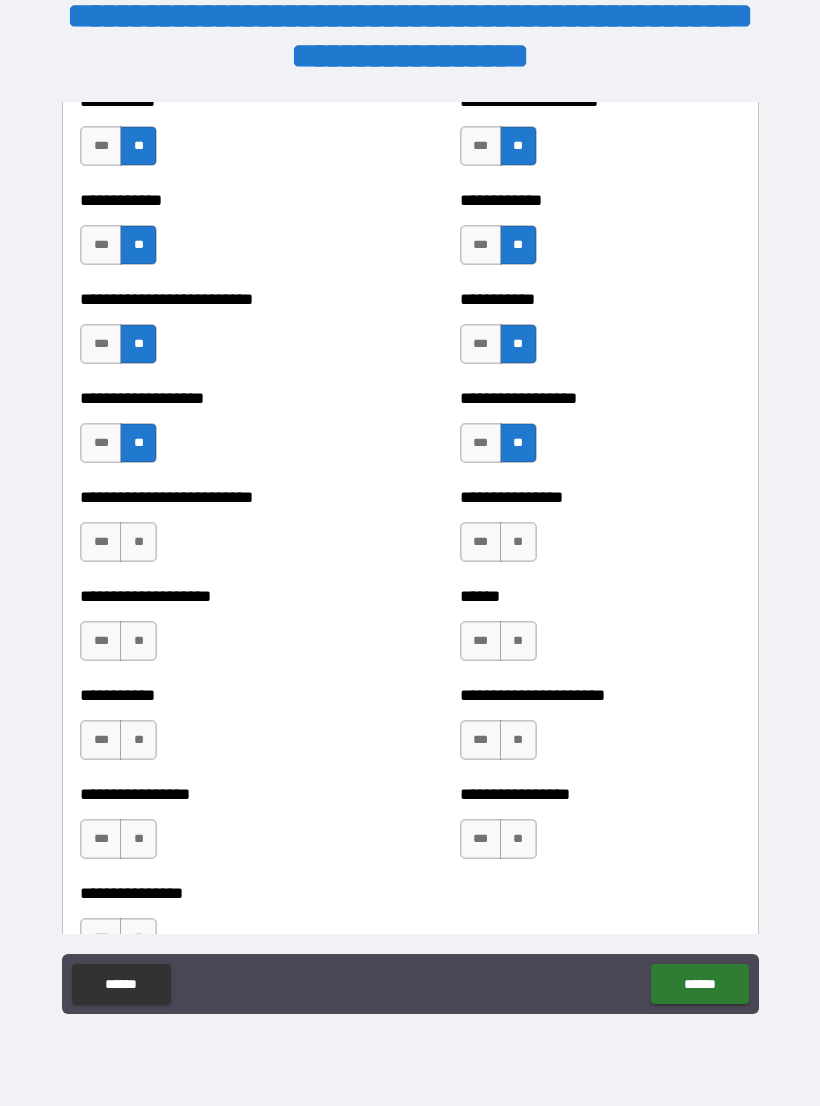 click on "**" at bounding box center (518, 542) 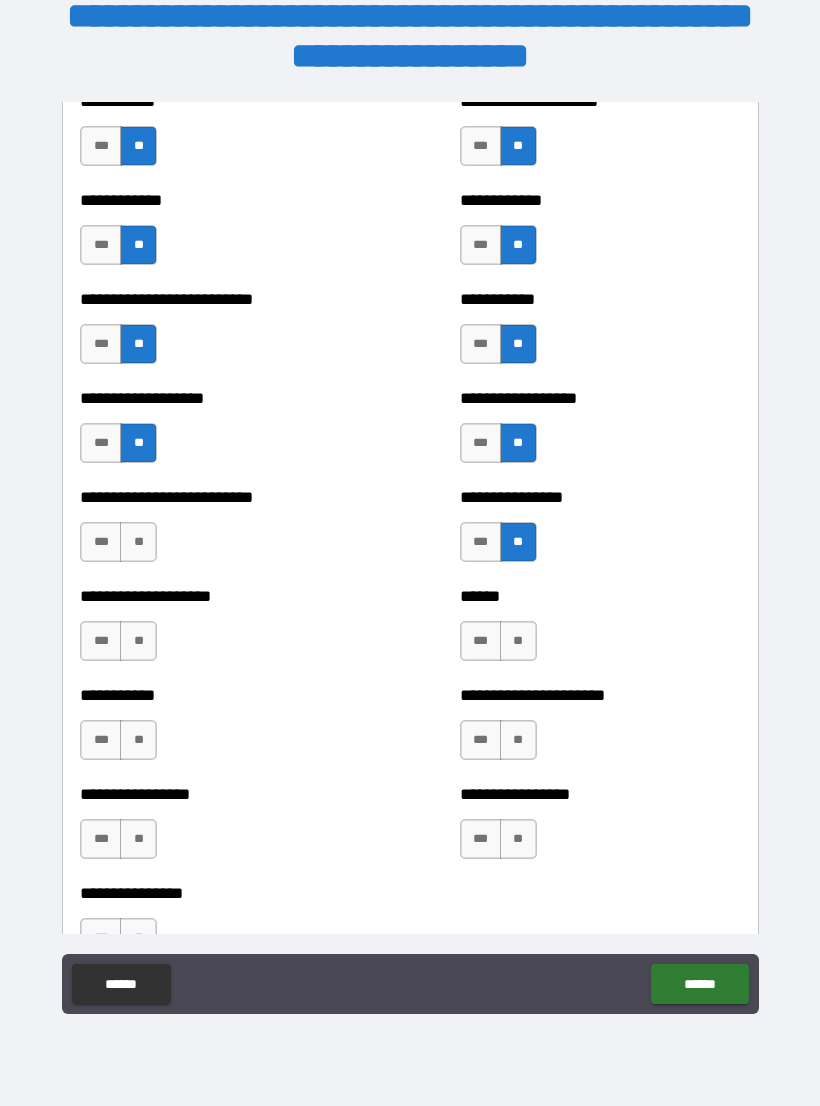 click on "**" at bounding box center [518, 641] 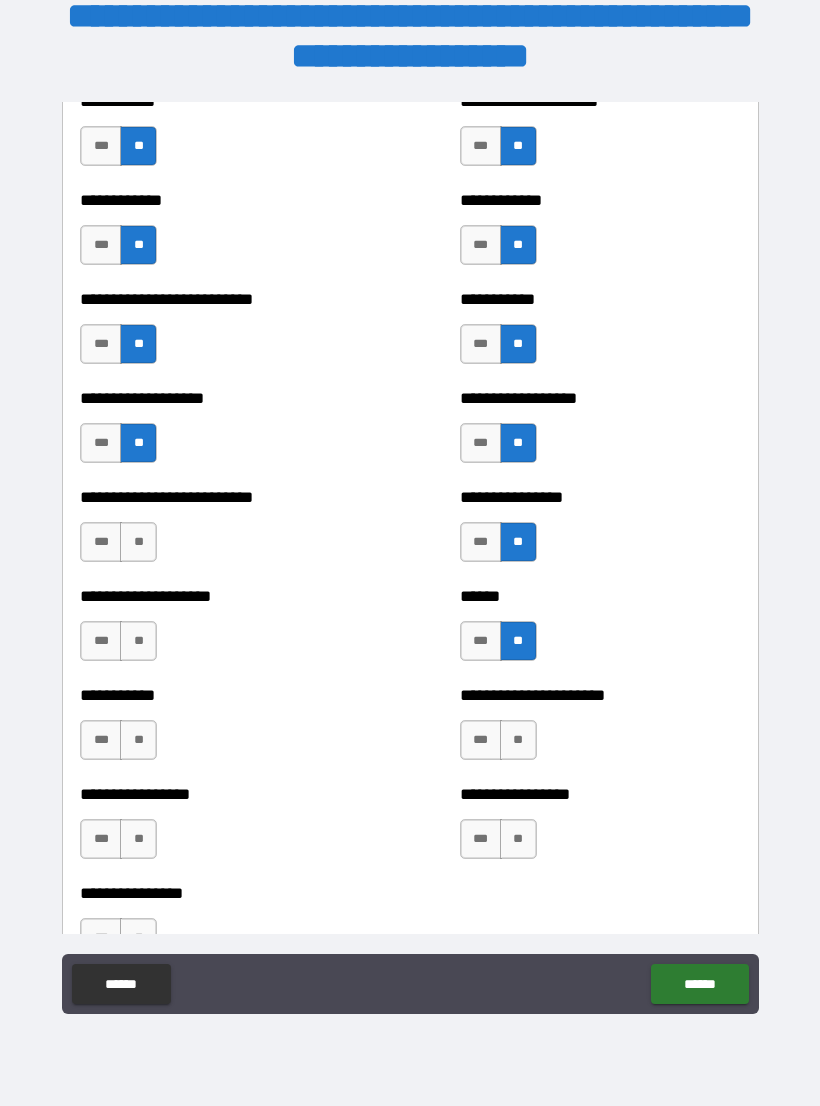 click on "**" at bounding box center (518, 740) 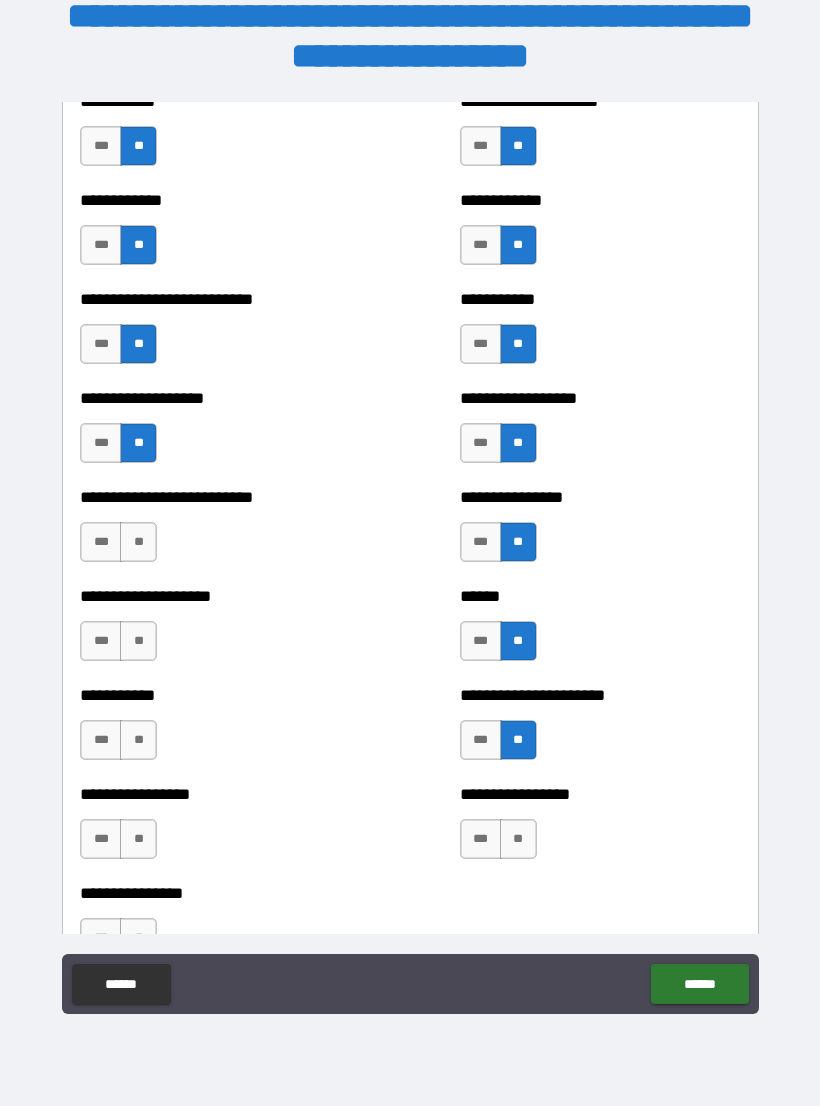 click on "**" at bounding box center [518, 839] 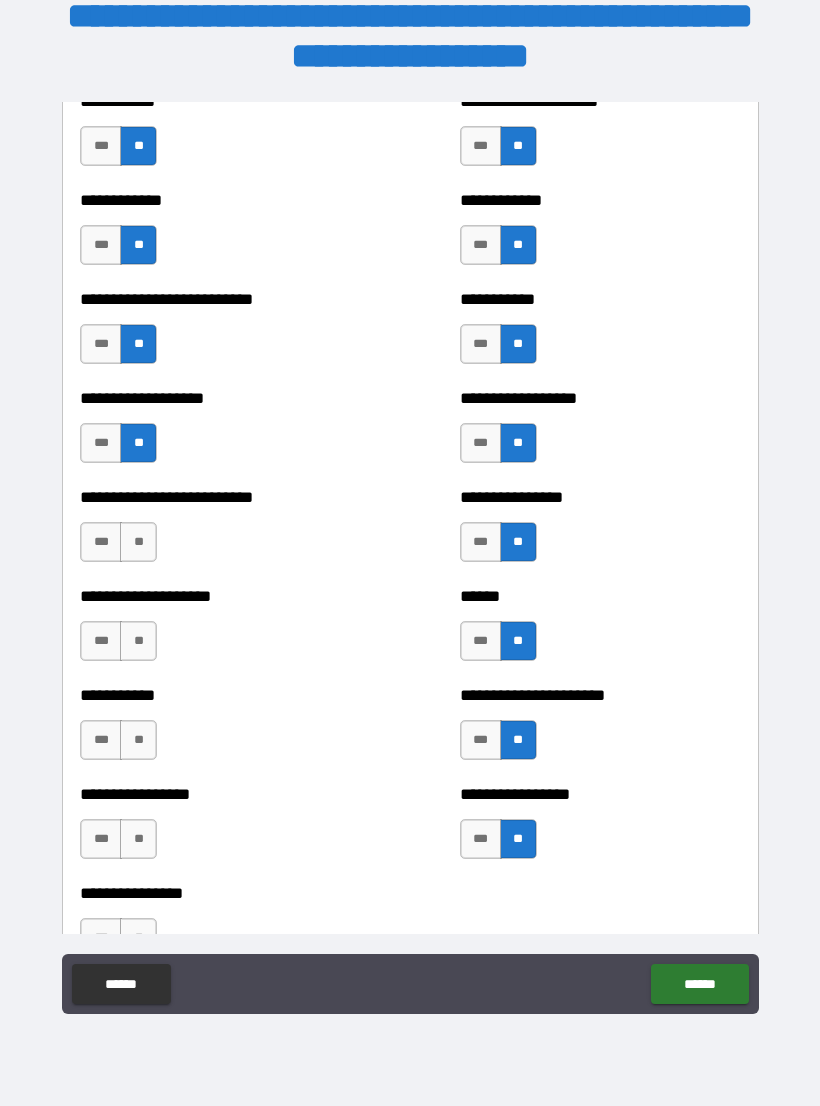 click on "***" at bounding box center (101, 443) 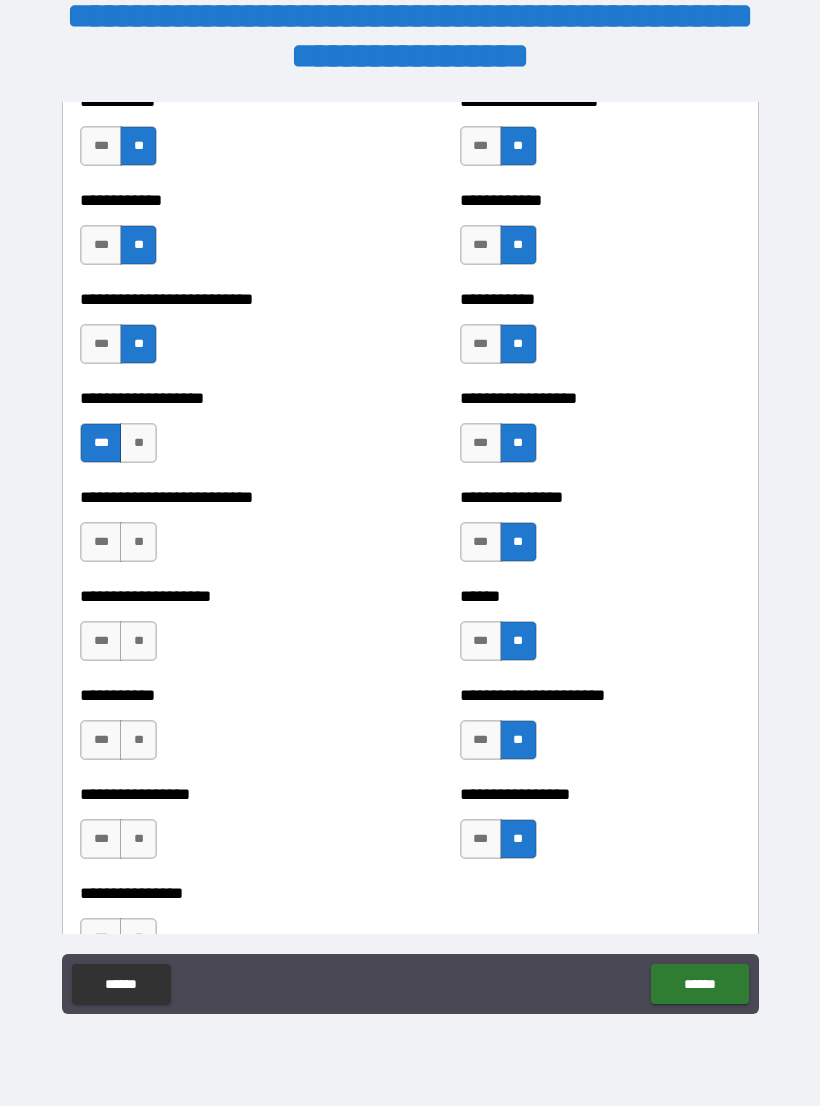 click on "**" at bounding box center (138, 542) 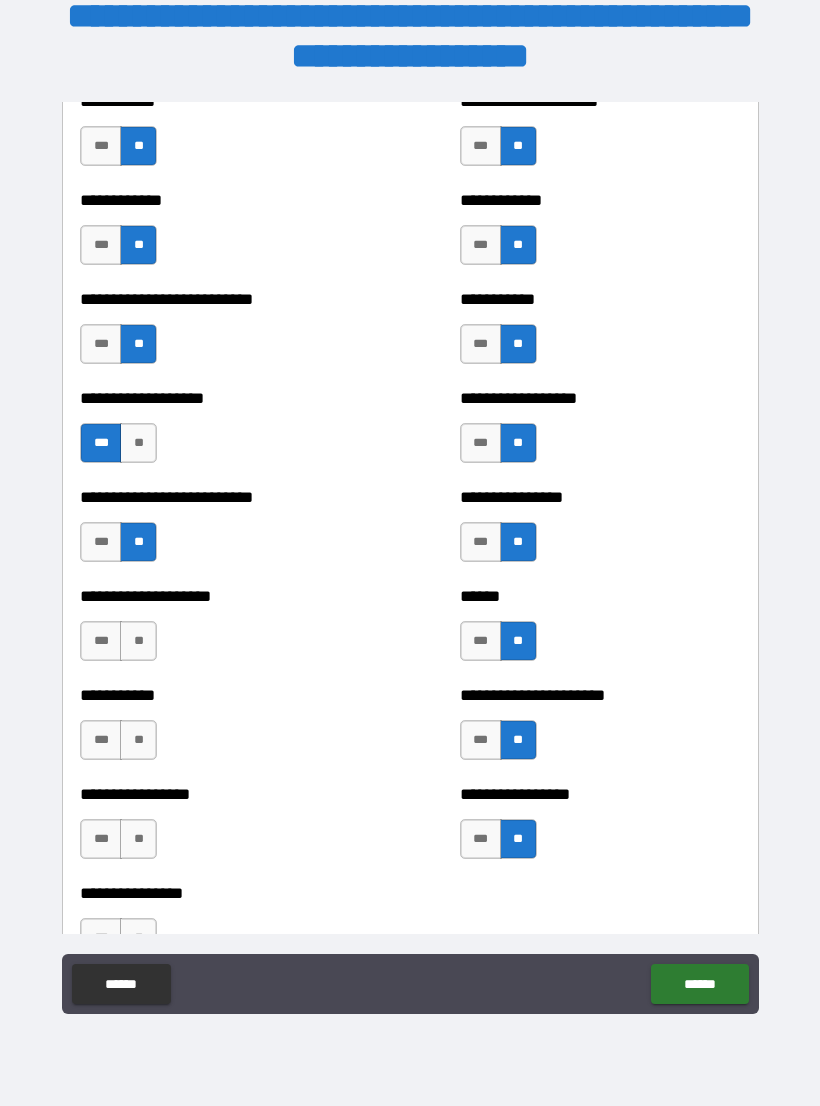 click on "**" at bounding box center [138, 641] 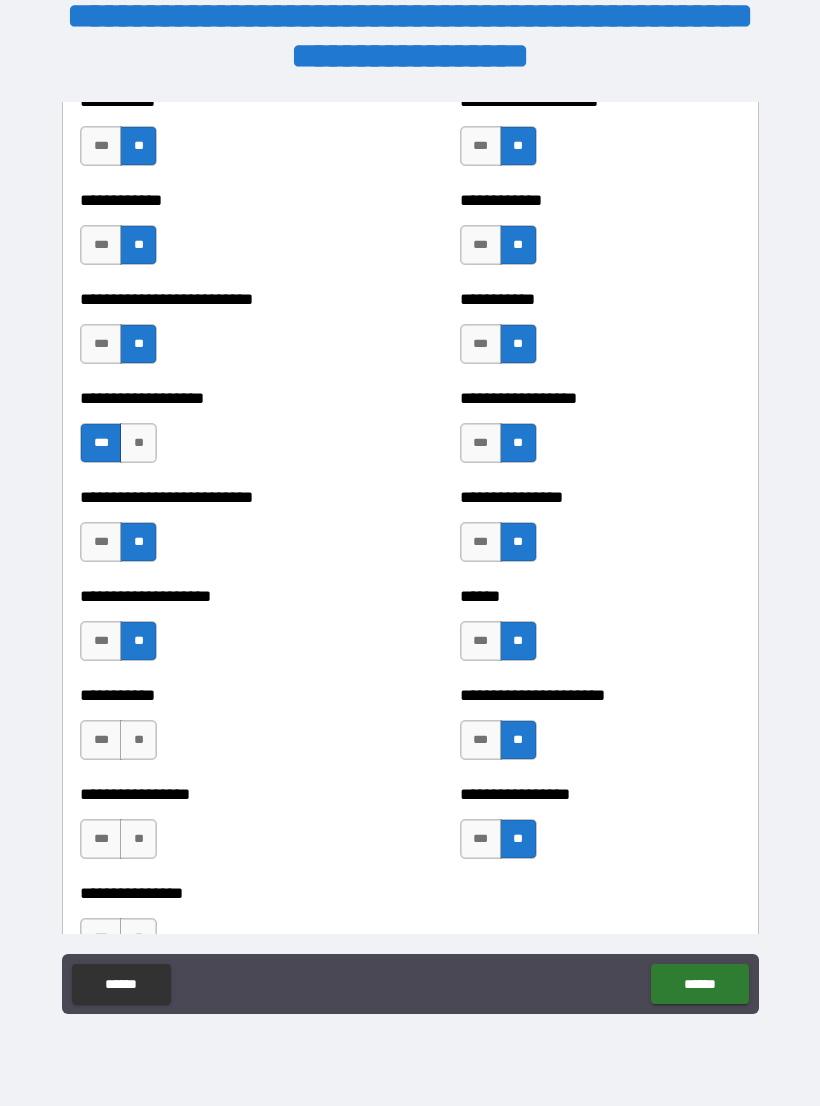 click on "**" at bounding box center (138, 740) 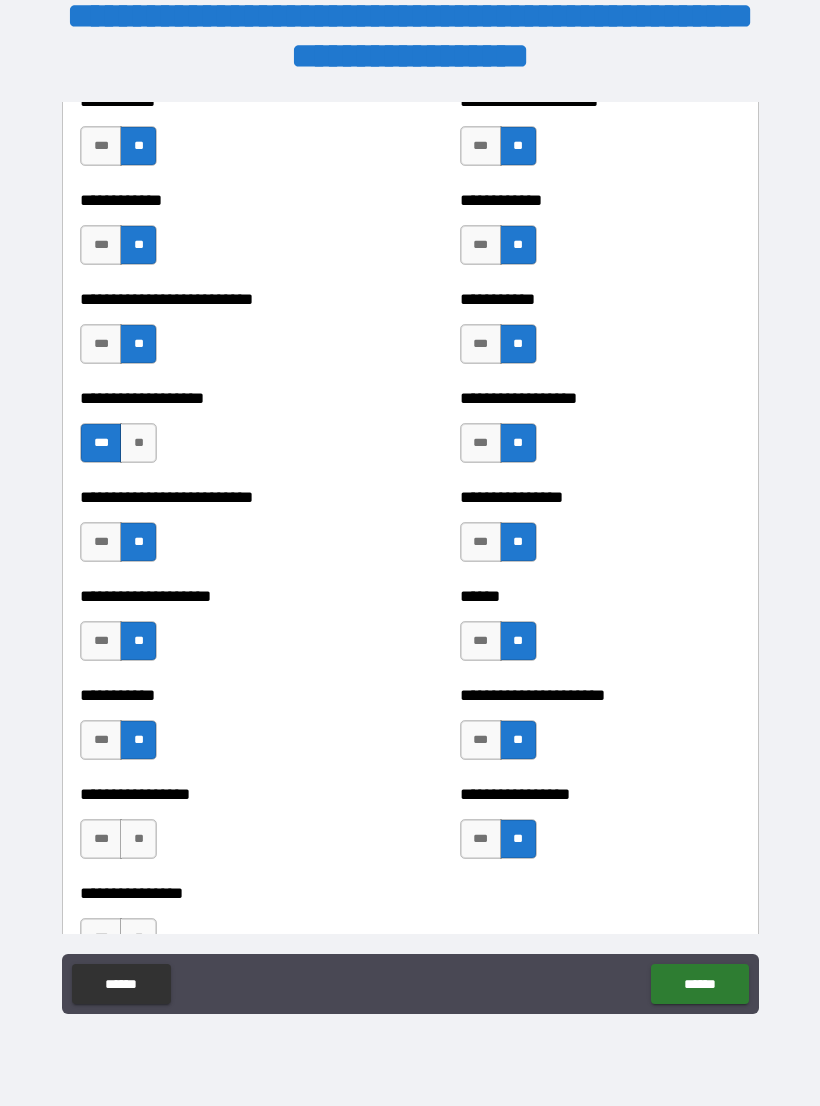 click on "**" at bounding box center [138, 839] 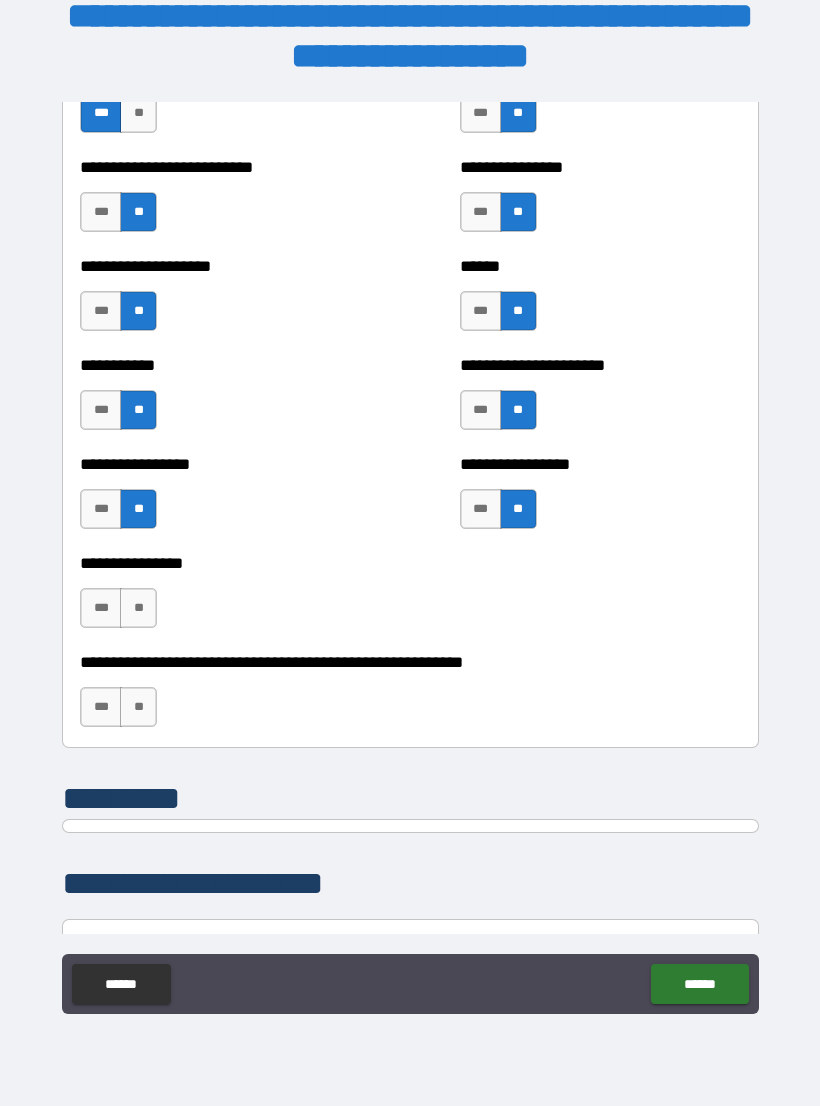 scroll, scrollTop: 5876, scrollLeft: 0, axis: vertical 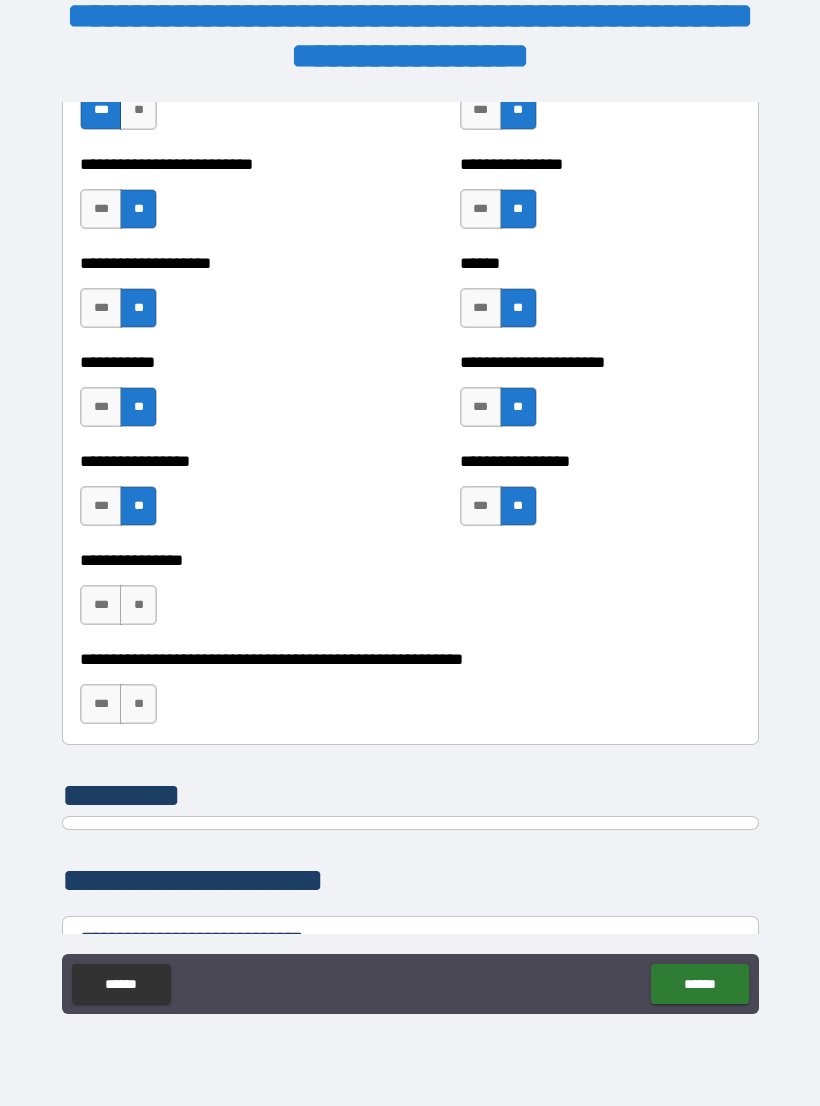 click on "**" at bounding box center (138, 605) 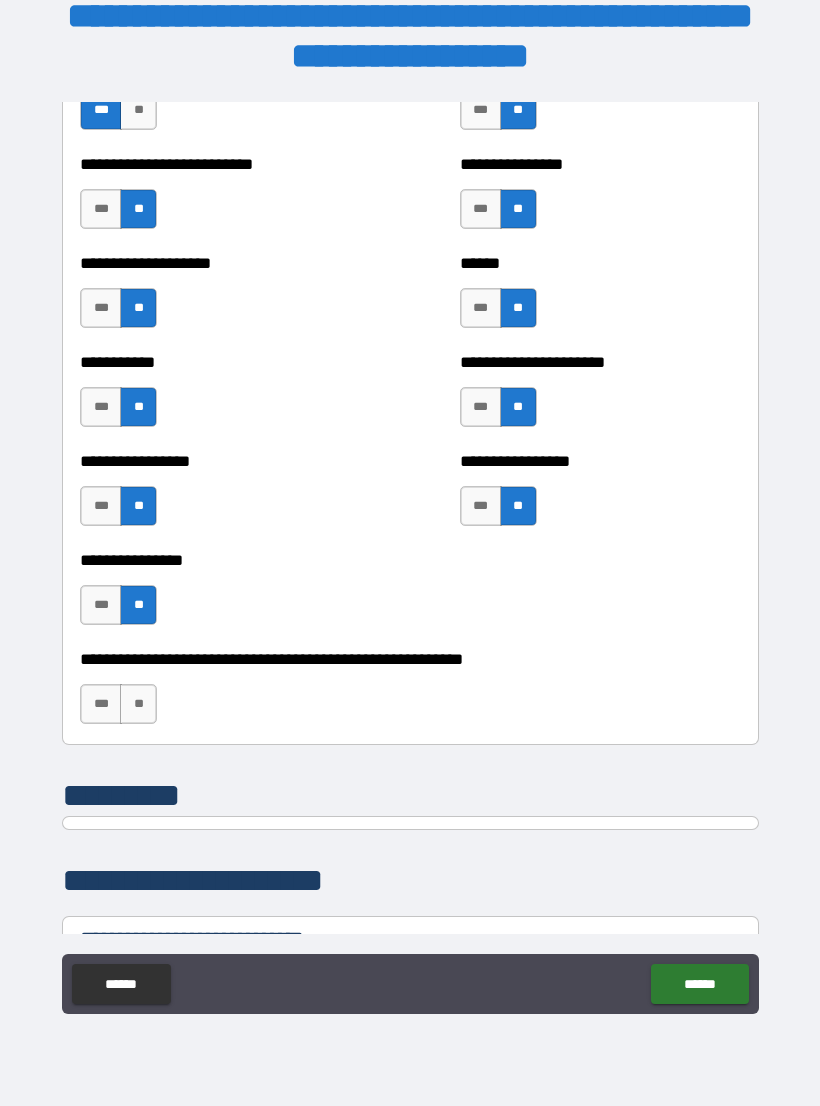 click on "**" at bounding box center (138, 704) 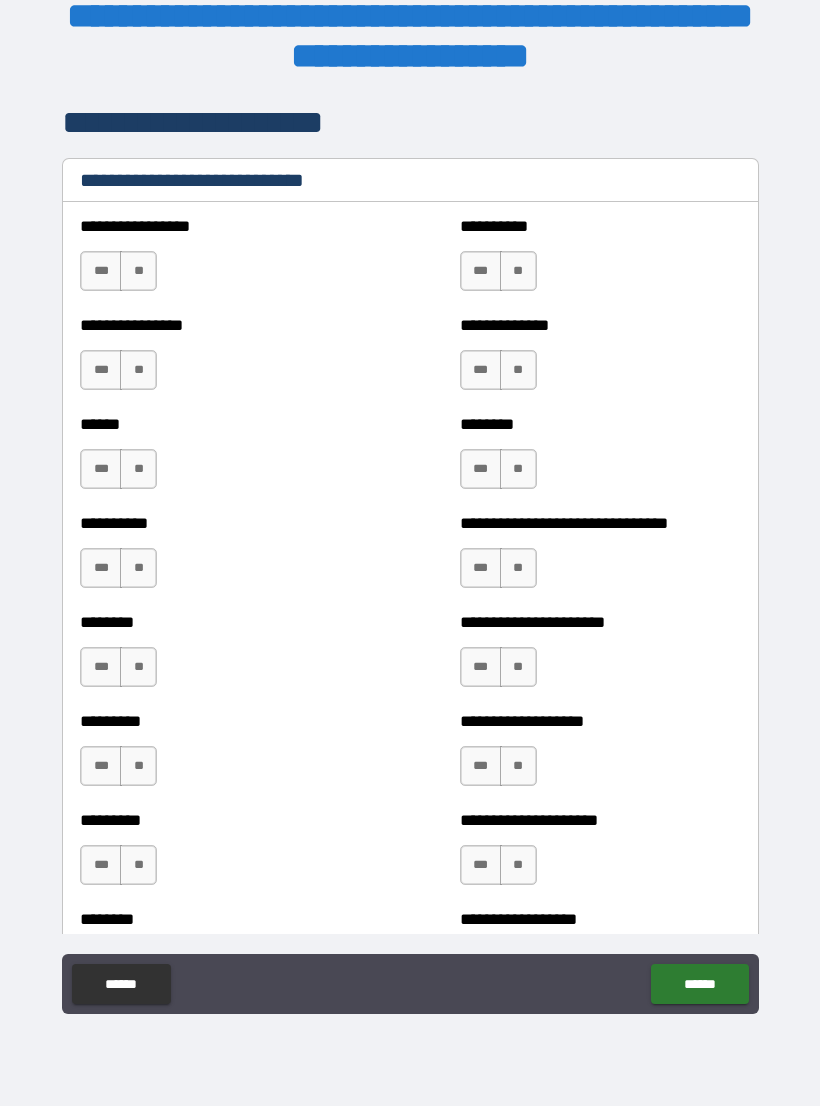 scroll, scrollTop: 6635, scrollLeft: 0, axis: vertical 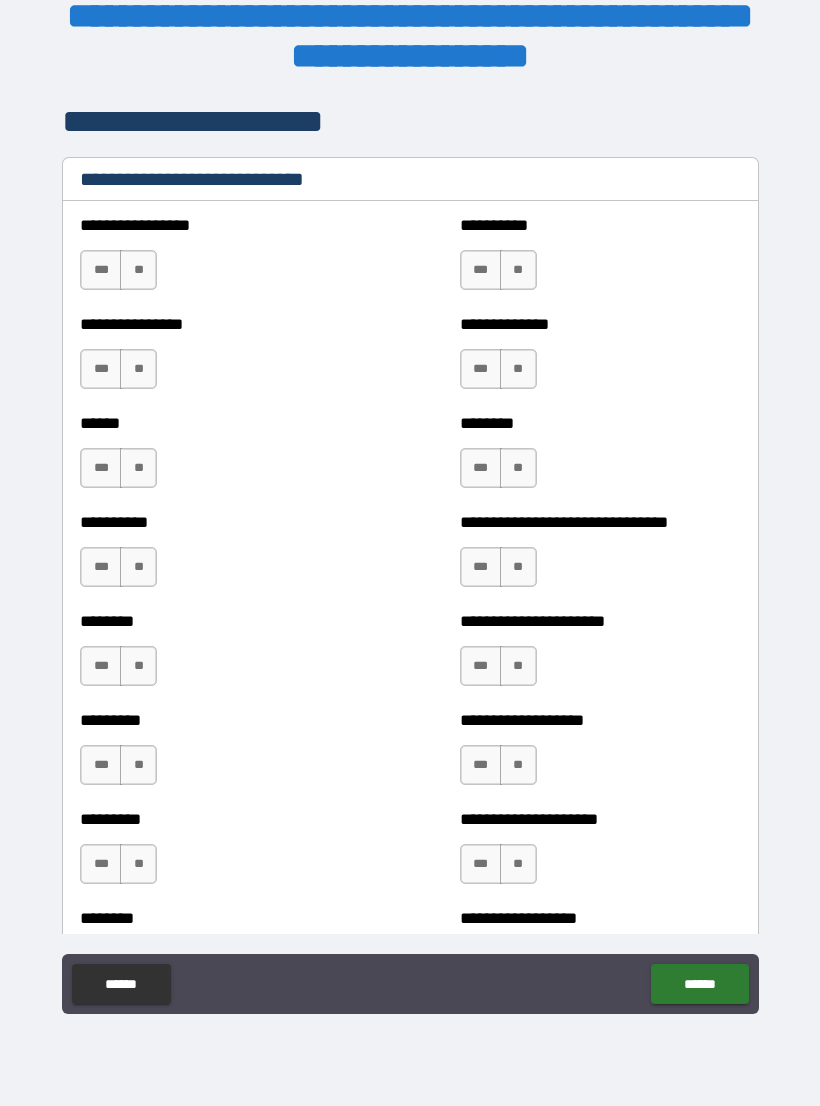 click on "***" at bounding box center [481, 567] 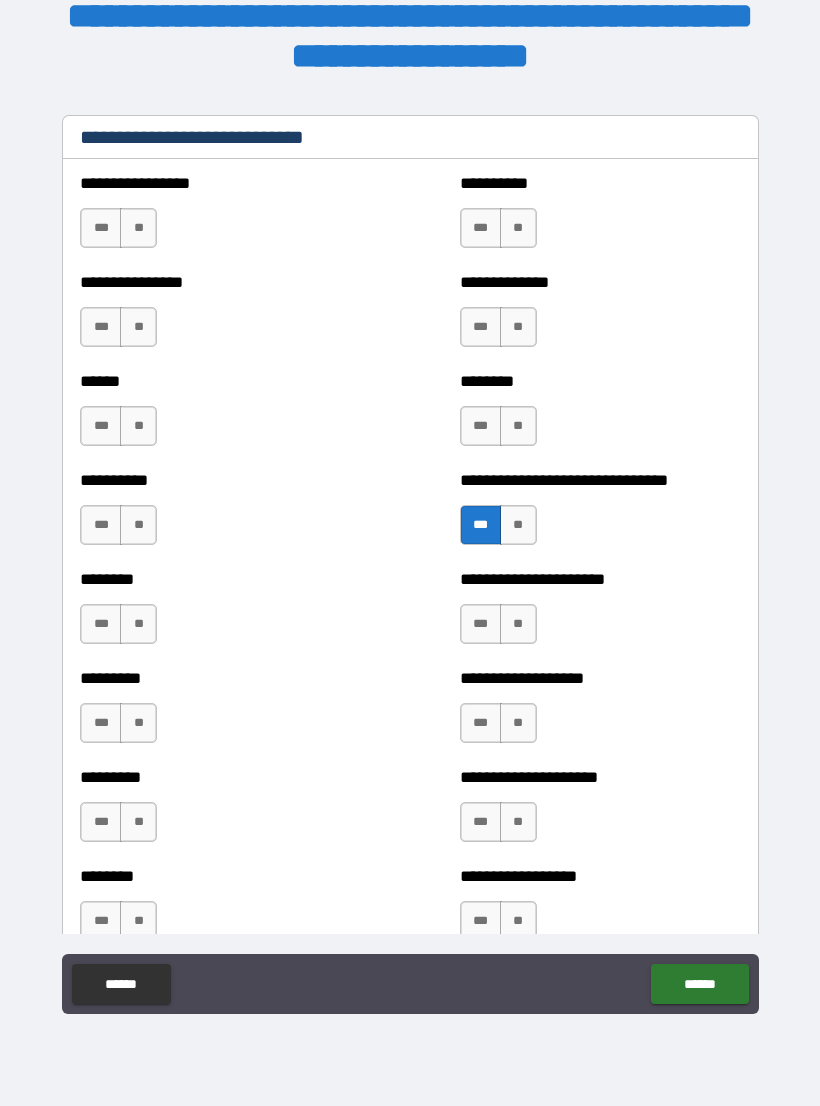 scroll, scrollTop: 6704, scrollLeft: 0, axis: vertical 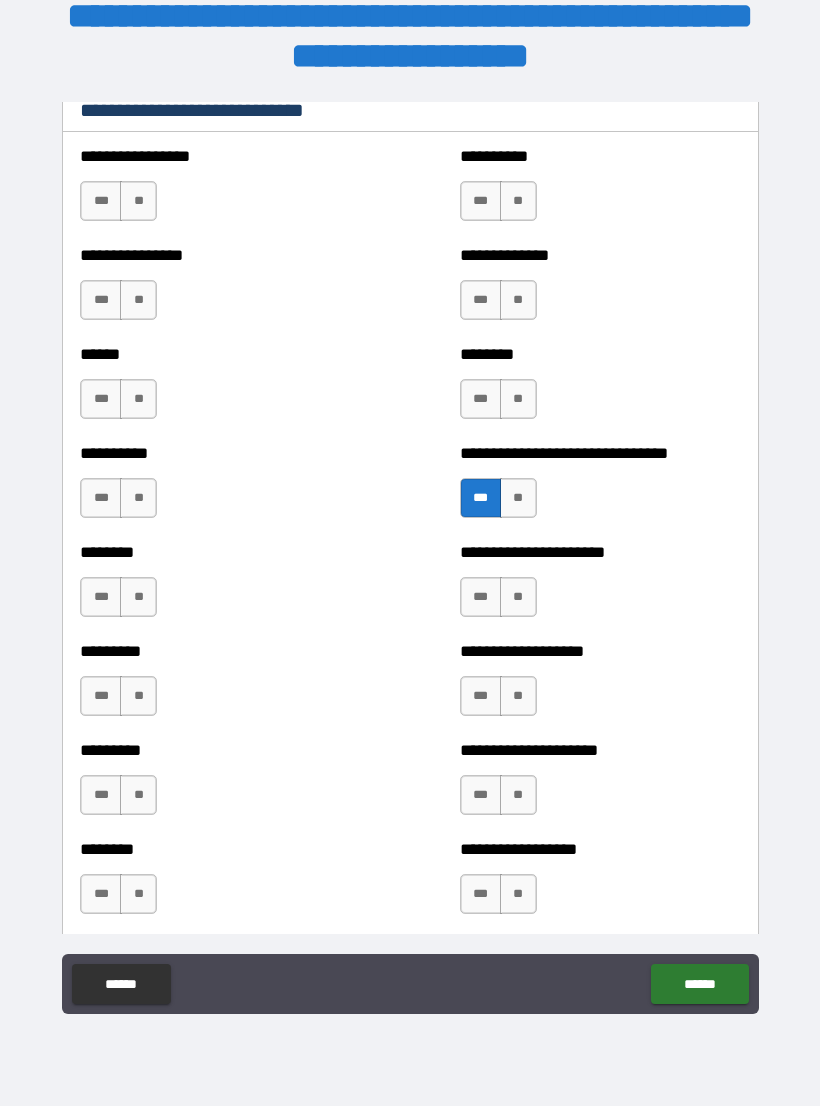 click on "***" at bounding box center (481, 597) 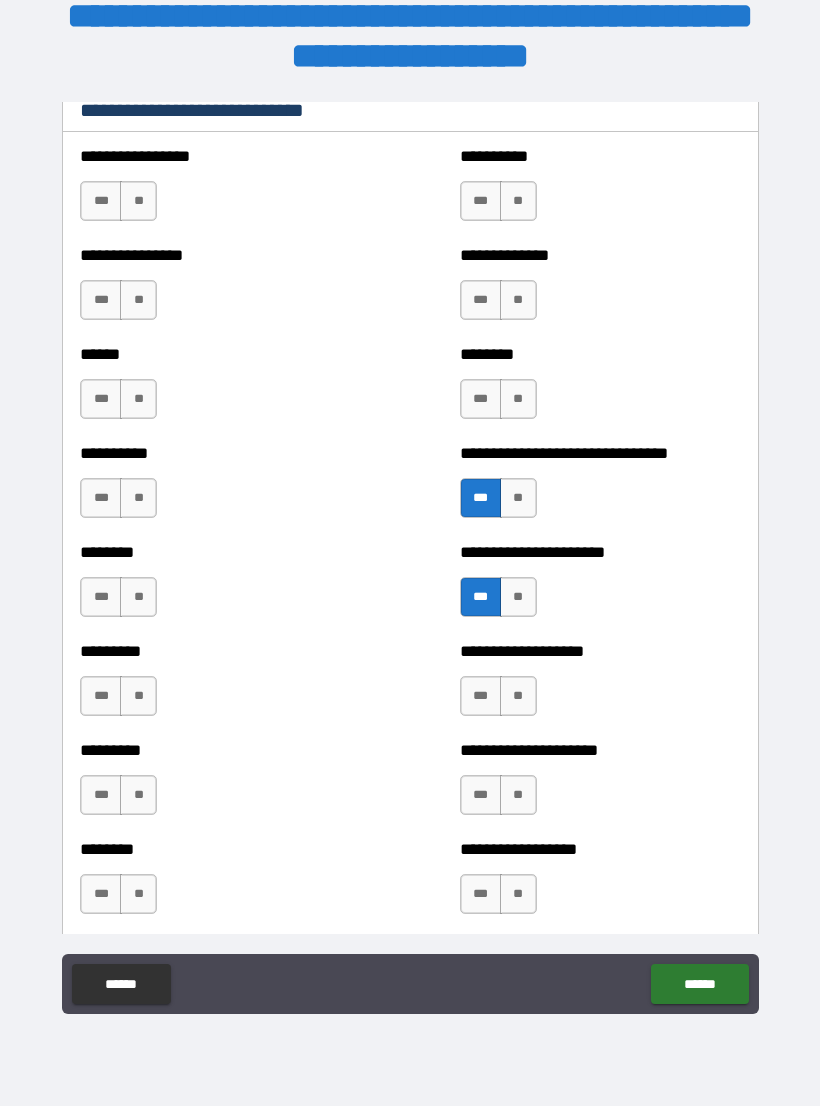 click on "***" at bounding box center (481, 696) 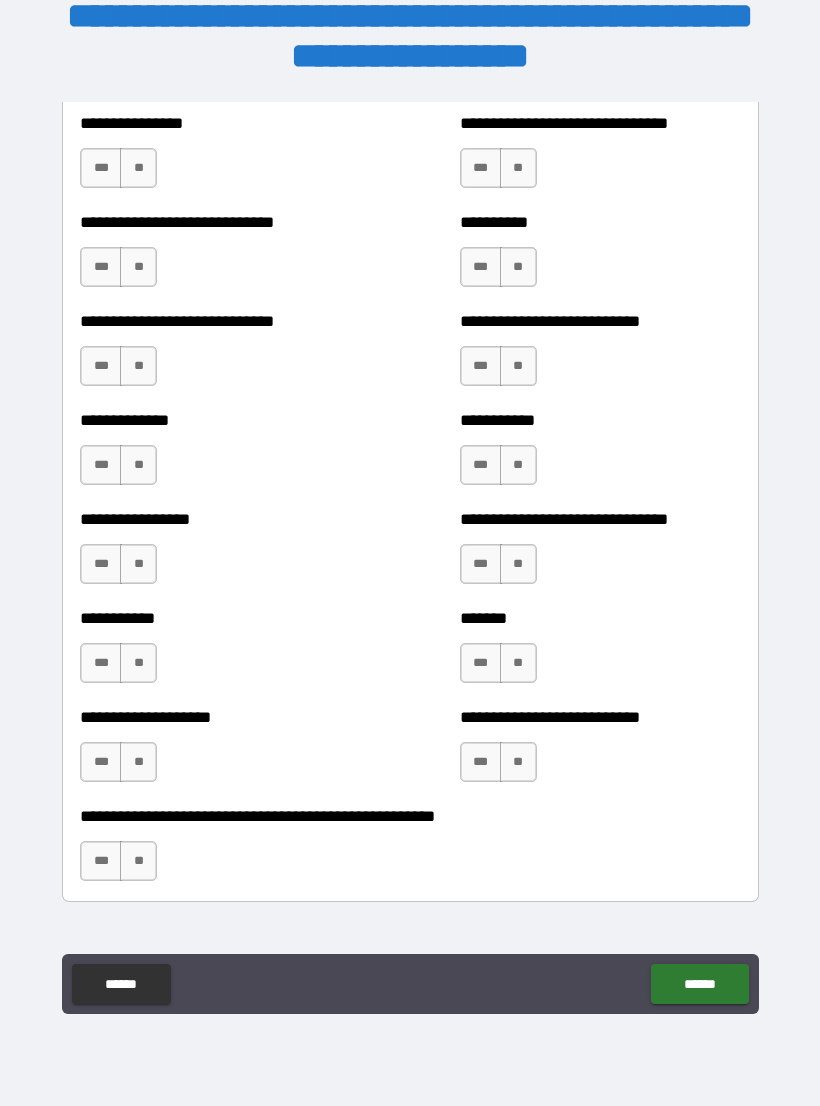 scroll, scrollTop: 7533, scrollLeft: 0, axis: vertical 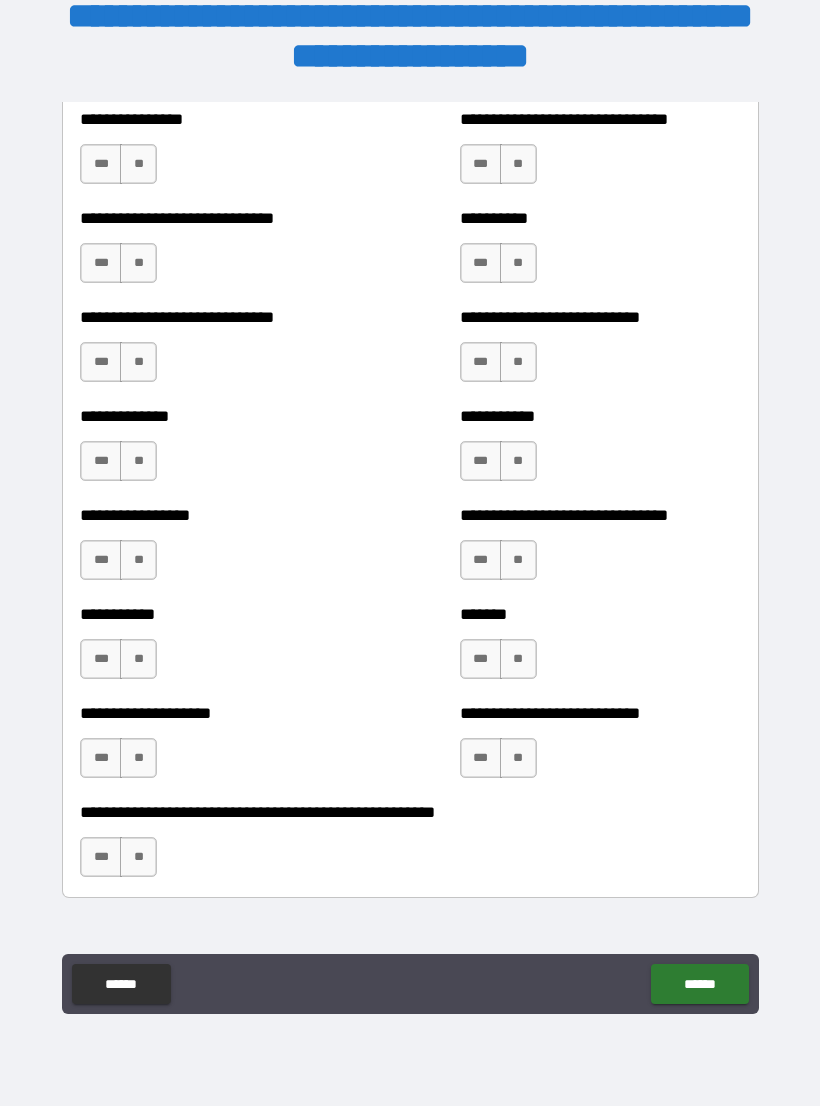 click on "**" at bounding box center [138, 857] 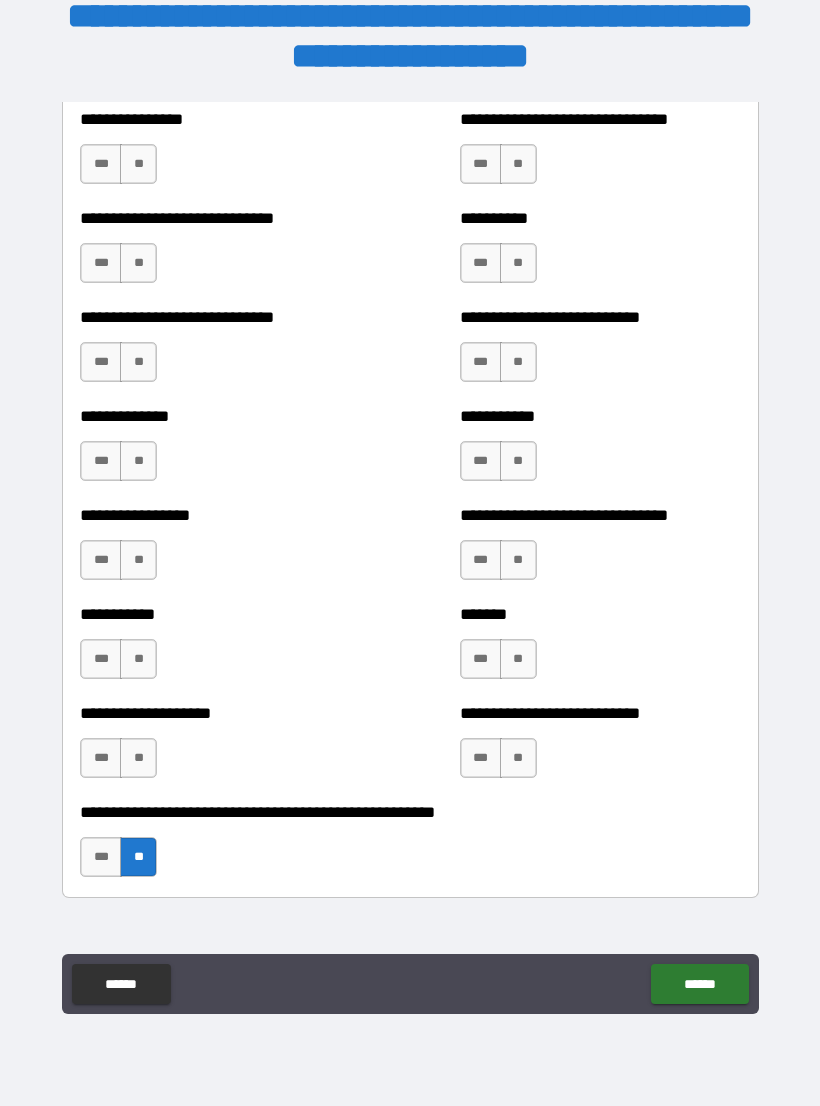 click on "**" at bounding box center (518, 758) 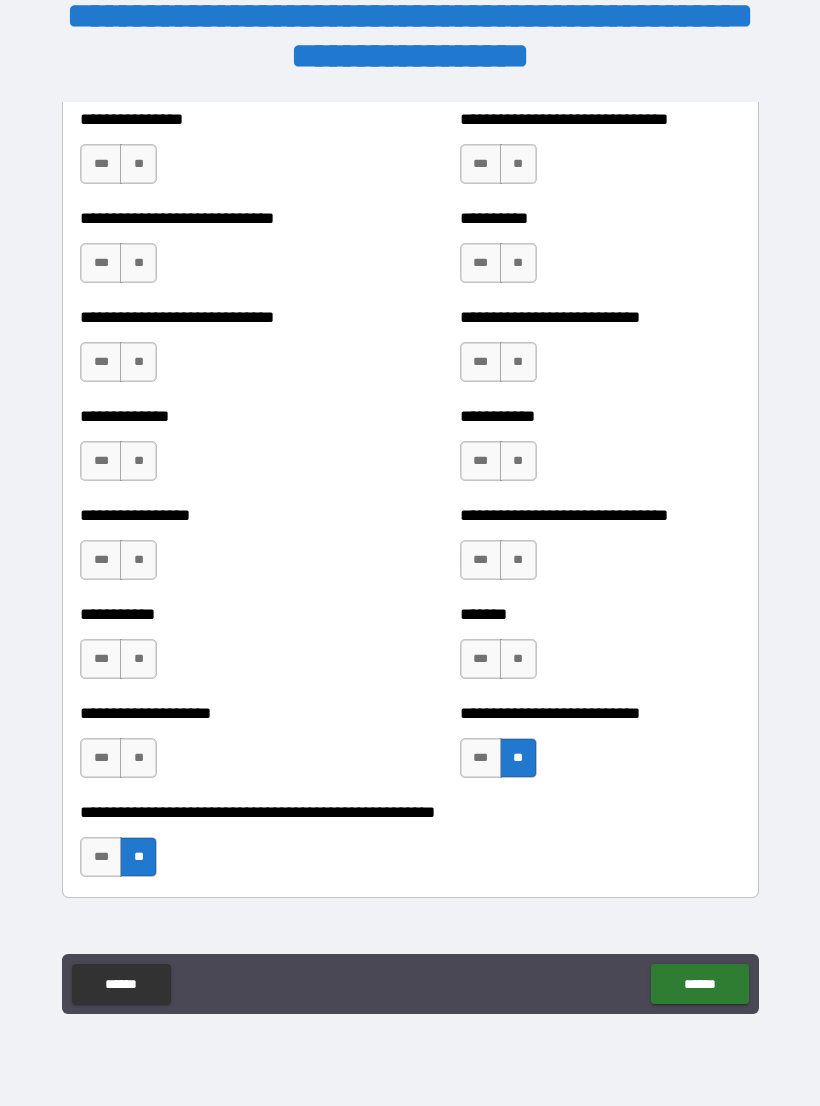 click on "**" at bounding box center [518, 758] 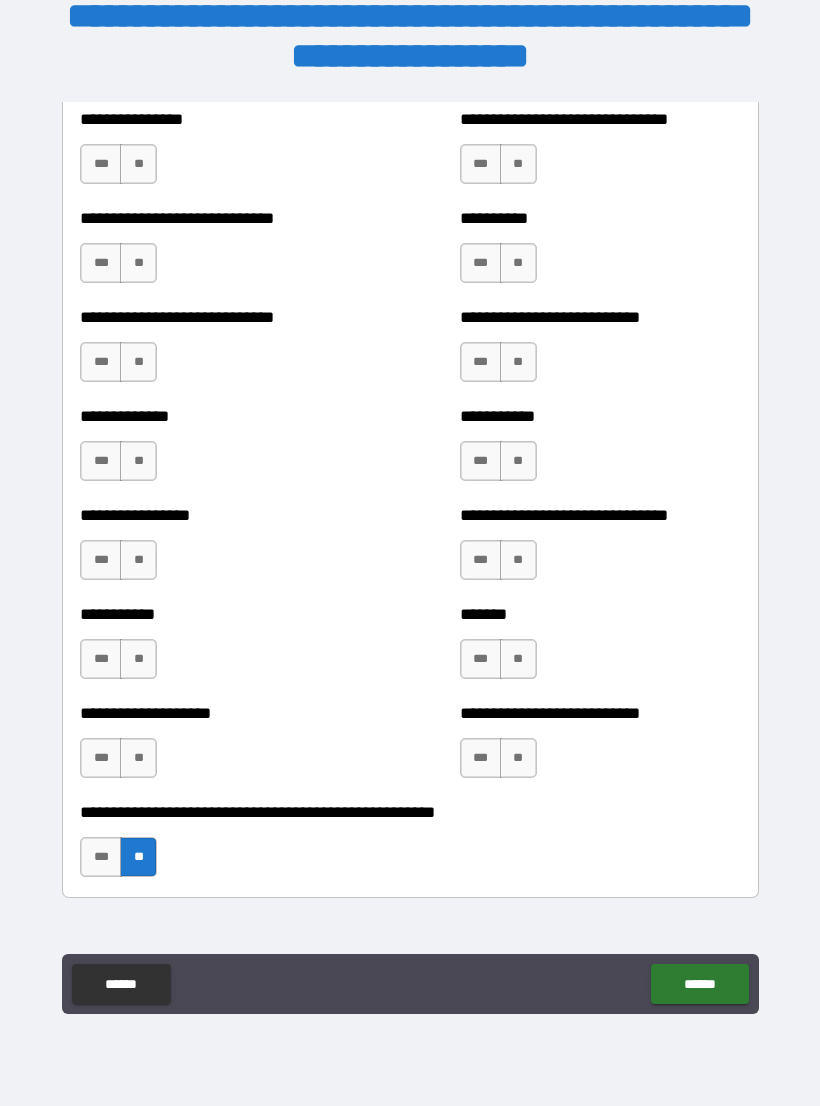 click on "**" at bounding box center (138, 857) 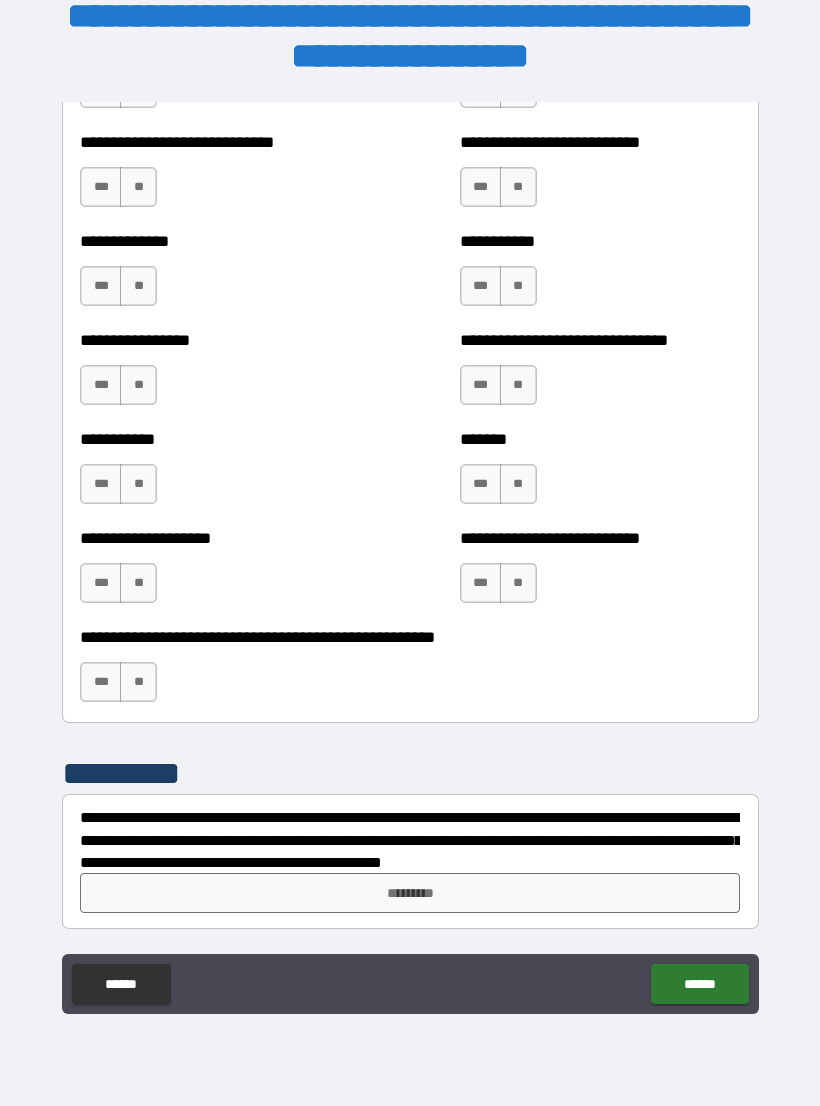 scroll, scrollTop: 7708, scrollLeft: 0, axis: vertical 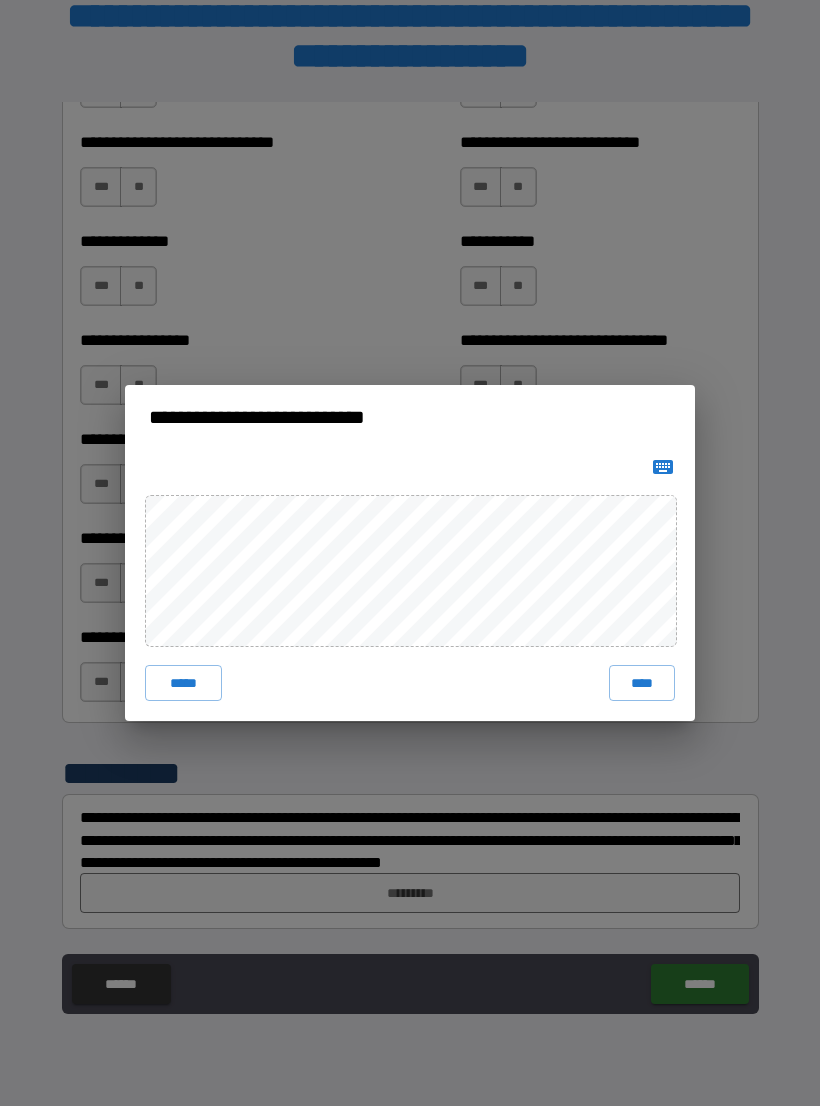 click on "****" at bounding box center (642, 683) 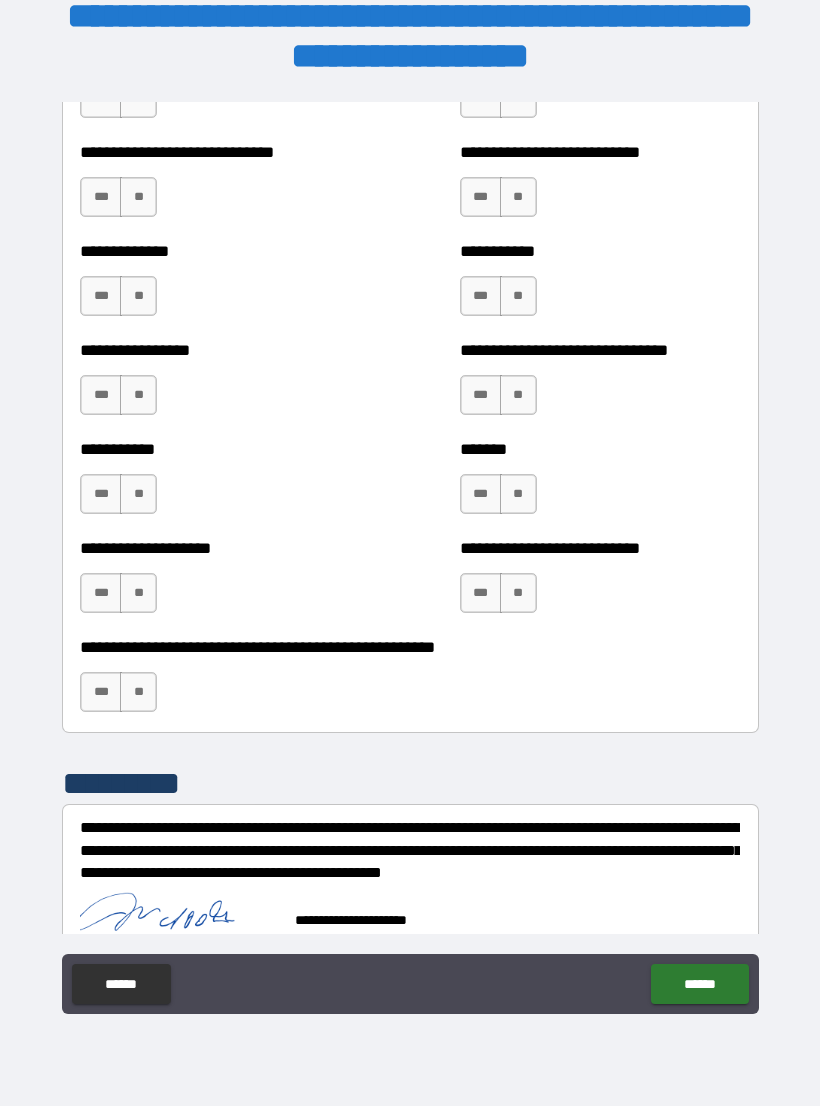 click on "******" at bounding box center (699, 984) 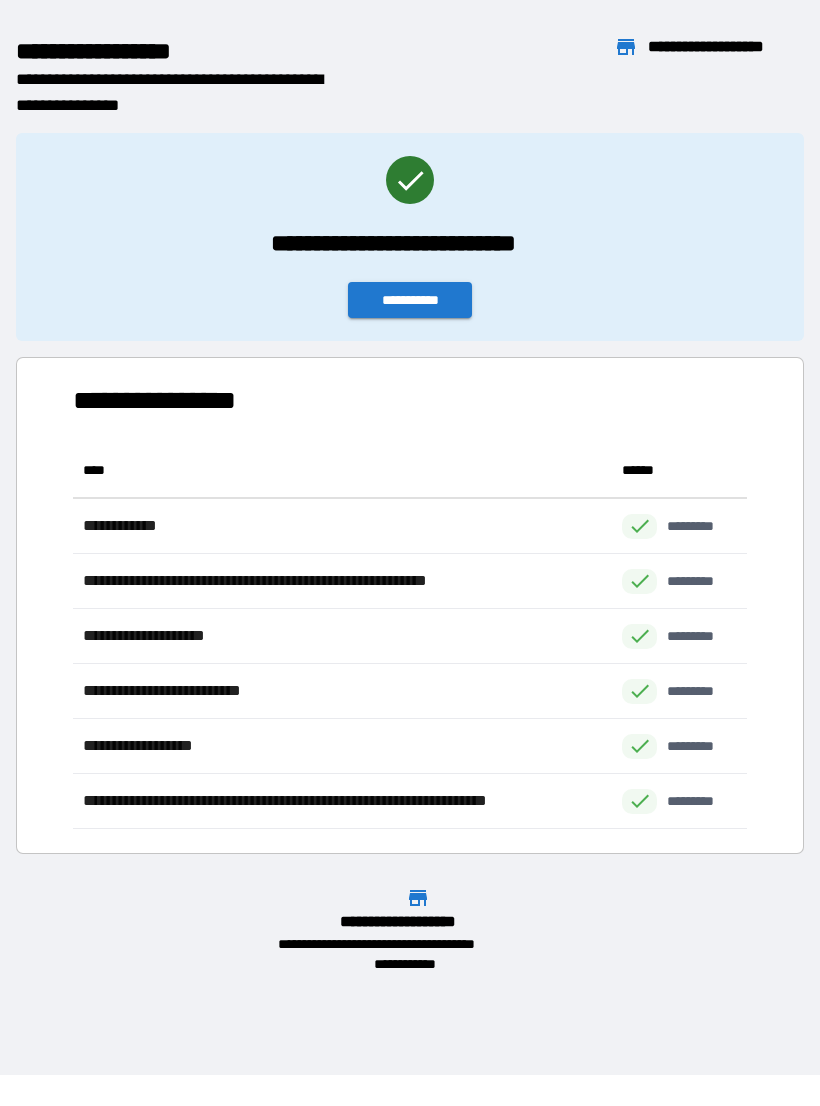 scroll, scrollTop: 1, scrollLeft: 1, axis: both 